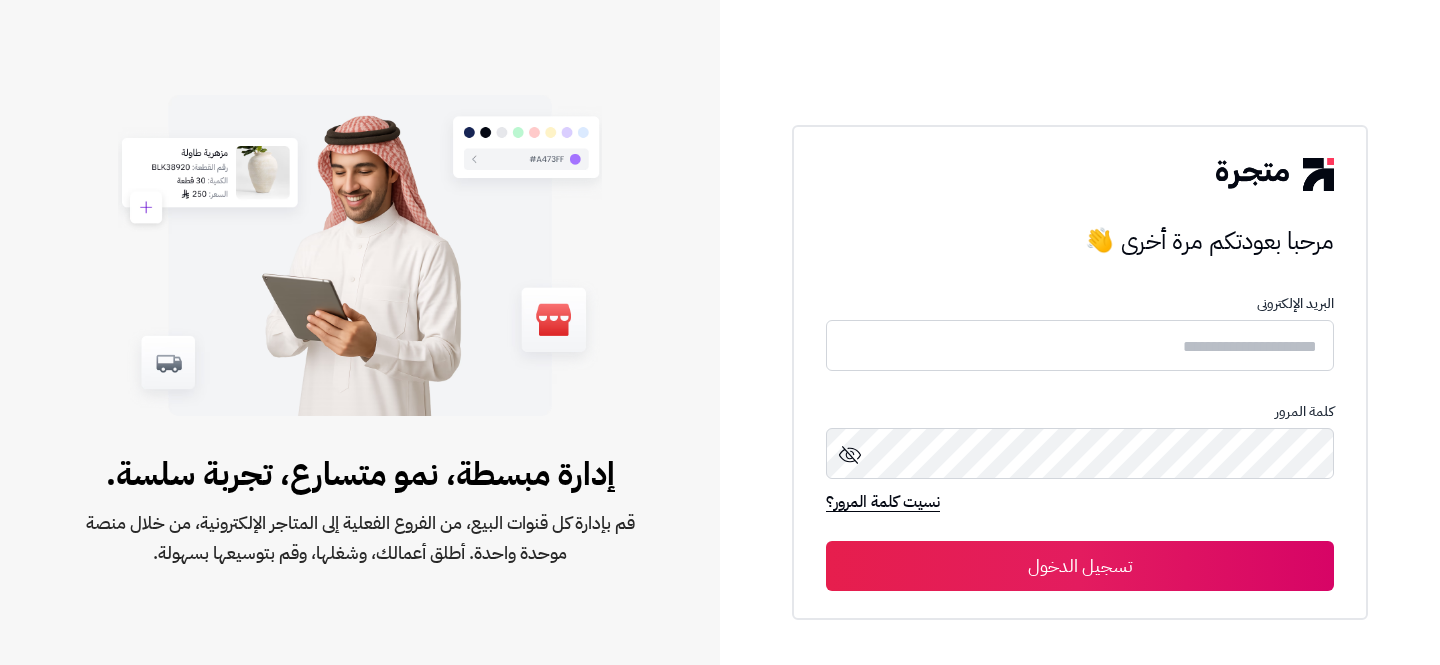 scroll, scrollTop: 0, scrollLeft: 0, axis: both 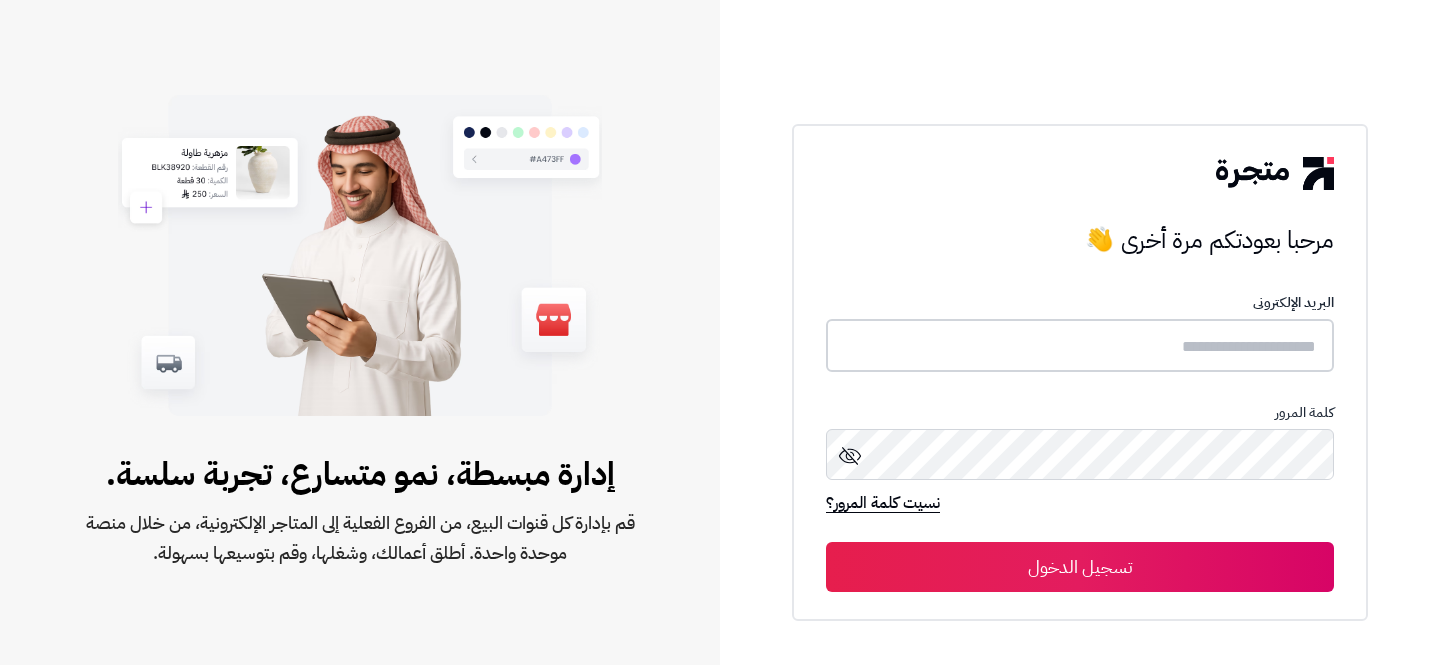 click at bounding box center [1080, 345] 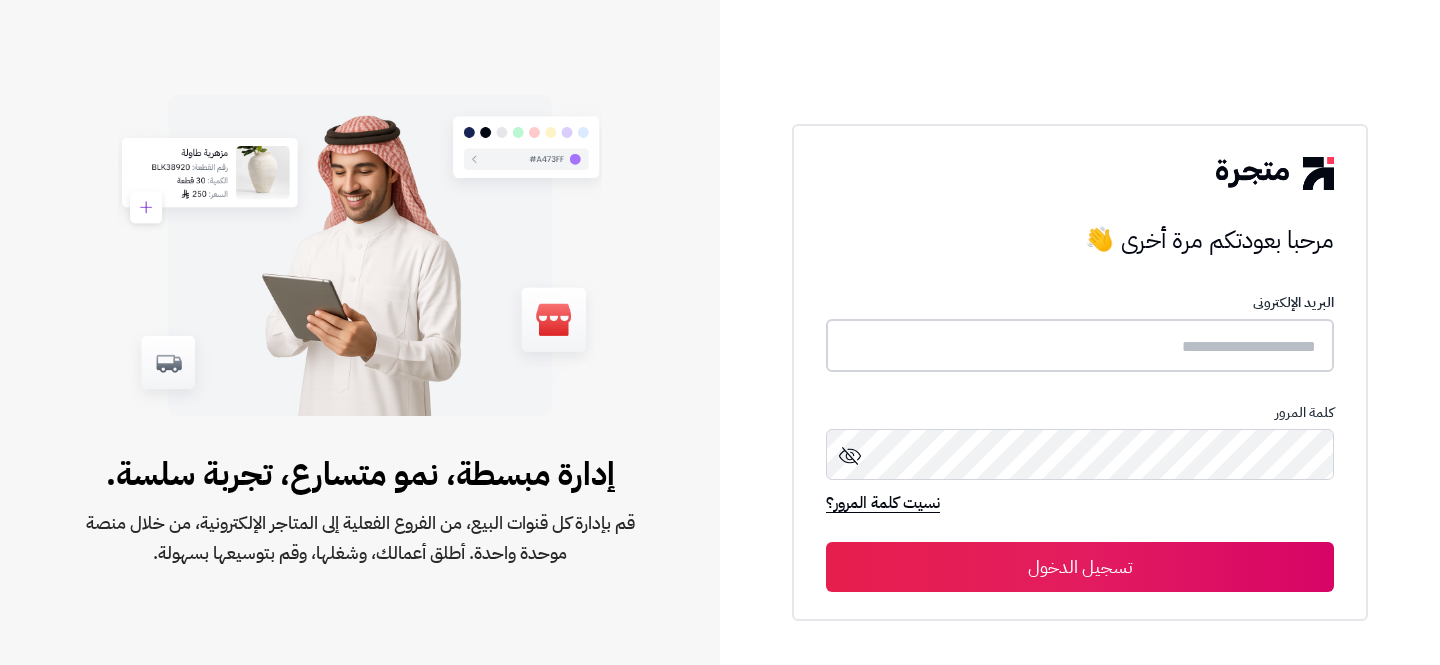 type on "**********" 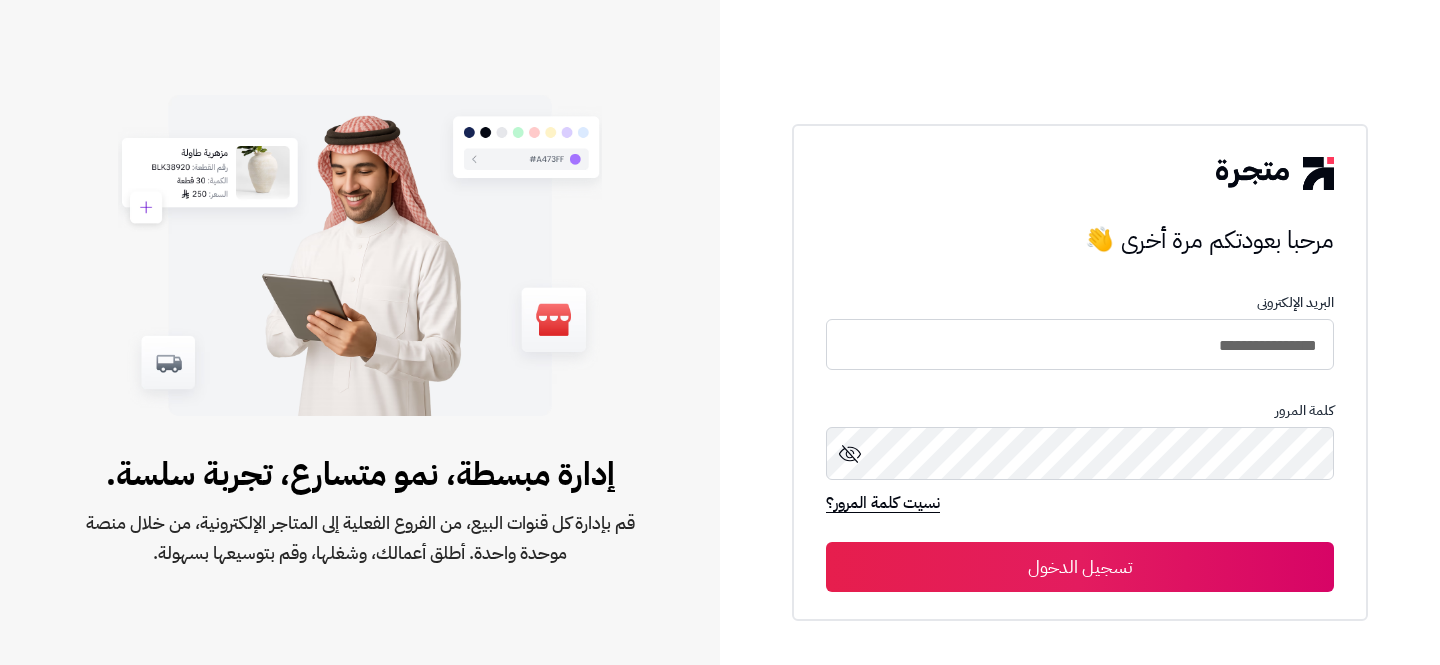 click on "تسجيل الدخول" at bounding box center [1080, 567] 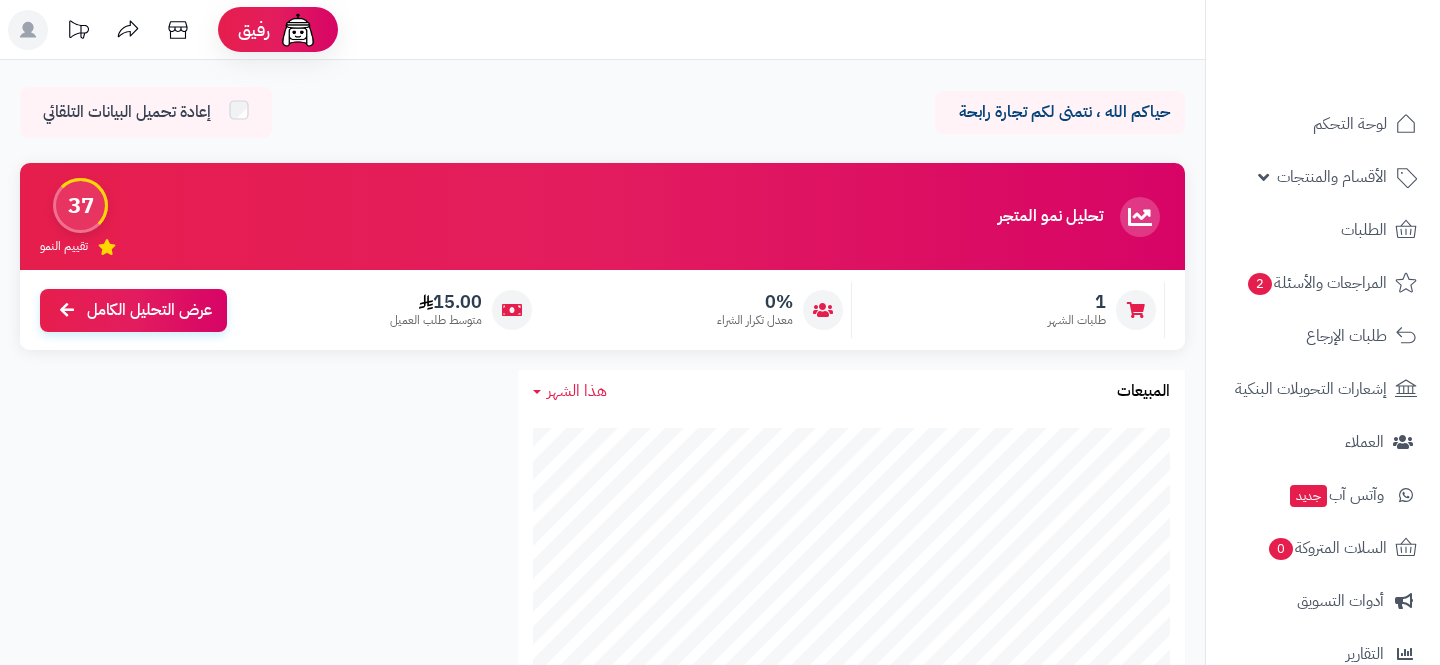 scroll, scrollTop: 0, scrollLeft: 0, axis: both 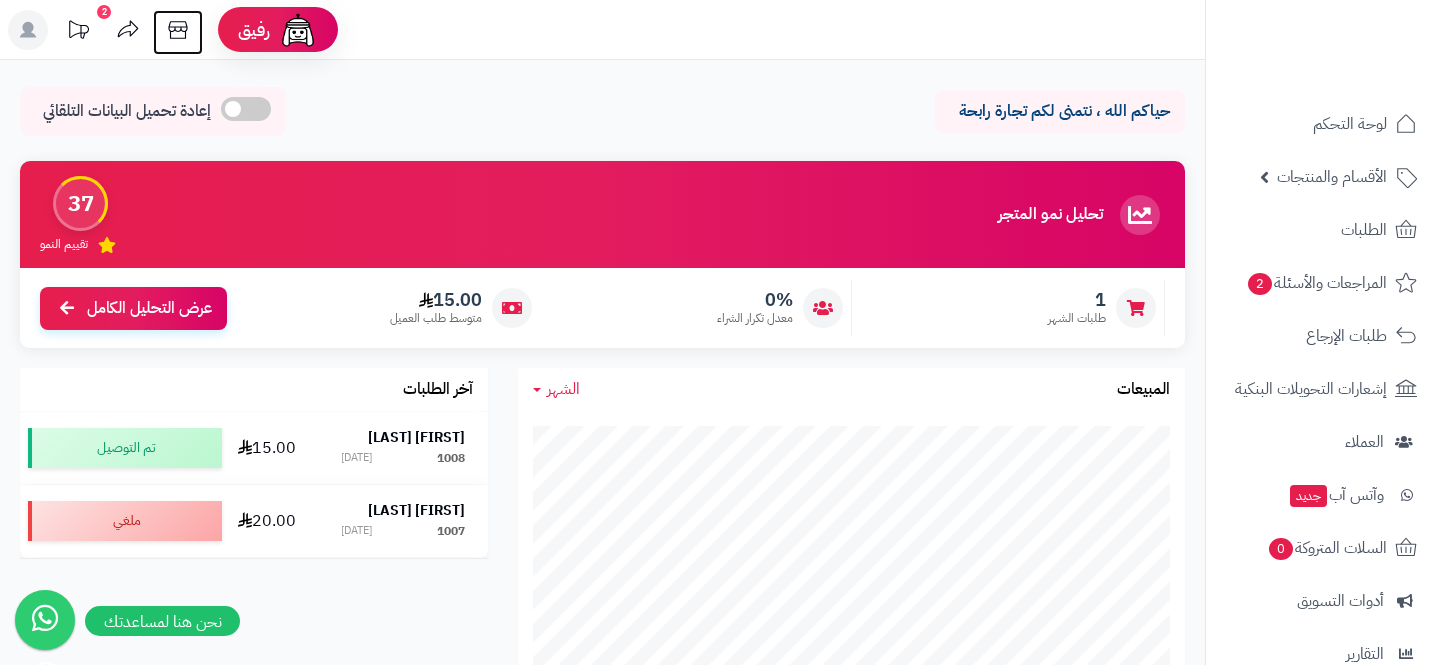 click 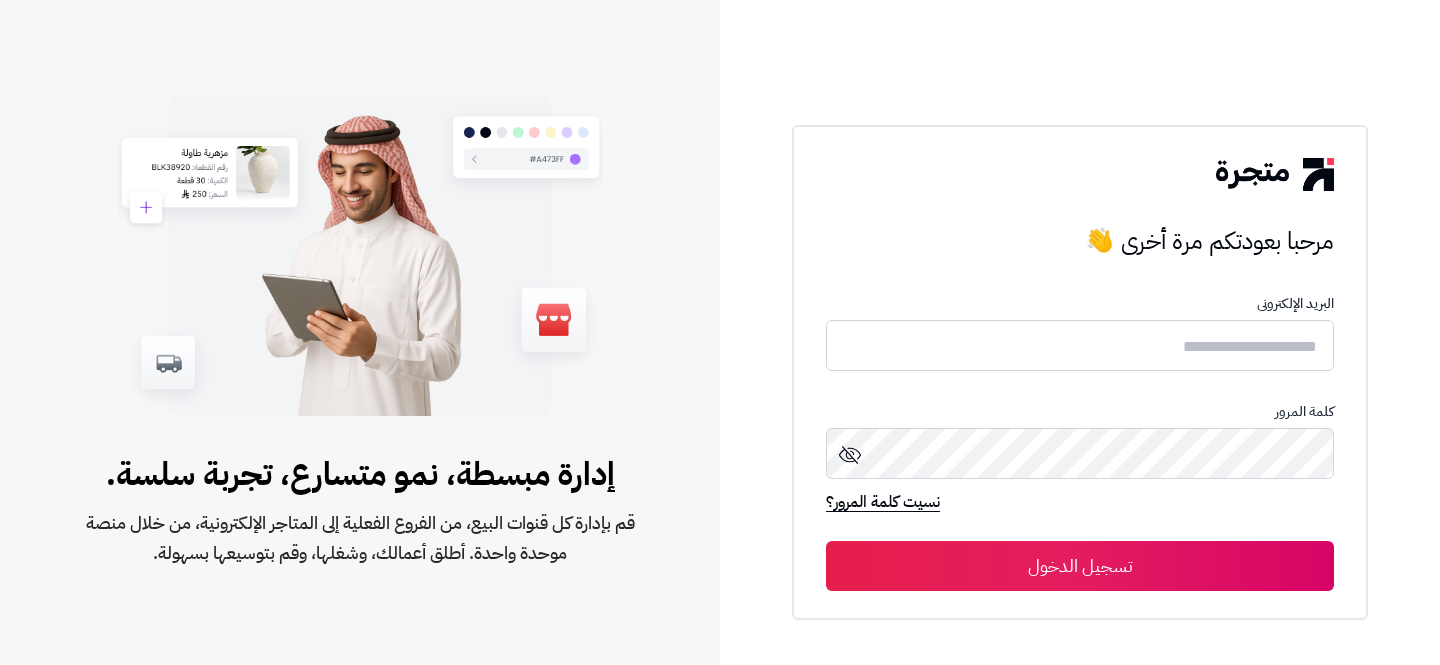 scroll, scrollTop: 0, scrollLeft: 0, axis: both 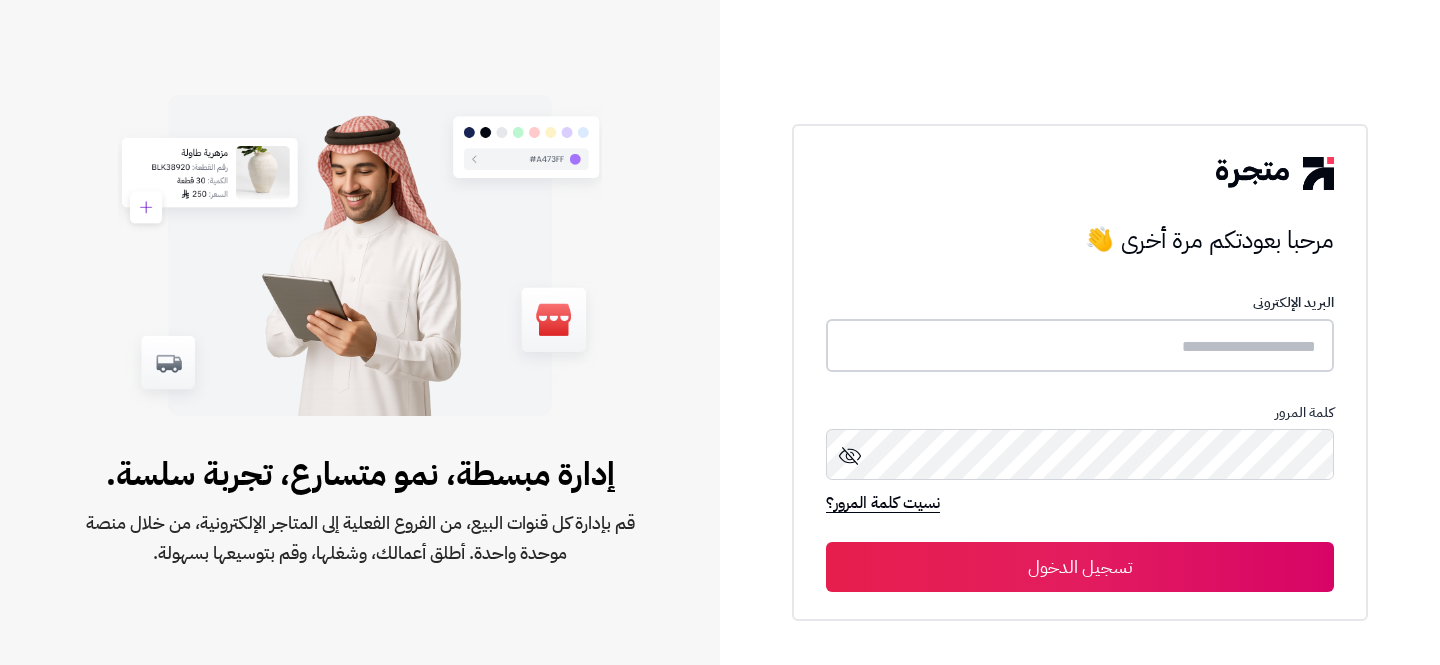 type on "**********" 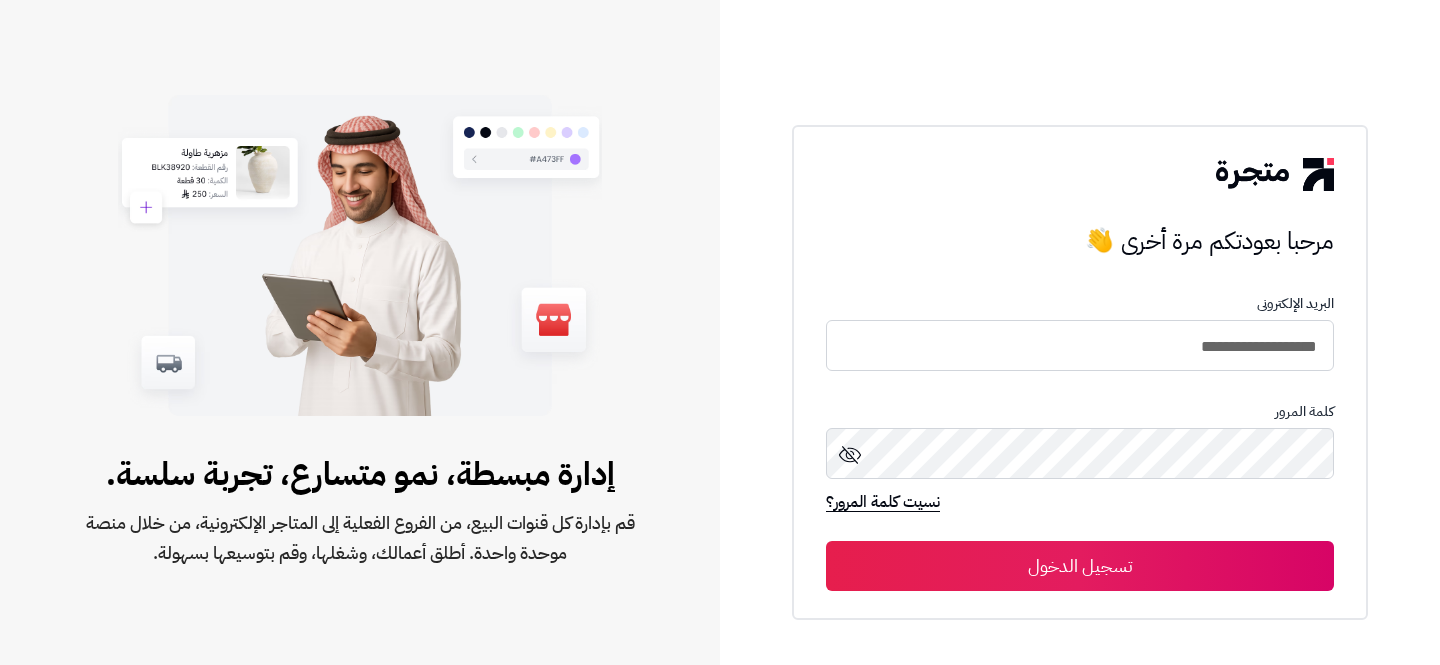 click on "تسجيل الدخول" at bounding box center [1080, 566] 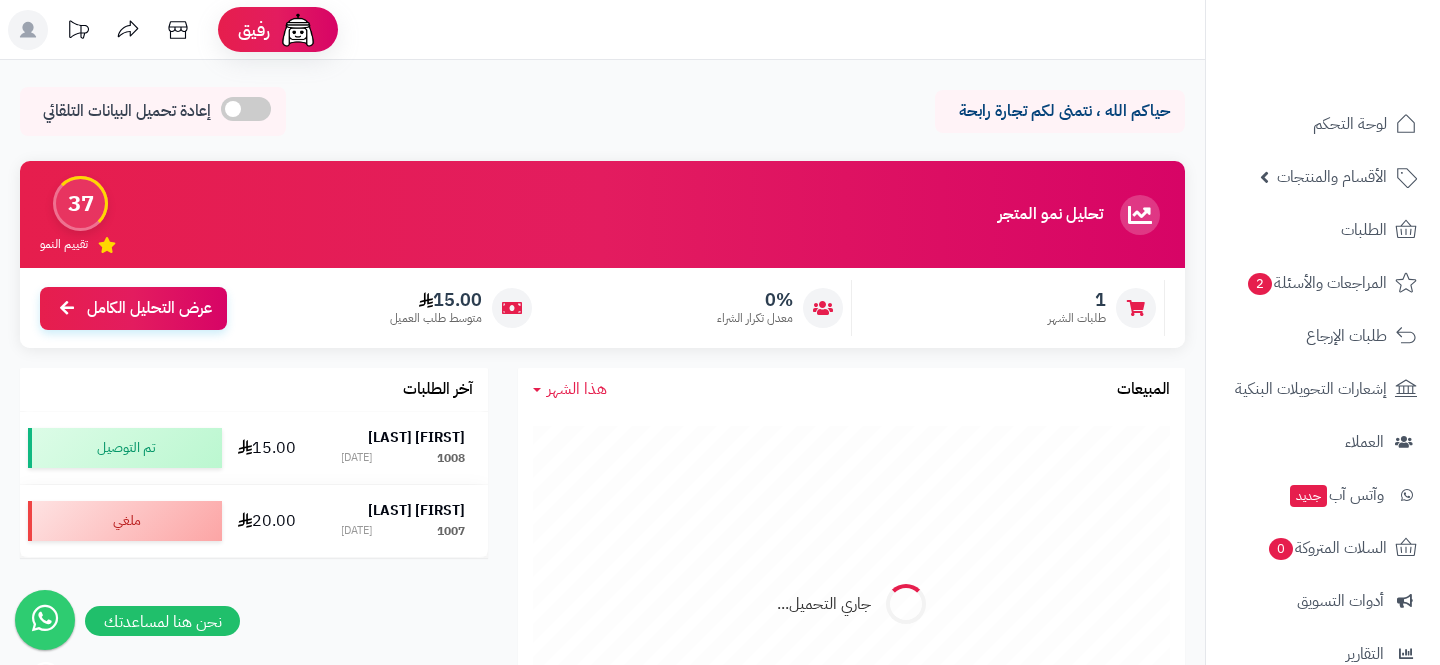 scroll, scrollTop: 0, scrollLeft: 0, axis: both 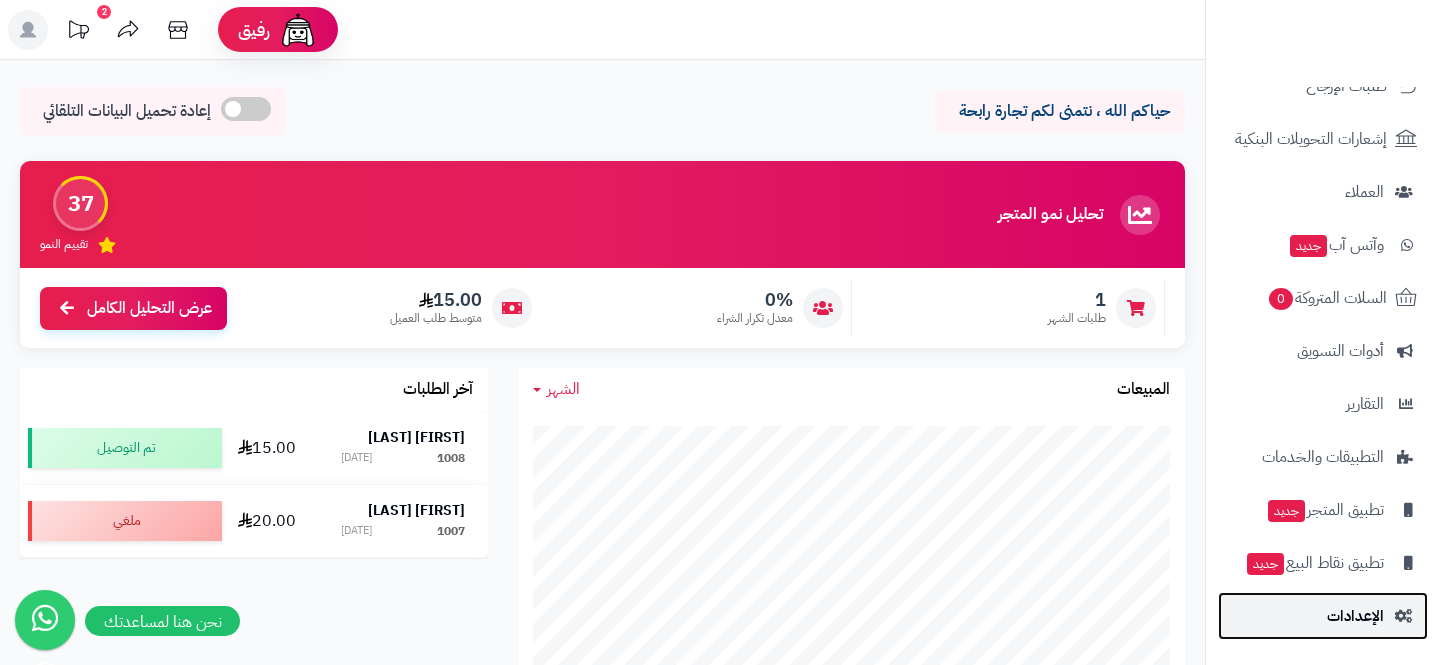 click on "الإعدادات" at bounding box center [1355, 616] 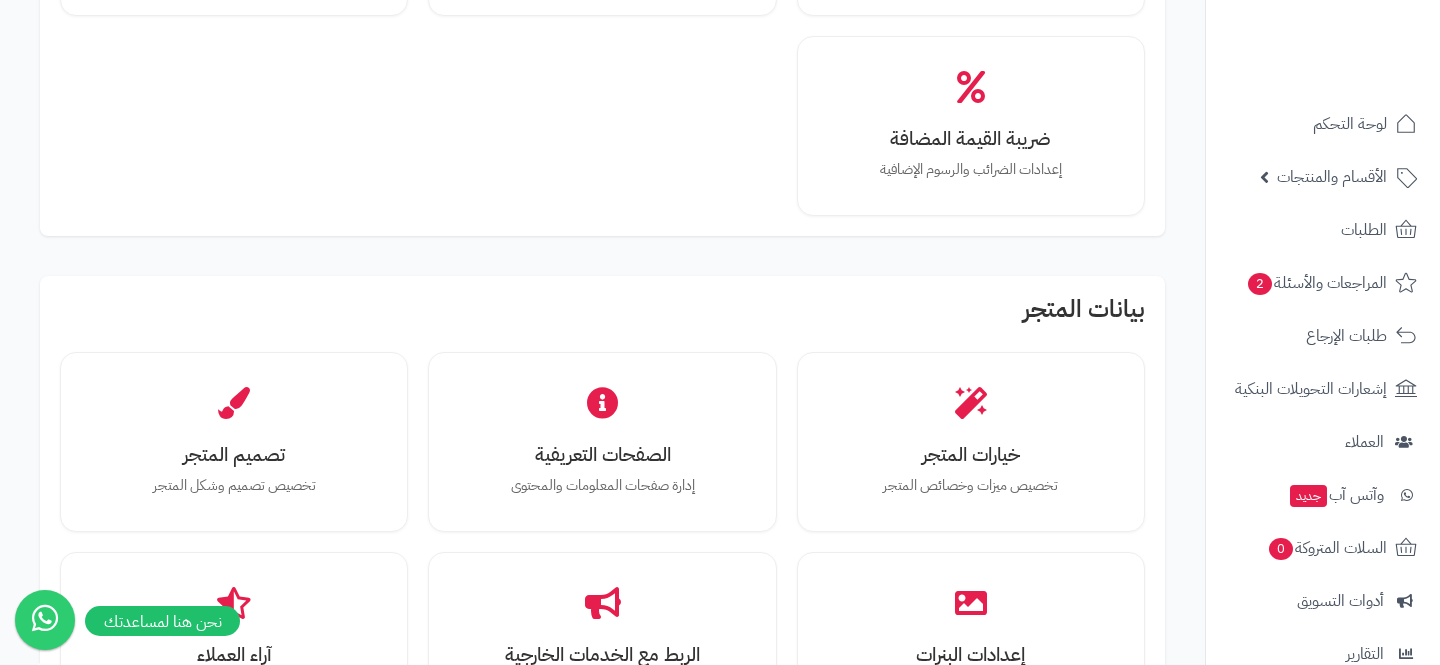 scroll, scrollTop: 419, scrollLeft: 0, axis: vertical 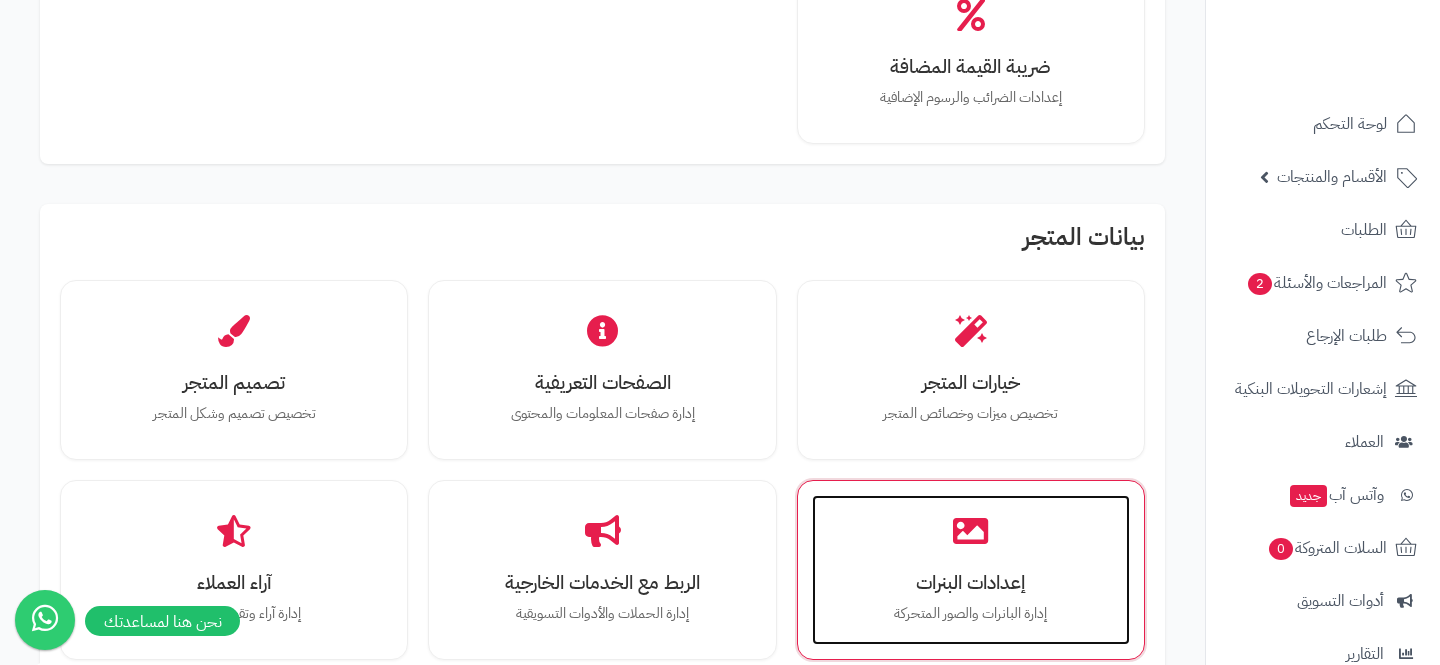 click on "إعدادات البنرات إدارة البانرات والصور المتحركة" at bounding box center [971, 570] 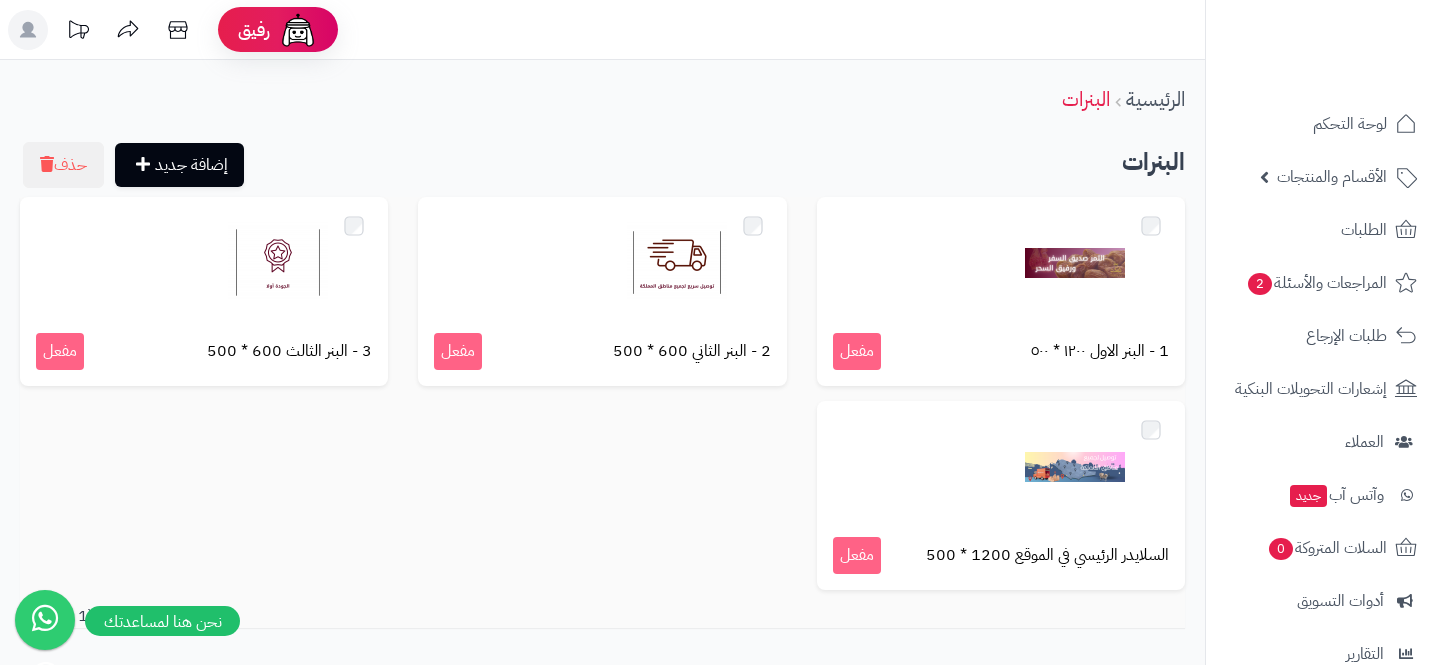 scroll, scrollTop: 0, scrollLeft: 0, axis: both 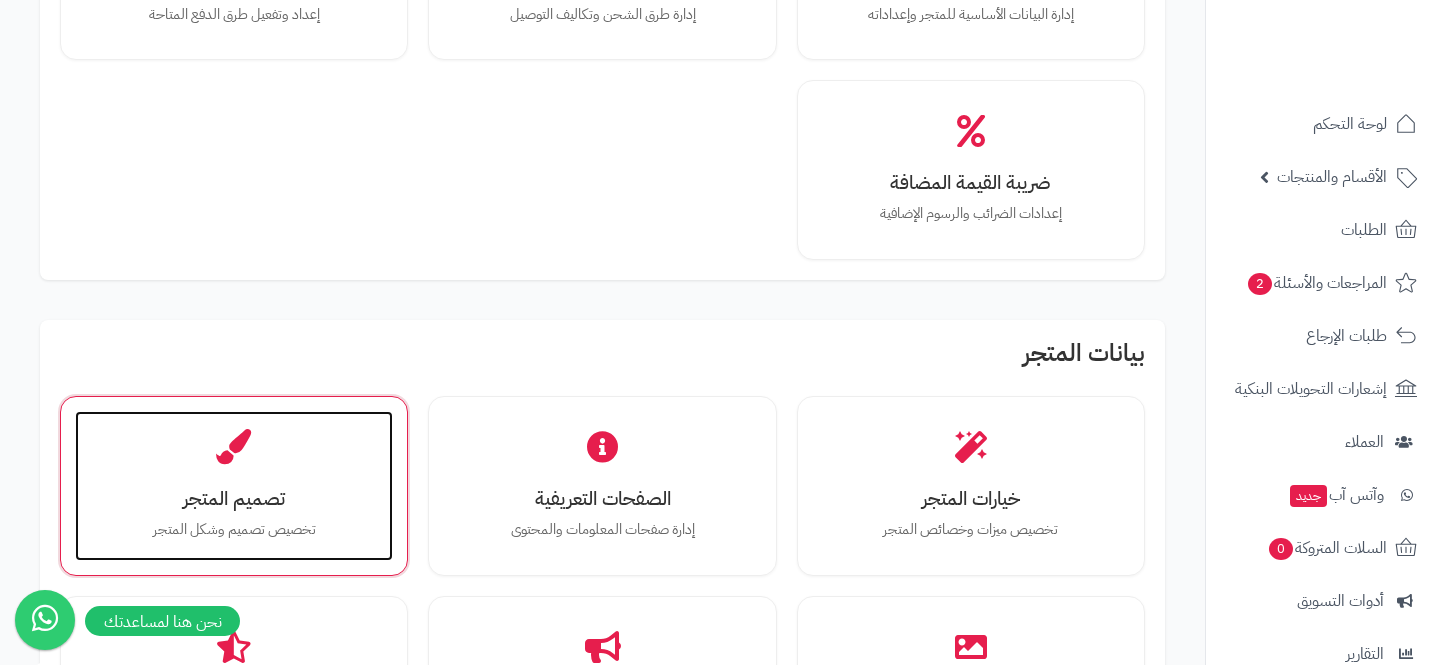 click on "تصميم المتجر تخصيص تصميم وشكل المتجر" at bounding box center [234, 486] 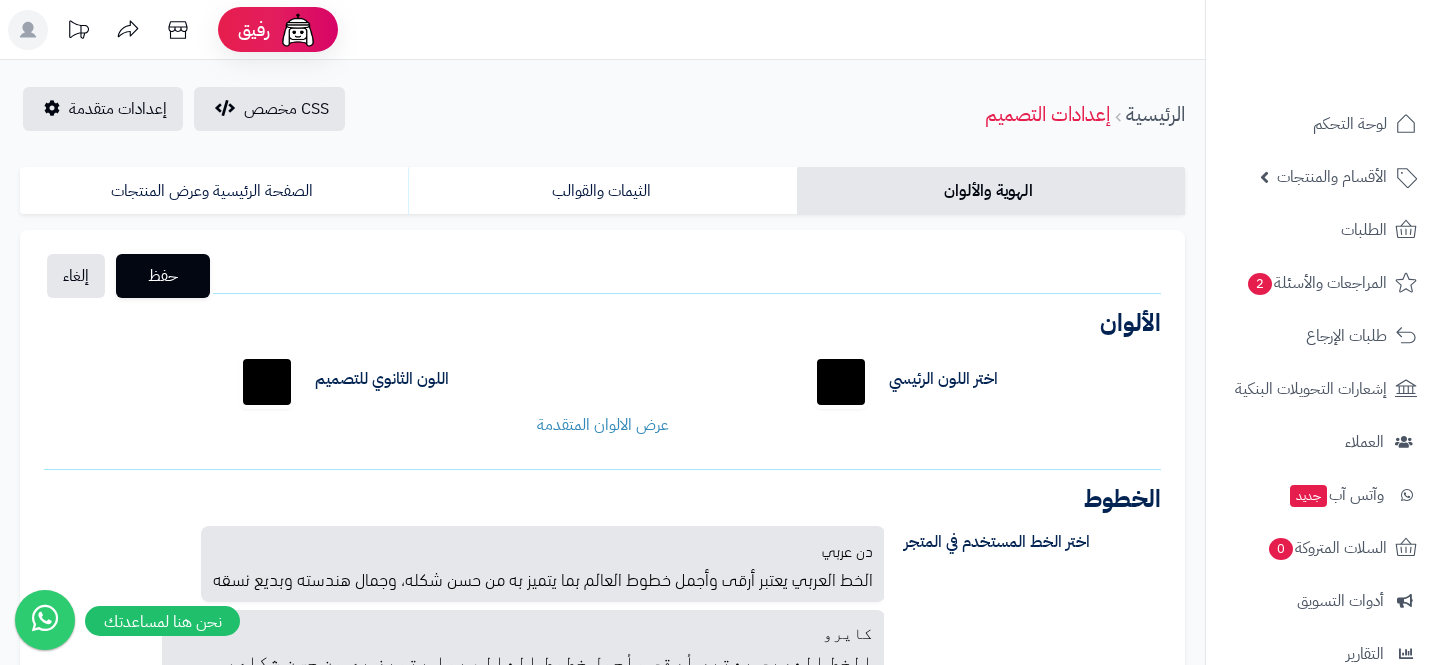 scroll, scrollTop: 0, scrollLeft: 0, axis: both 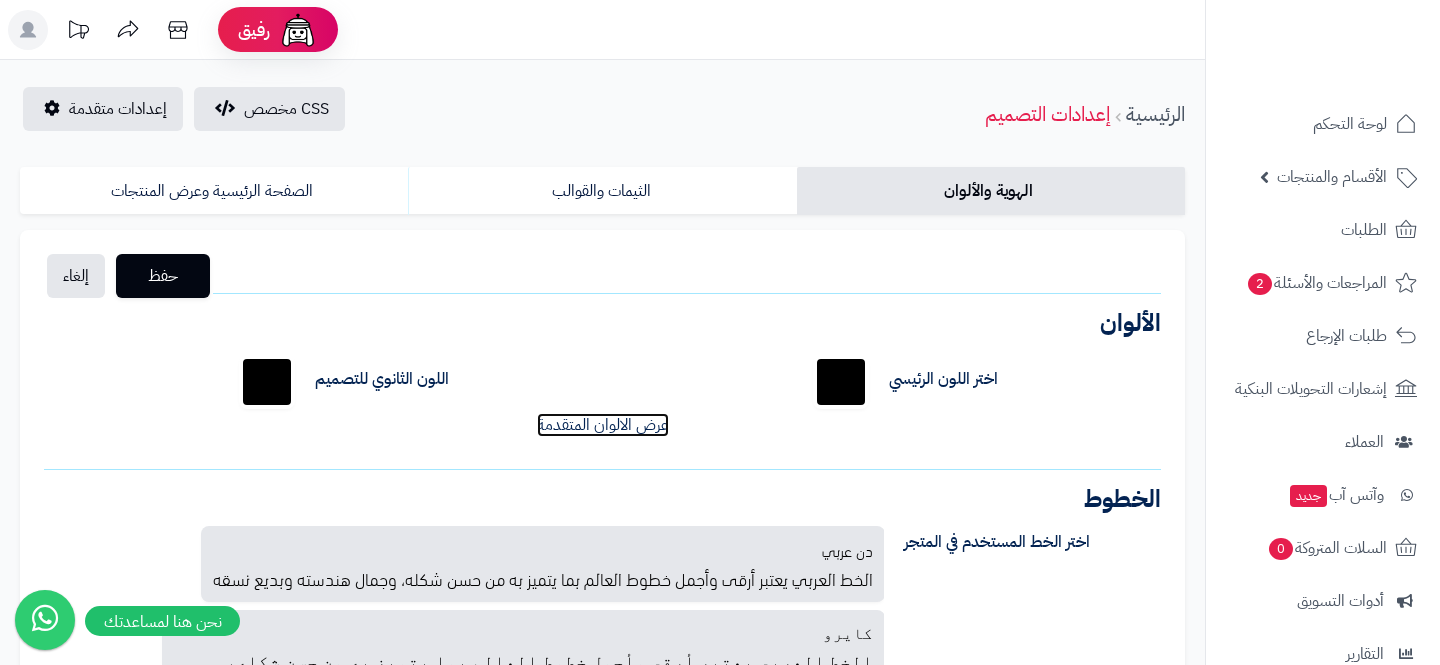 click on "عرض الالوان المتقدمة" at bounding box center [603, 425] 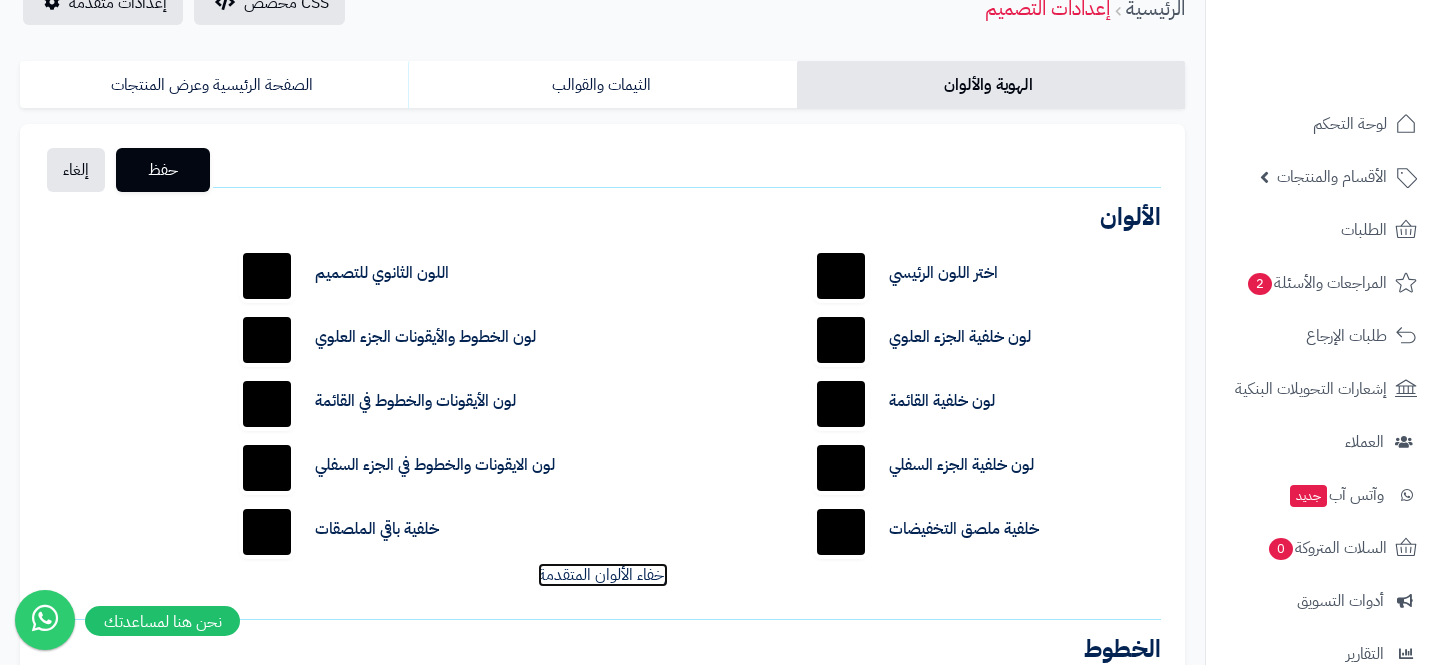 scroll, scrollTop: 378, scrollLeft: 0, axis: vertical 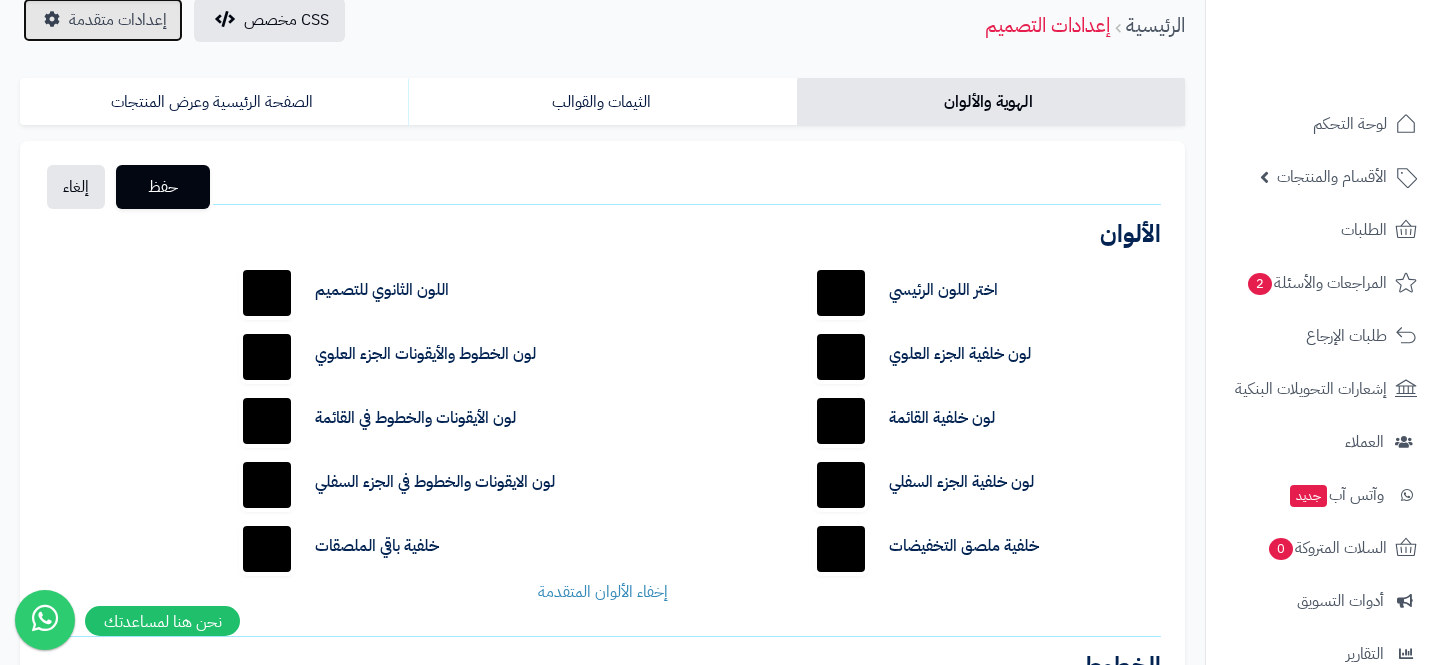 click on "إعدادات متقدمة" at bounding box center (118, 20) 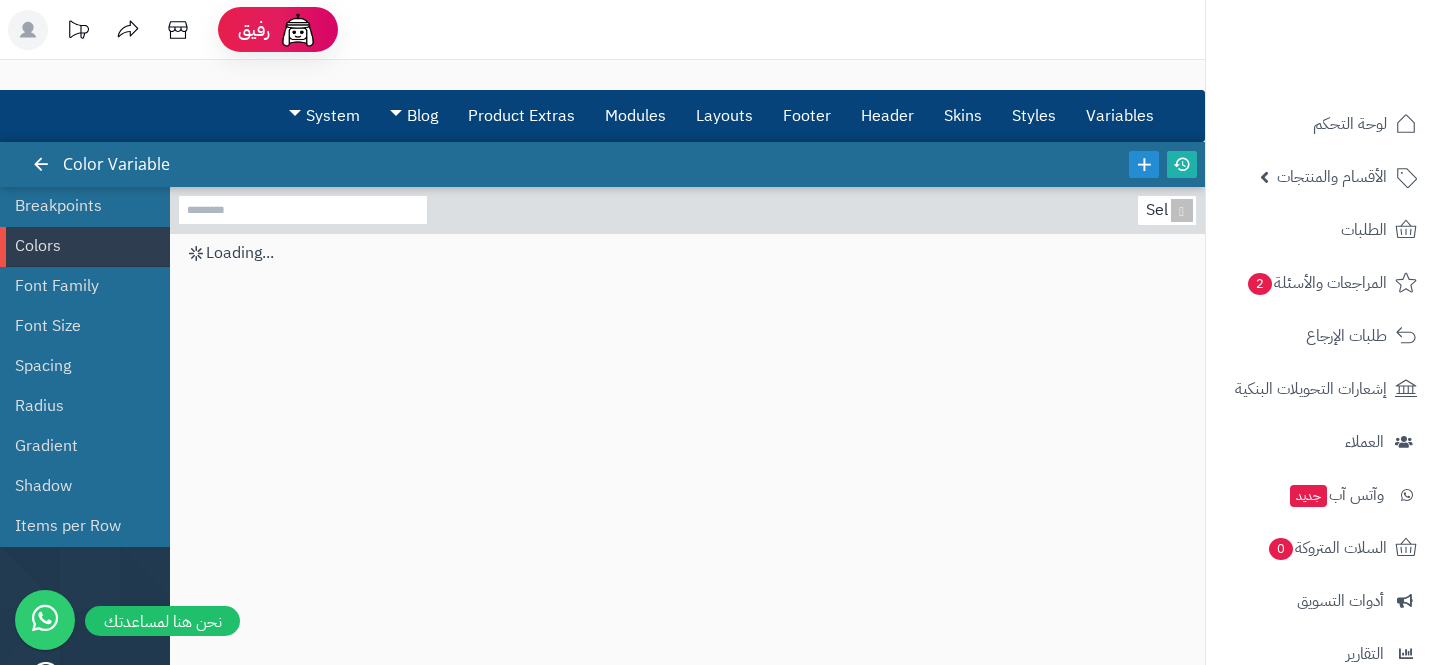 scroll, scrollTop: 0, scrollLeft: 0, axis: both 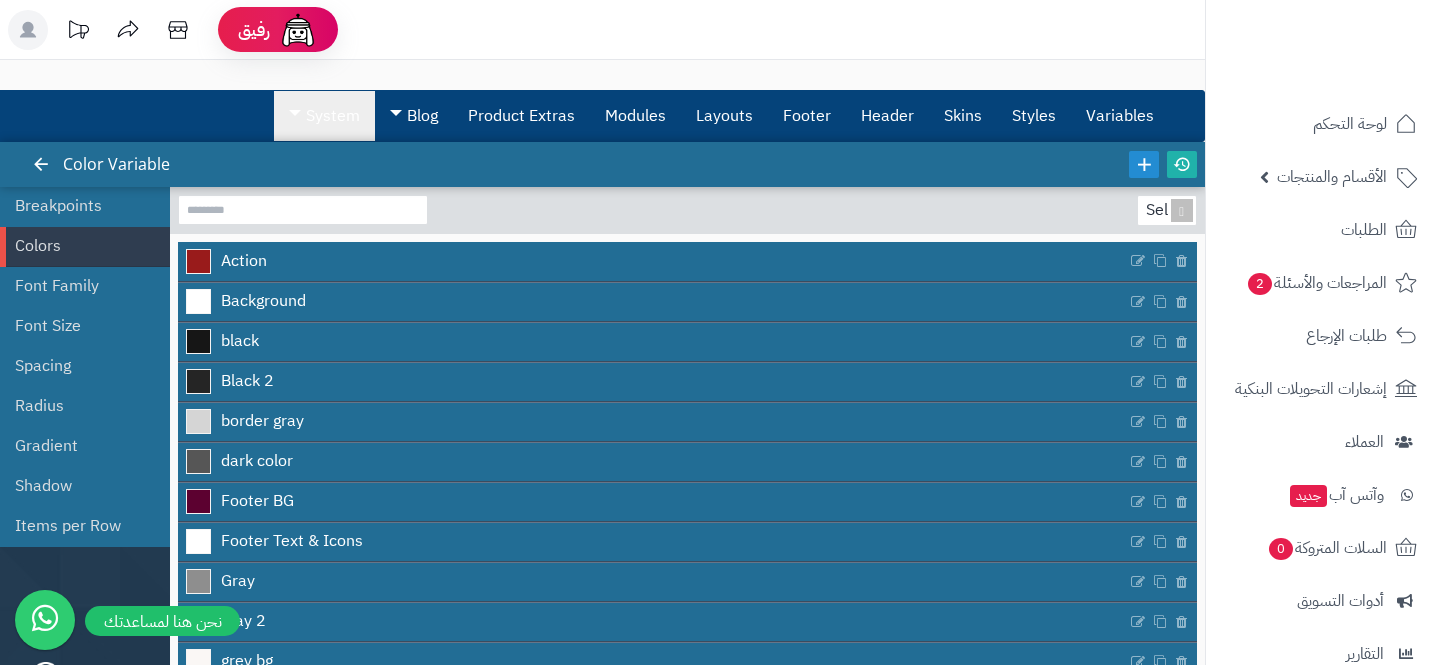 click on "System" at bounding box center (324, 116) 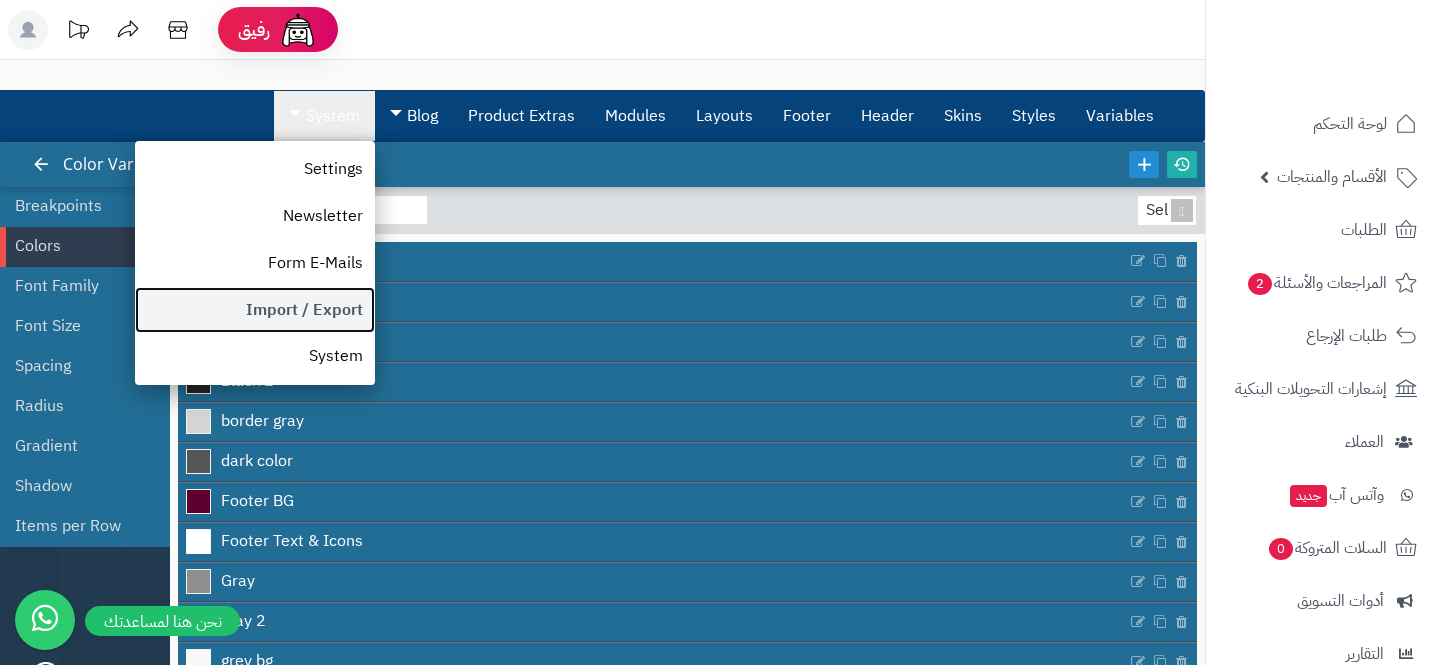 click on "Import / Export" at bounding box center (255, 310) 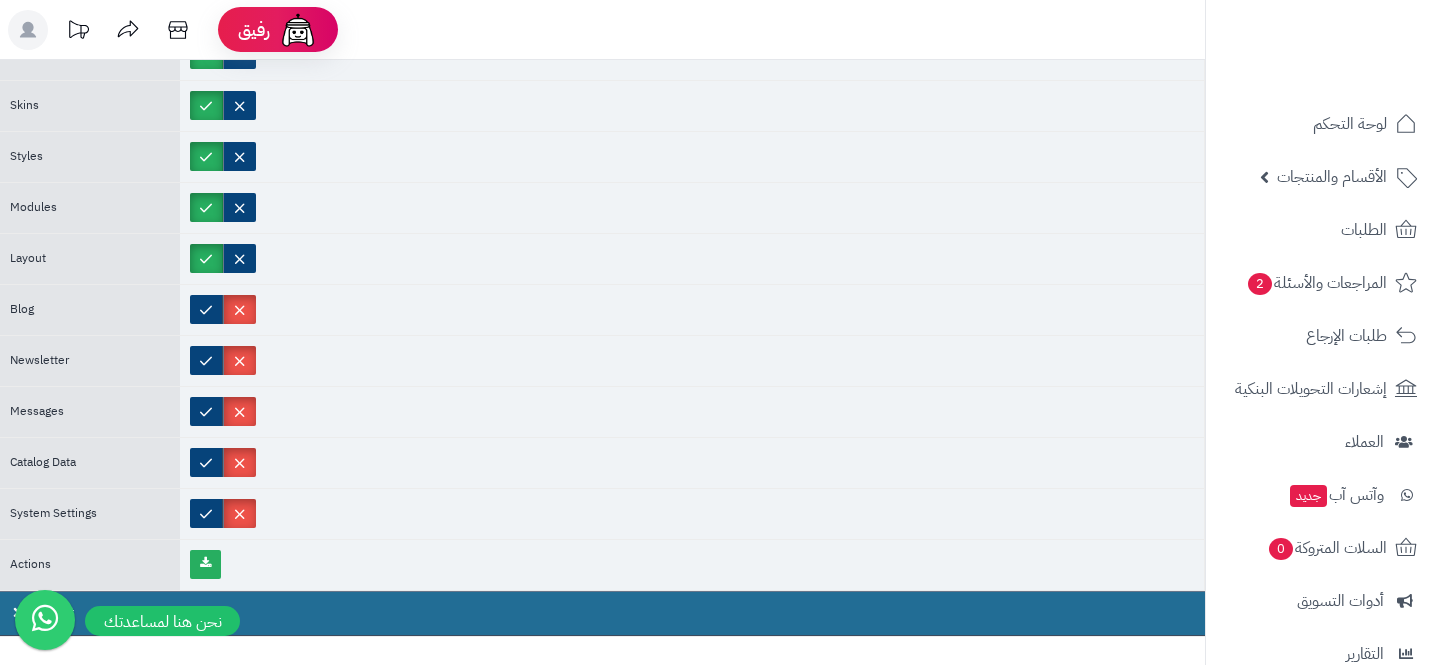 scroll, scrollTop: 228, scrollLeft: 0, axis: vertical 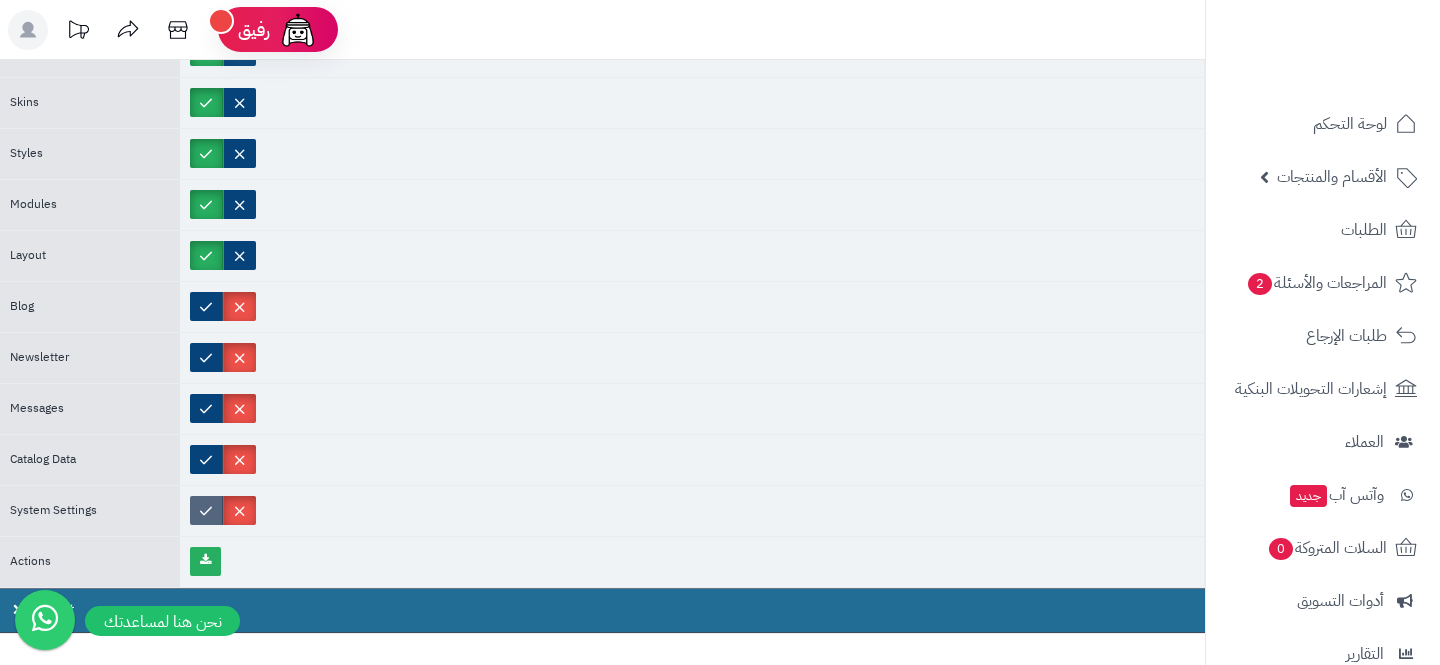 click at bounding box center [206, 510] 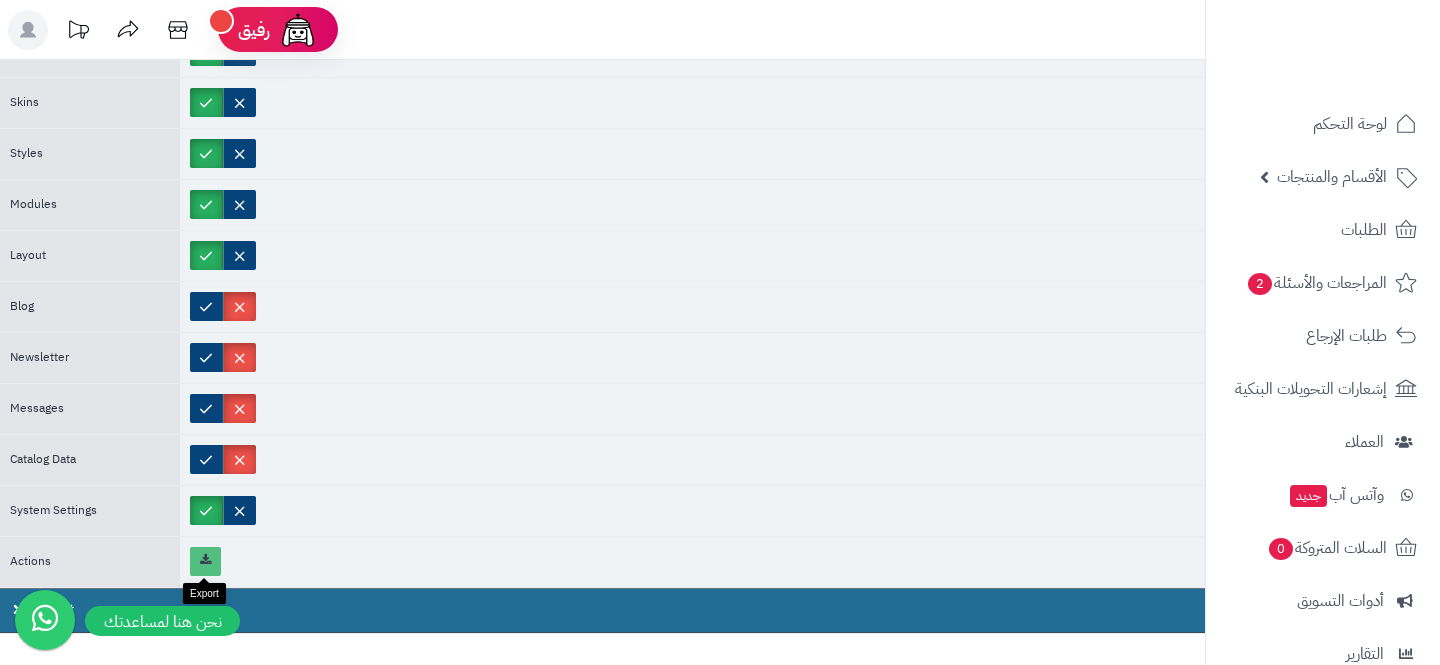 click at bounding box center (205, 560) 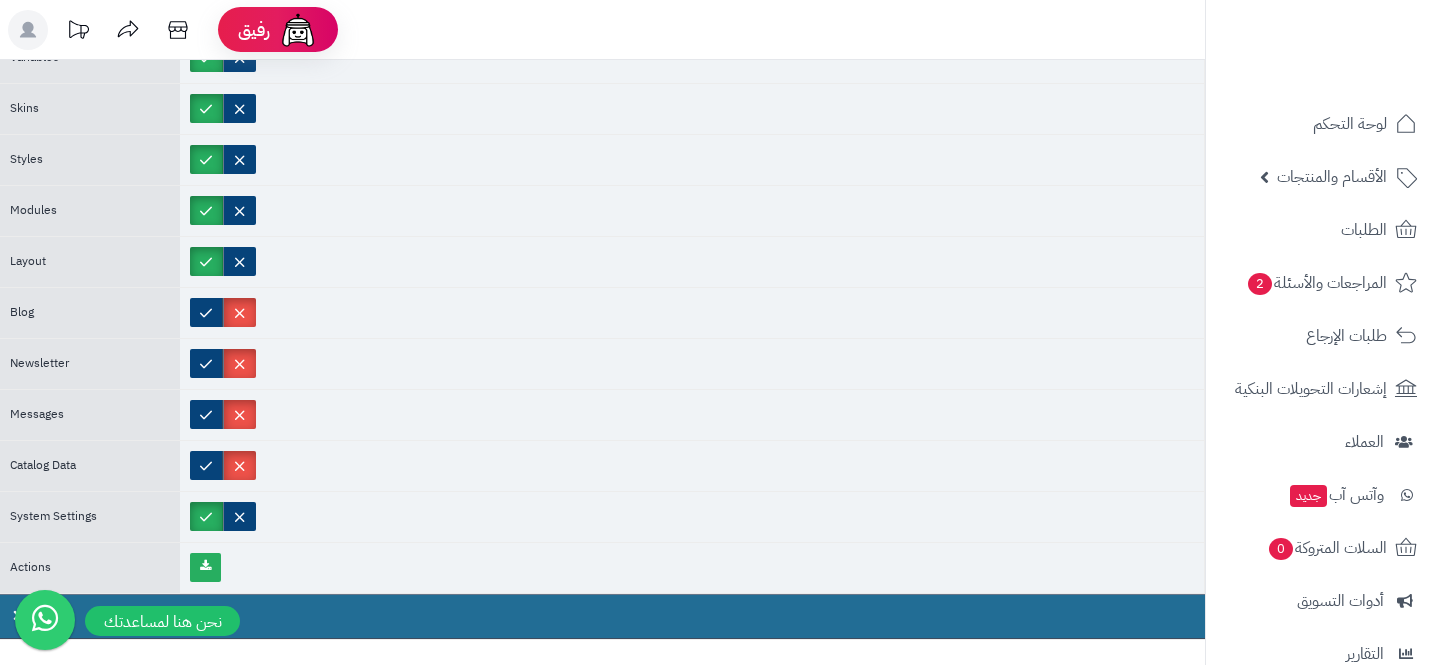 scroll, scrollTop: 295, scrollLeft: 0, axis: vertical 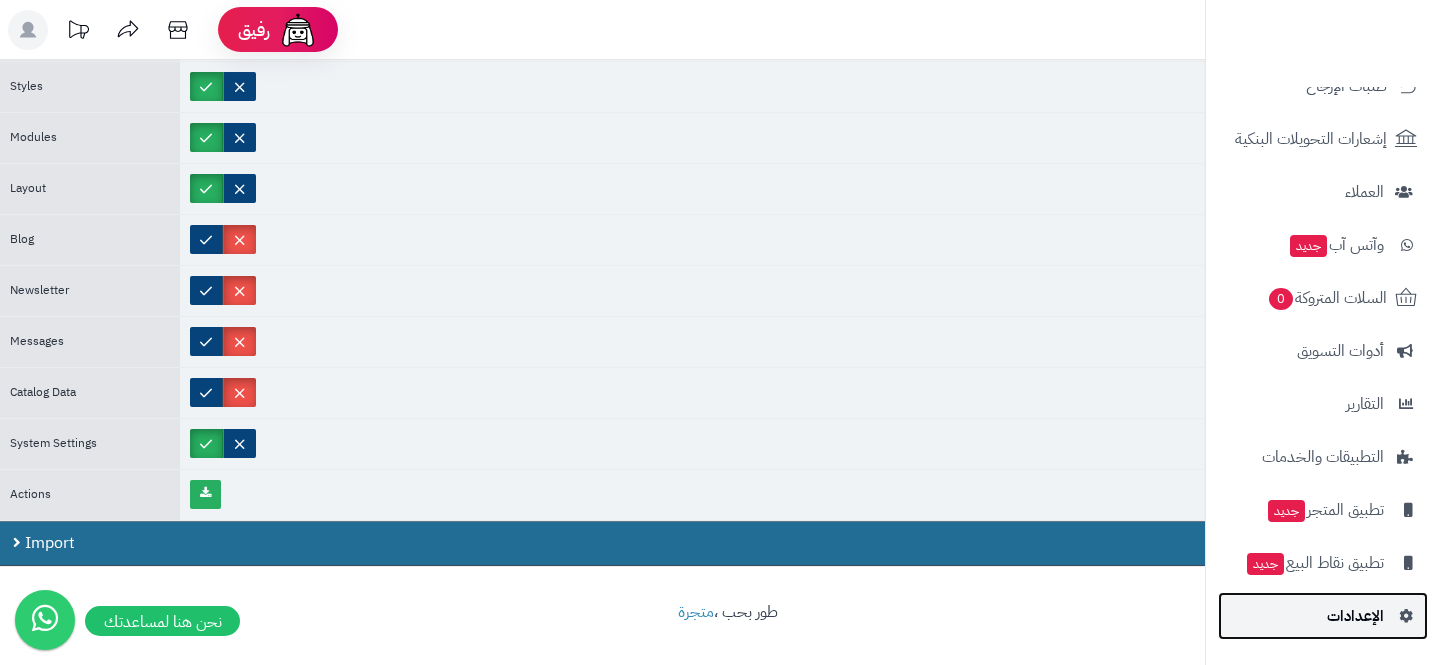 click on "الإعدادات" at bounding box center [1323, 616] 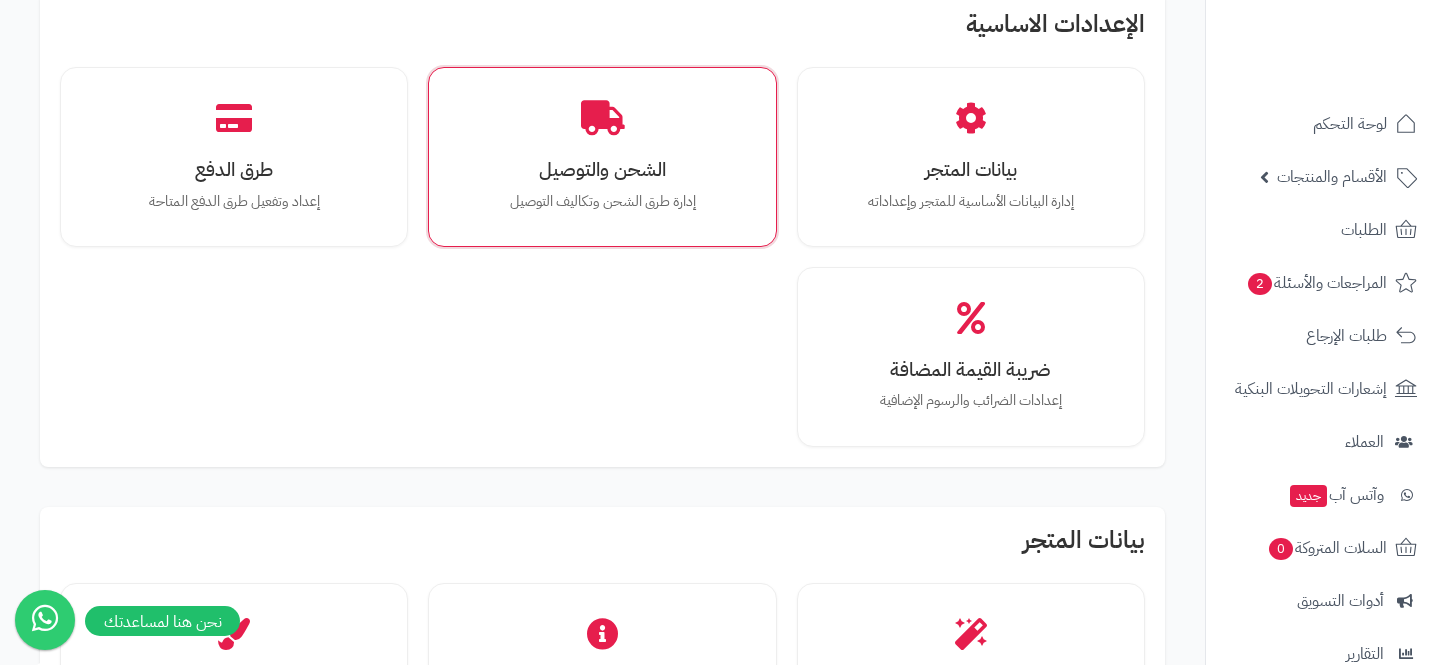 scroll, scrollTop: 486, scrollLeft: 0, axis: vertical 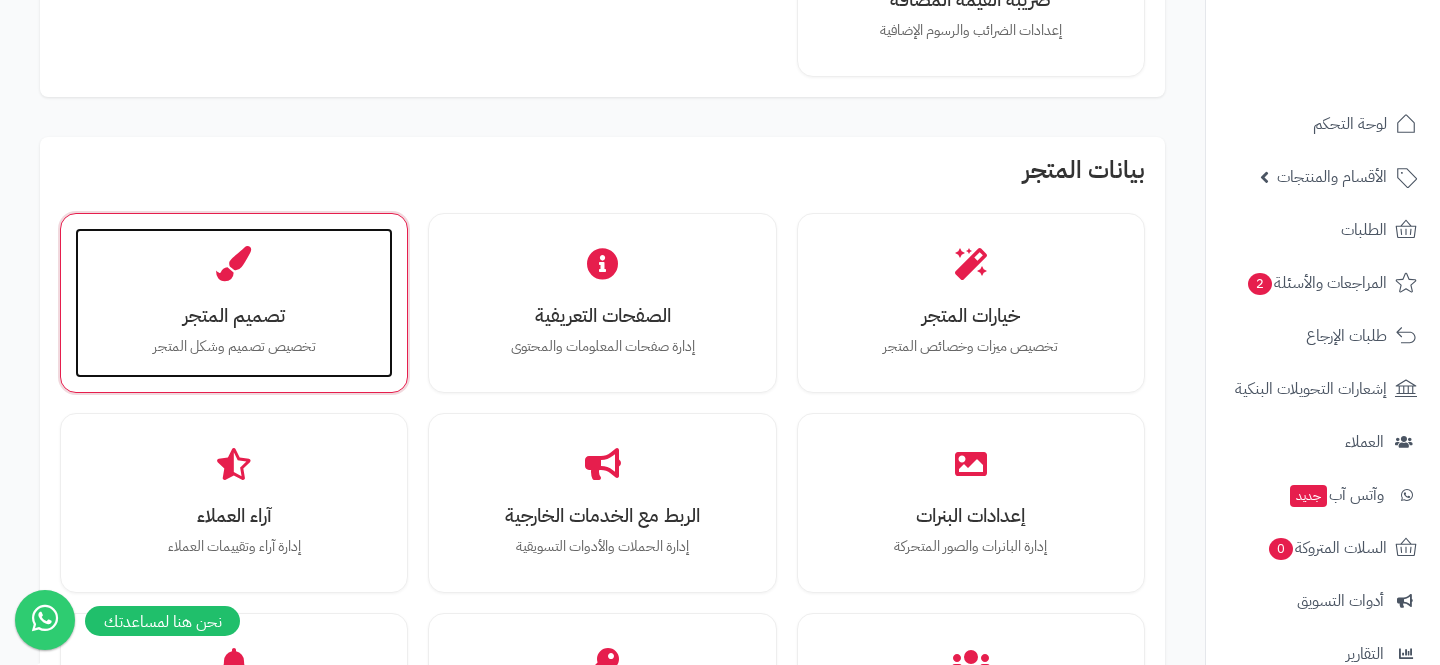 click on "تصميم المتجر تخصيص تصميم وشكل المتجر" at bounding box center (234, 303) 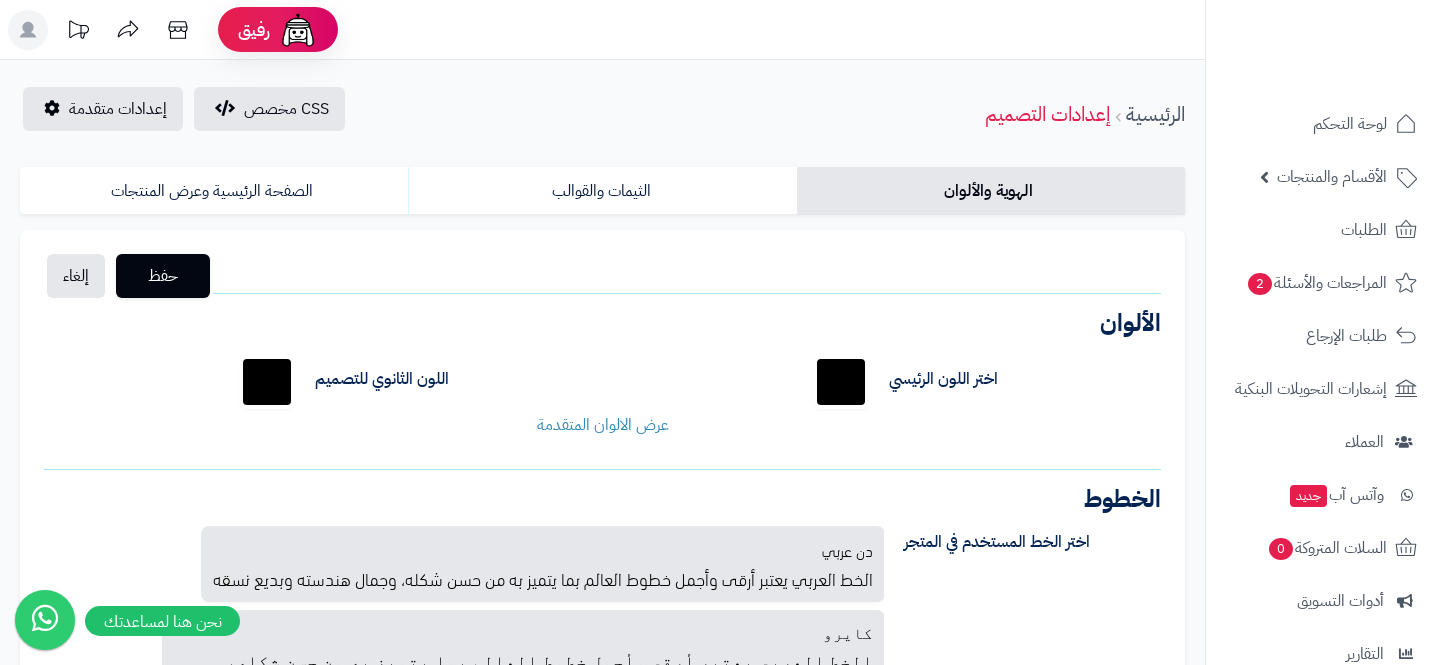 scroll, scrollTop: 0, scrollLeft: 0, axis: both 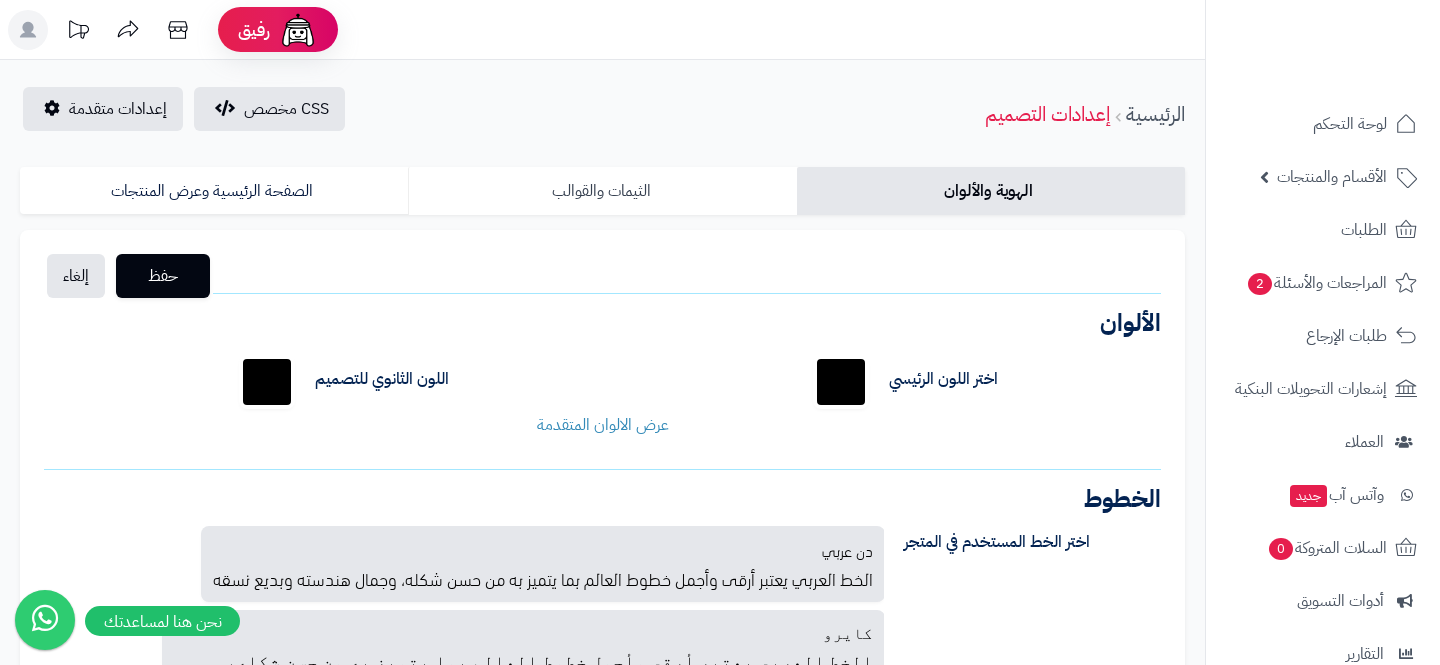 click on "الثيمات والقوالب" at bounding box center (602, 191) 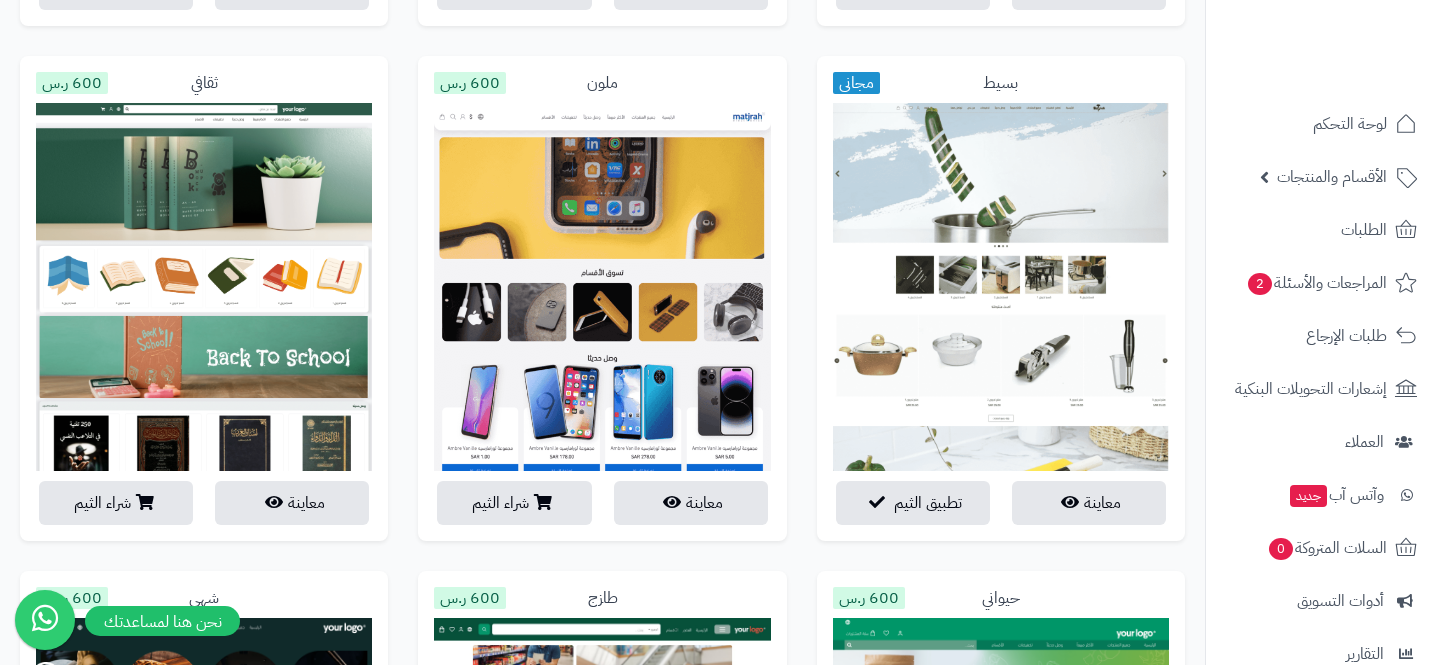 scroll, scrollTop: 1836, scrollLeft: 0, axis: vertical 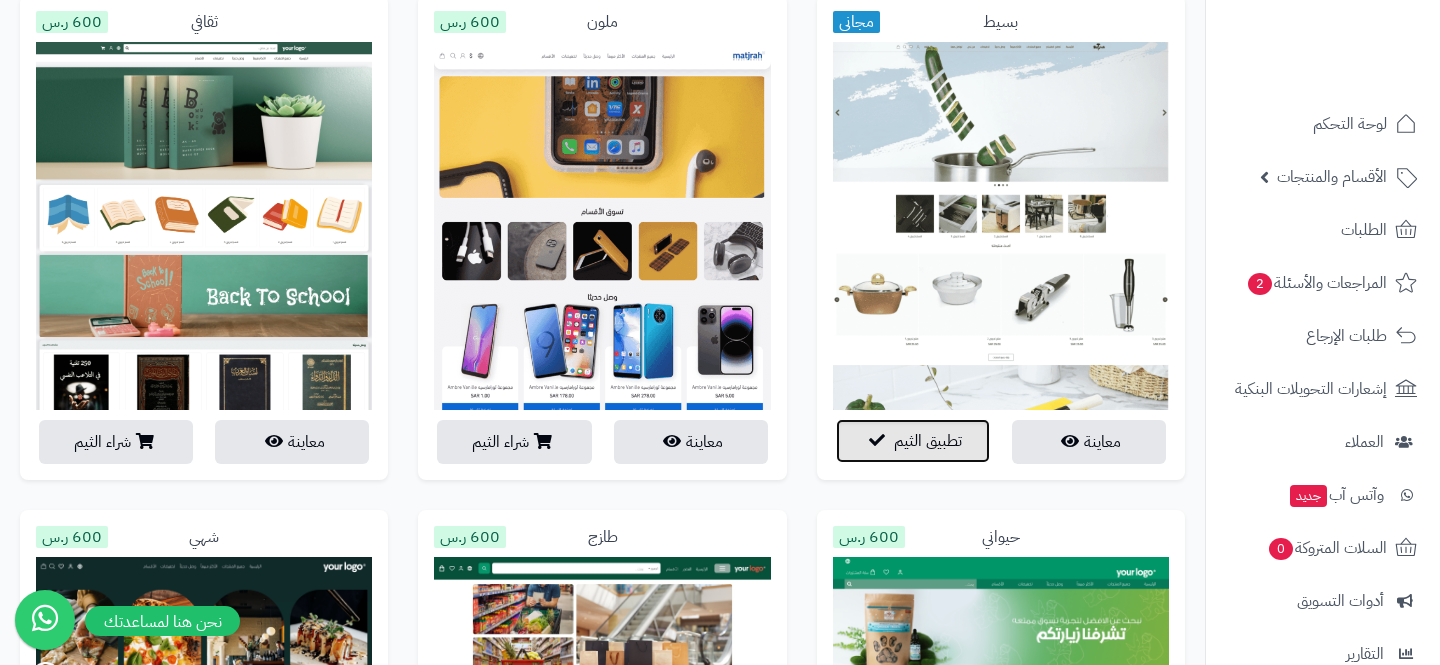 click on "تطبيق الثيم" at bounding box center (928, 441) 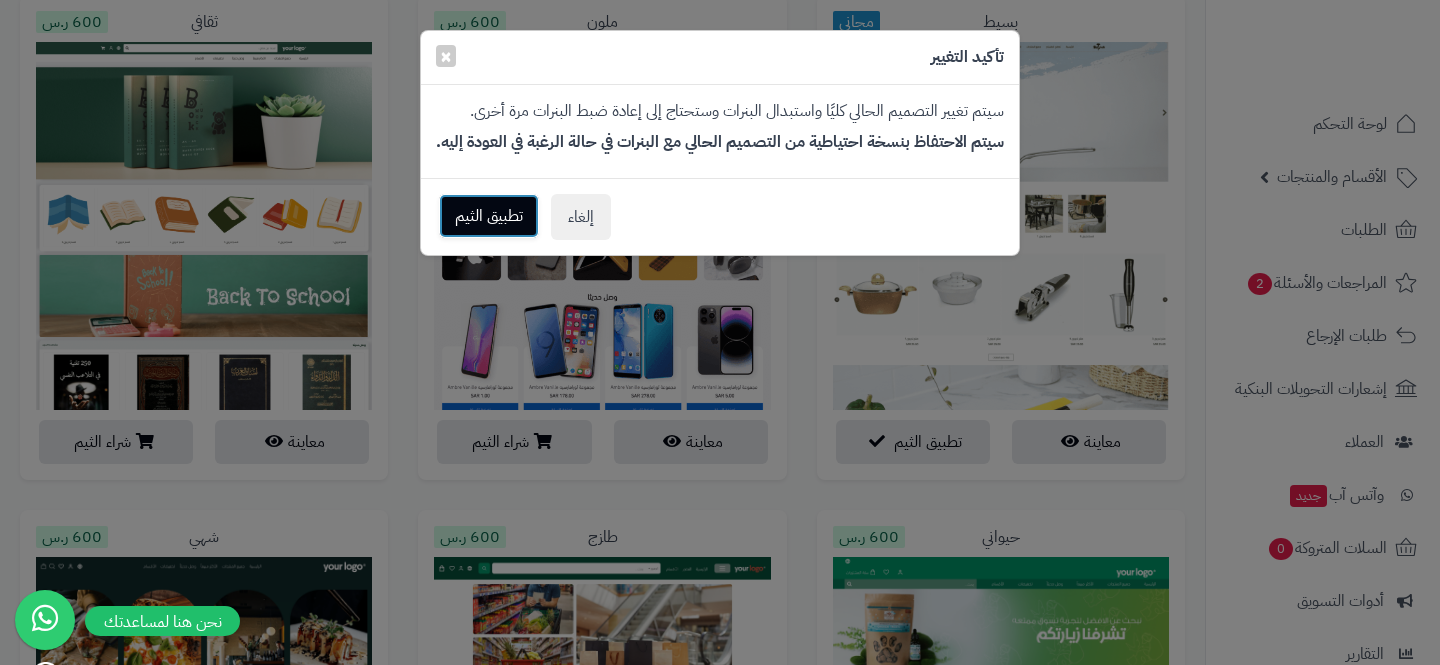 click on "تطبيق الثيم" at bounding box center [489, 216] 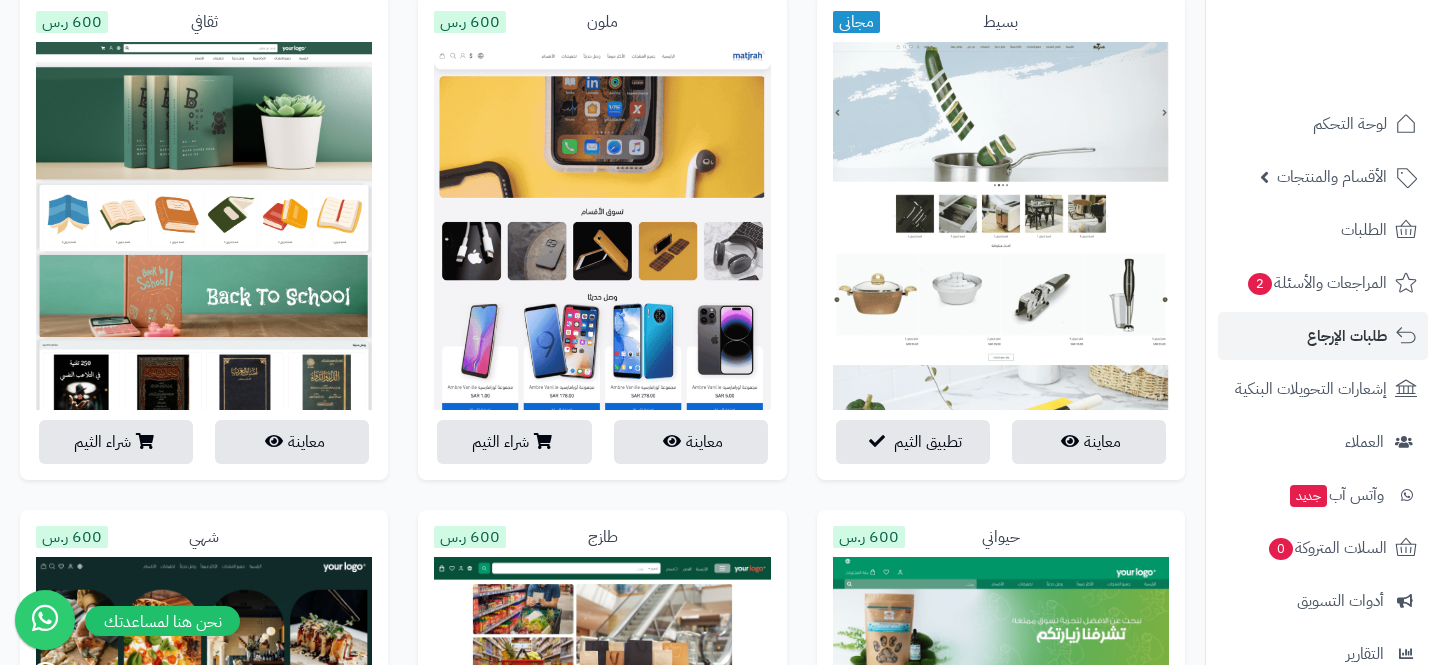 scroll, scrollTop: 250, scrollLeft: 0, axis: vertical 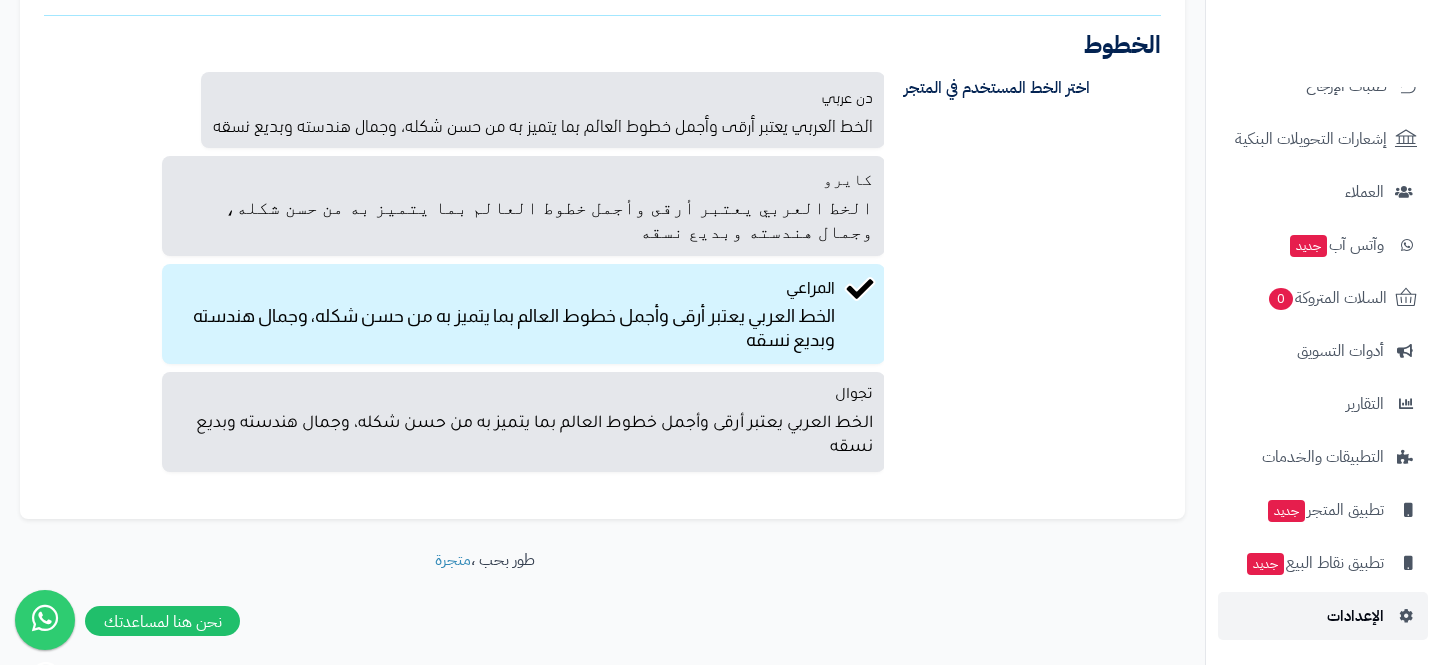 click on "الإعدادات" at bounding box center (1323, 616) 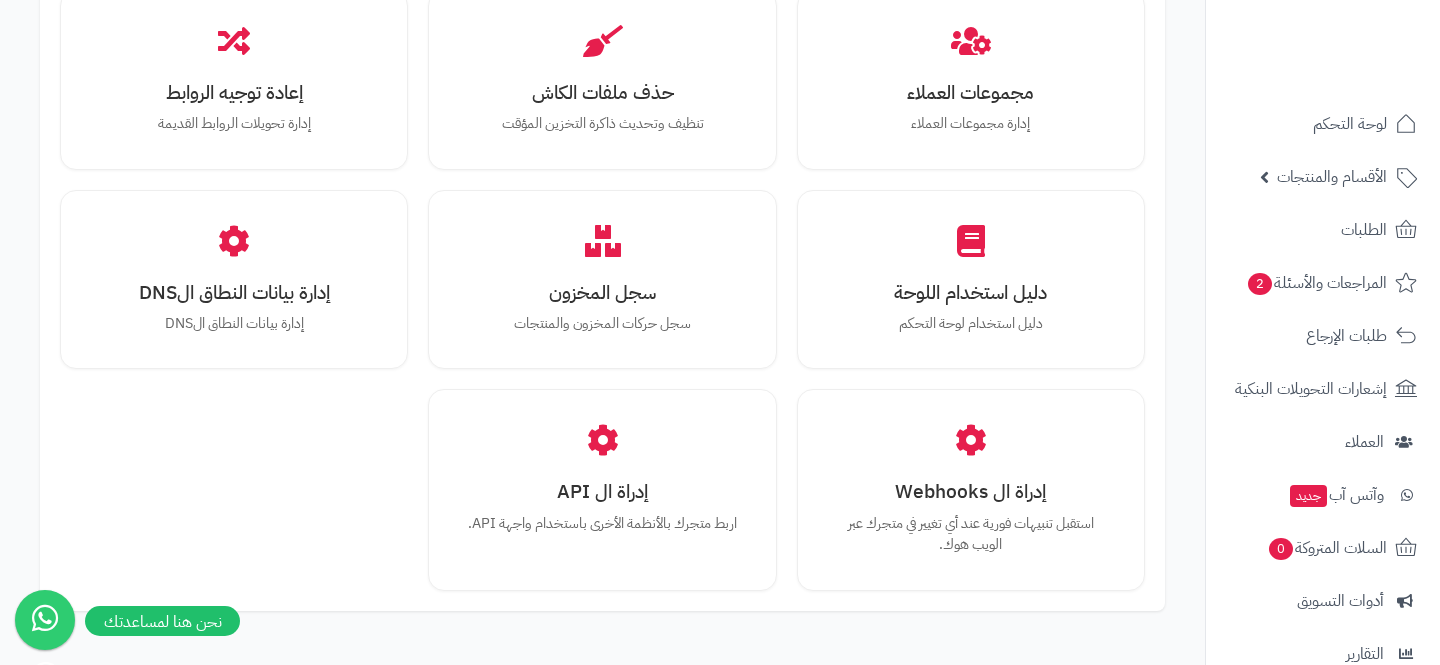 scroll, scrollTop: 2290, scrollLeft: 0, axis: vertical 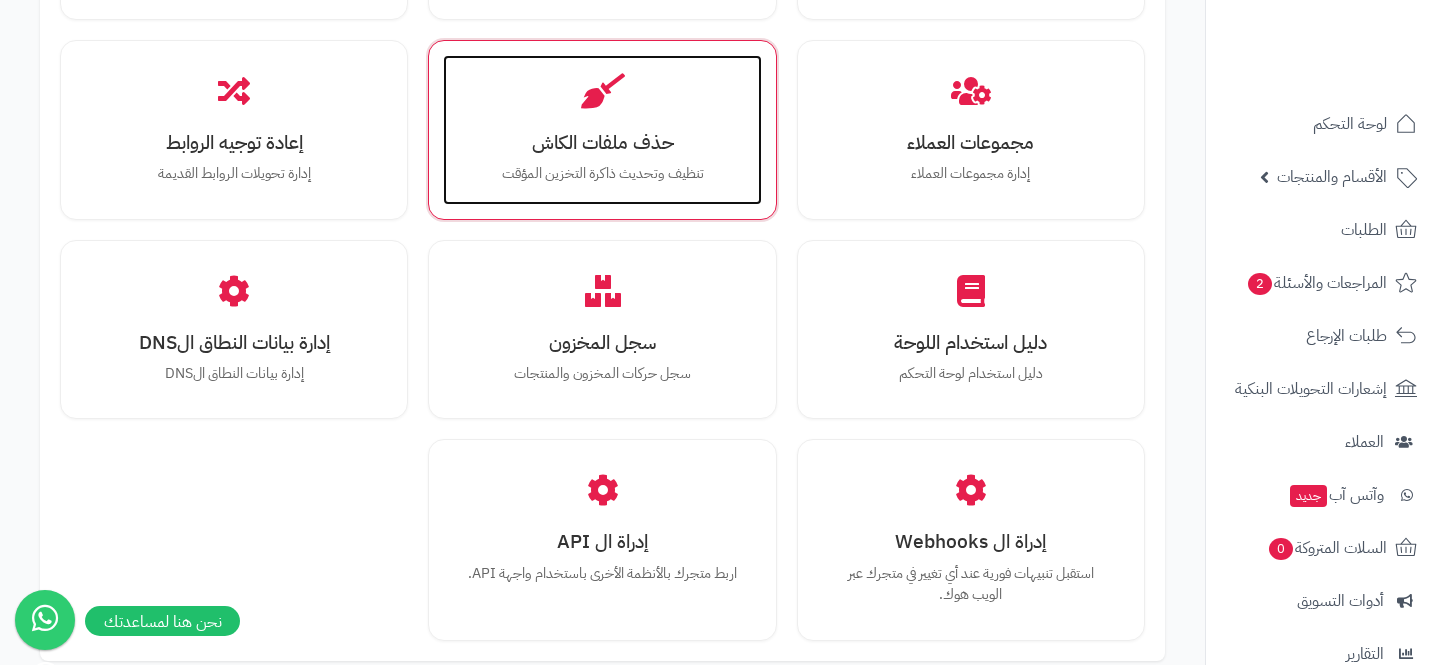 click on "حذف ملفات الكاش تنظيف وتحديث ذاكرة التخزين المؤقت" at bounding box center [602, 130] 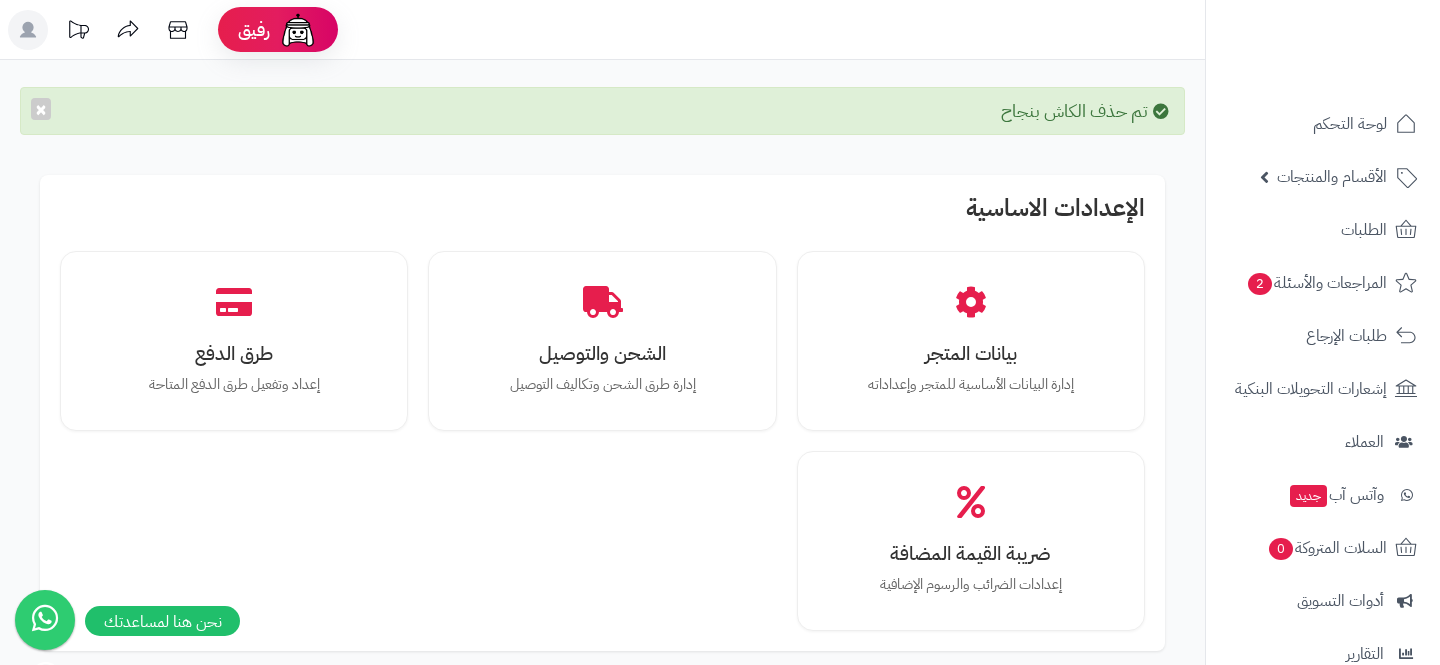 scroll, scrollTop: 0, scrollLeft: 0, axis: both 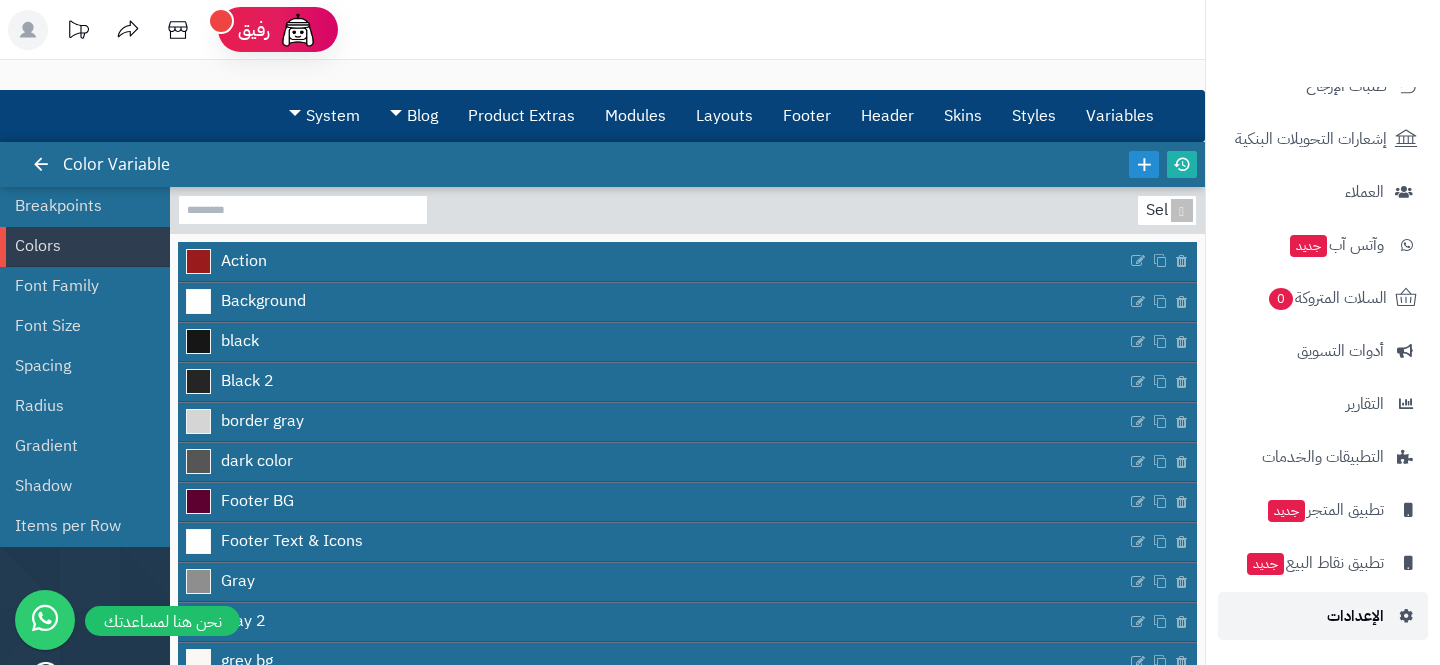 click on "الإعدادات" at bounding box center (1323, 616) 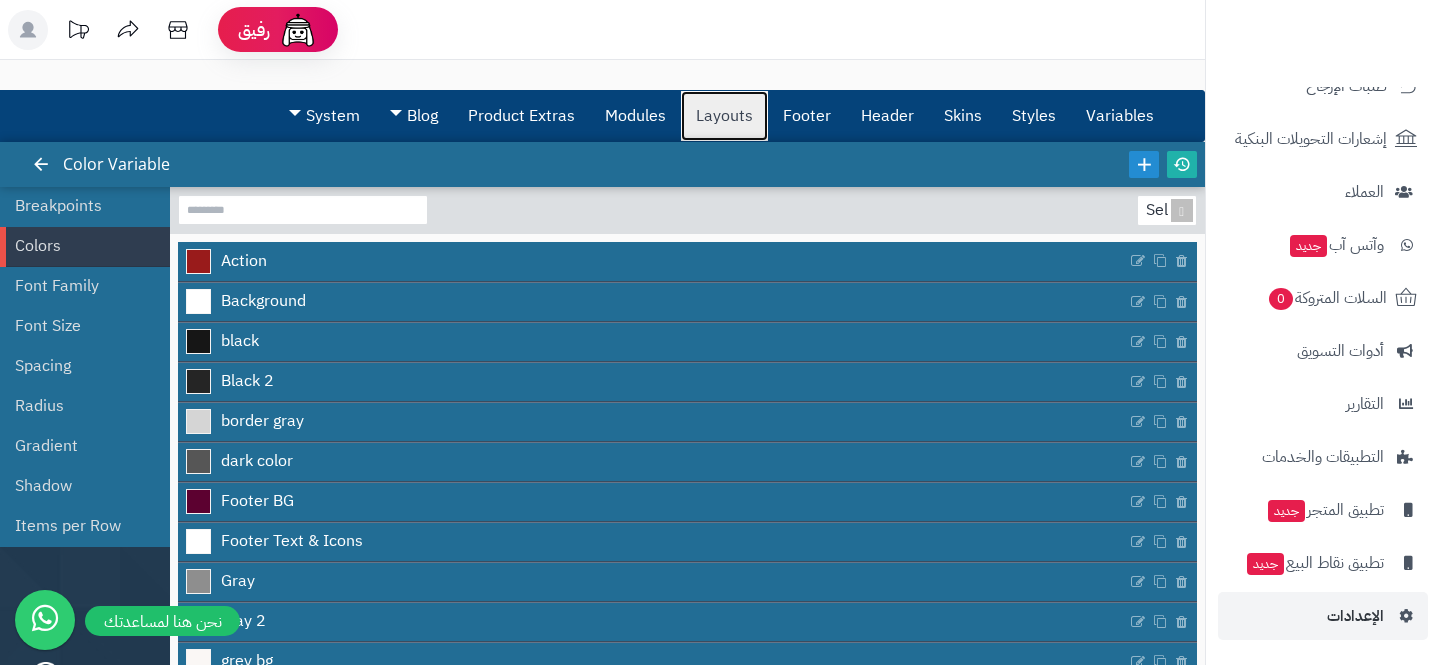 click on "Layouts" at bounding box center (724, 116) 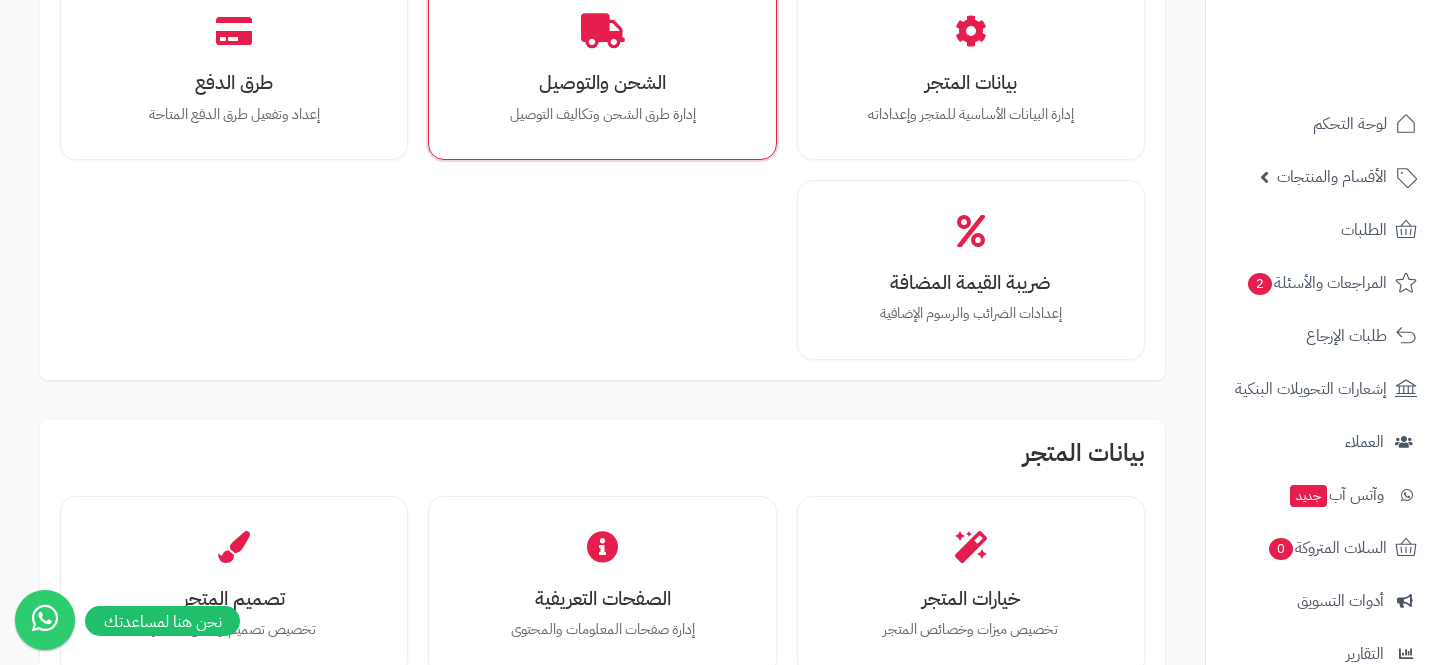 scroll, scrollTop: 297, scrollLeft: 0, axis: vertical 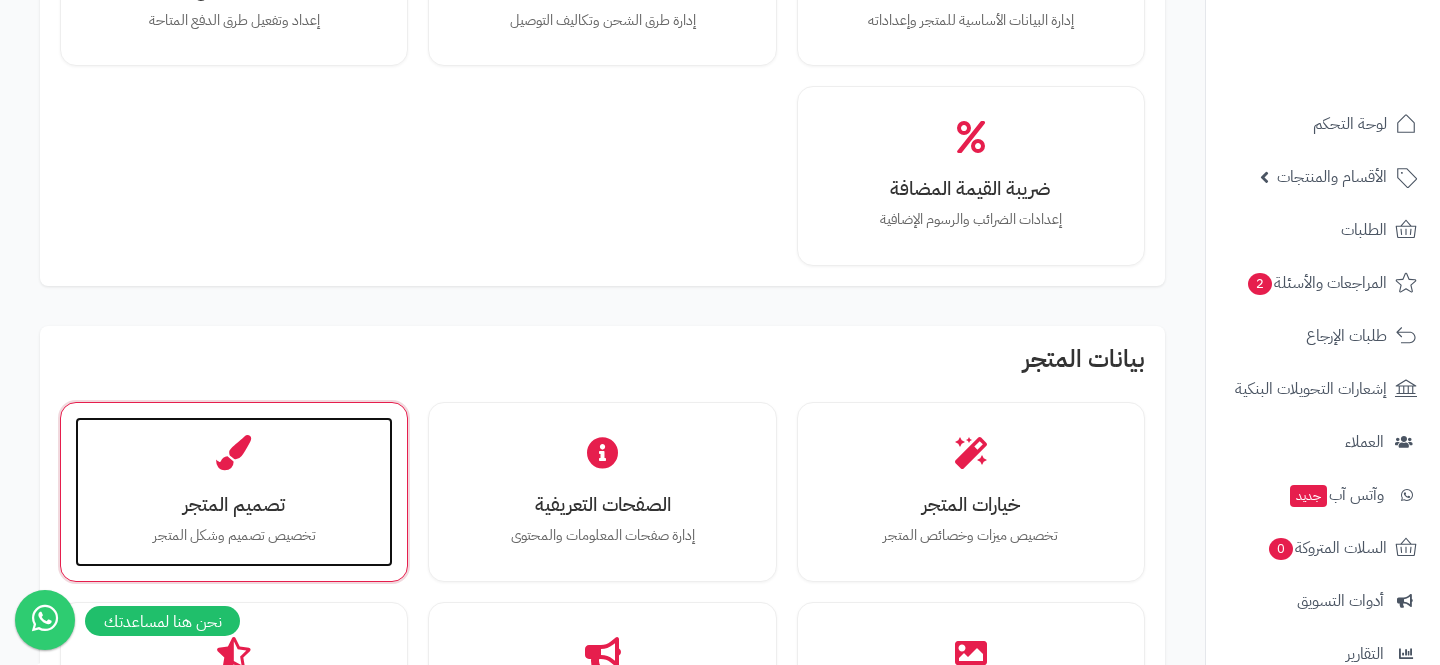 click on "تصميم المتجر" at bounding box center [234, 504] 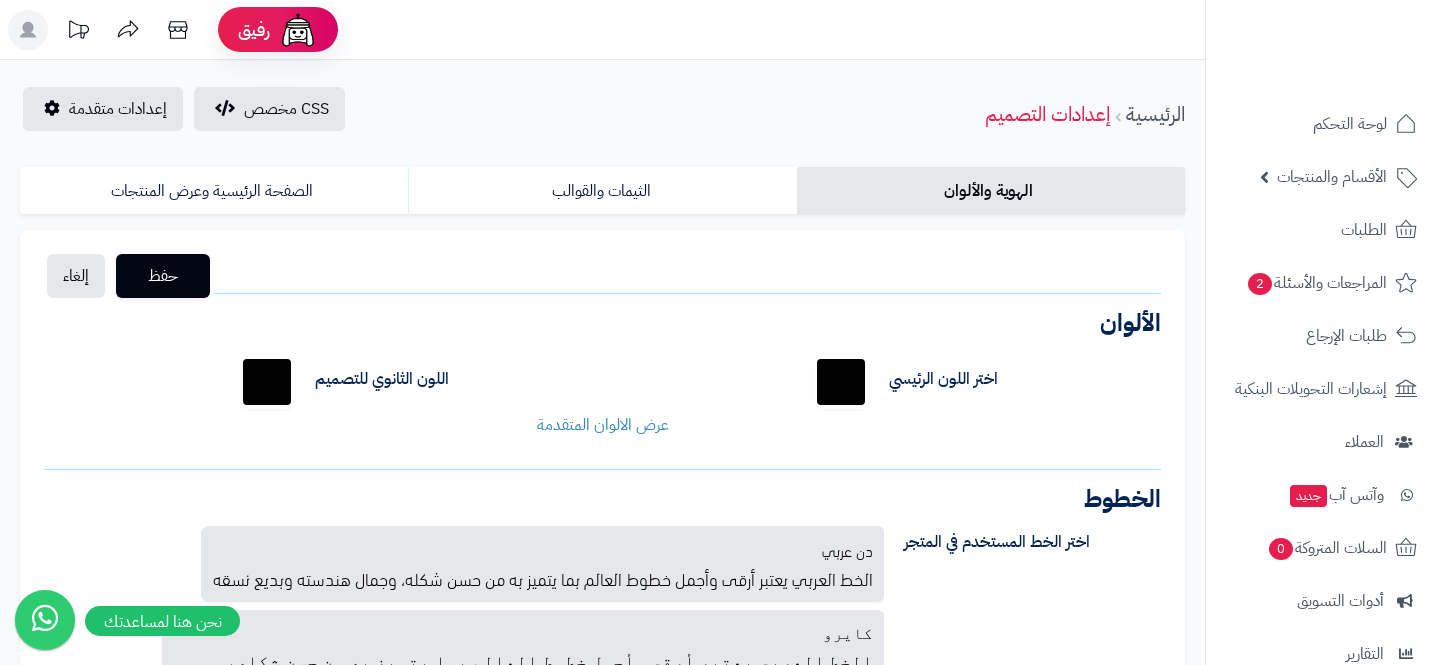 scroll, scrollTop: 0, scrollLeft: 0, axis: both 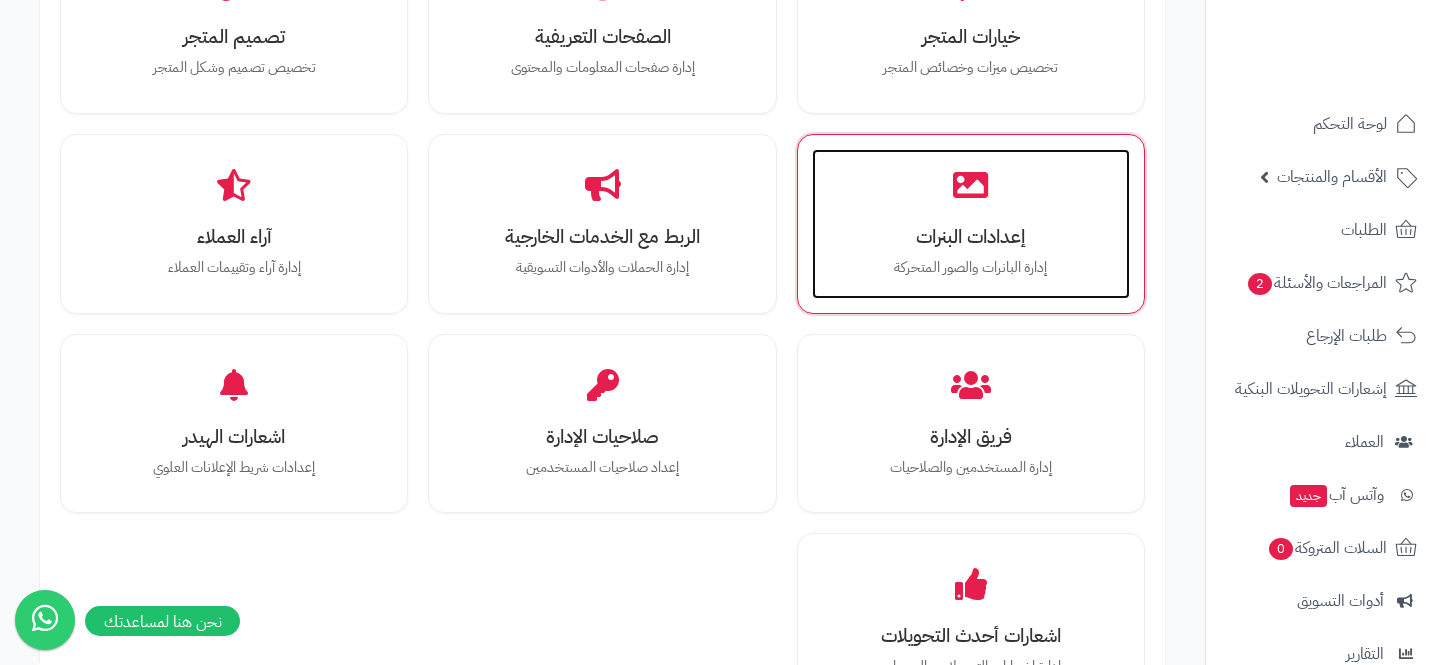 click on "إدارة البانرات والصور المتحركة" at bounding box center (971, 268) 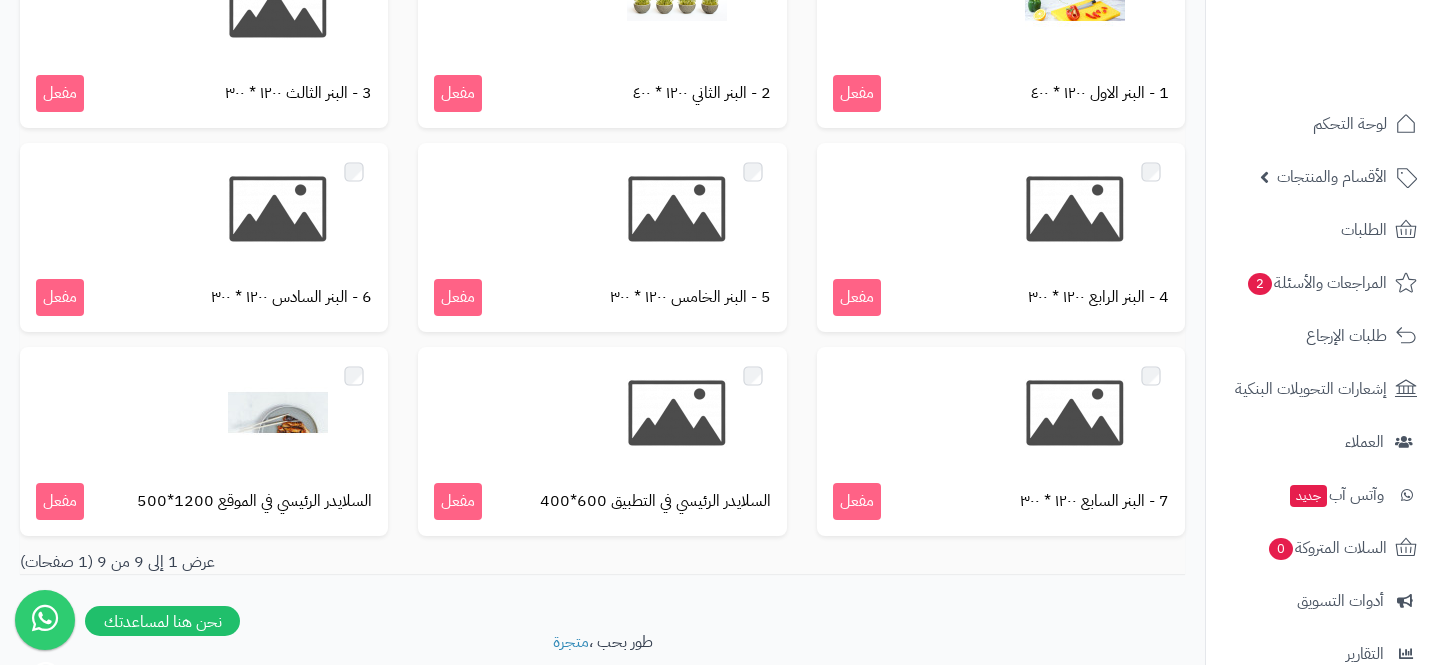 scroll, scrollTop: 324, scrollLeft: 0, axis: vertical 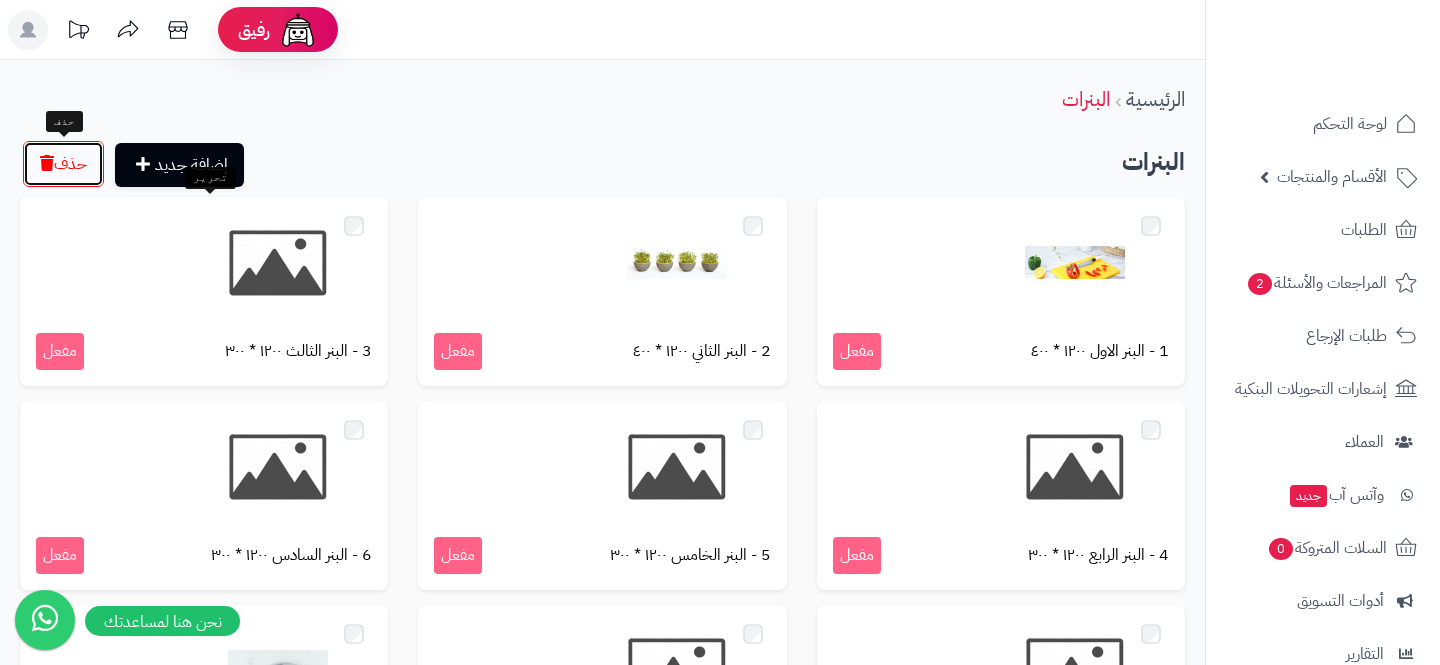 click on "حذف" at bounding box center (63, 164) 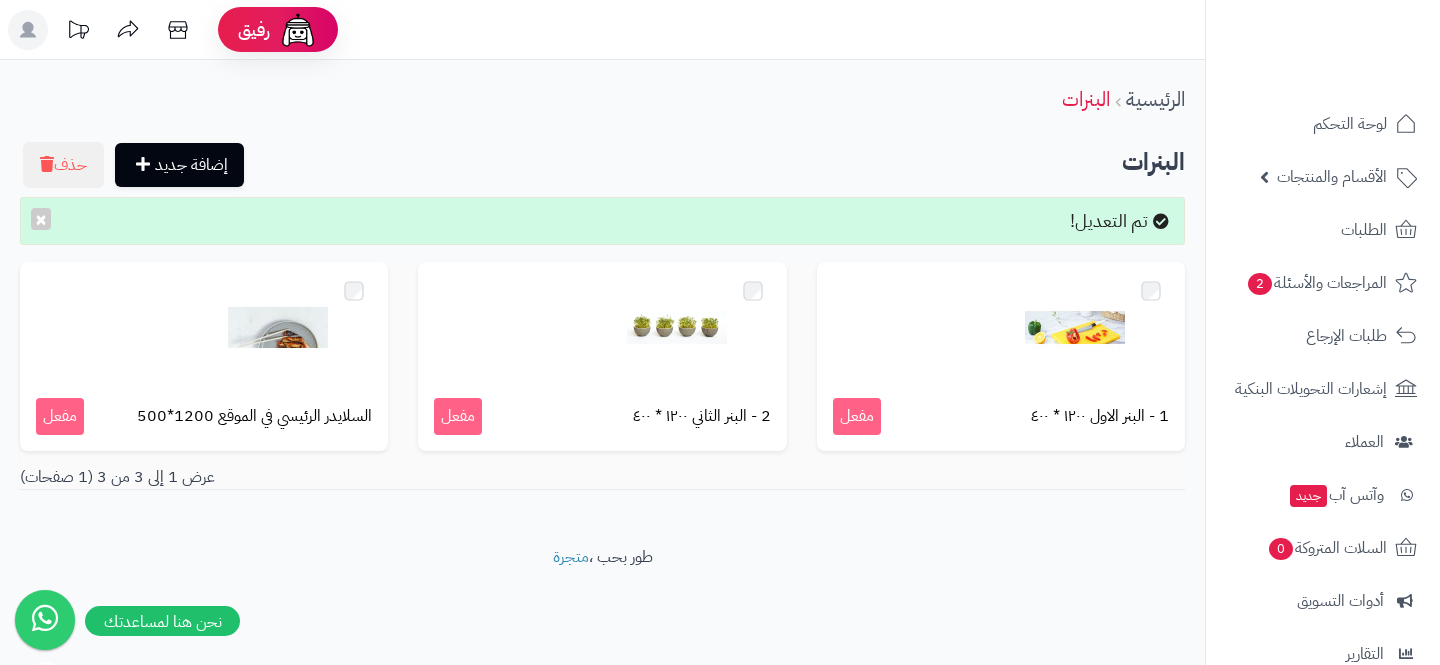 scroll, scrollTop: 0, scrollLeft: 0, axis: both 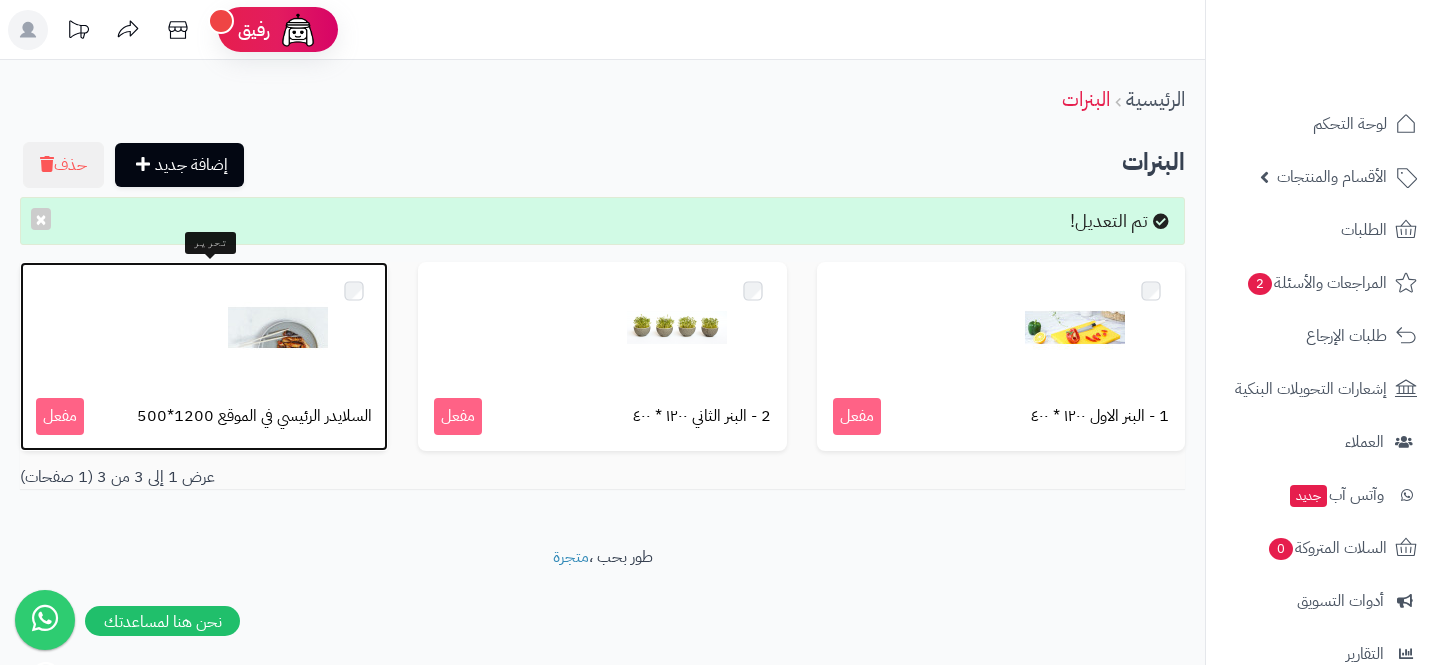 click at bounding box center [278, 328] 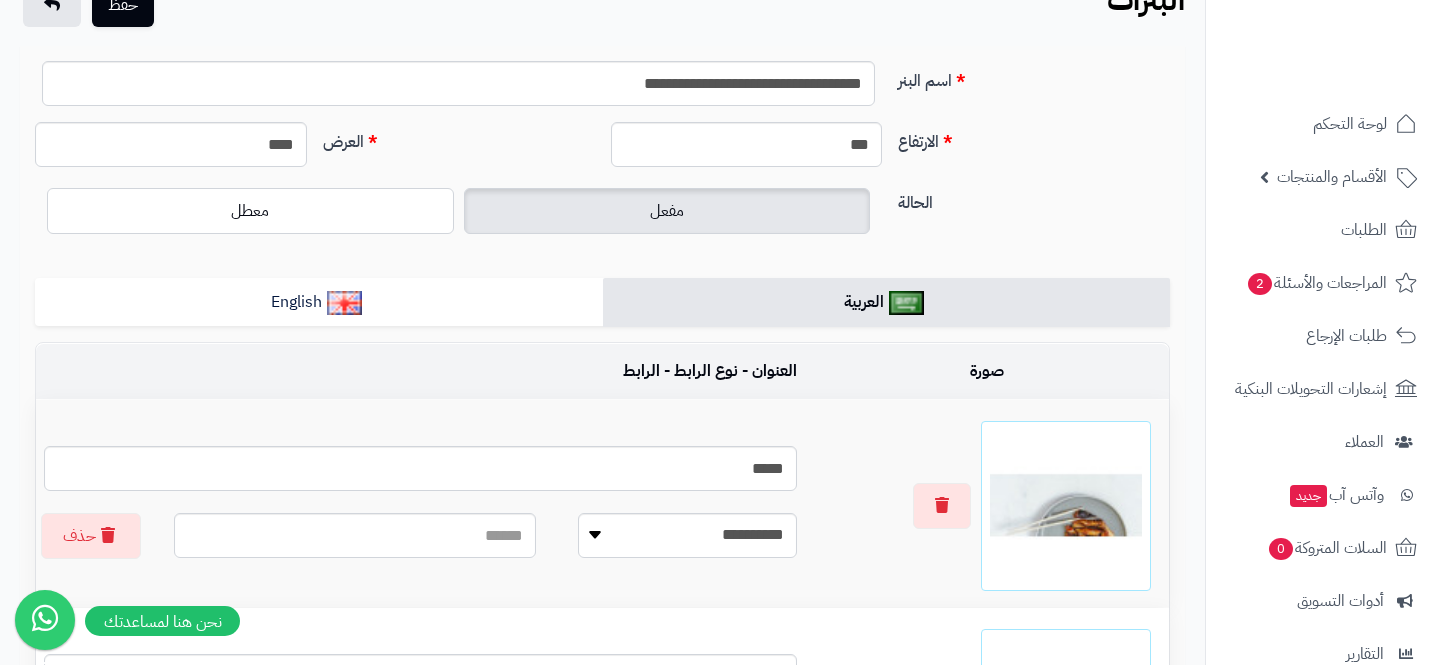 scroll, scrollTop: 0, scrollLeft: 0, axis: both 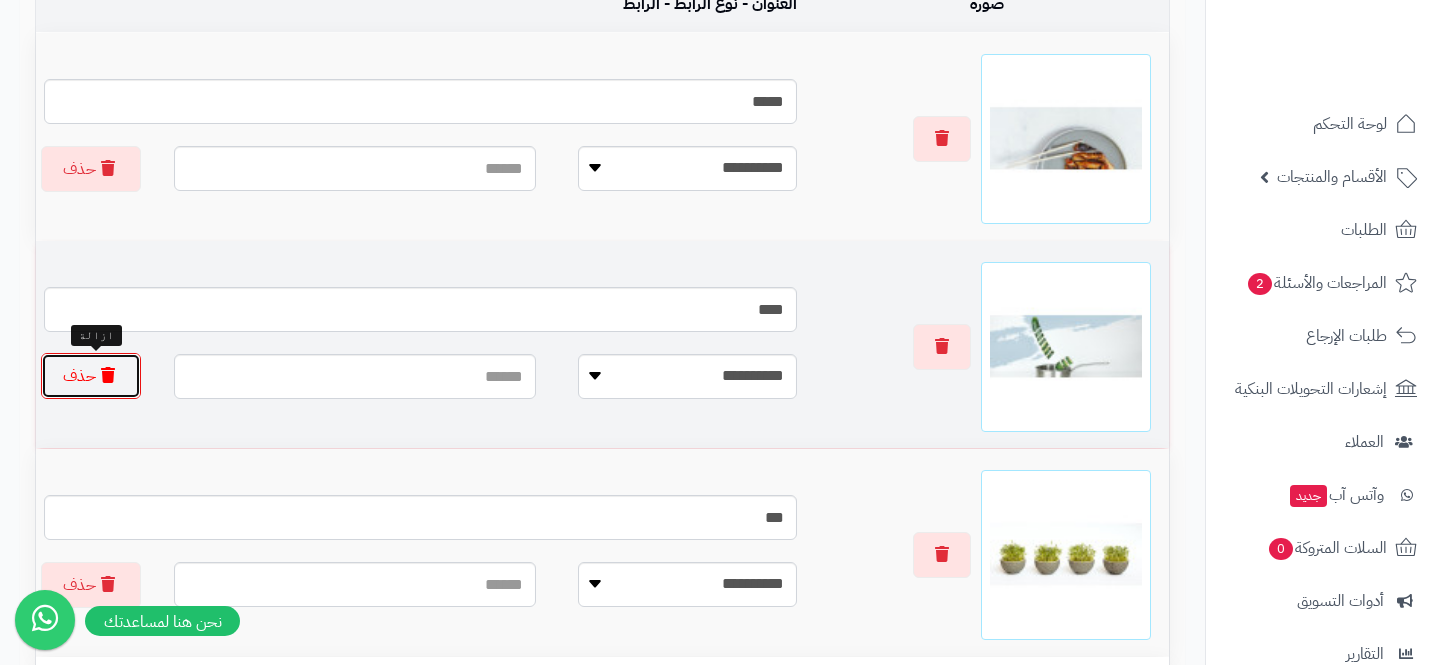 click on "حذف" at bounding box center [91, 376] 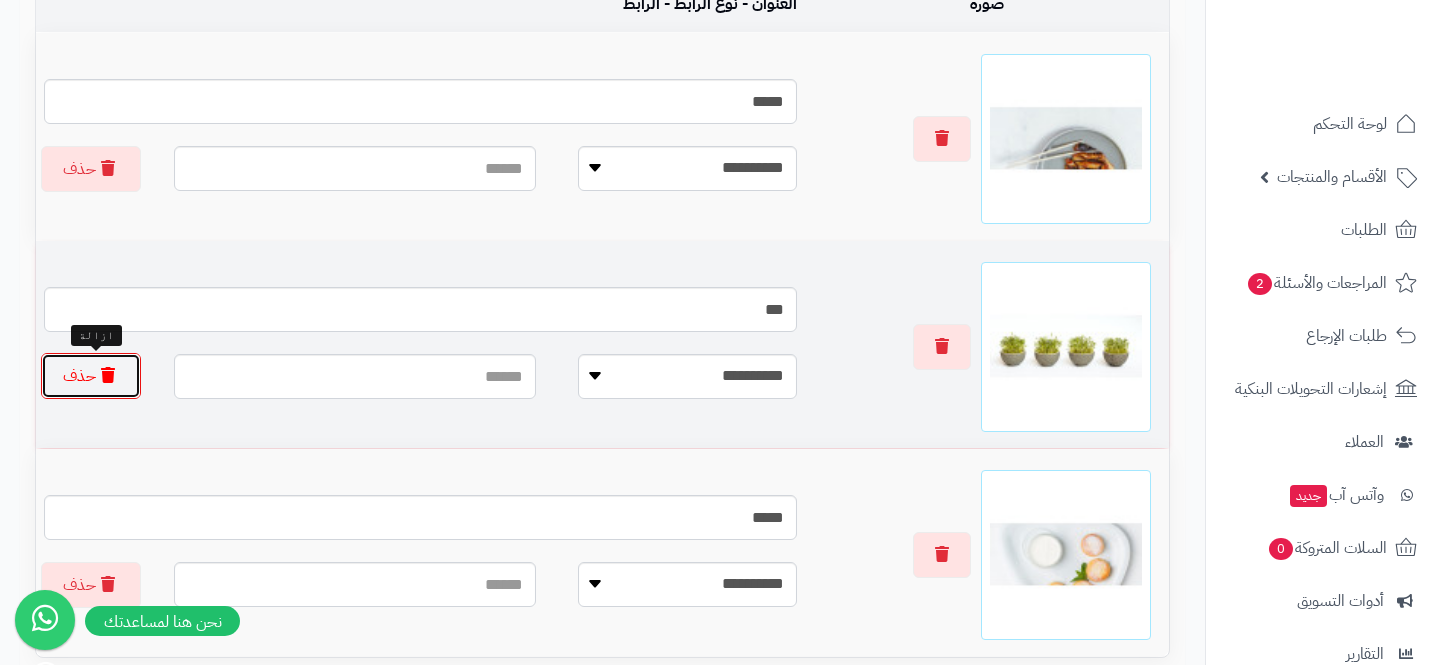 click on "حذف" at bounding box center [91, 376] 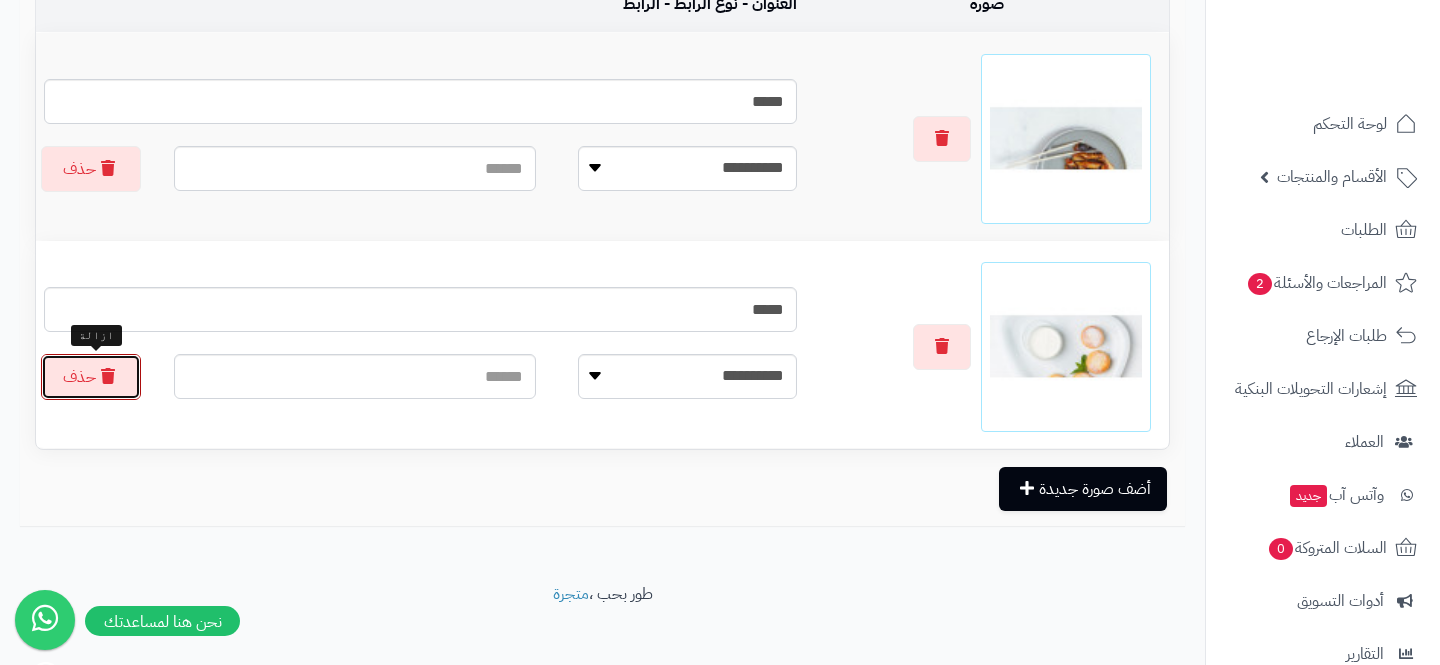 click on "حذف" at bounding box center (91, 377) 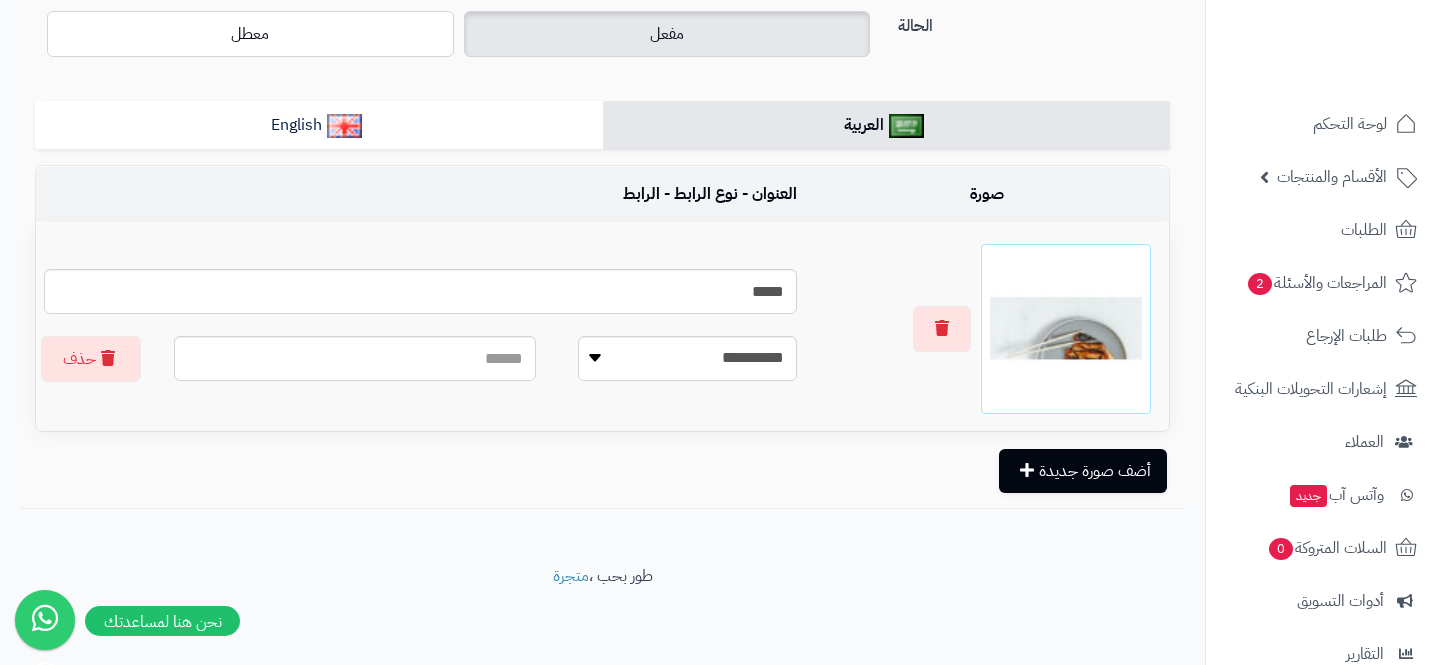 scroll, scrollTop: 0, scrollLeft: 0, axis: both 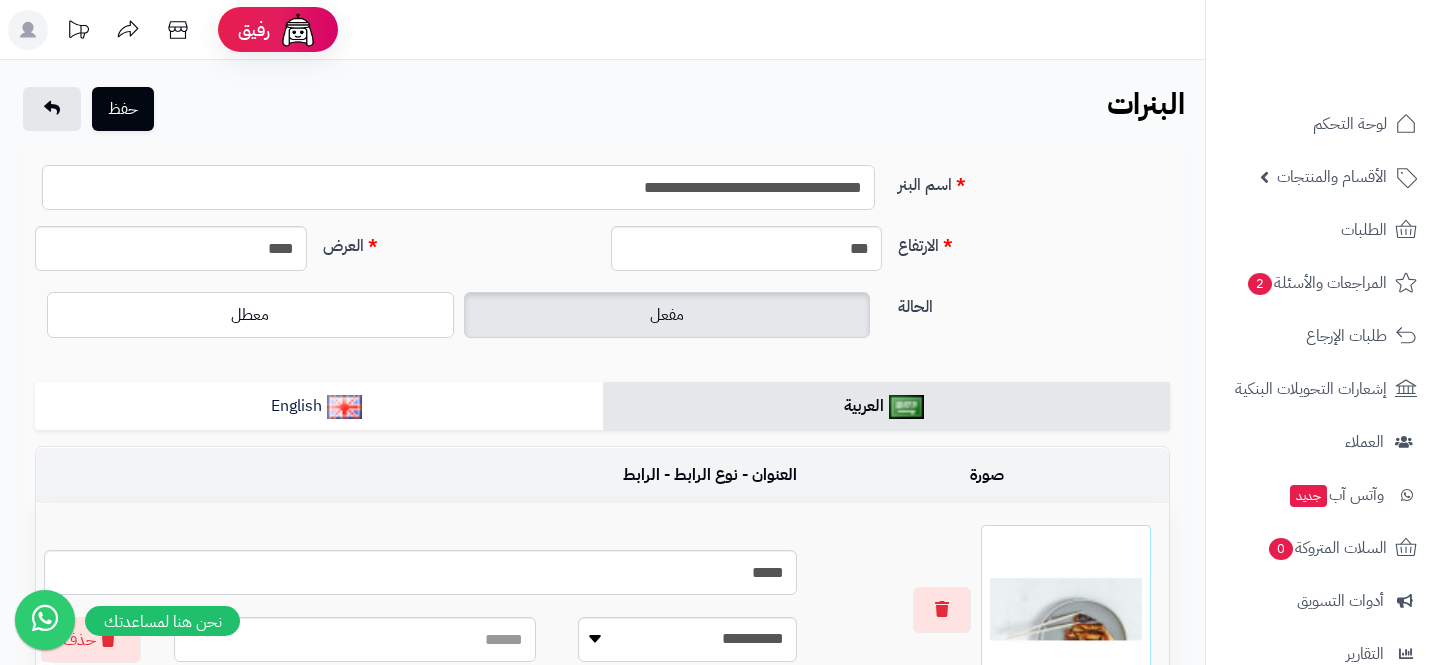drag, startPoint x: 704, startPoint y: 190, endPoint x: 545, endPoint y: 191, distance: 159.00314 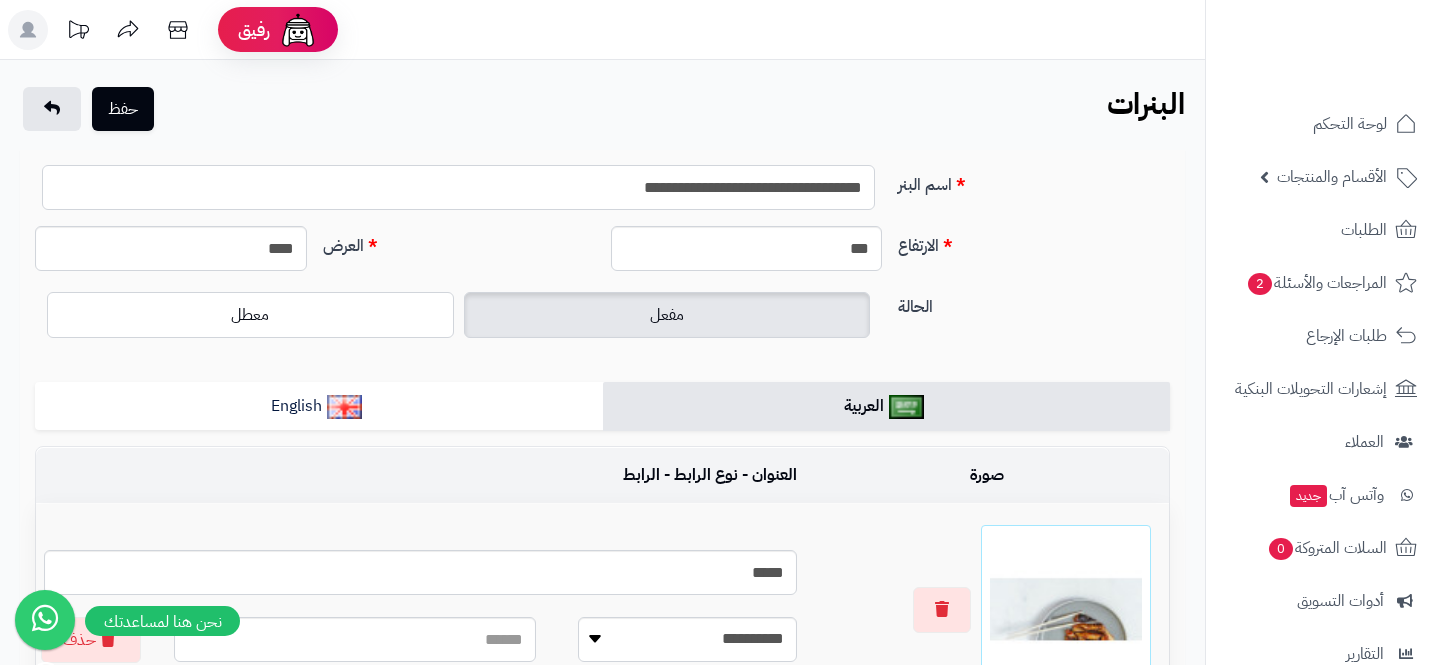 click on "**********" at bounding box center (458, 187) 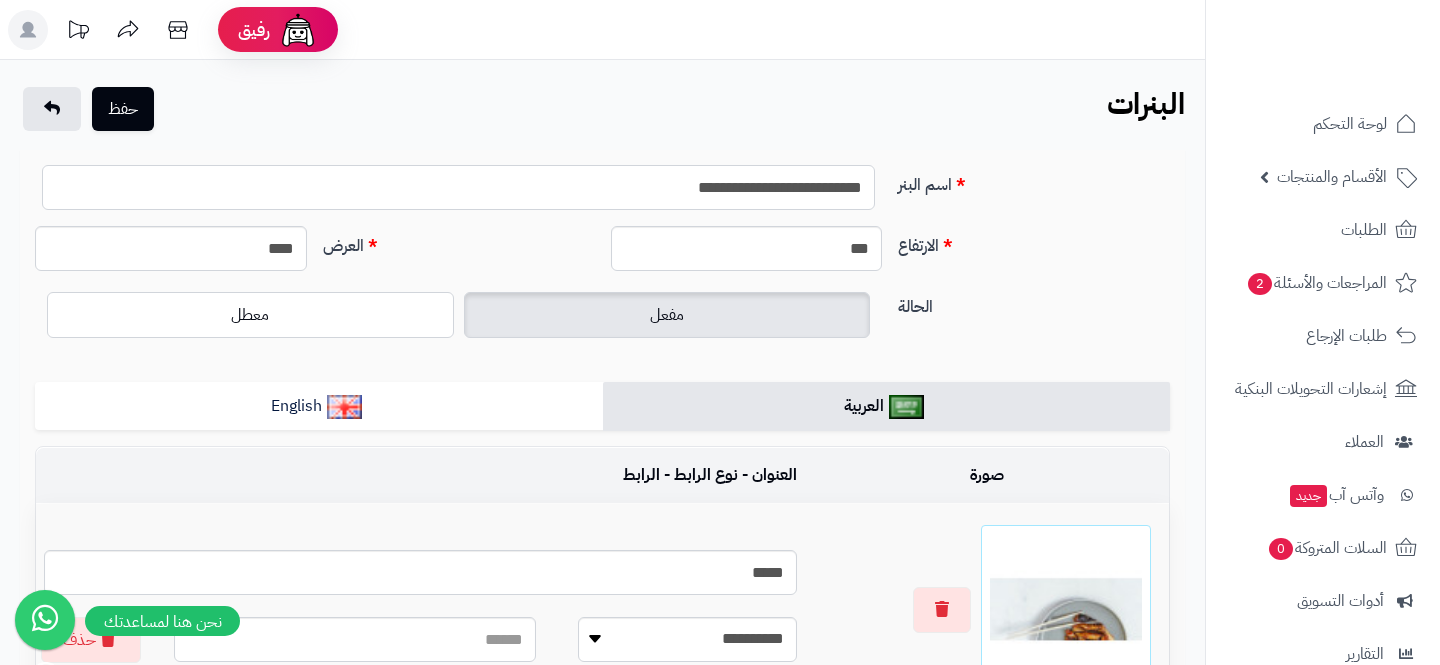 type on "**********" 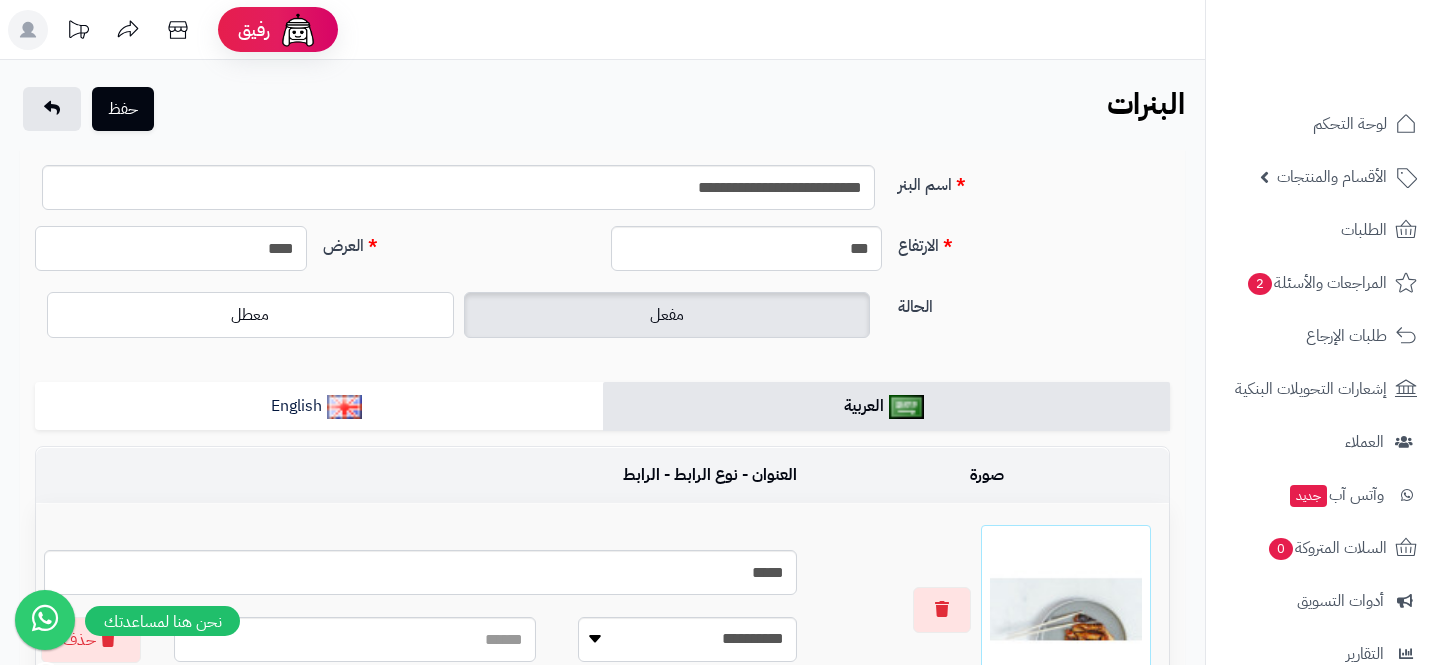 click on "****" at bounding box center [171, 248] 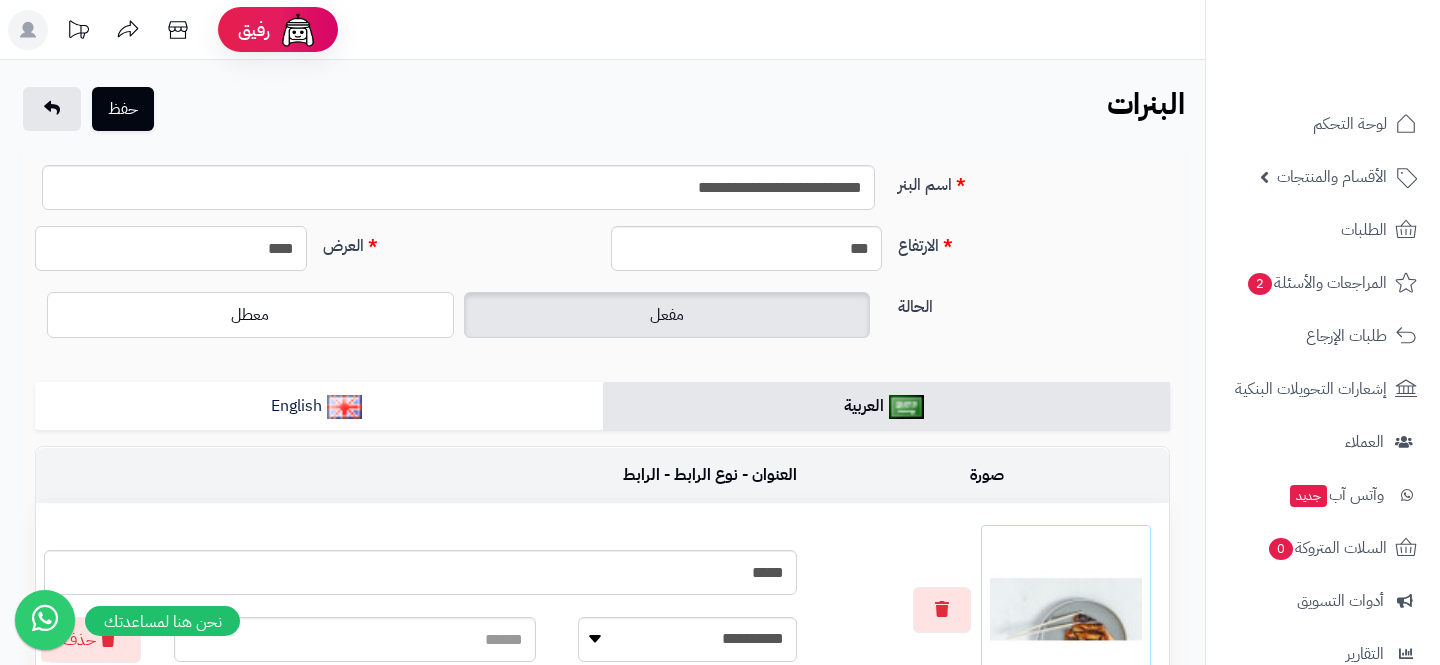type on "****" 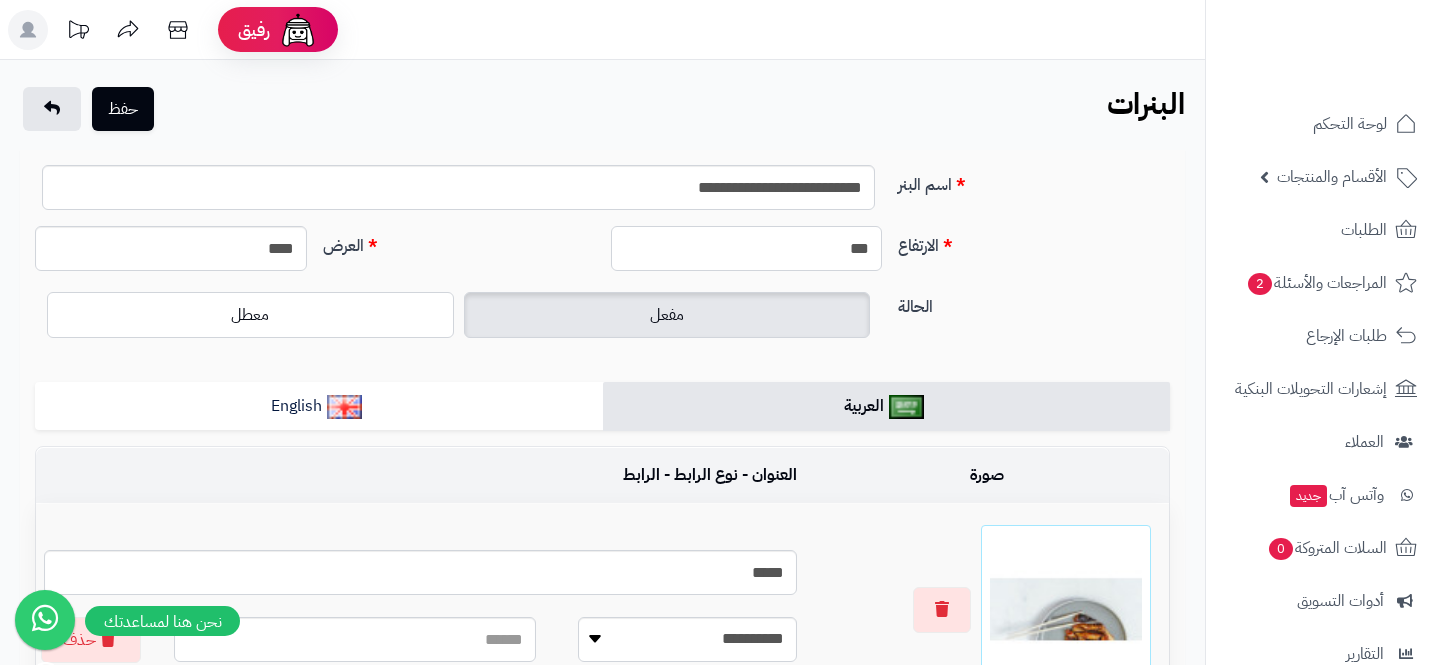 click on "***" at bounding box center (747, 248) 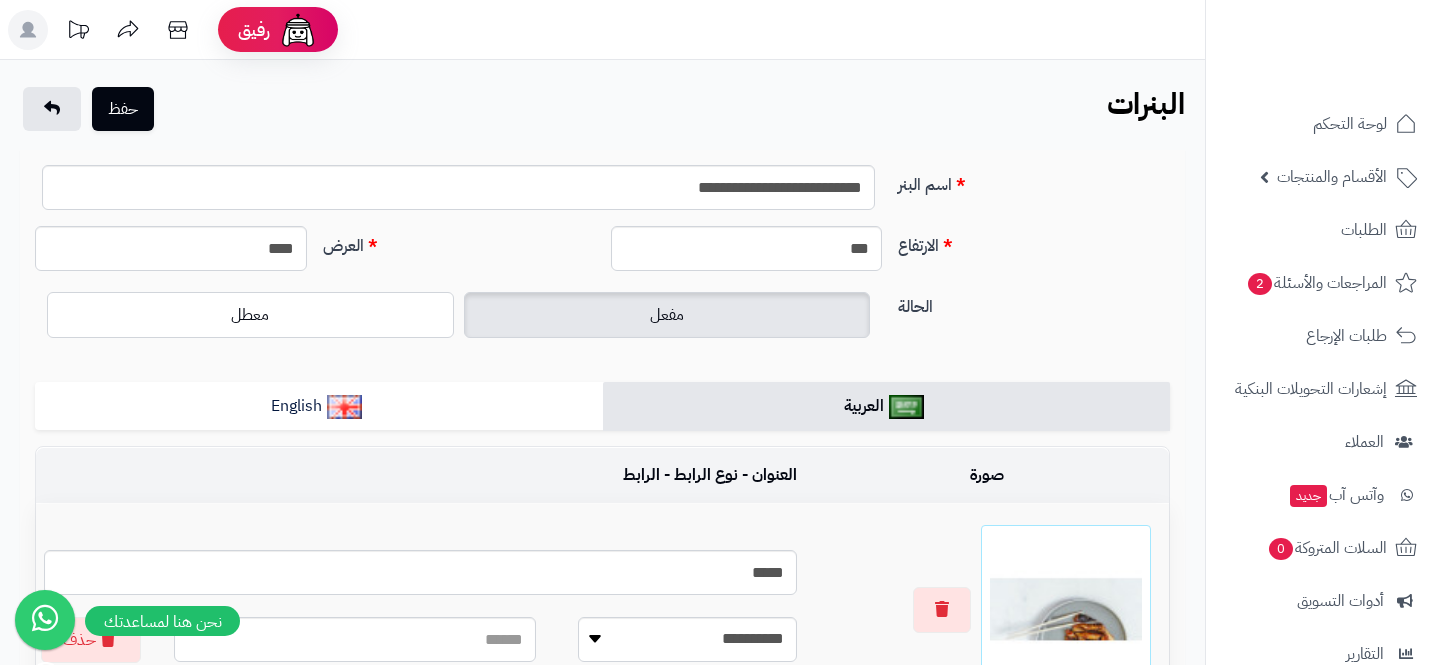 click on "الحالة" at bounding box center [1034, 303] 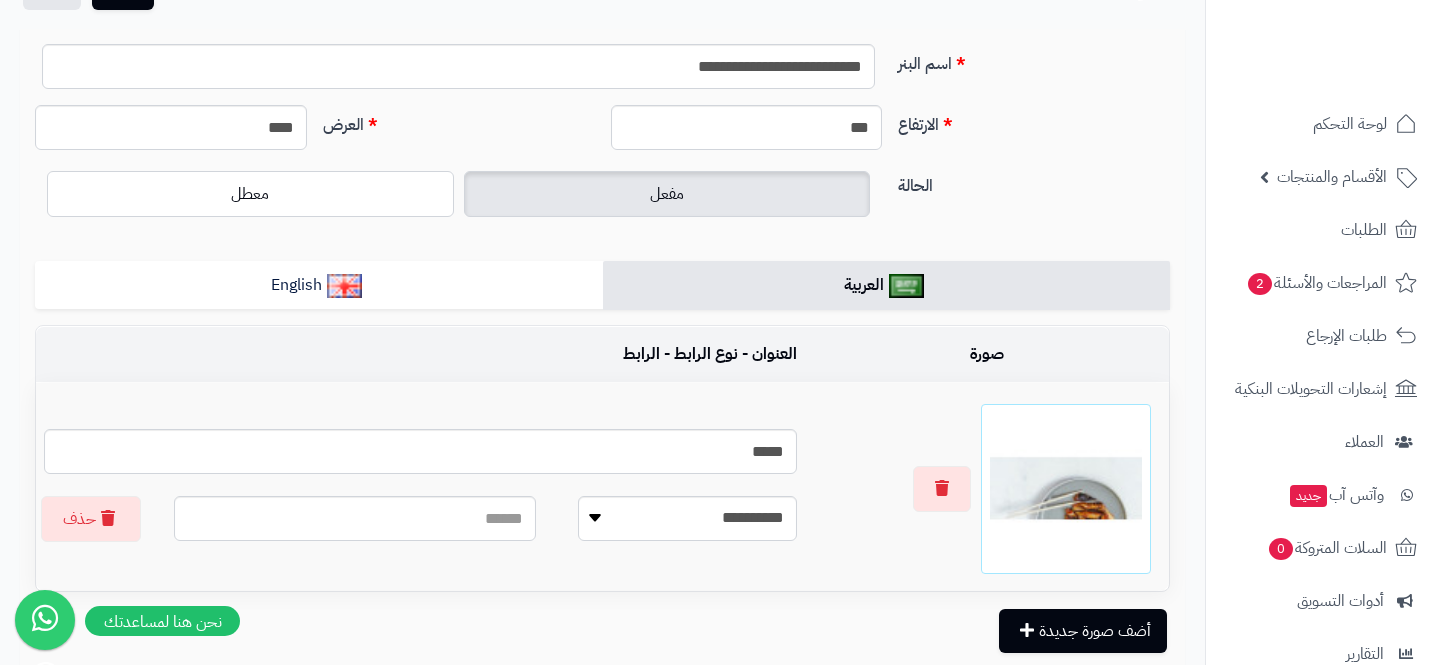 scroll, scrollTop: 137, scrollLeft: 0, axis: vertical 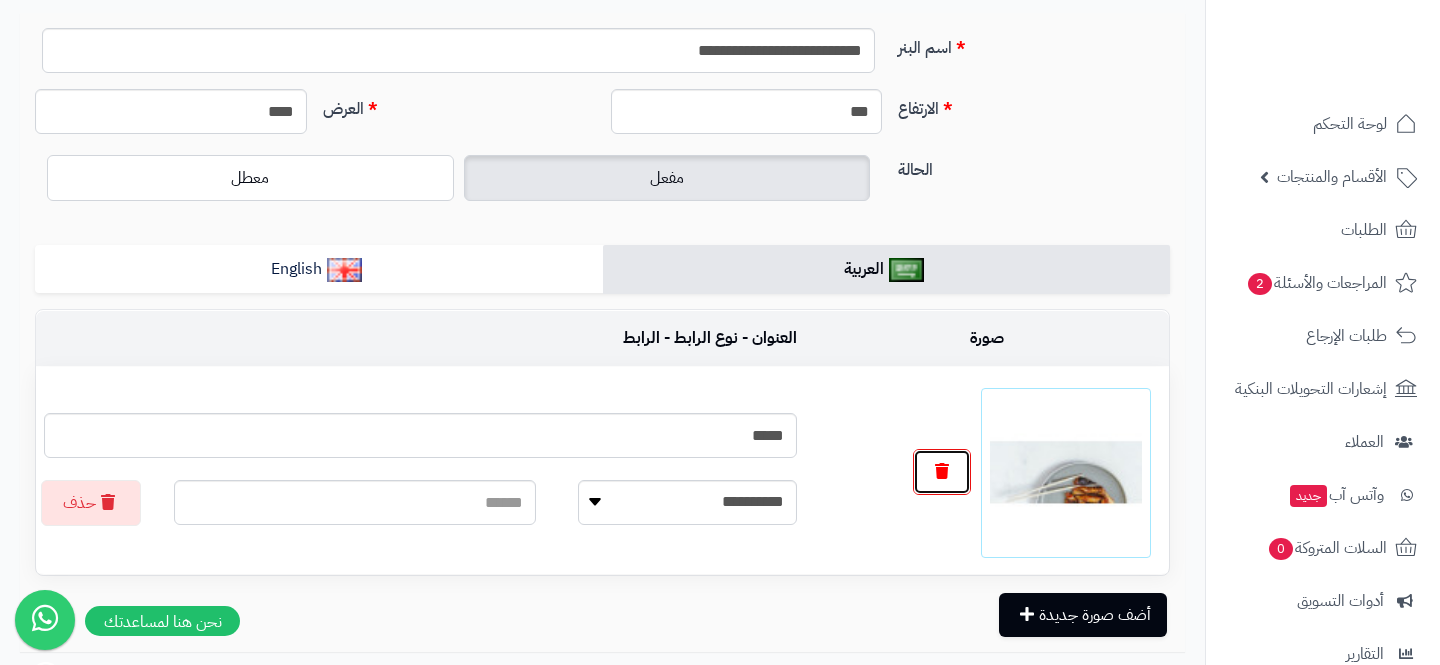 click at bounding box center (942, 472) 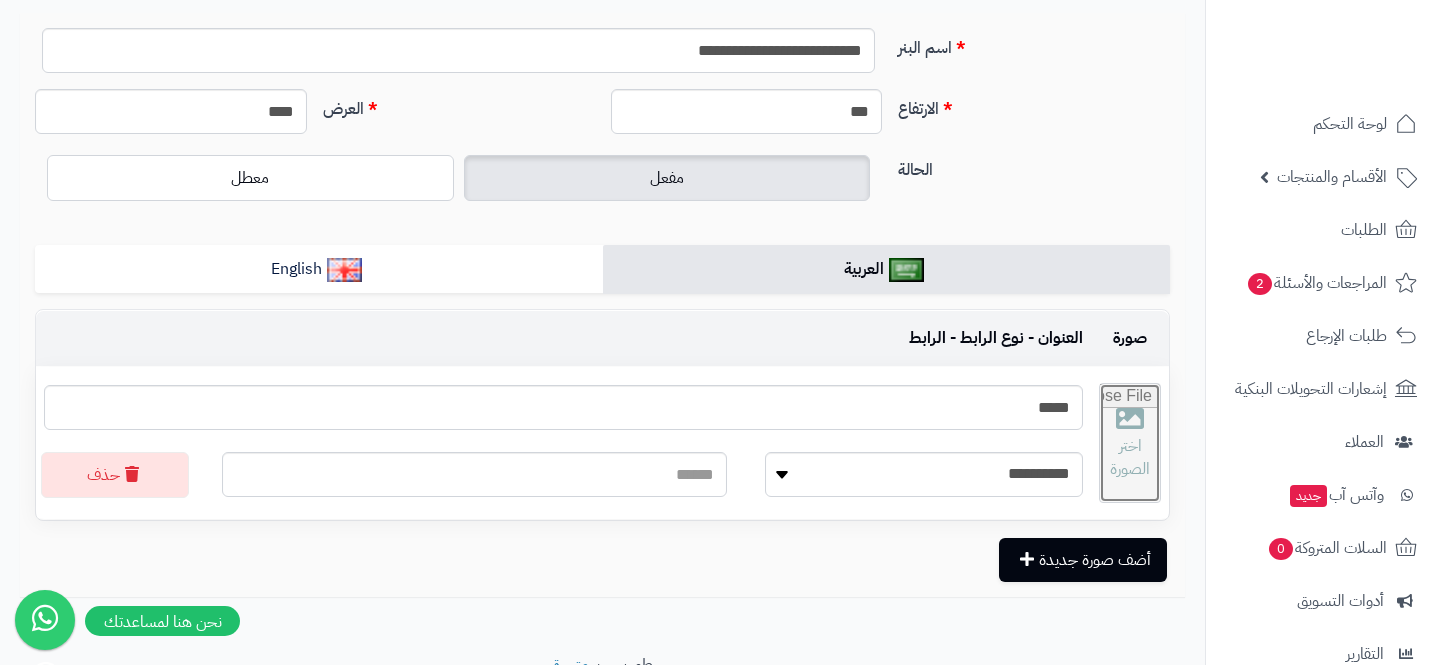 click at bounding box center (1130, 443) 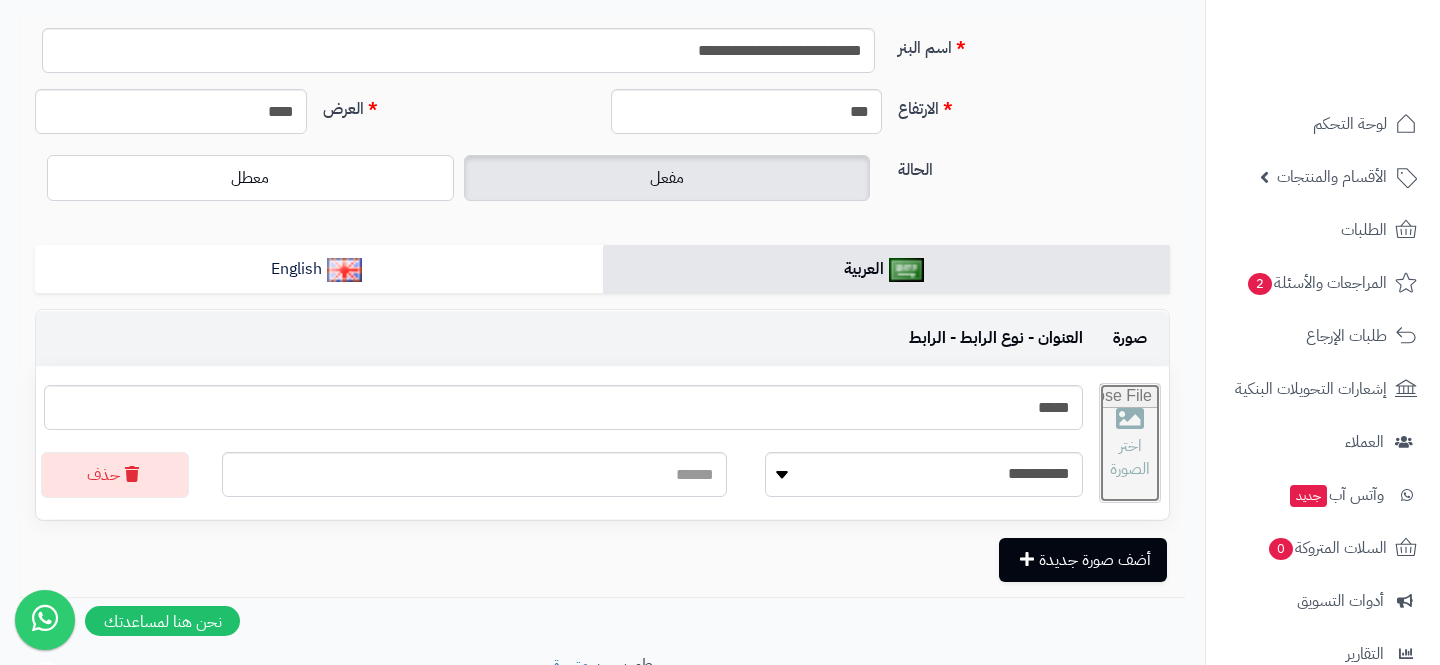type on "**********" 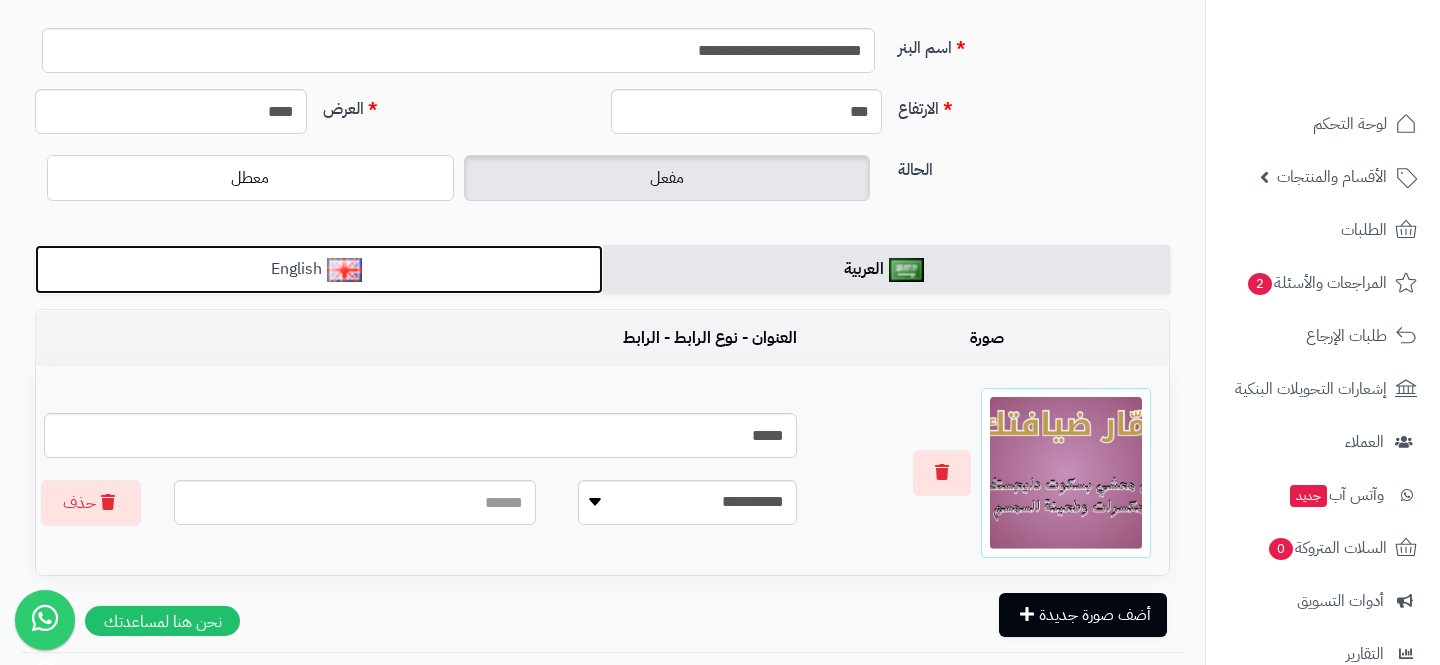 click on "English" at bounding box center [319, 269] 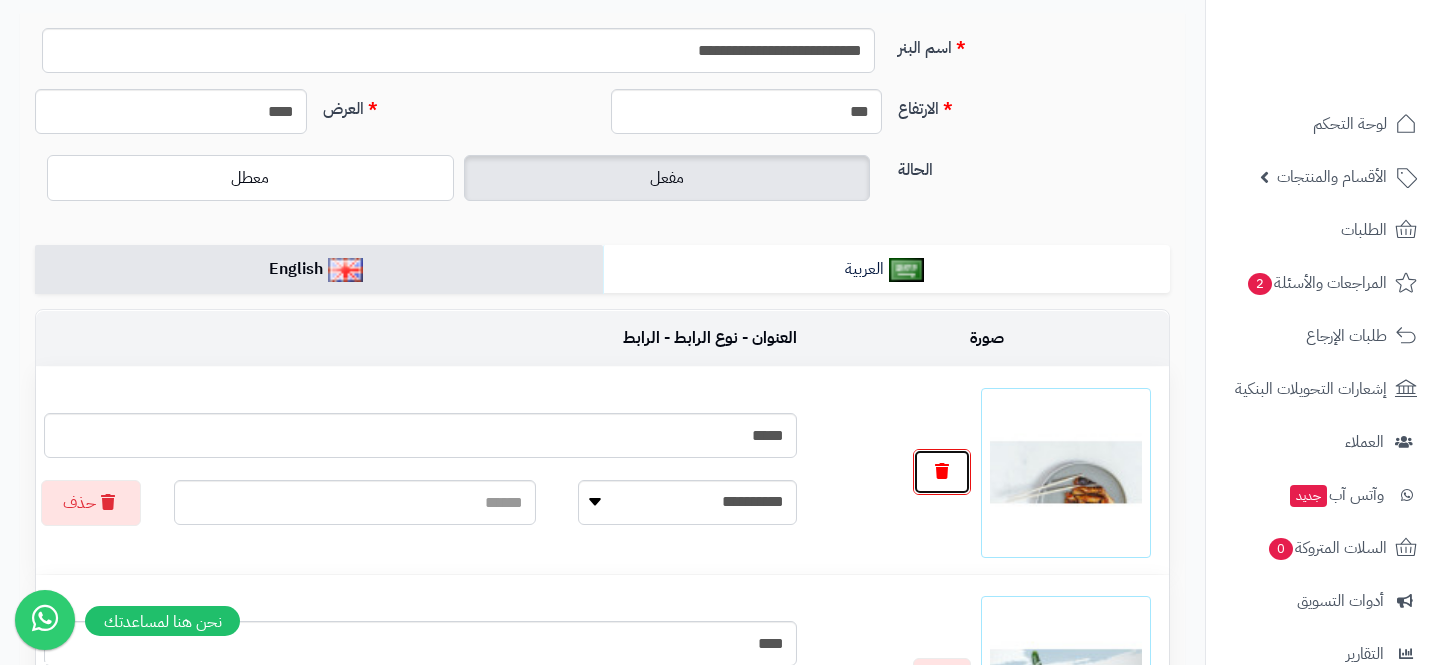 click at bounding box center (942, 472) 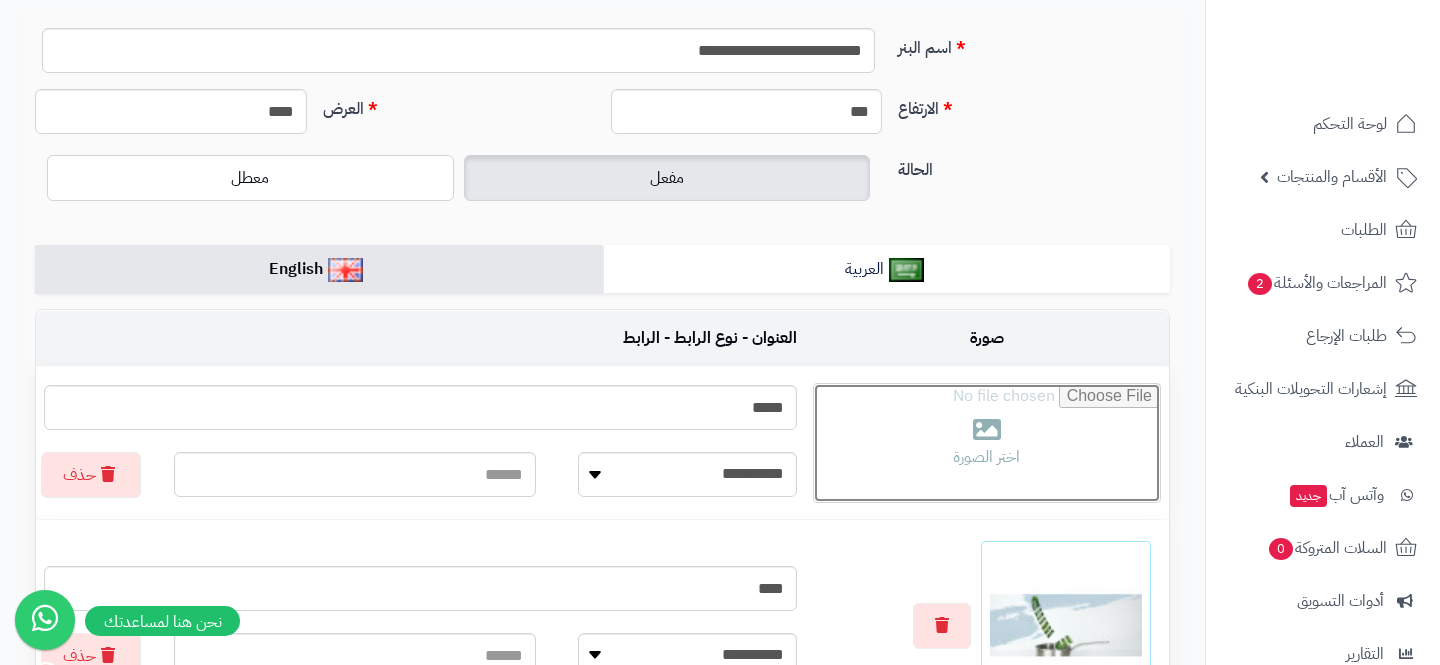 click at bounding box center [987, 443] 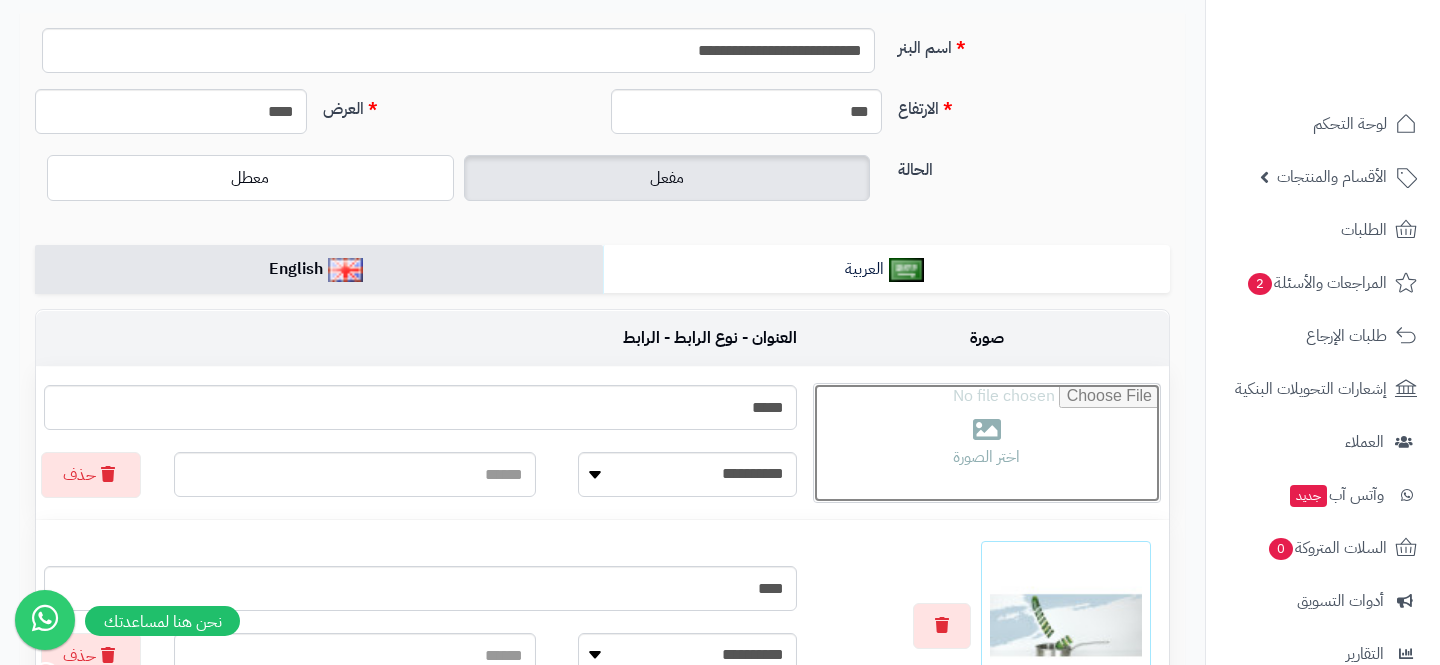 type on "**********" 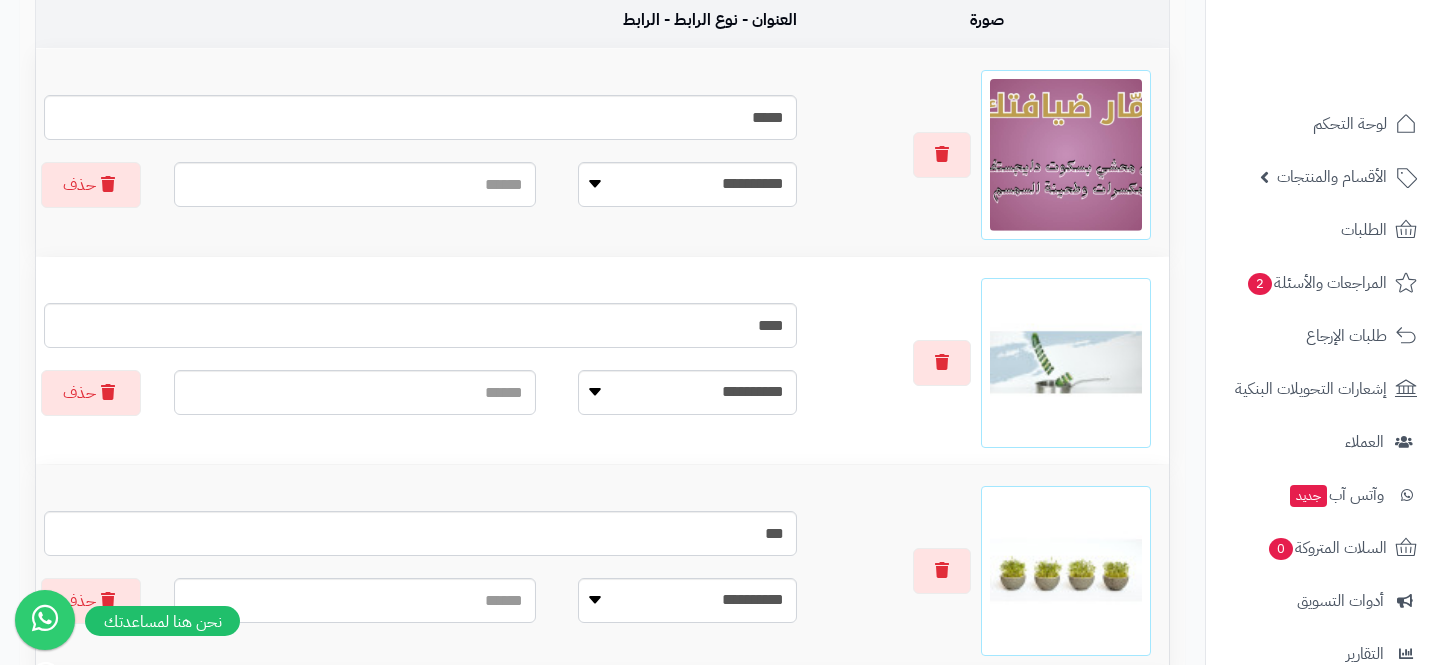 scroll, scrollTop: 482, scrollLeft: 0, axis: vertical 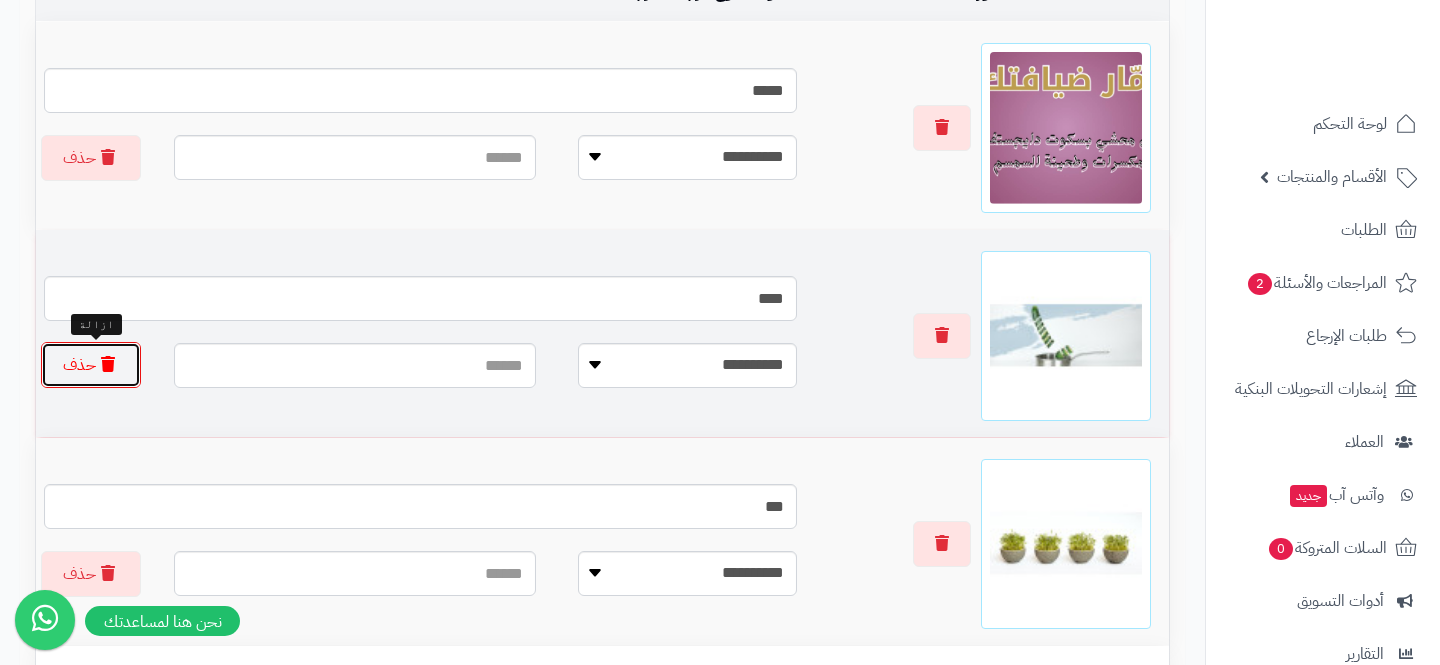click on "حذف" at bounding box center [91, 365] 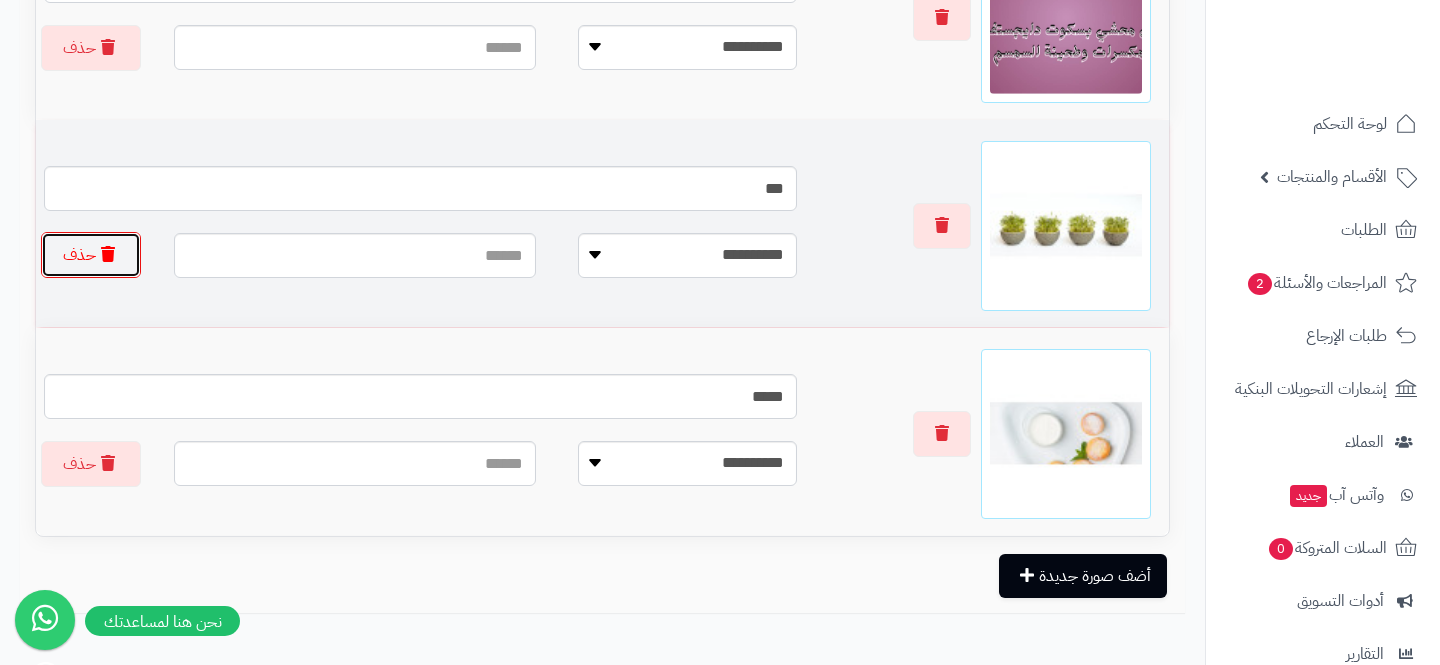 click on "حذف" at bounding box center [91, 255] 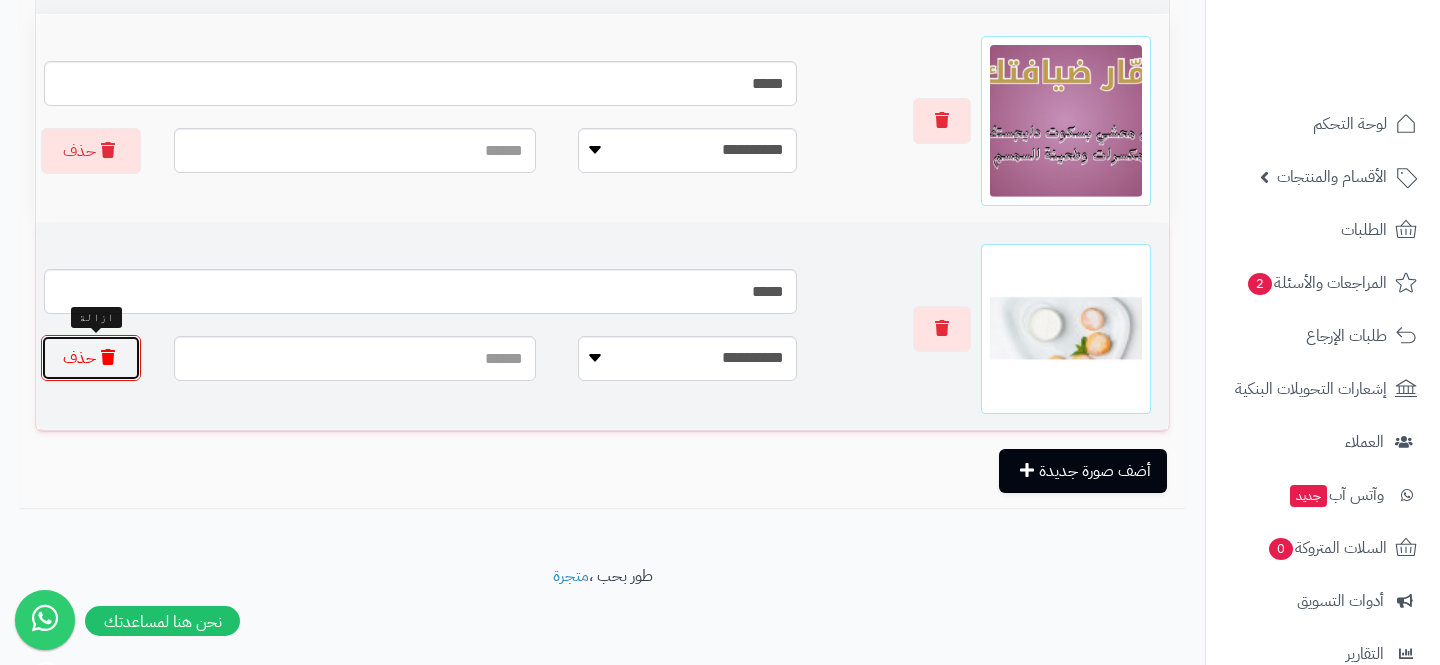 click on "حذف" at bounding box center [91, 358] 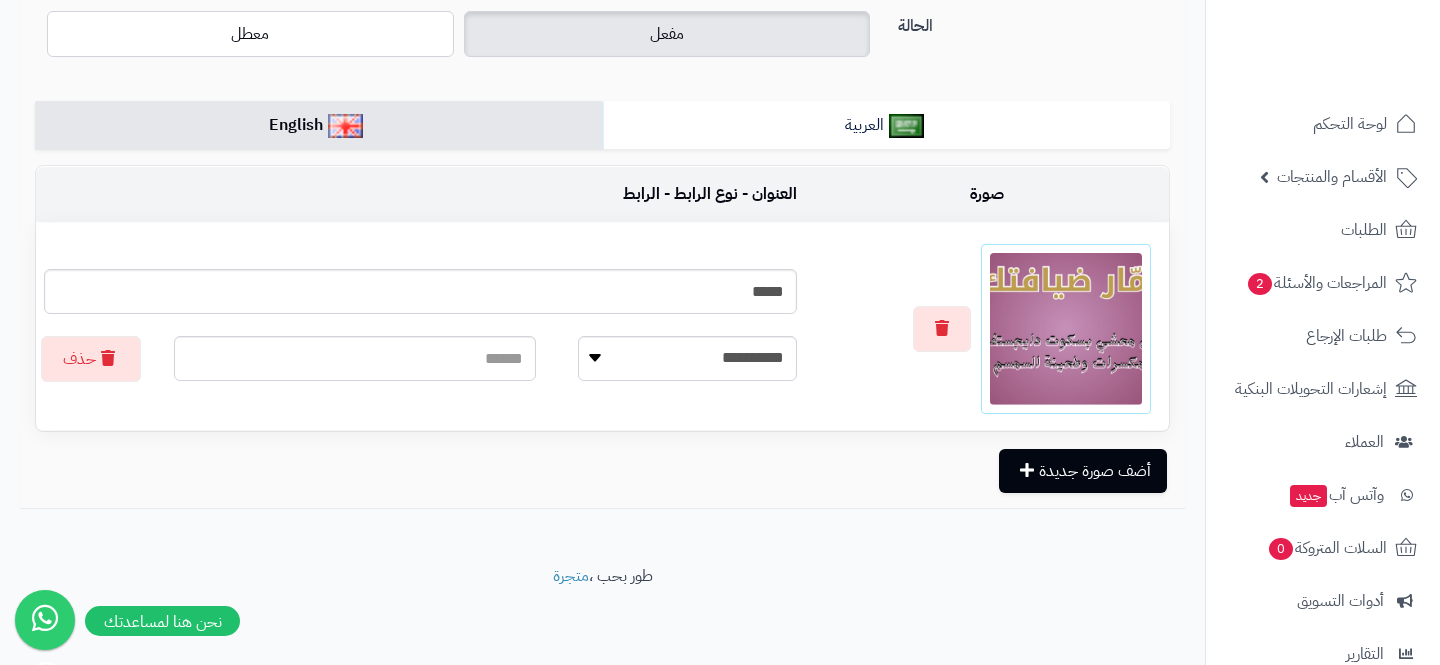 scroll, scrollTop: 0, scrollLeft: 0, axis: both 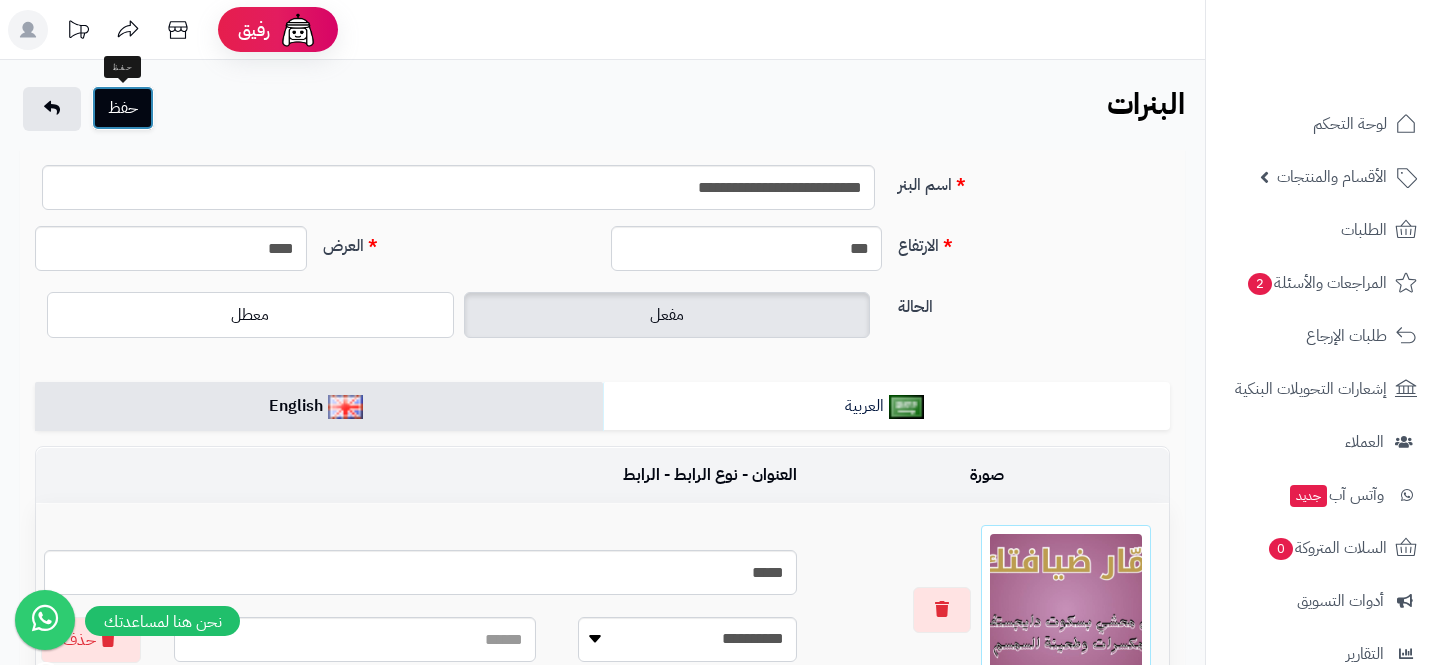 click on "حفظ" at bounding box center (123, 108) 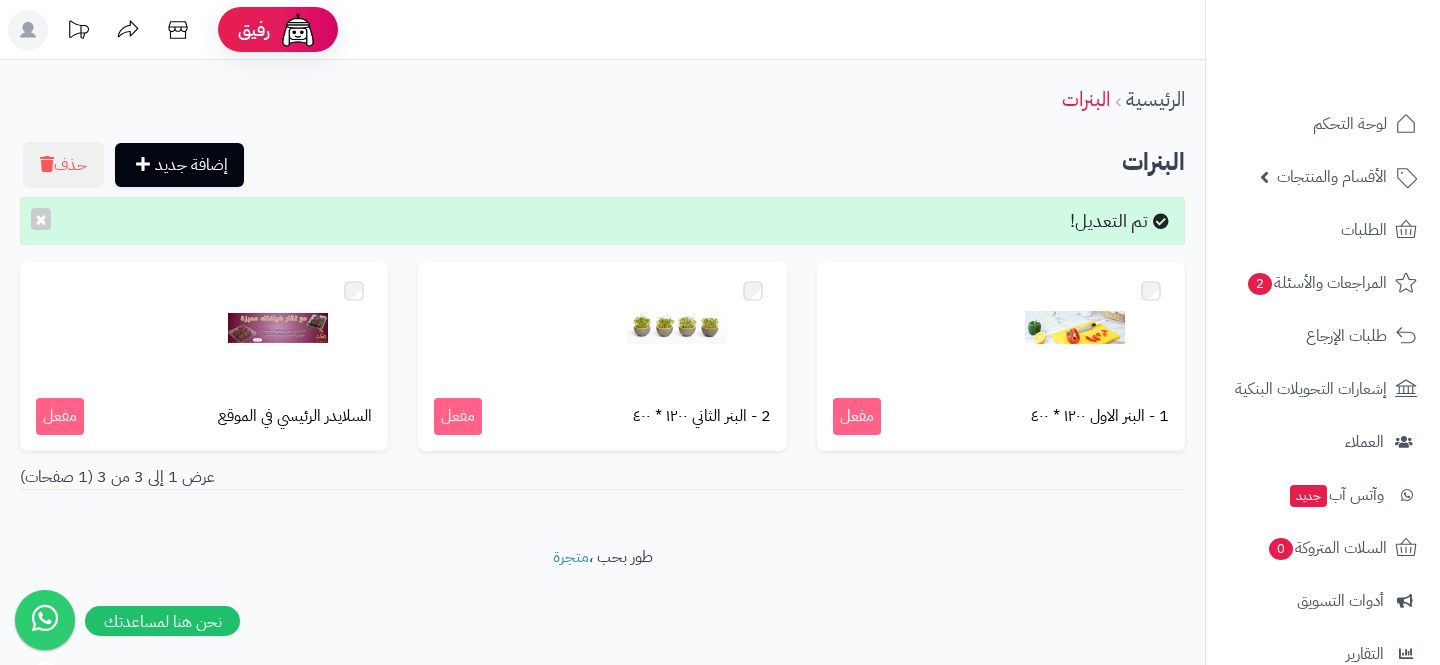 scroll, scrollTop: 0, scrollLeft: 0, axis: both 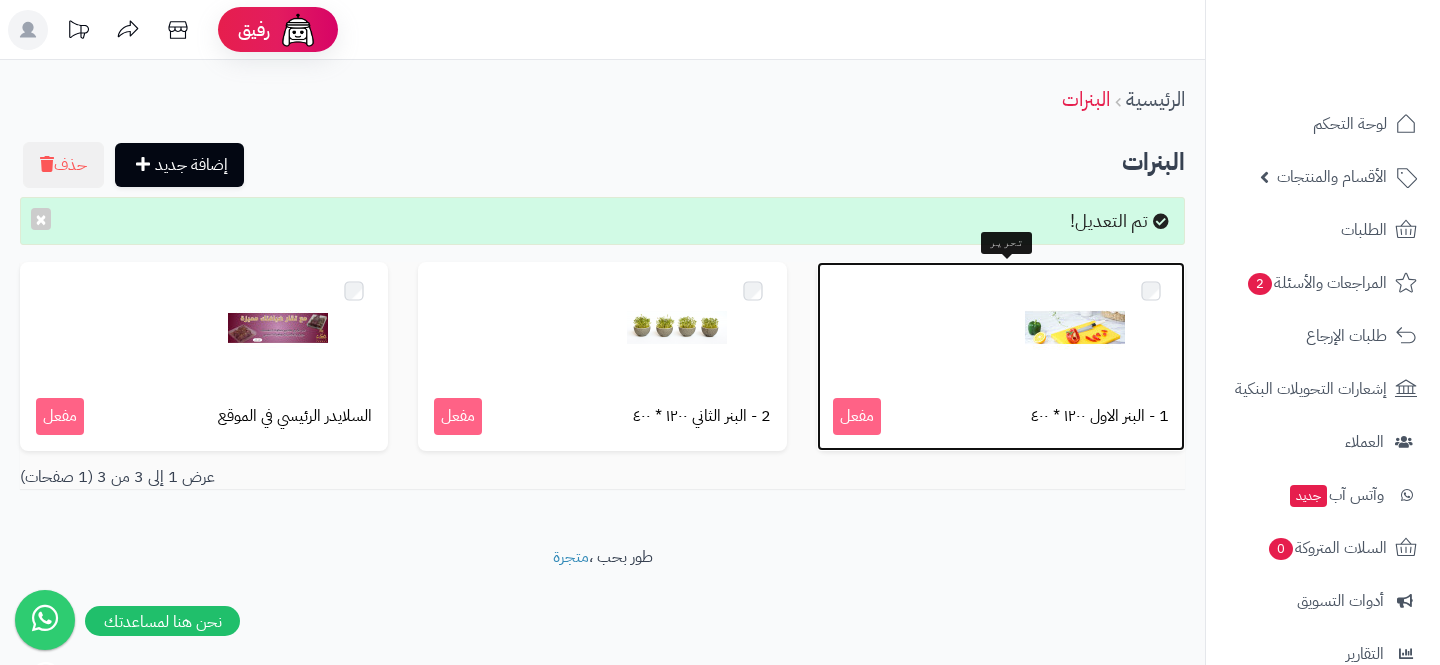 click at bounding box center [1075, 328] 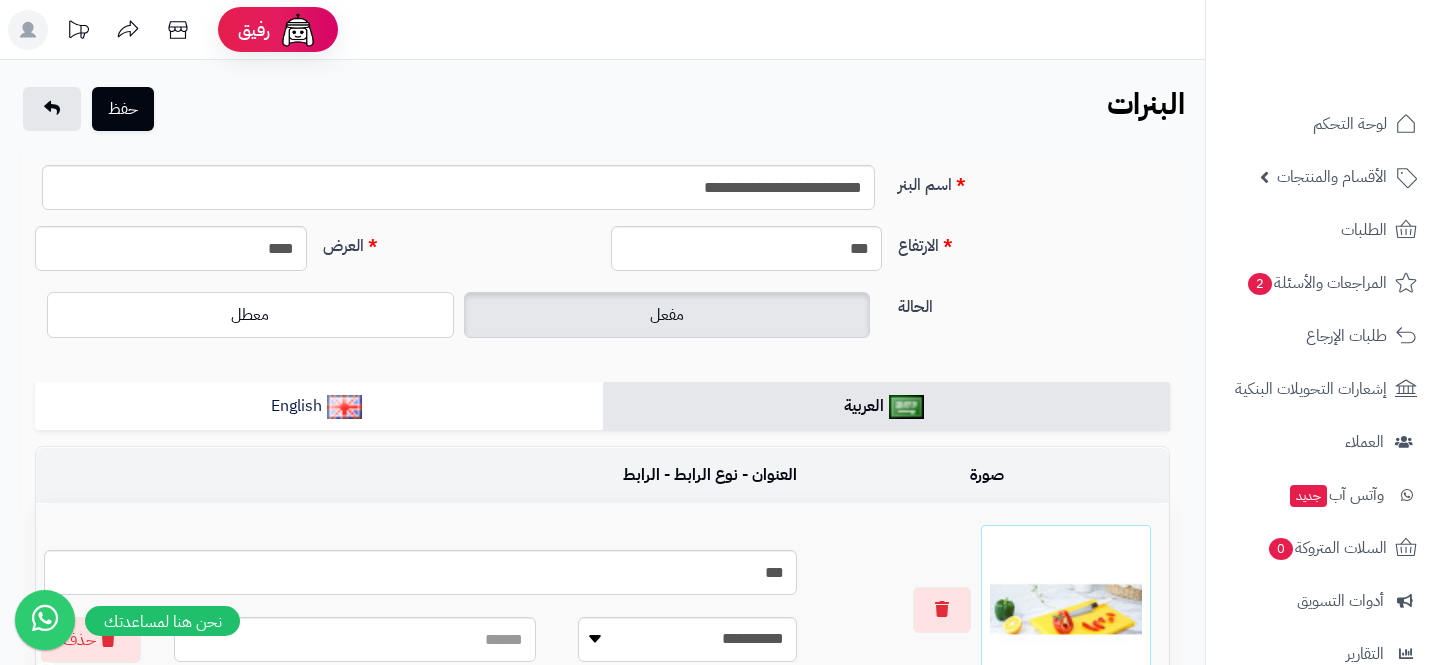 scroll, scrollTop: 0, scrollLeft: 0, axis: both 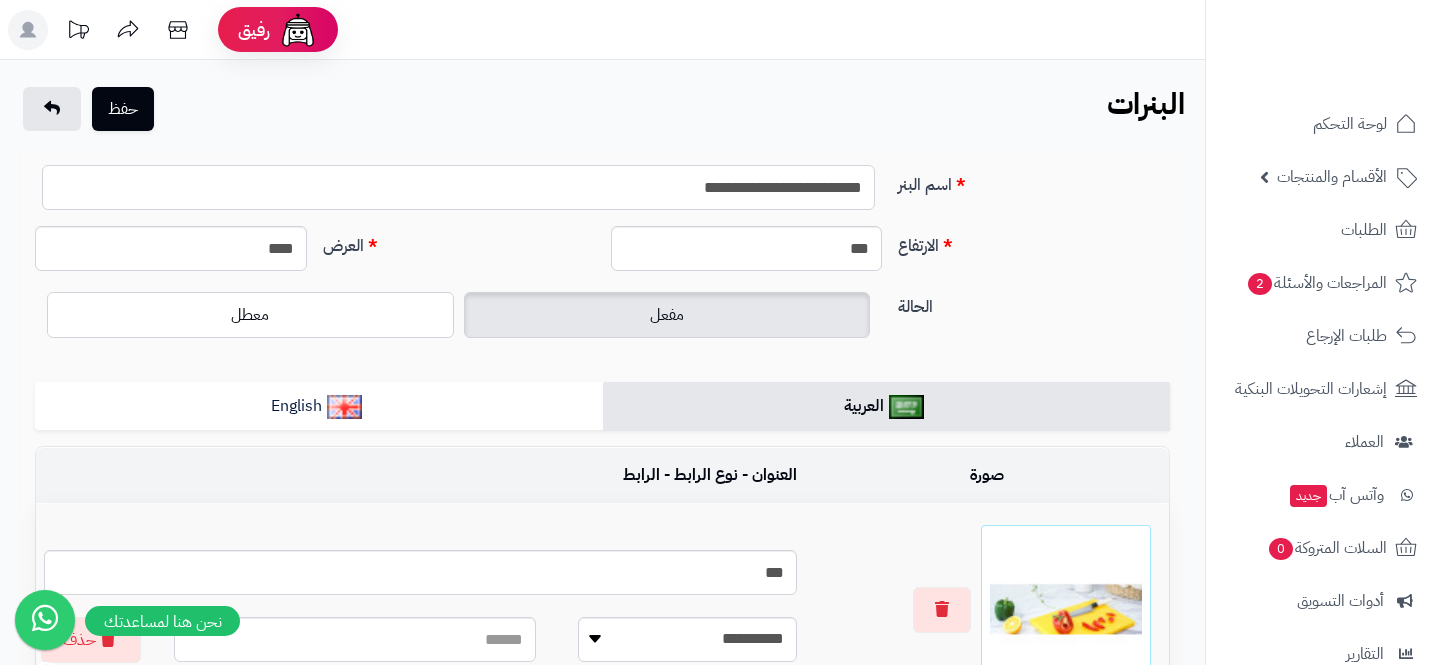 drag, startPoint x: 784, startPoint y: 188, endPoint x: 632, endPoint y: 184, distance: 152.05263 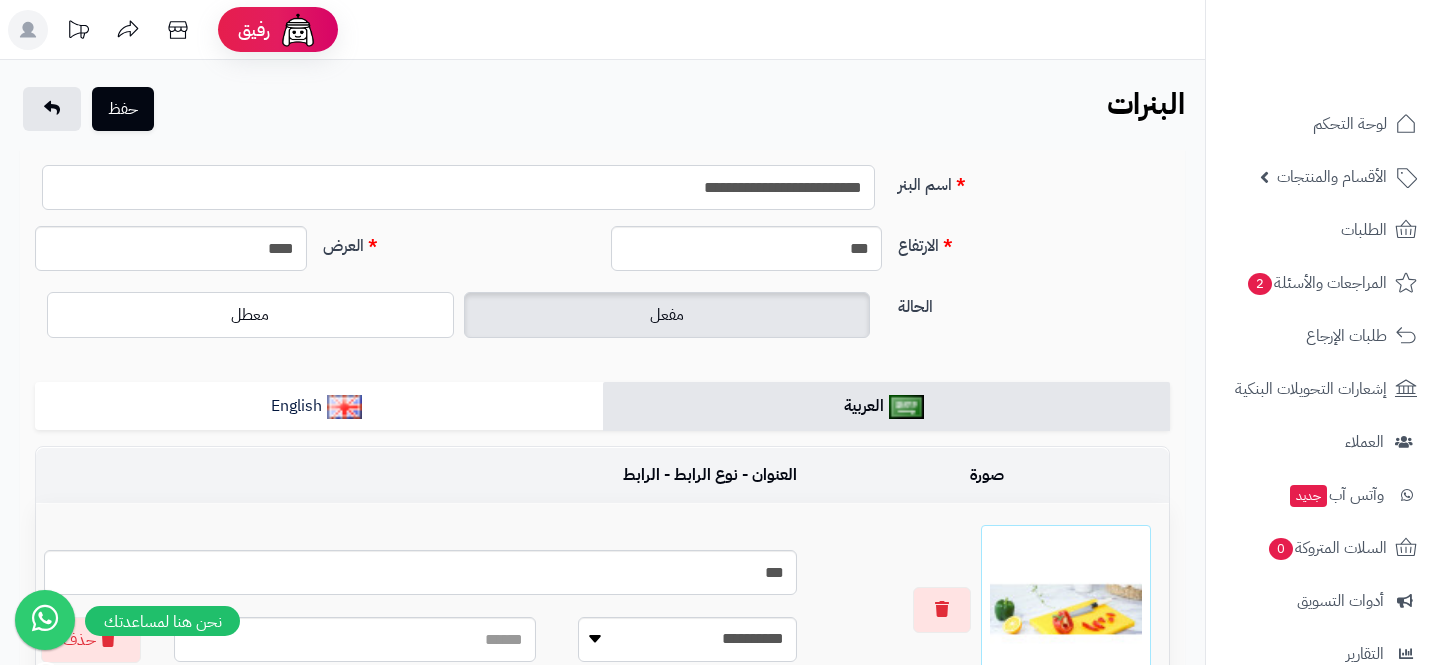 click on "**********" at bounding box center [458, 187] 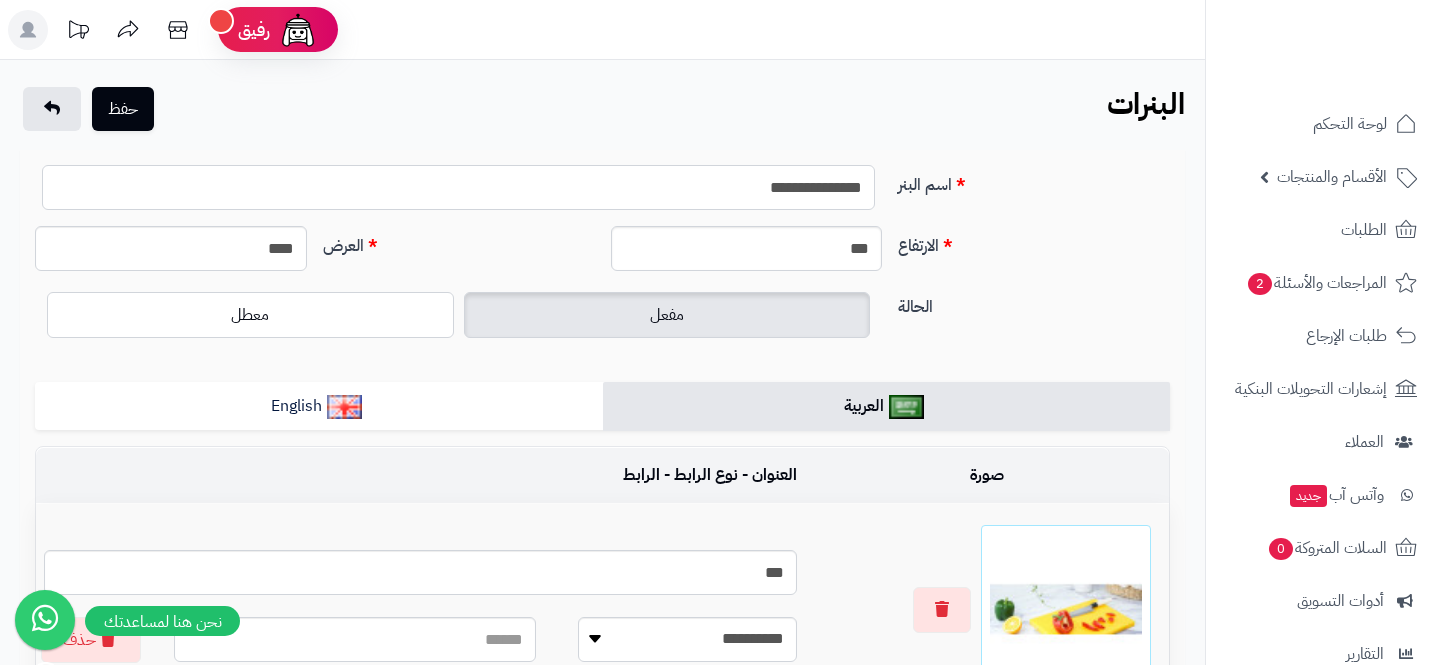 type on "**********" 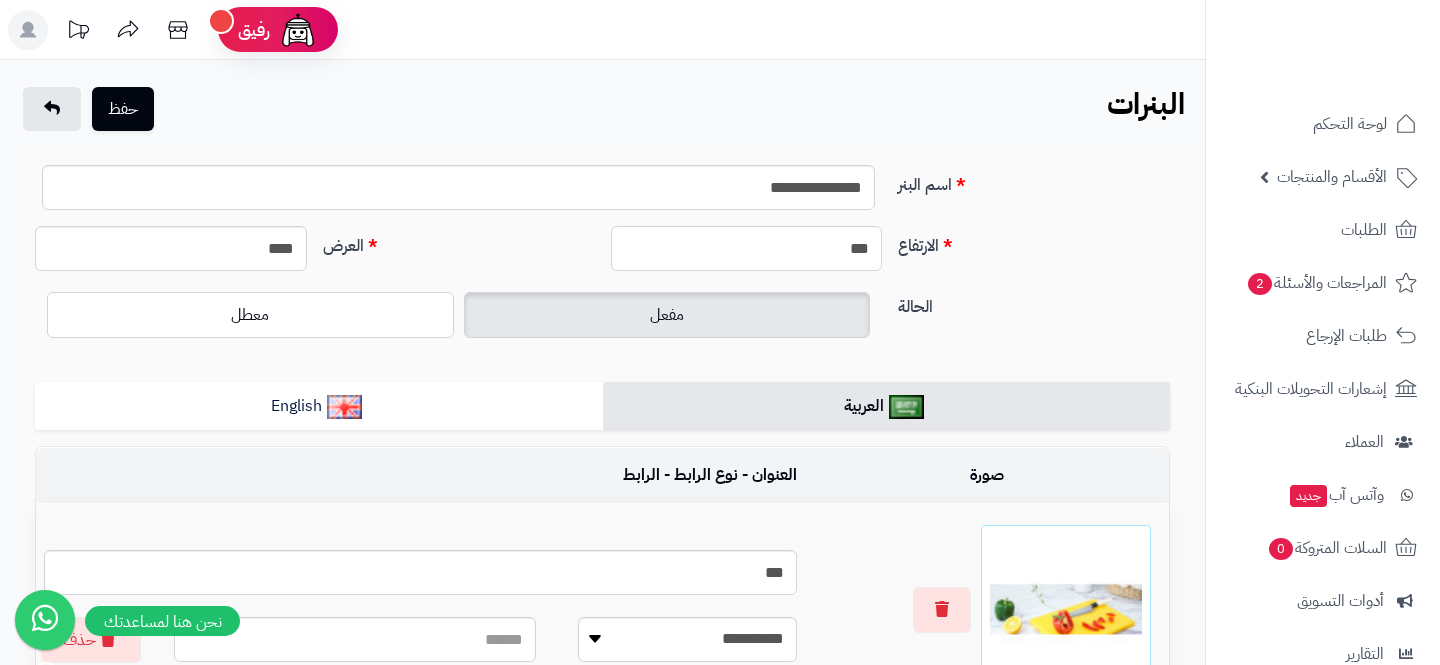 click on "***" at bounding box center [747, 248] 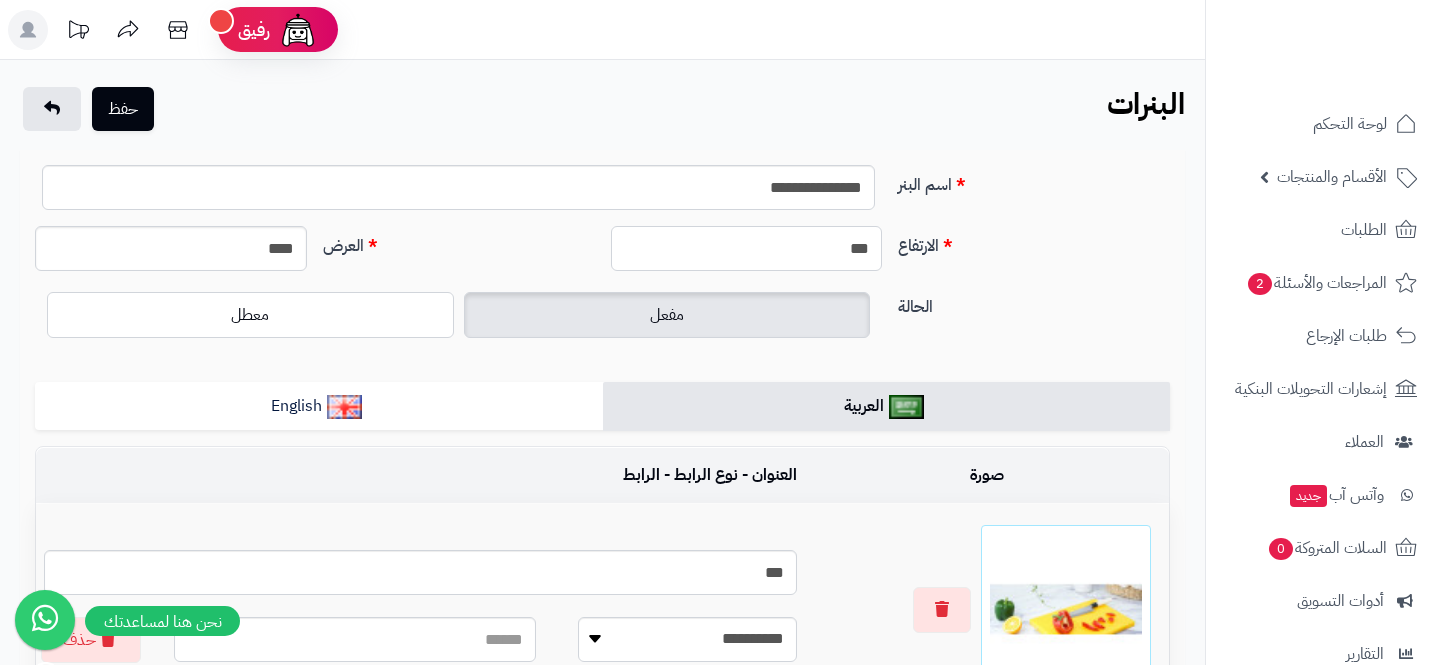type on "***" 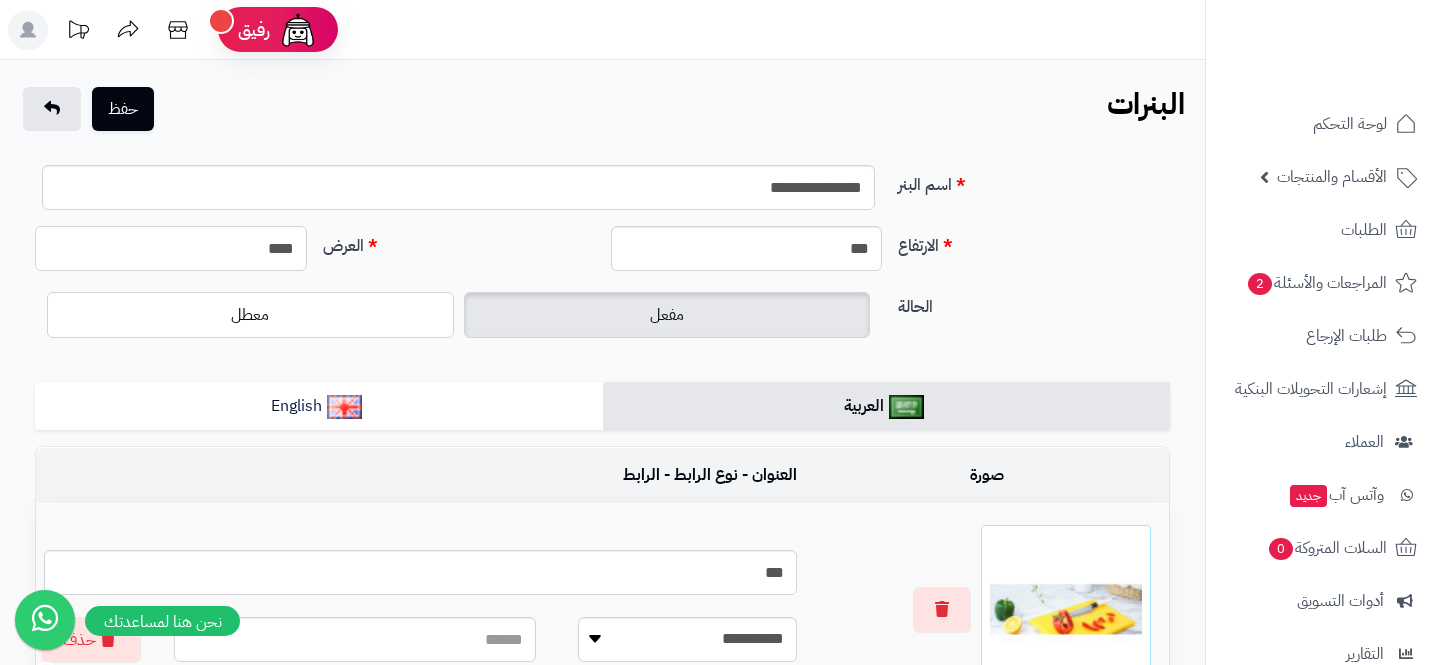 click on "****" at bounding box center [171, 248] 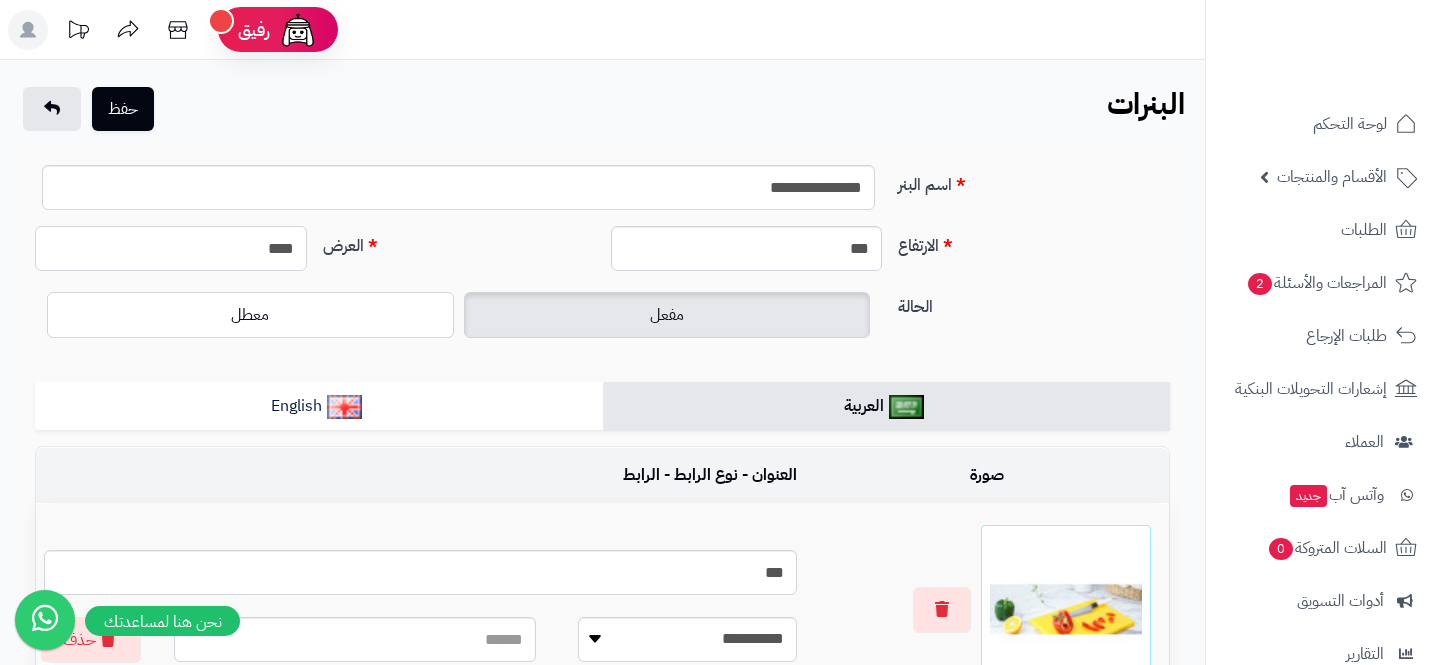 type on "****" 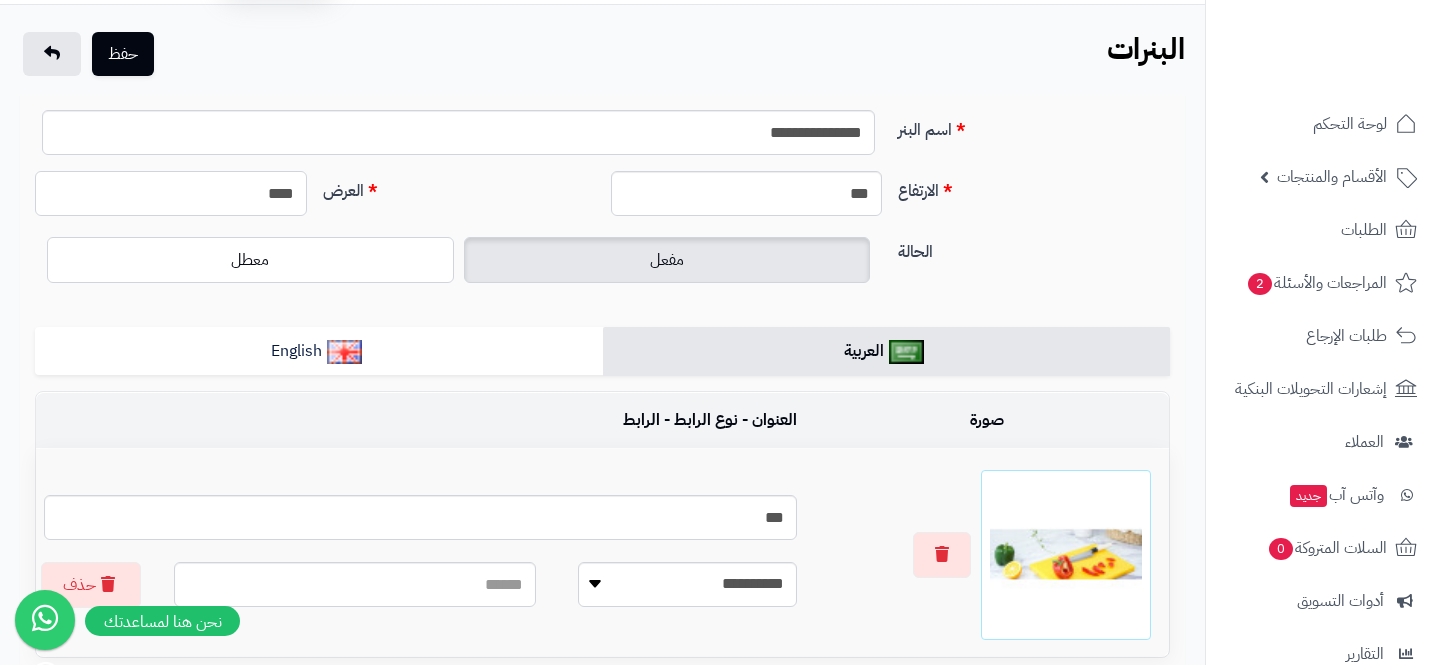 scroll, scrollTop: 57, scrollLeft: 0, axis: vertical 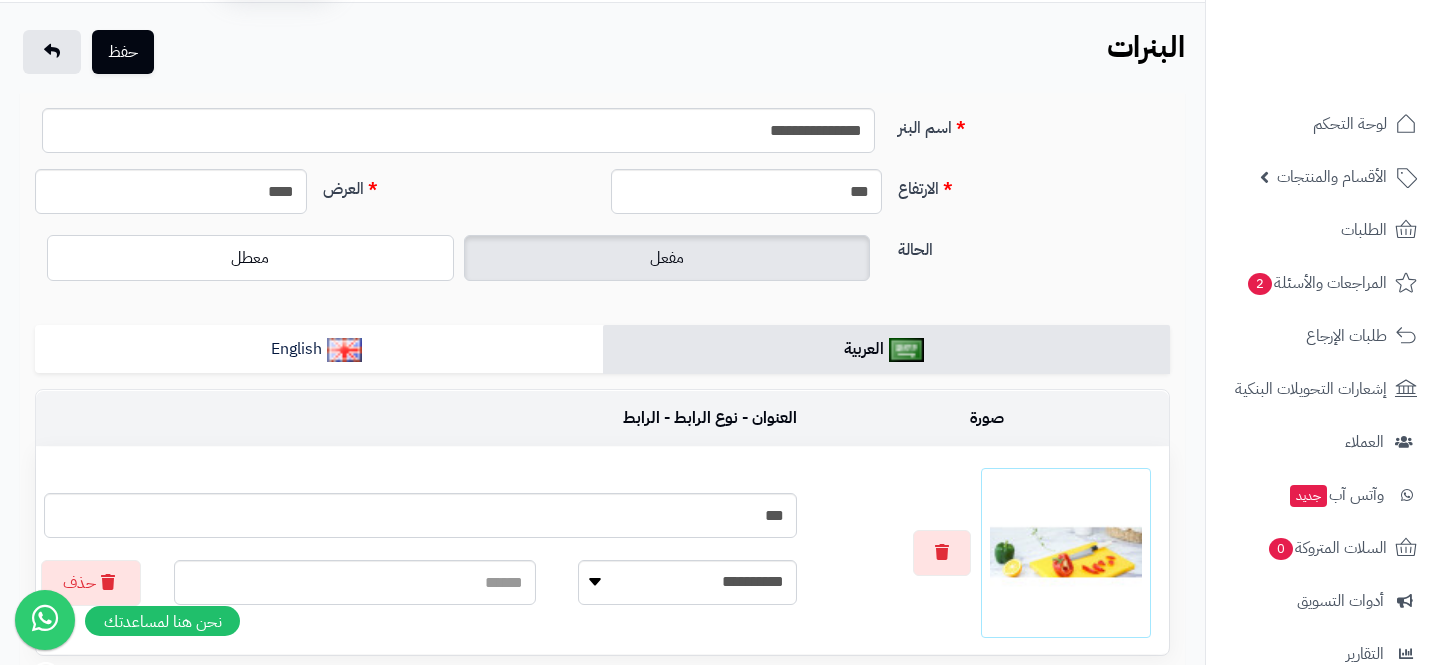 click at bounding box center [987, 553] 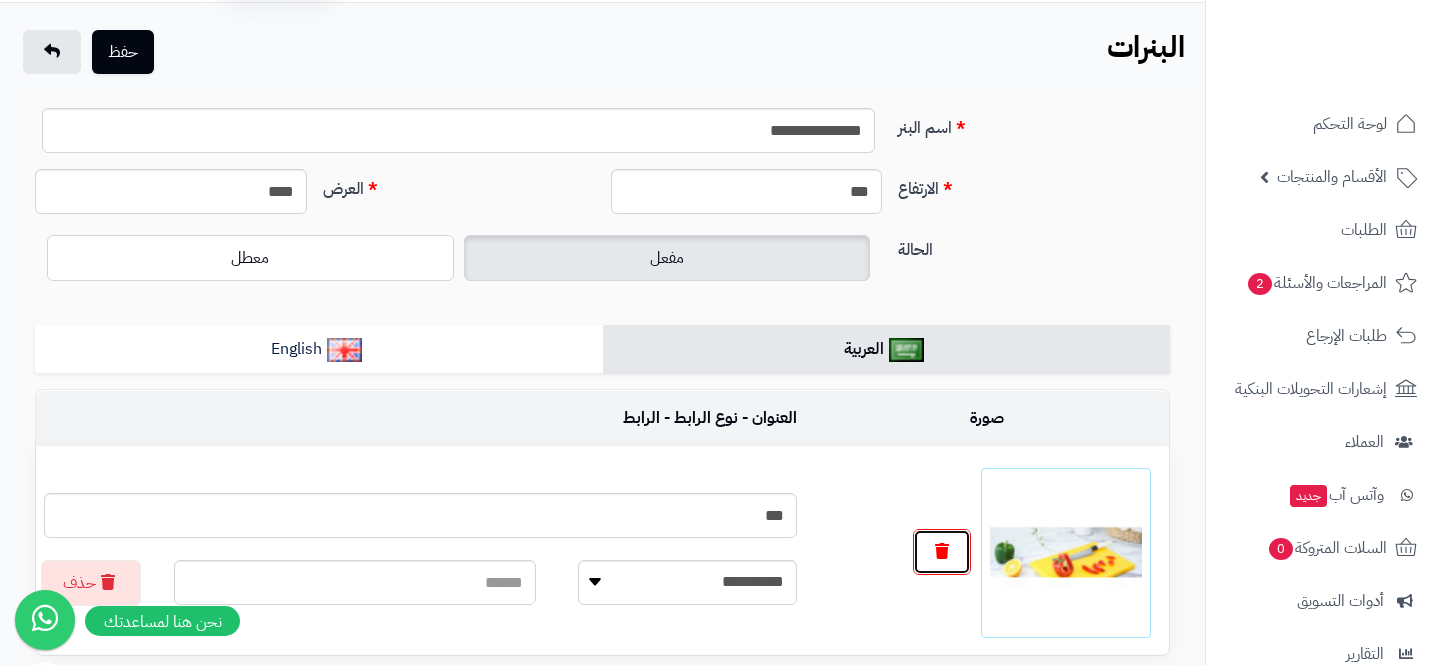 click at bounding box center [942, 552] 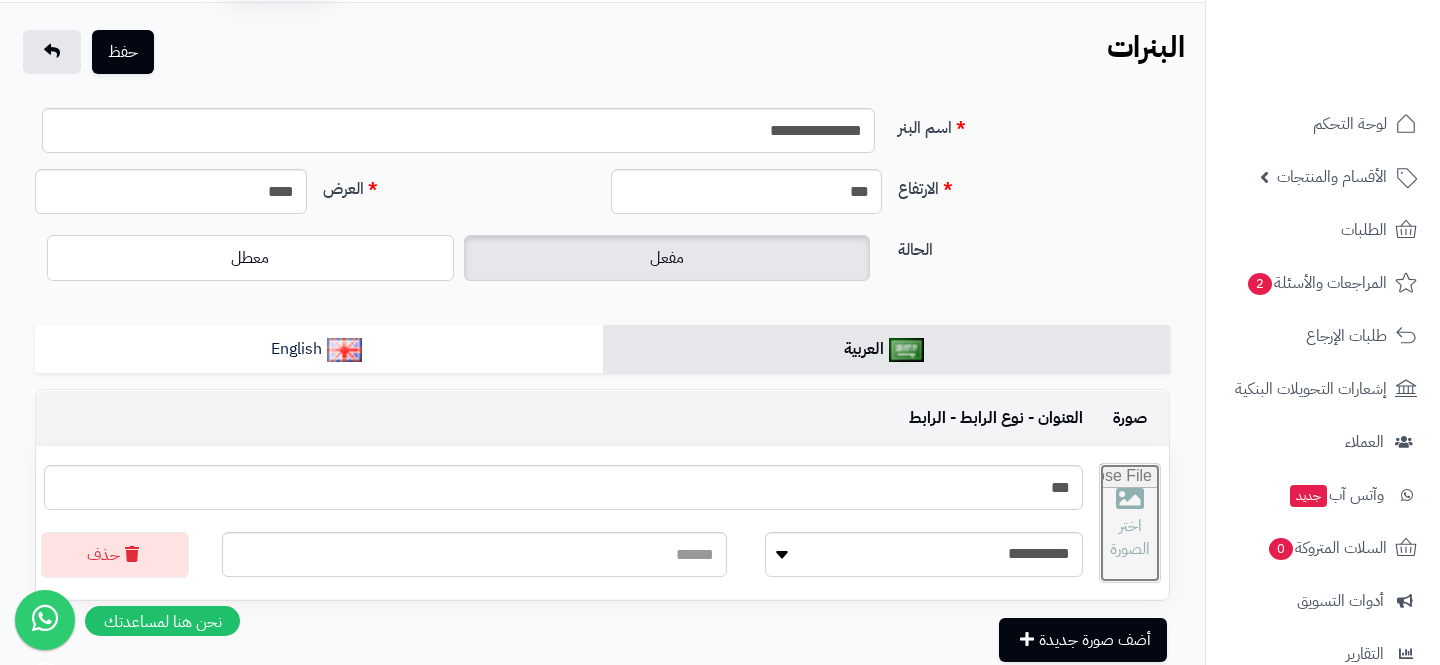 click at bounding box center (1130, 523) 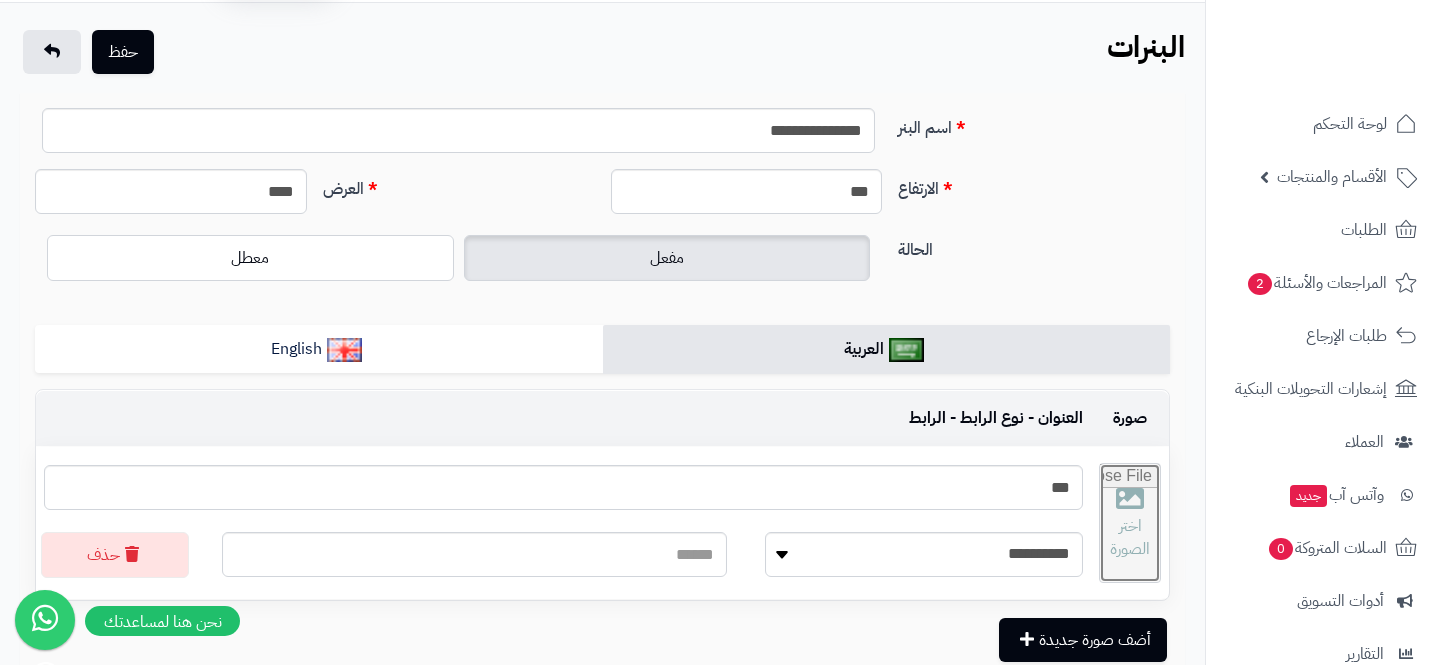 type on "**********" 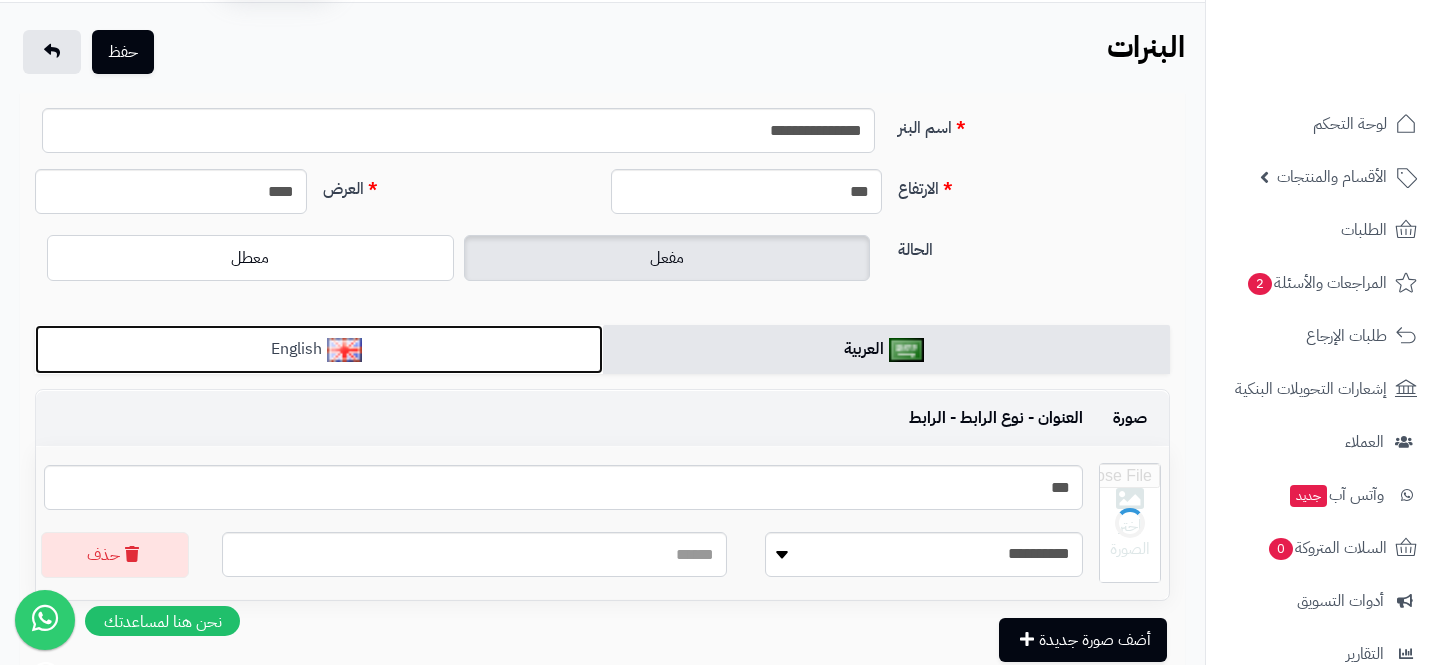 click on "English" at bounding box center [319, 349] 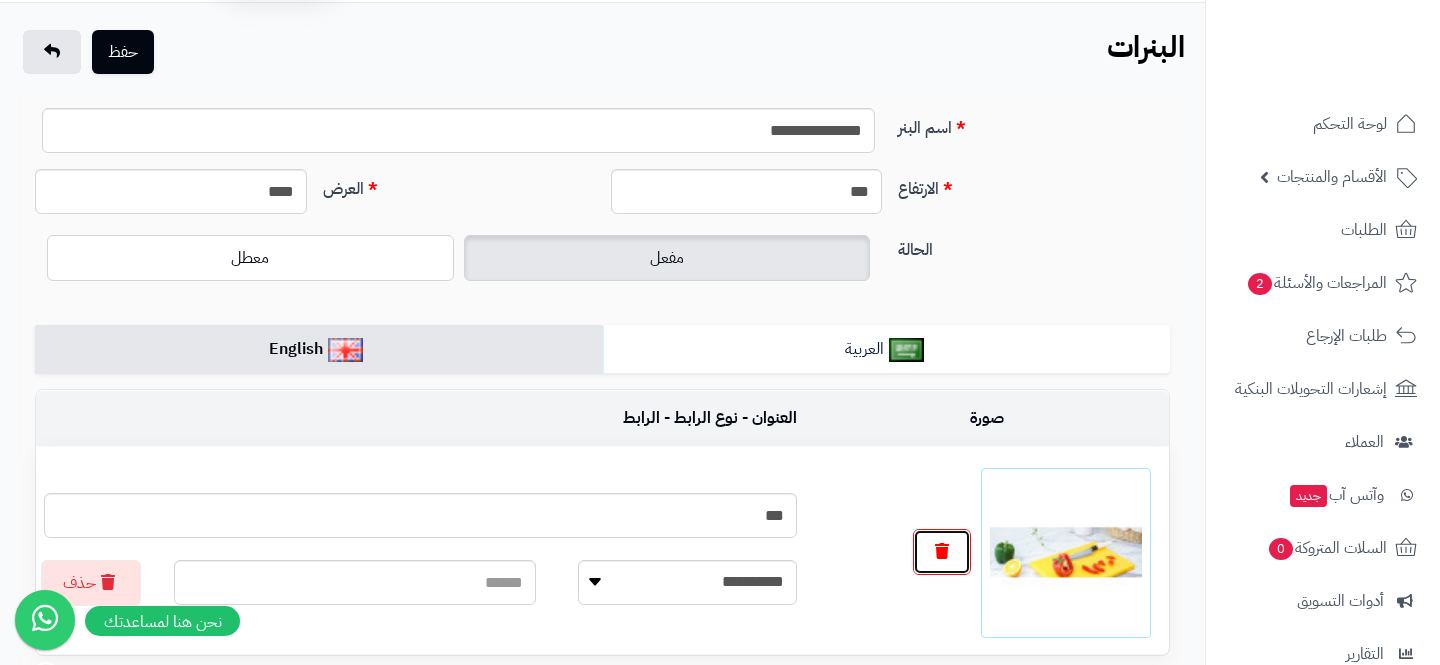 click at bounding box center (942, 552) 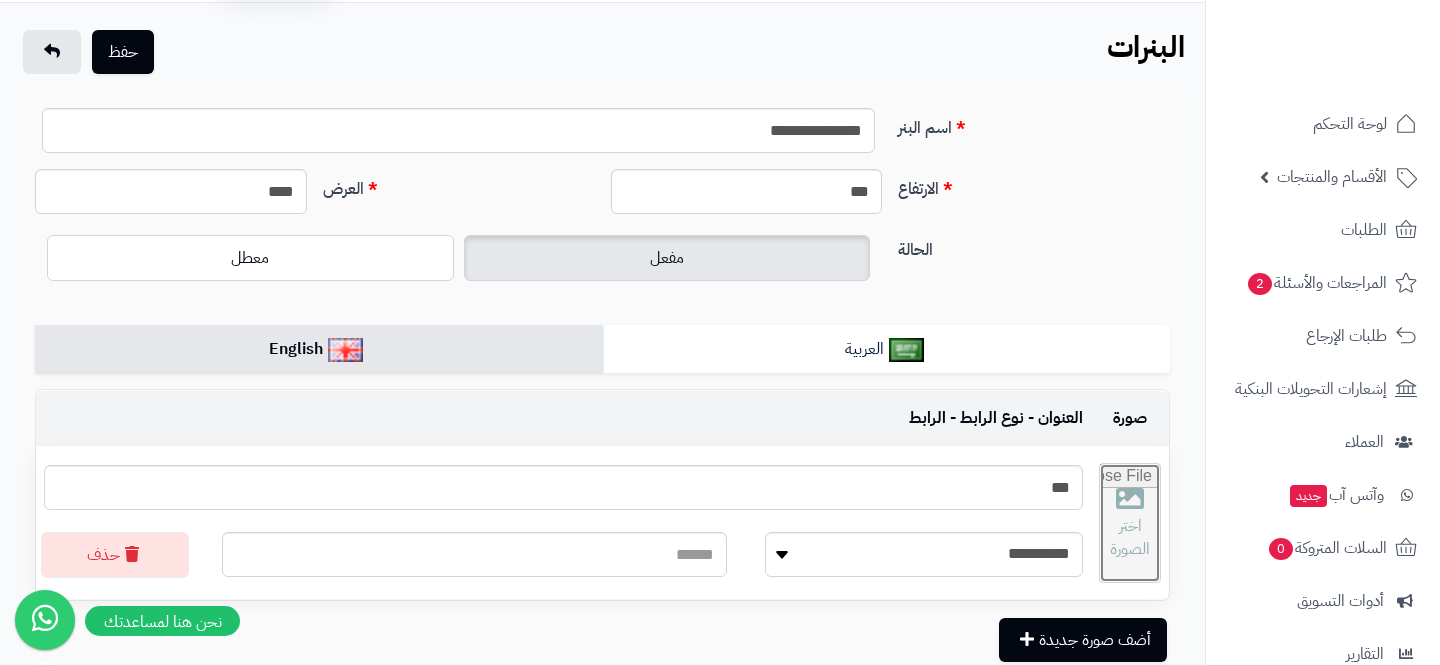 click at bounding box center [1130, 523] 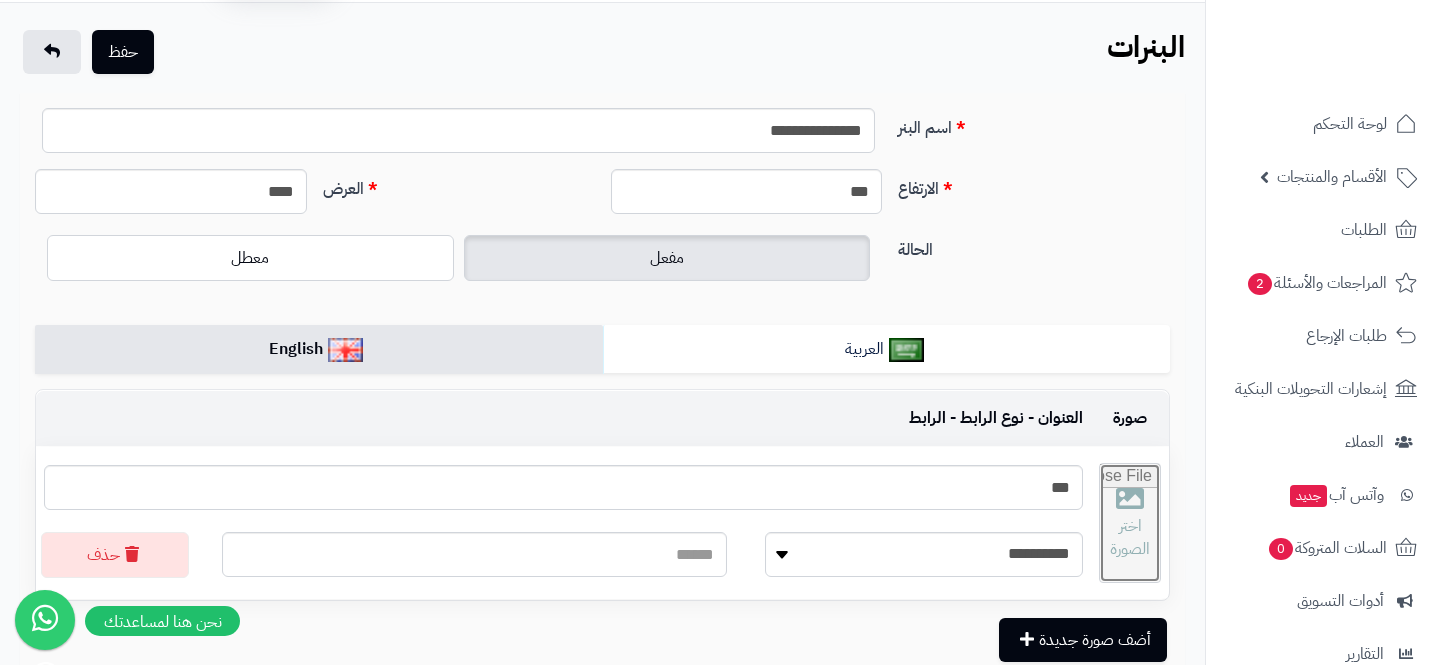 type on "**********" 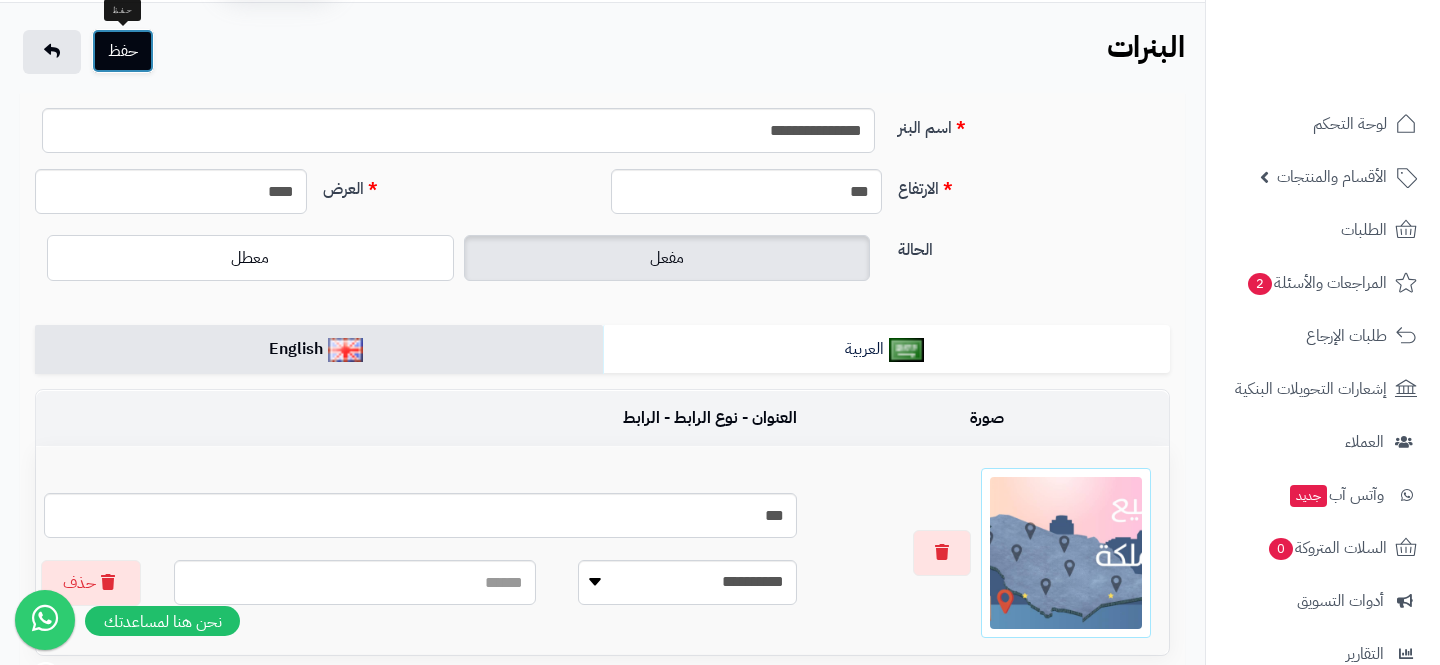 click on "حفظ" at bounding box center (123, 51) 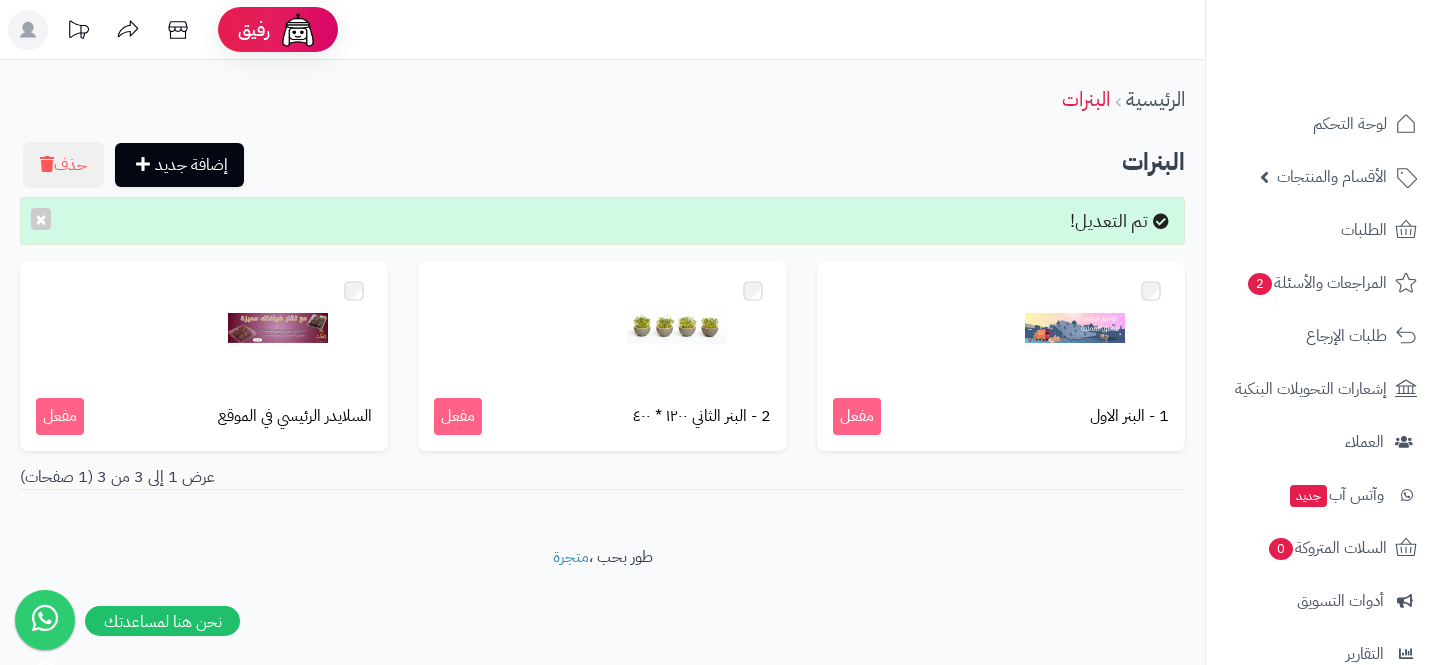 scroll, scrollTop: 0, scrollLeft: 0, axis: both 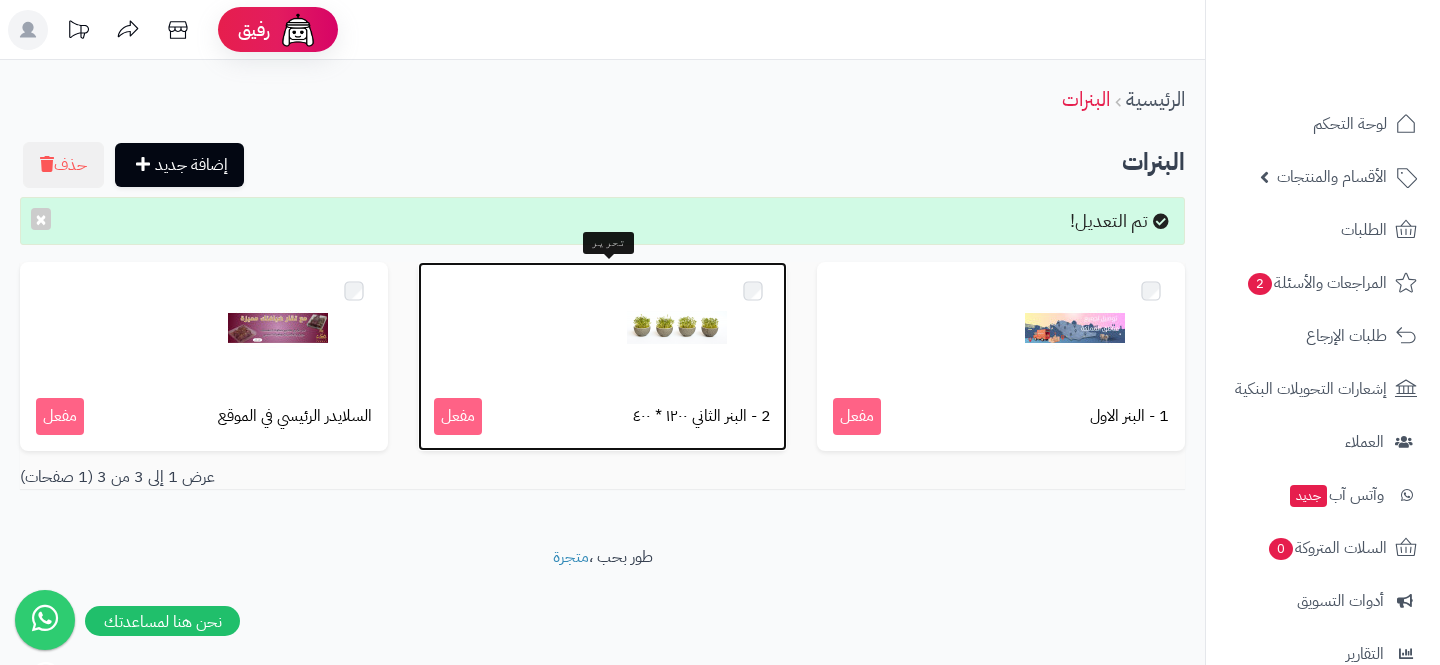 click at bounding box center [677, 328] 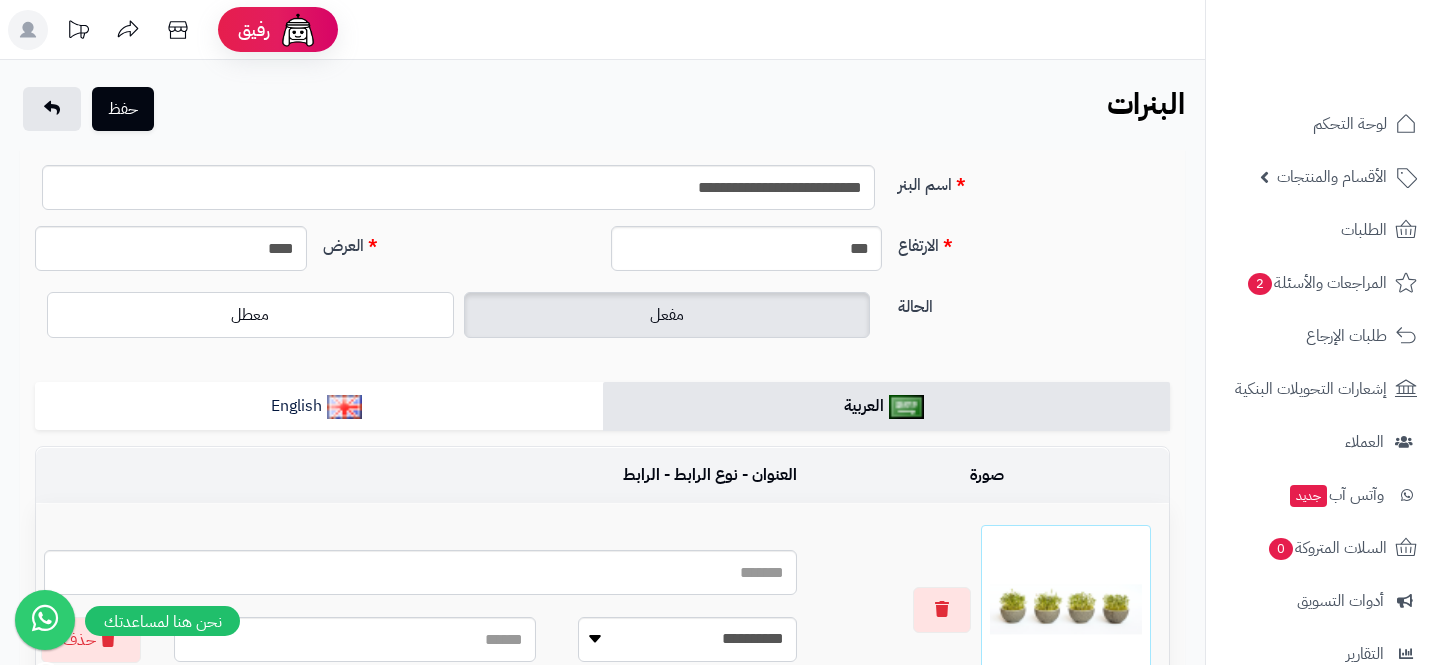 scroll, scrollTop: 0, scrollLeft: 0, axis: both 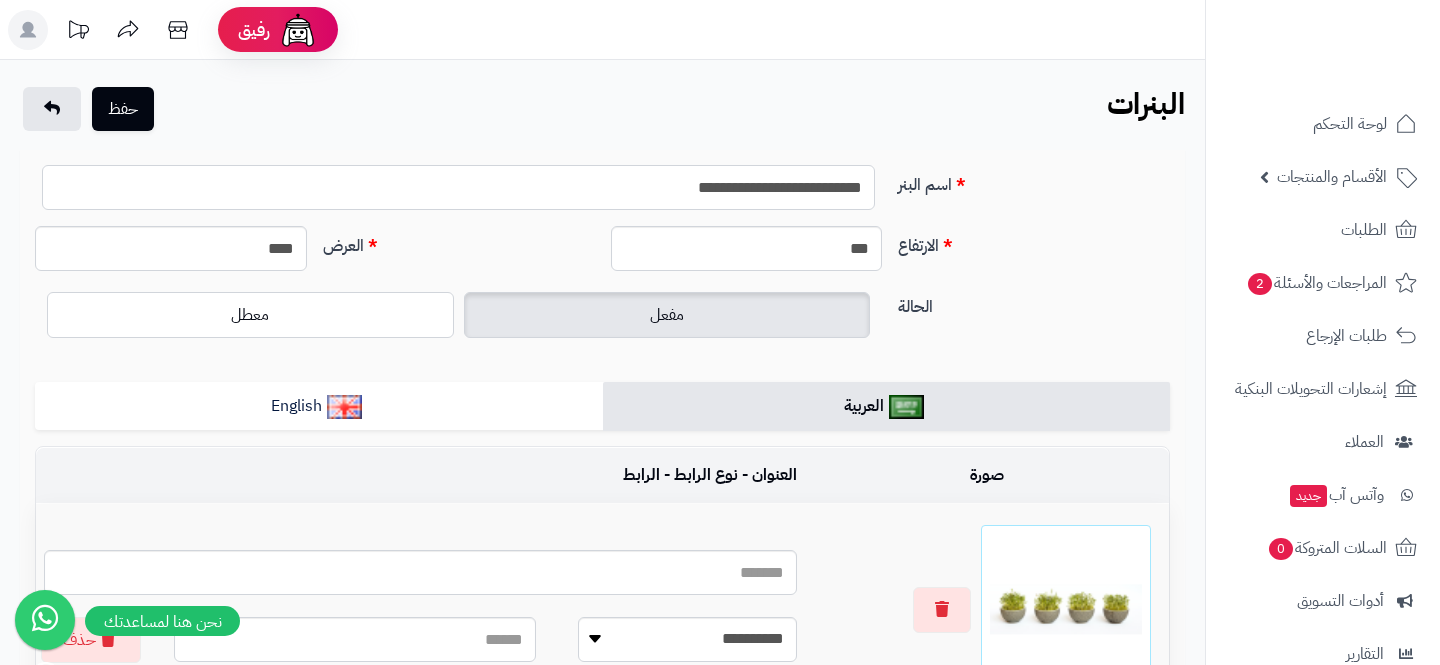 drag, startPoint x: 785, startPoint y: 185, endPoint x: 654, endPoint y: 186, distance: 131.00381 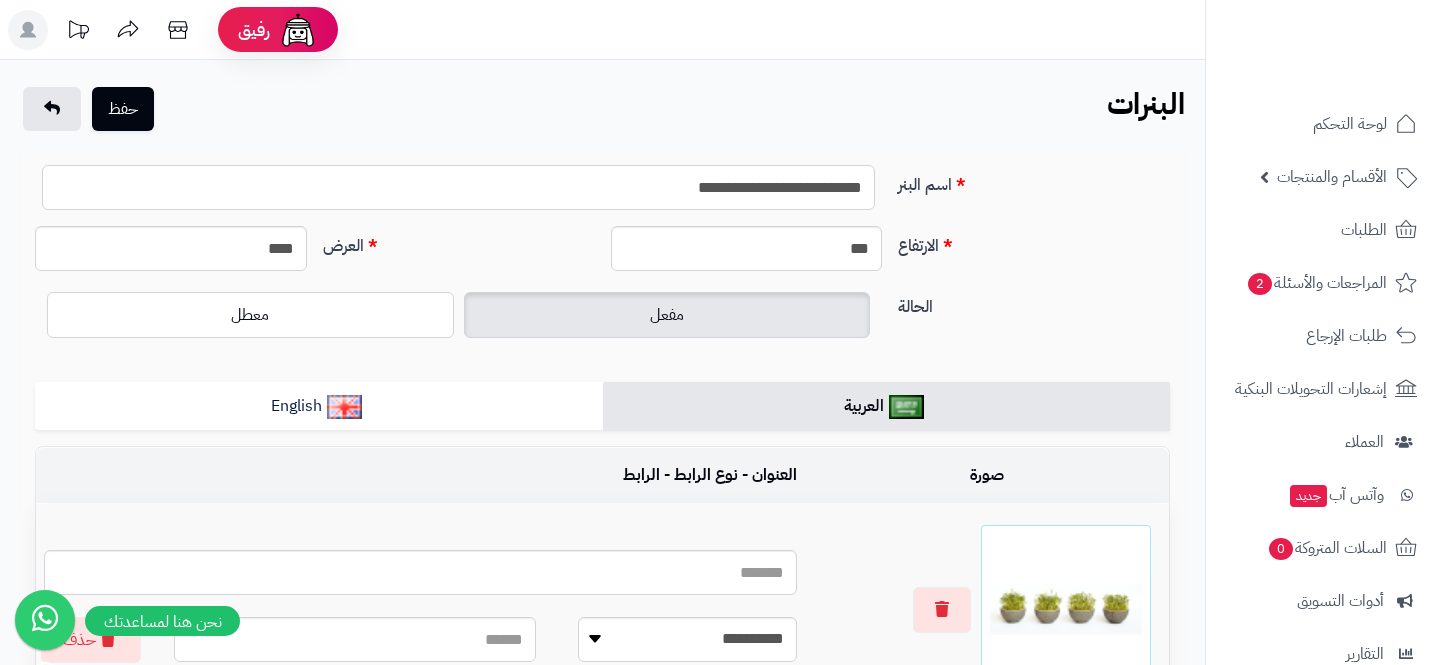 click on "**********" at bounding box center (458, 187) 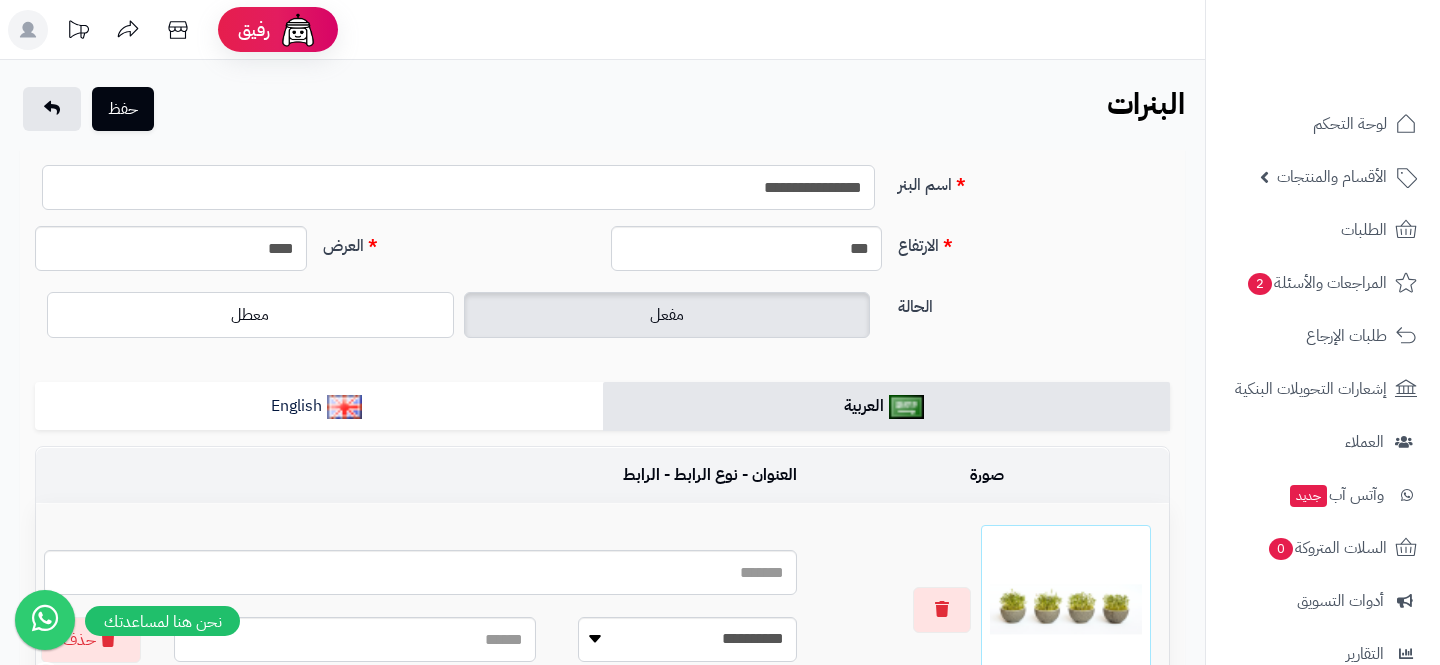 type on "**********" 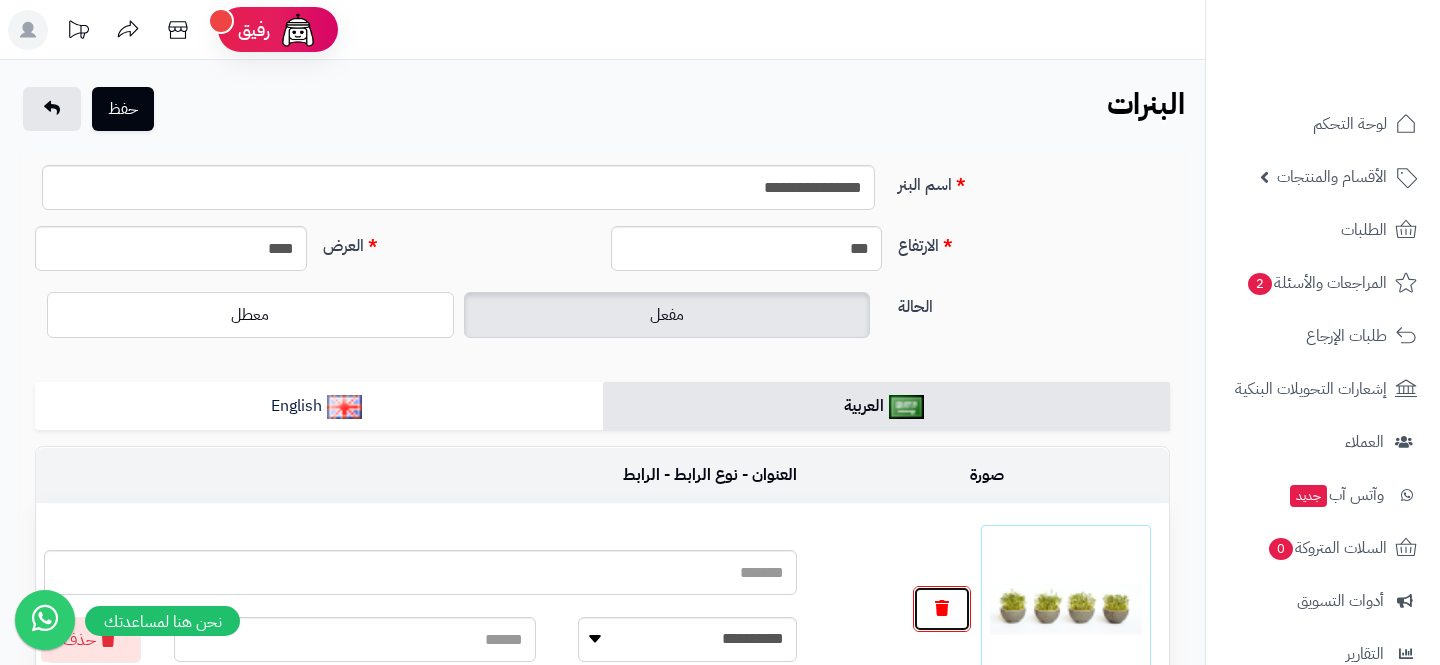click at bounding box center (942, 609) 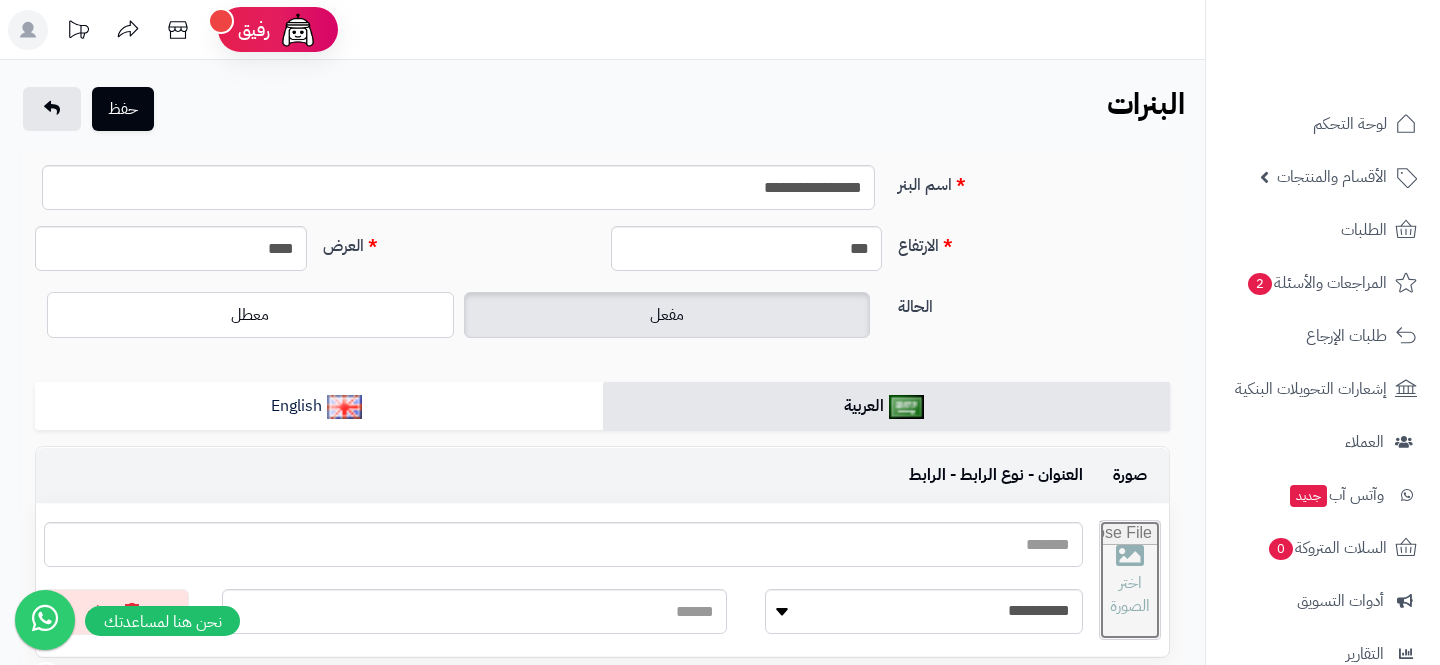 click at bounding box center [1130, 580] 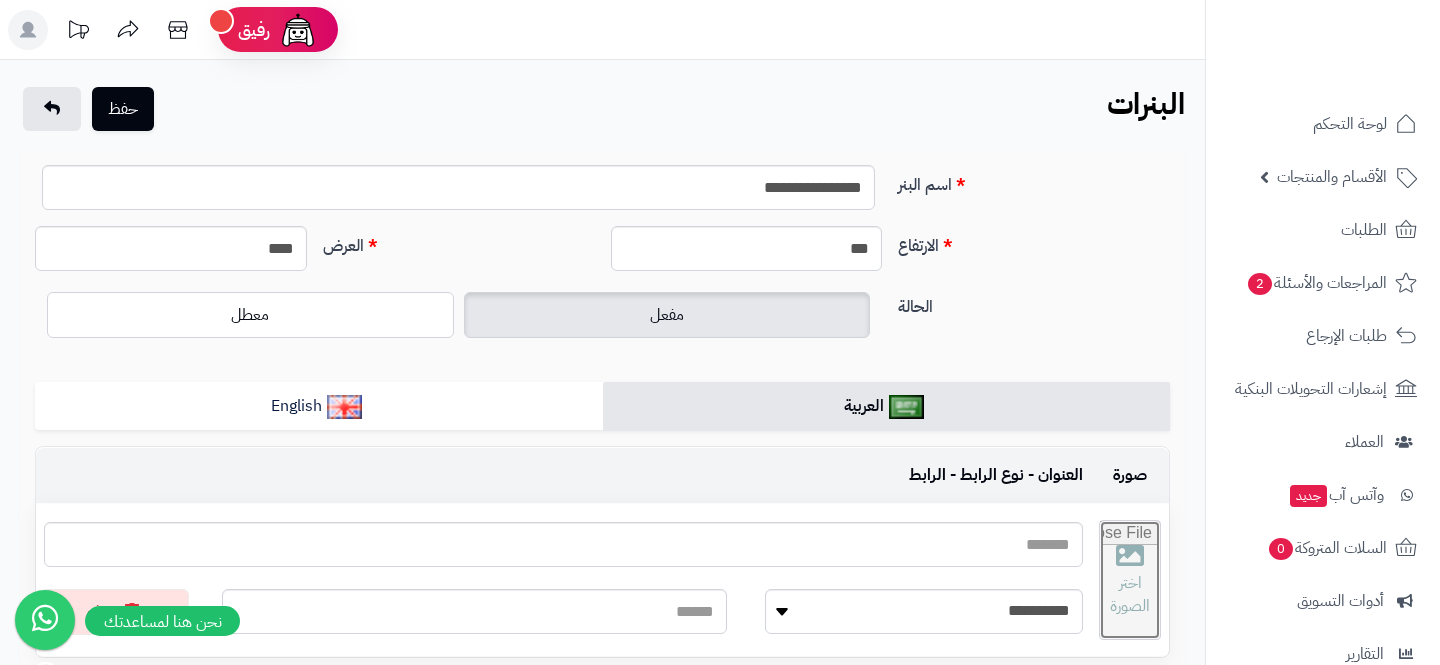 type on "**********" 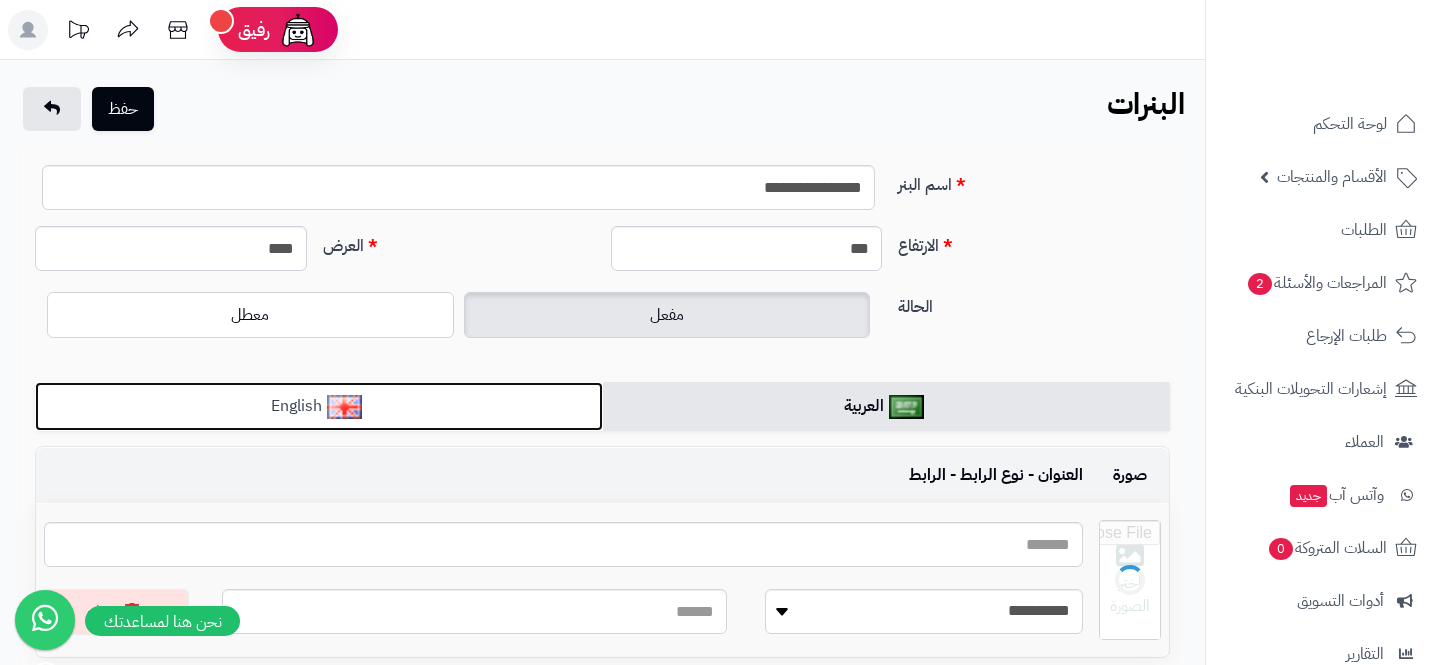 click on "English" at bounding box center [319, 406] 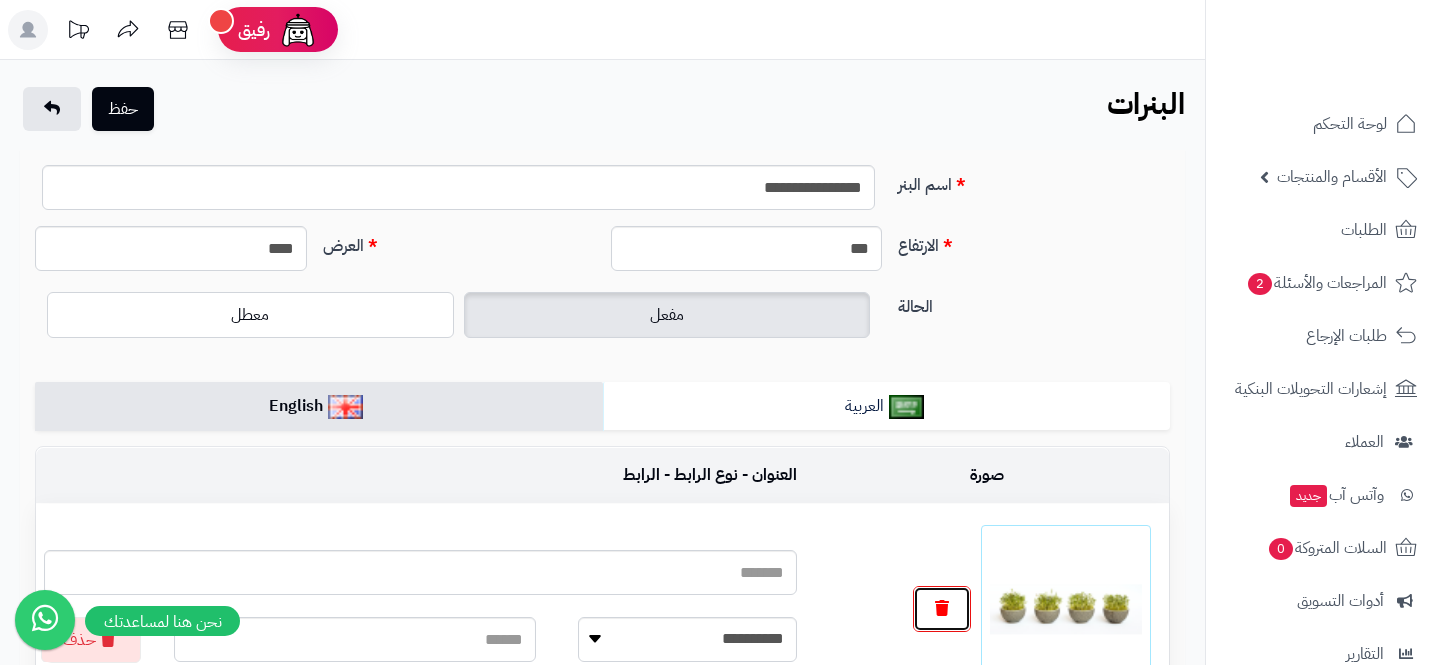 click at bounding box center (942, 608) 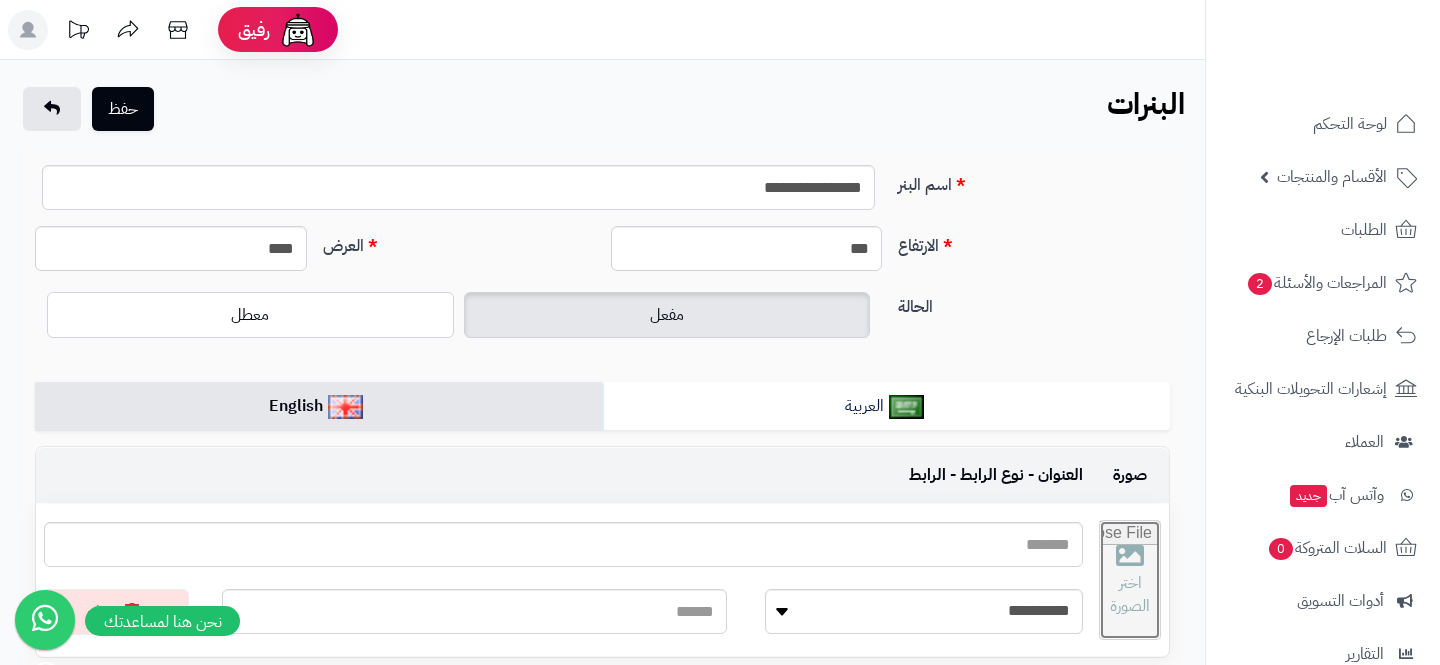 click at bounding box center (1130, 580) 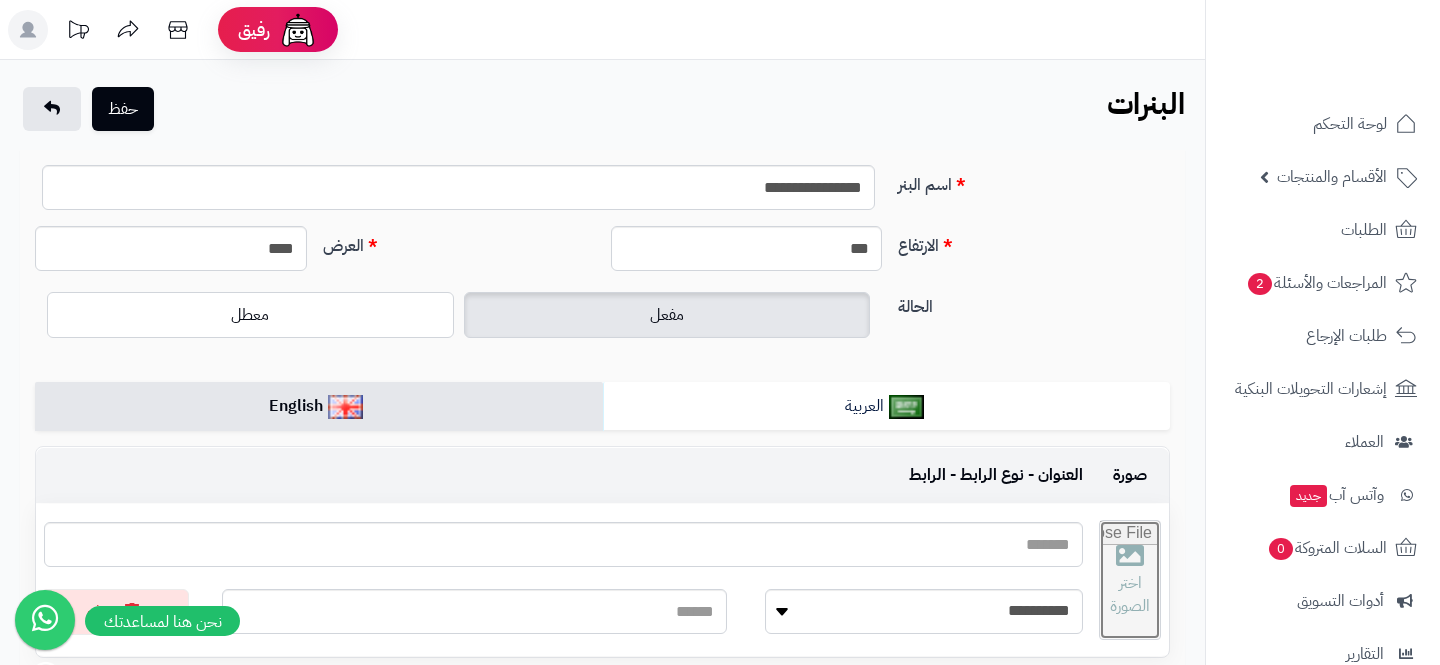 type on "**********" 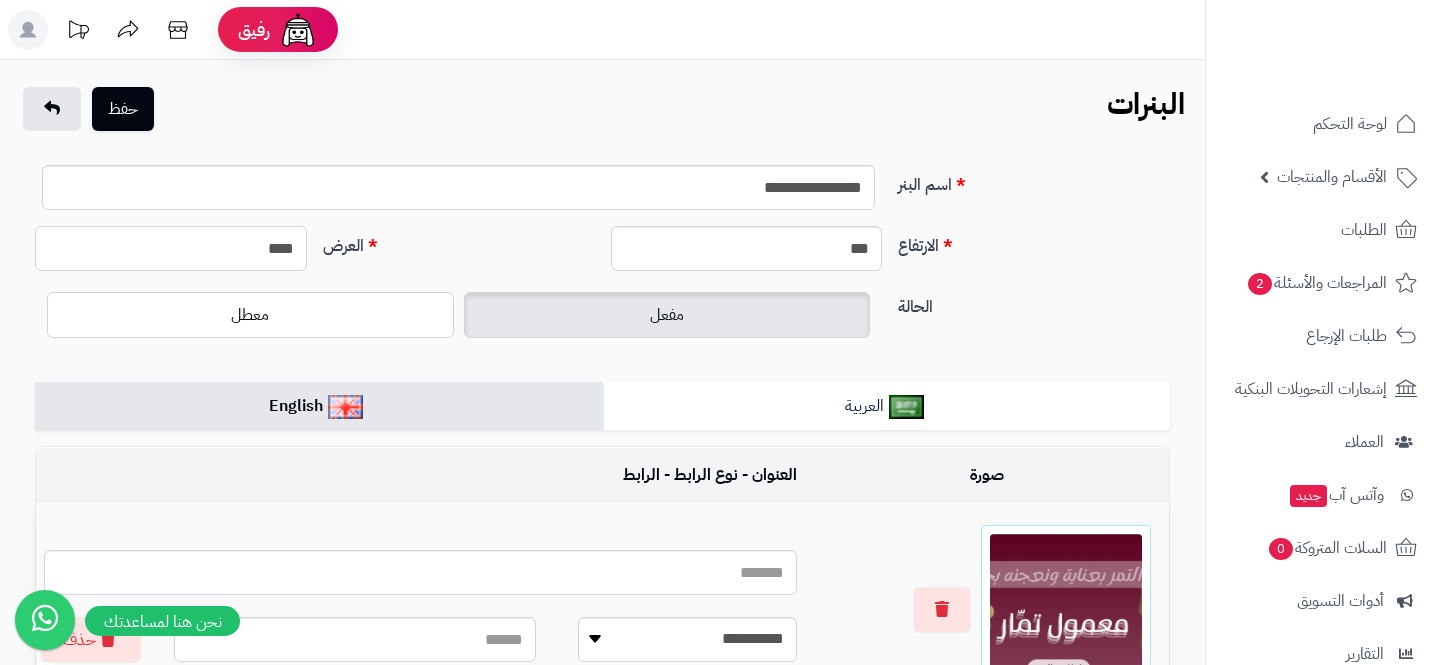 click on "****" at bounding box center (171, 248) 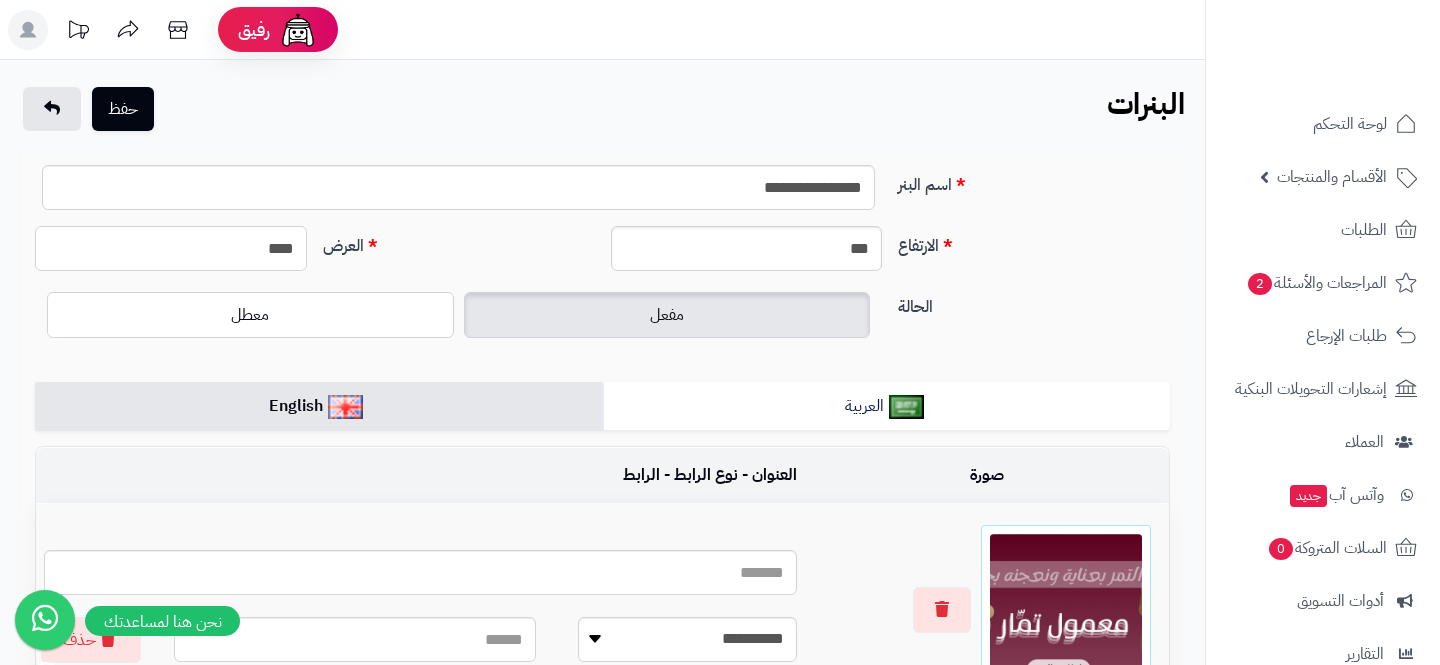type on "****" 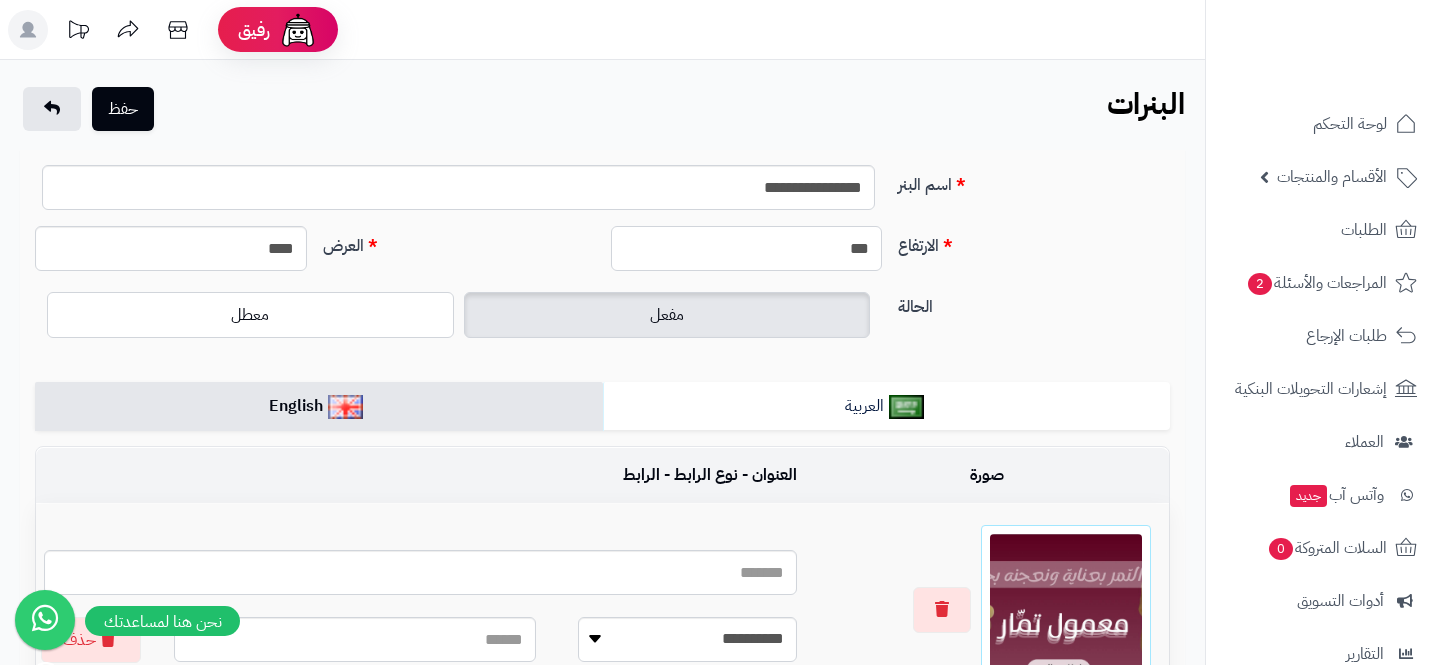 click on "***" at bounding box center (747, 248) 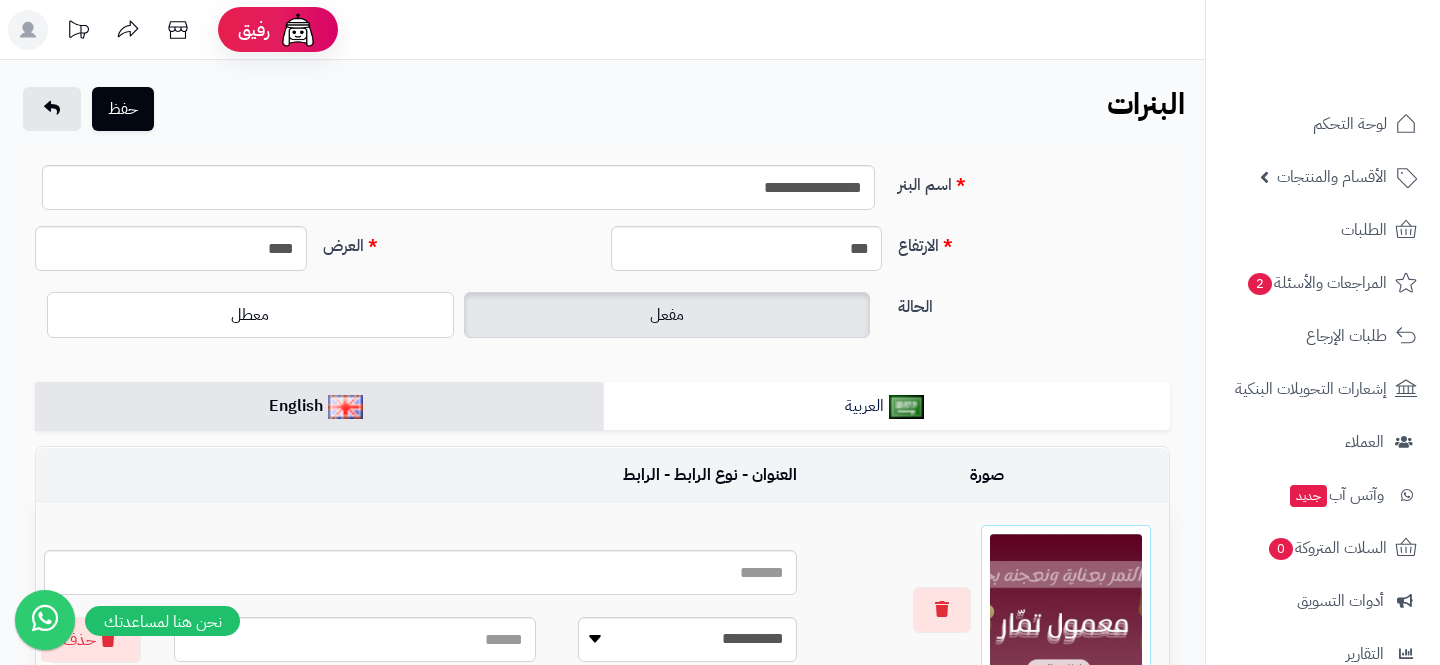 click on "الارتفاع" at bounding box center (1034, 242) 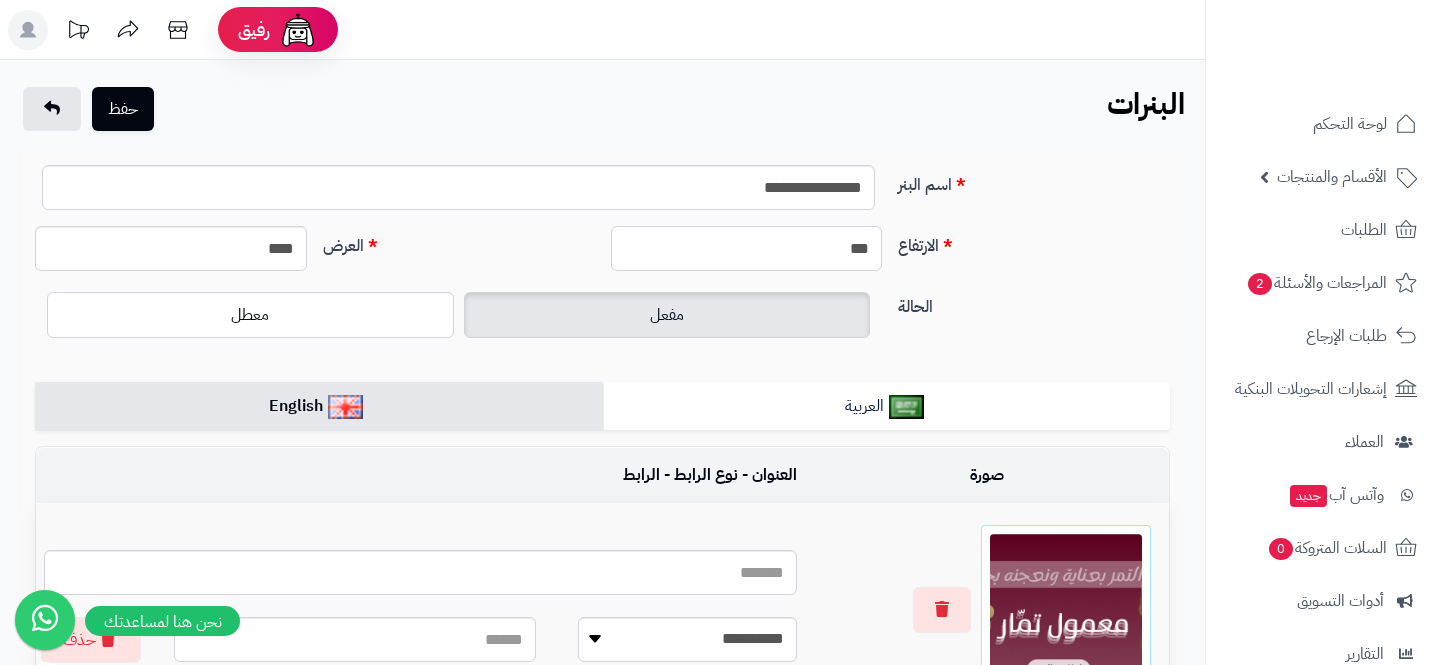 click on "***" at bounding box center (747, 248) 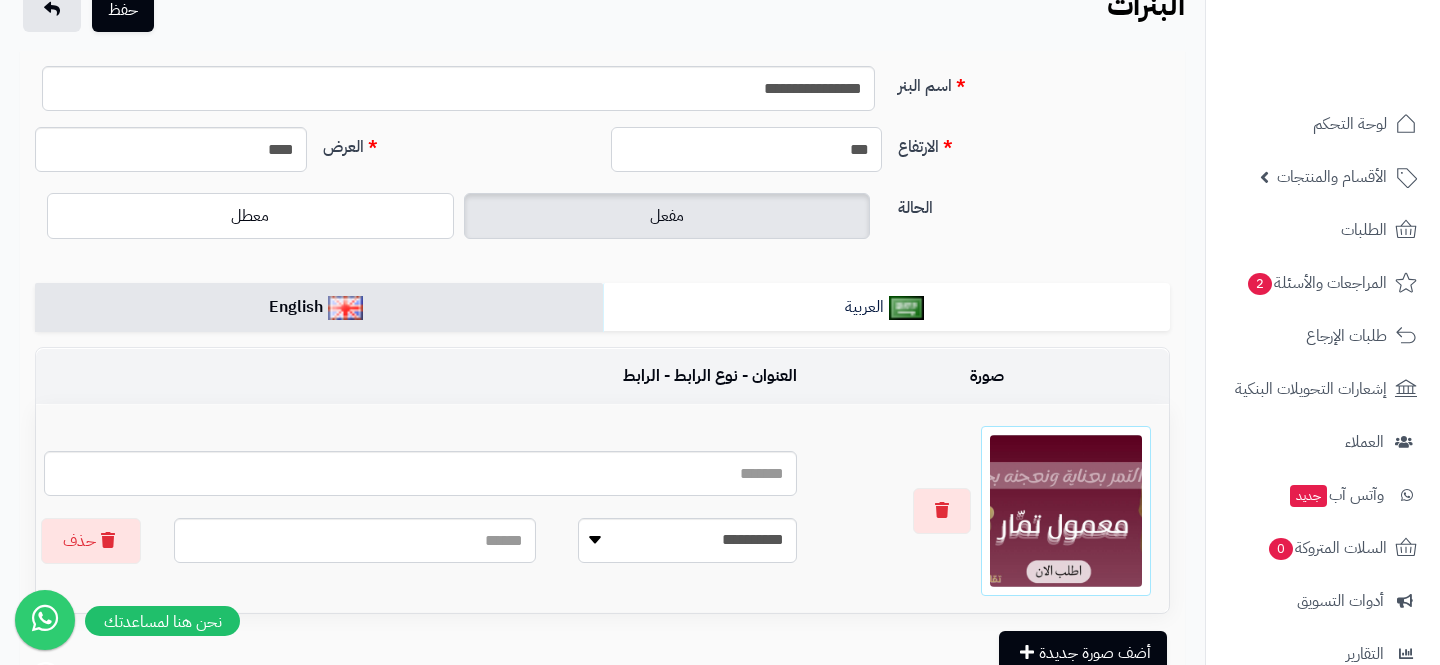 scroll, scrollTop: 0, scrollLeft: 0, axis: both 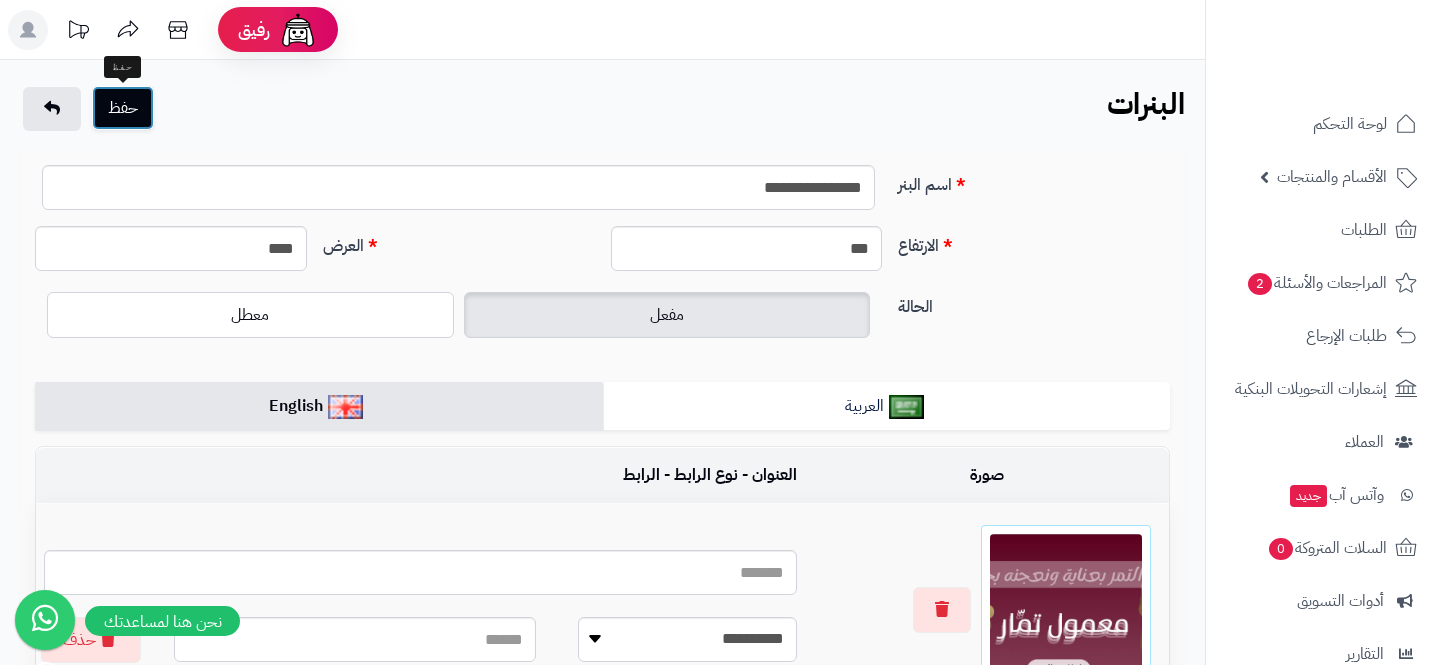 click on "حفظ" at bounding box center [123, 108] 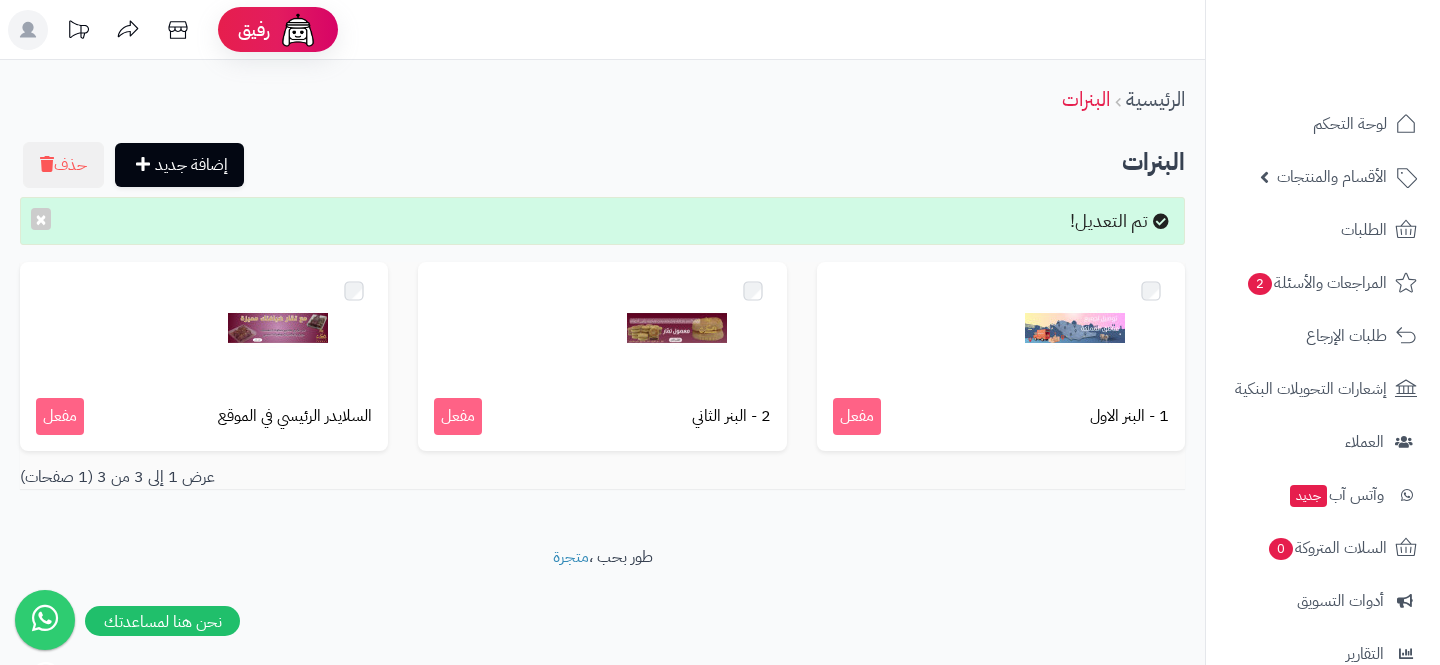 scroll, scrollTop: 0, scrollLeft: 0, axis: both 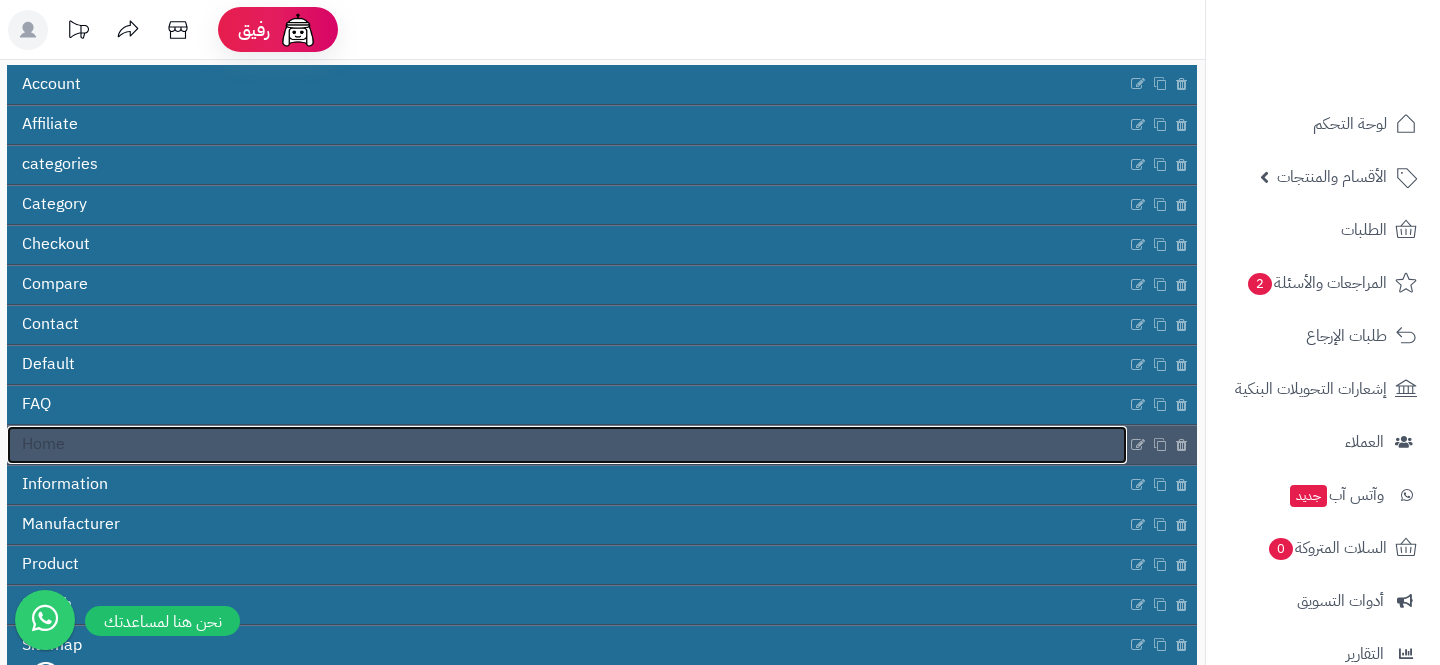 click on "Home" at bounding box center (567, 445) 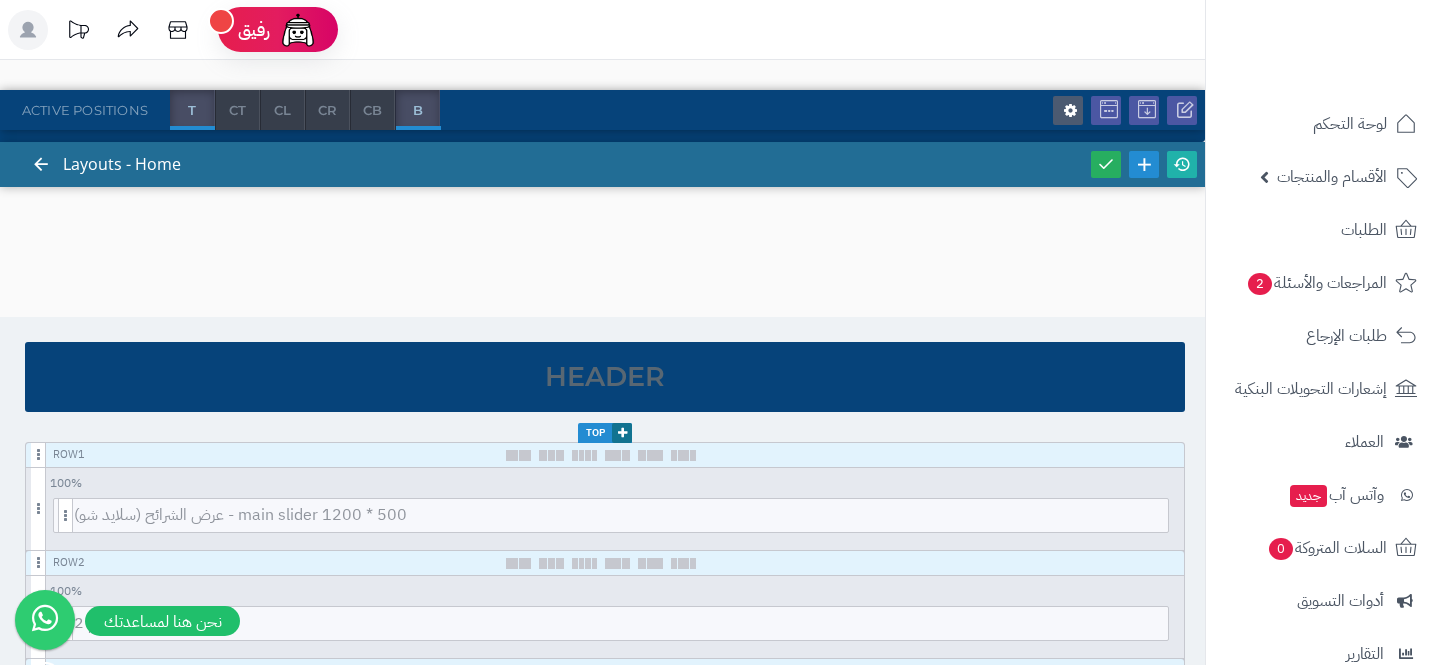 scroll, scrollTop: 158, scrollLeft: 0, axis: vertical 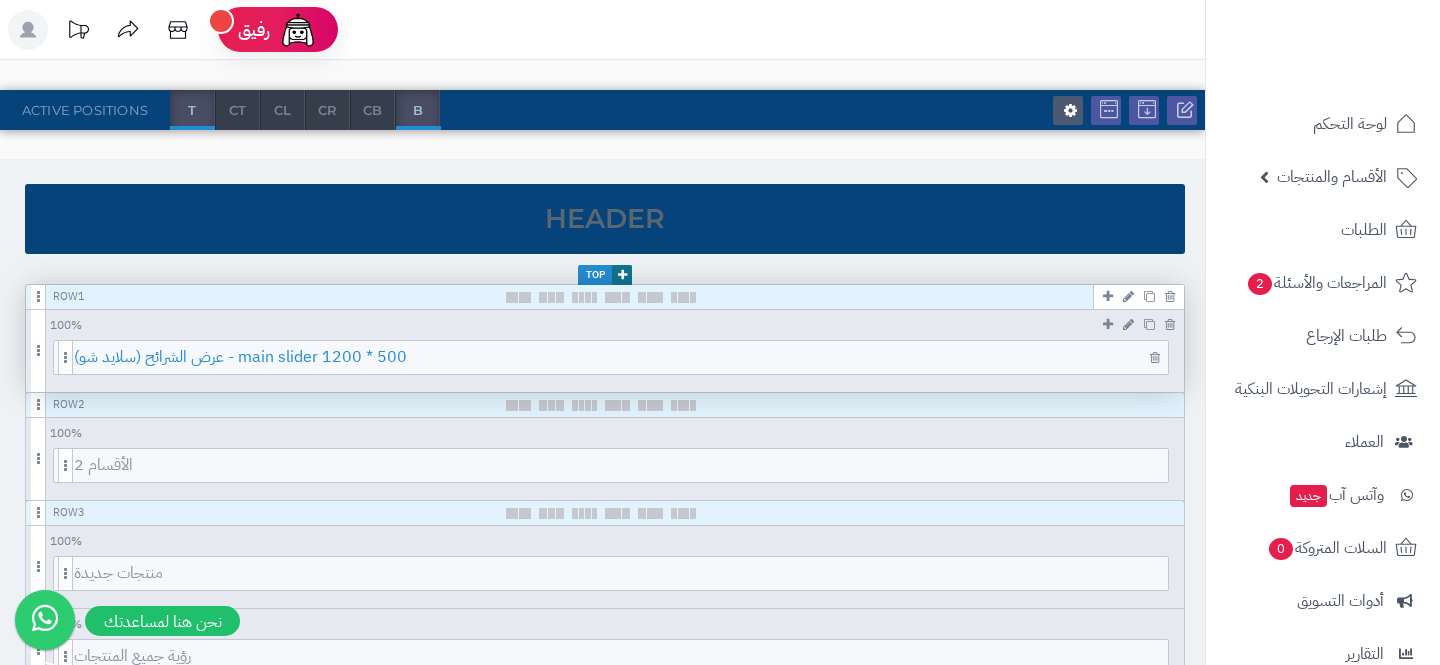 click on "عرض الشرائح (سلايد شو) - main slider 1200 * 500" at bounding box center [621, 357] 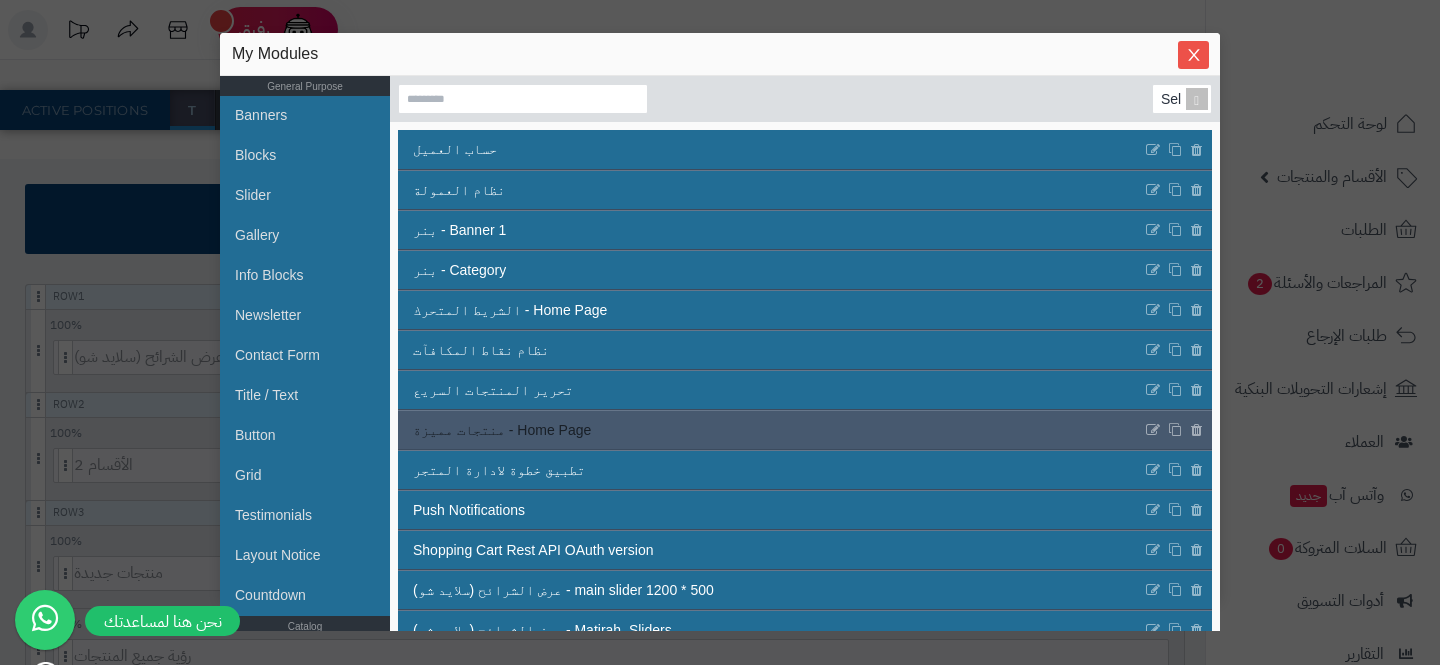 scroll, scrollTop: 187, scrollLeft: 0, axis: vertical 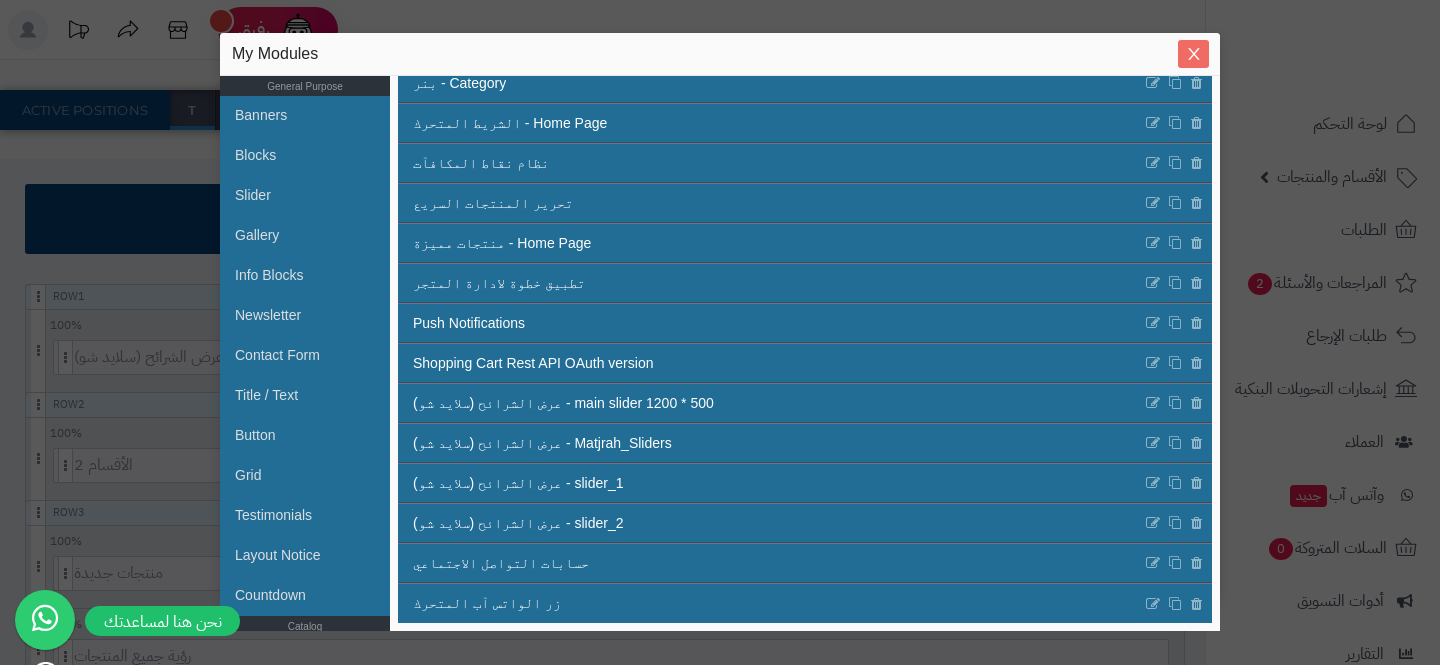 click 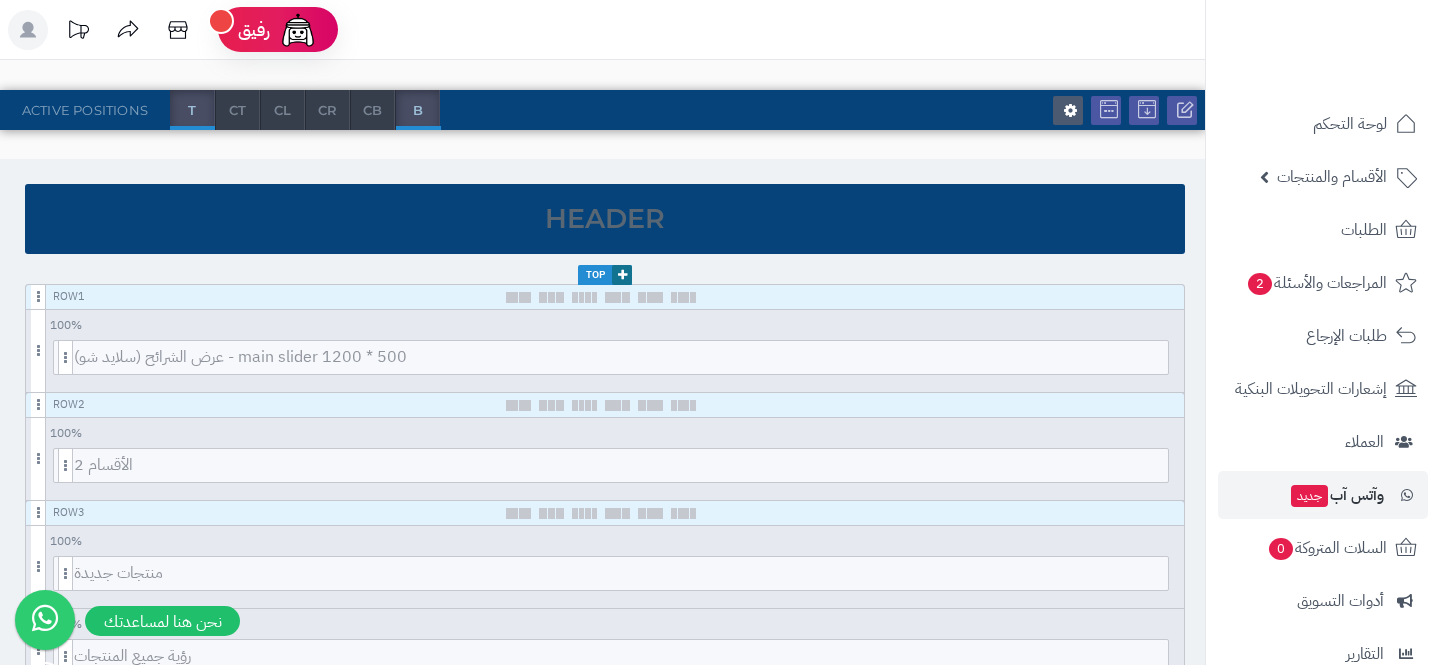 scroll, scrollTop: 250, scrollLeft: 0, axis: vertical 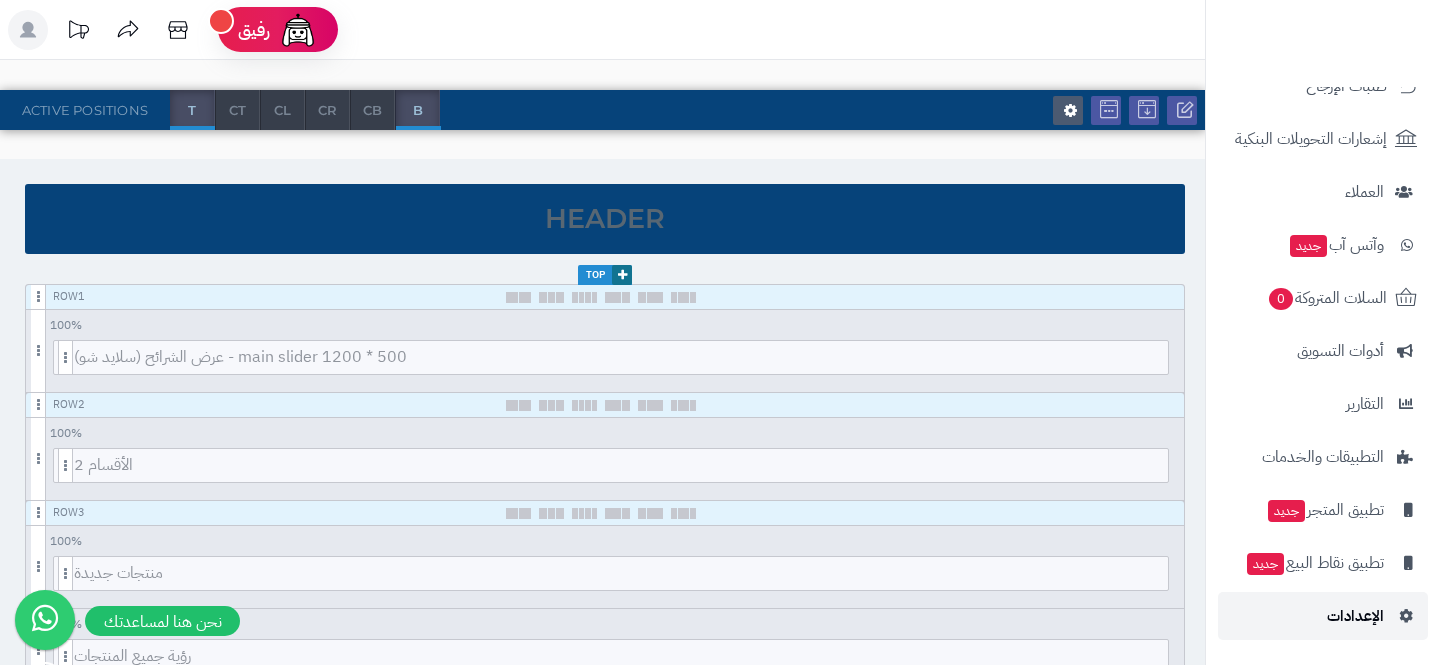 click on "الإعدادات" at bounding box center (1323, 616) 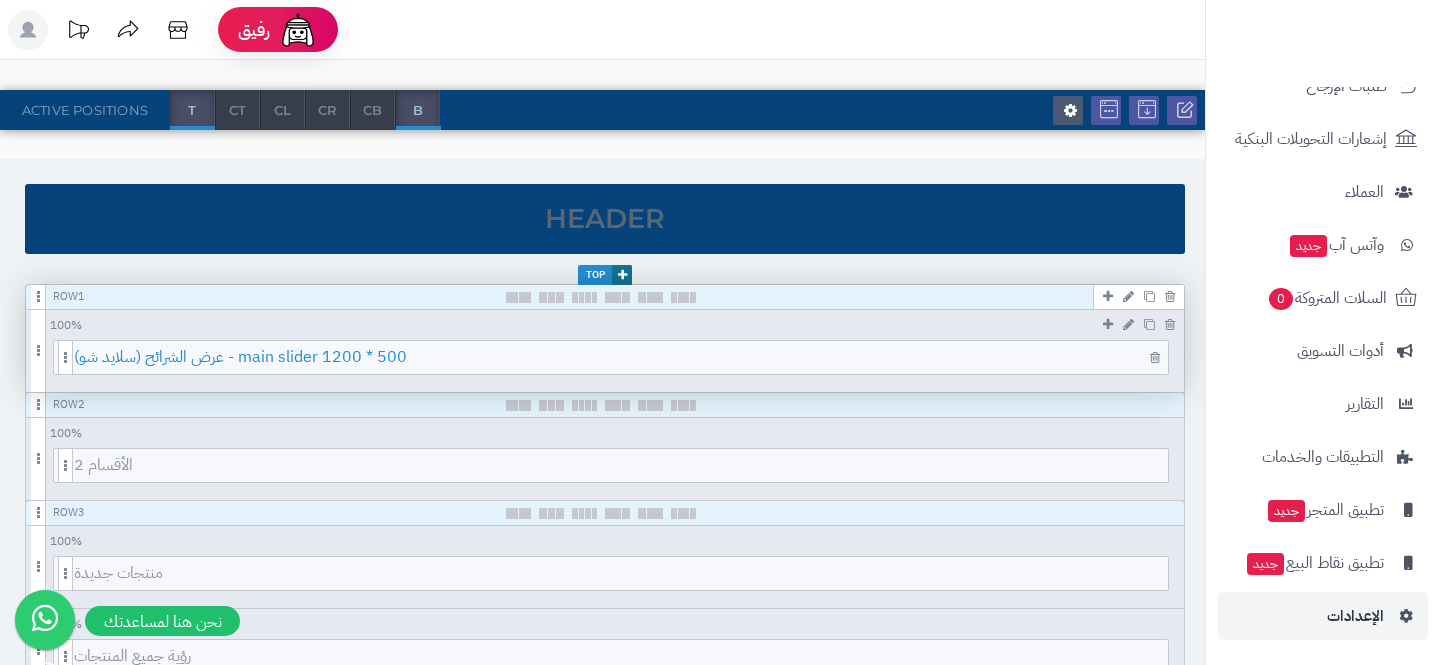 click on "عرض الشرائح (سلايد شو) - main slider 1200 * 500" at bounding box center (621, 357) 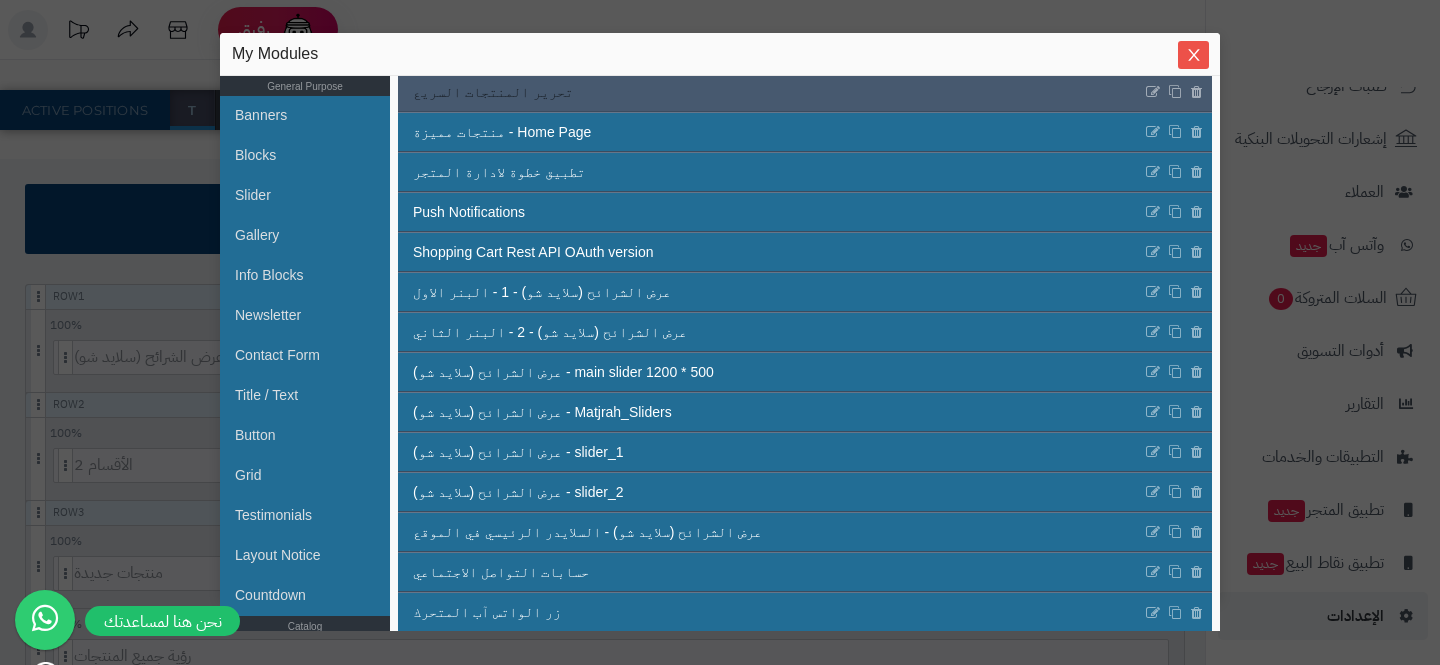 scroll, scrollTop: 307, scrollLeft: 0, axis: vertical 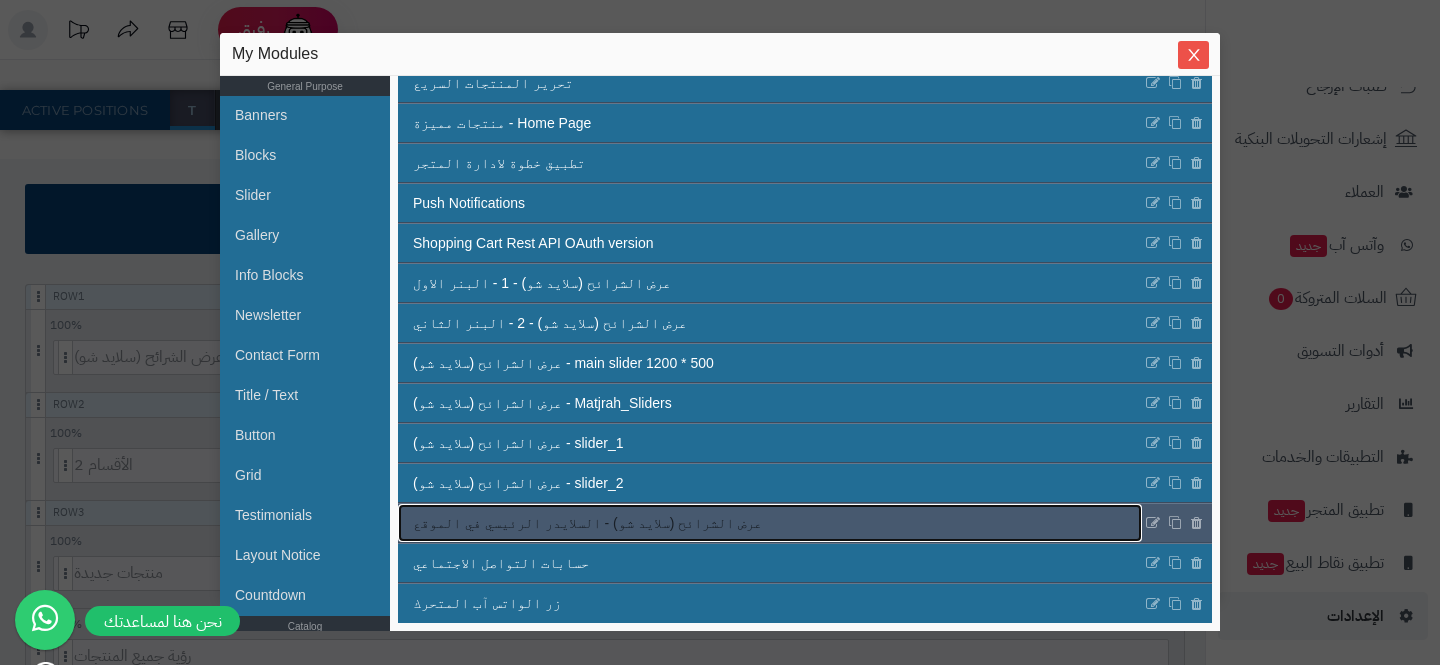 click on "عرض الشرائح (سلايد شو) - السلايدر الرئيسي في الموقع" at bounding box center [587, 523] 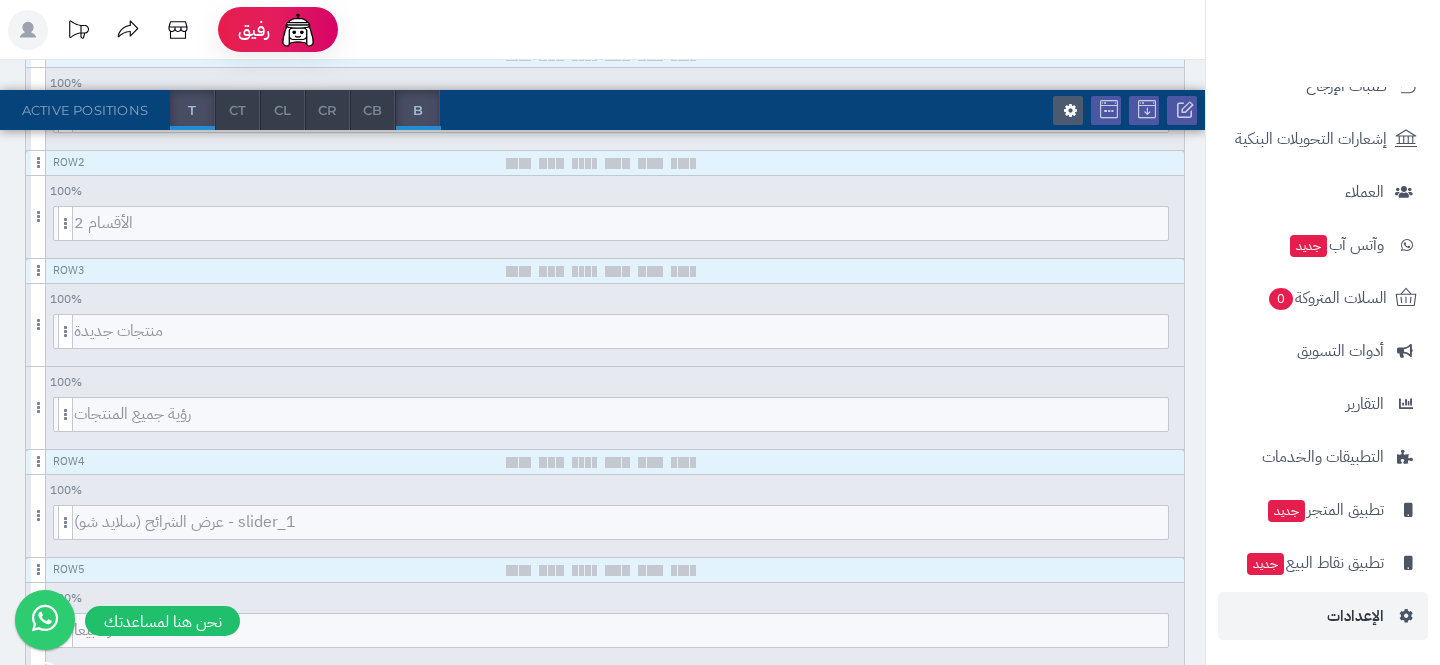 scroll, scrollTop: 409, scrollLeft: 0, axis: vertical 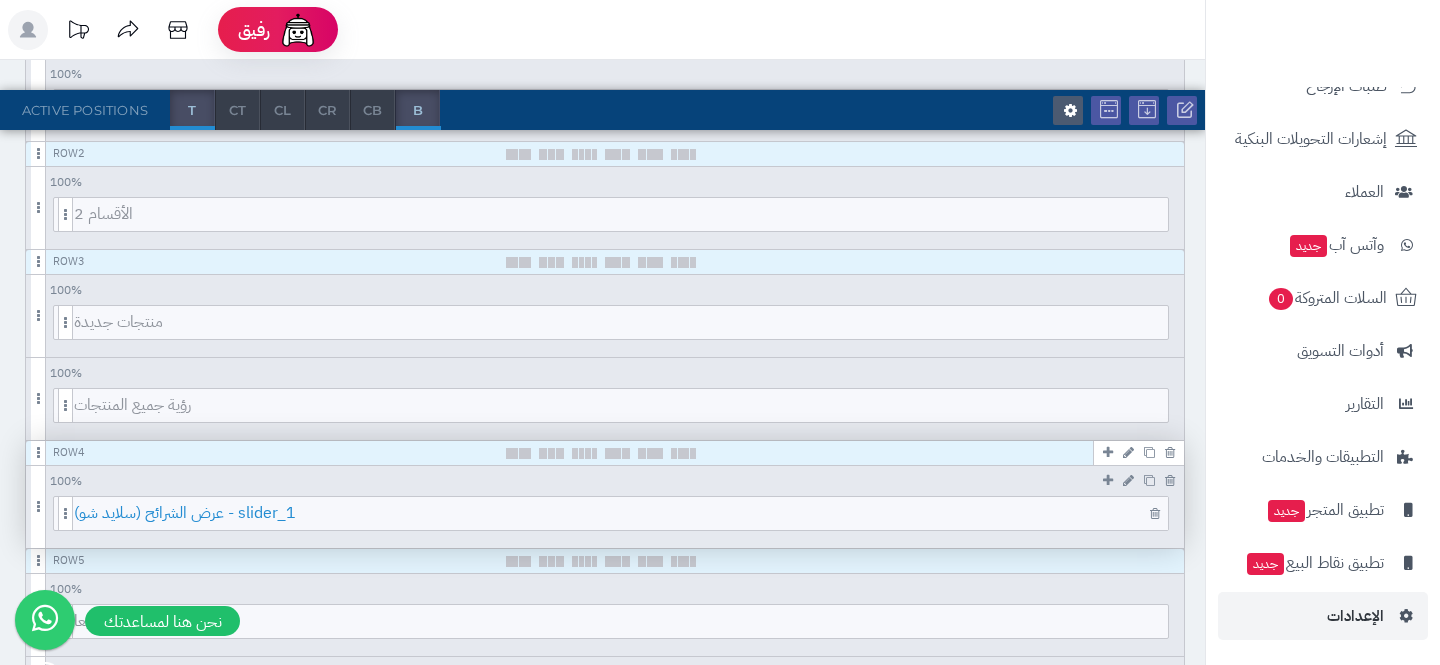 click on "عرض الشرائح (سلايد شو) - slider_1" at bounding box center (621, 513) 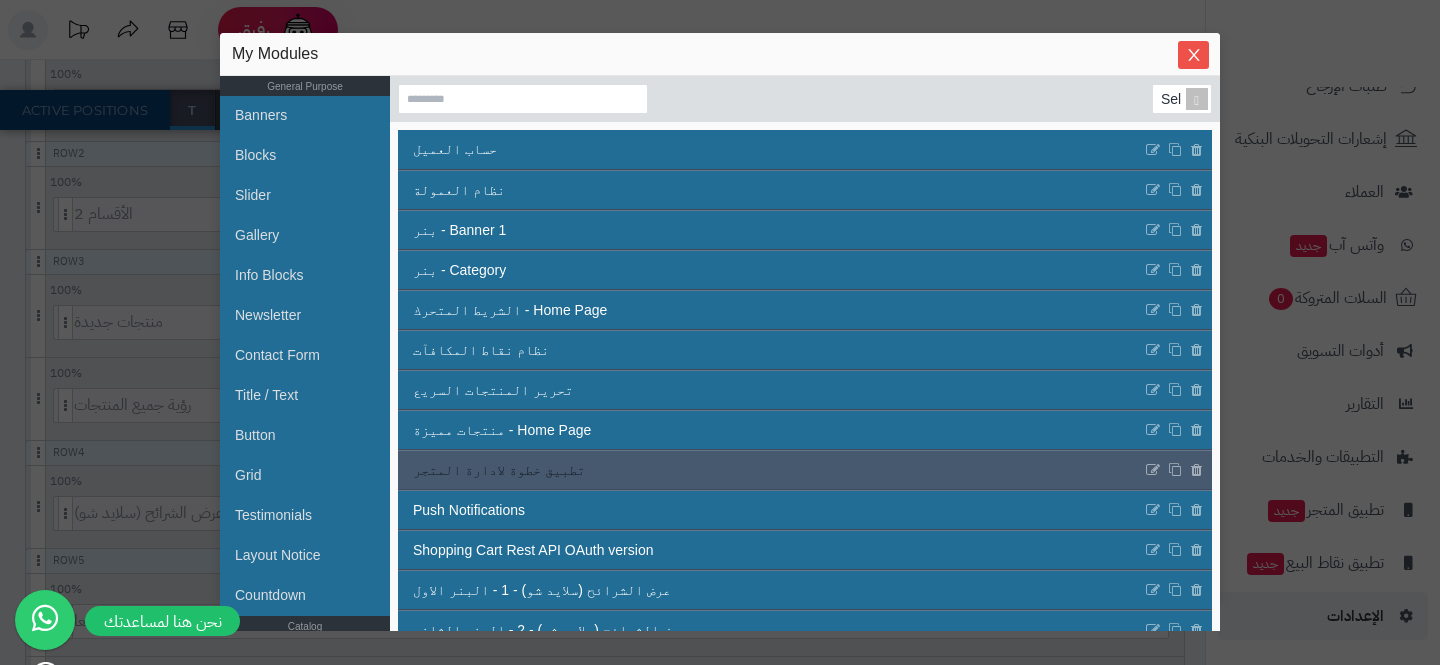scroll, scrollTop: 307, scrollLeft: 0, axis: vertical 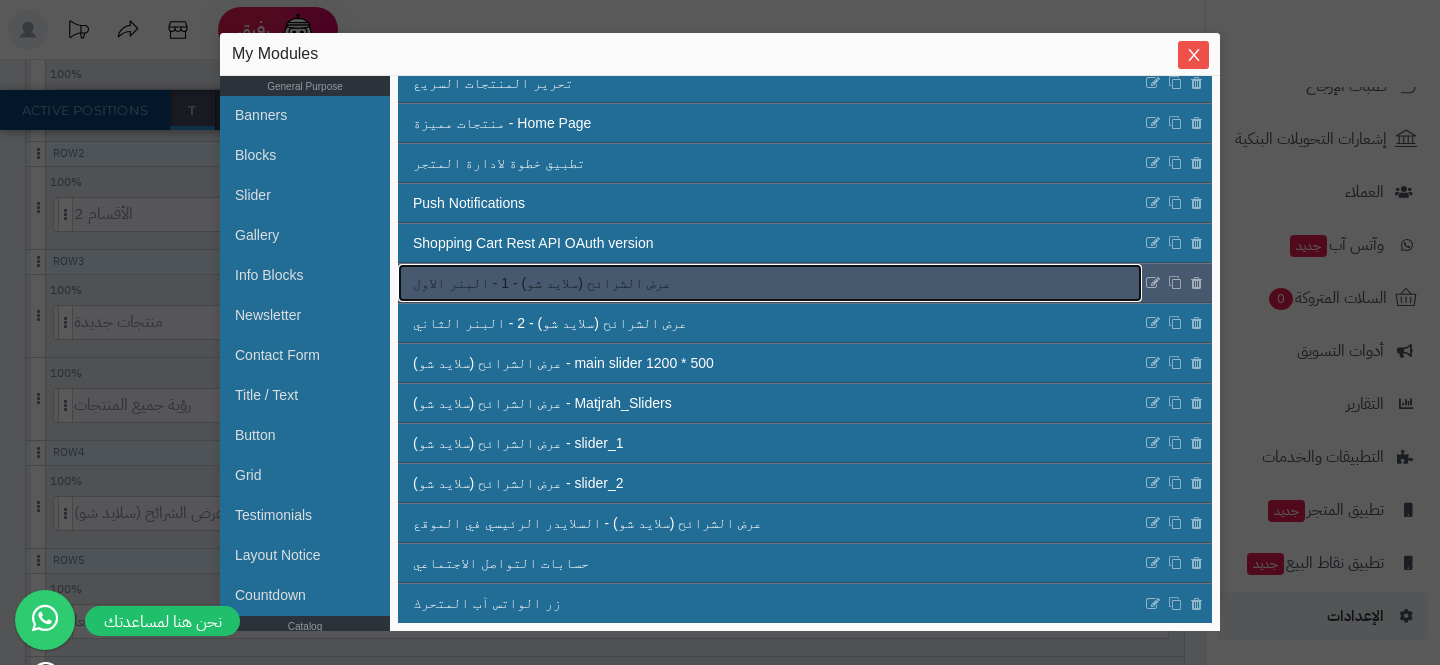 click on "عرض الشرائح (سلايد شو) - 1 - البنر الاول" at bounding box center [770, 283] 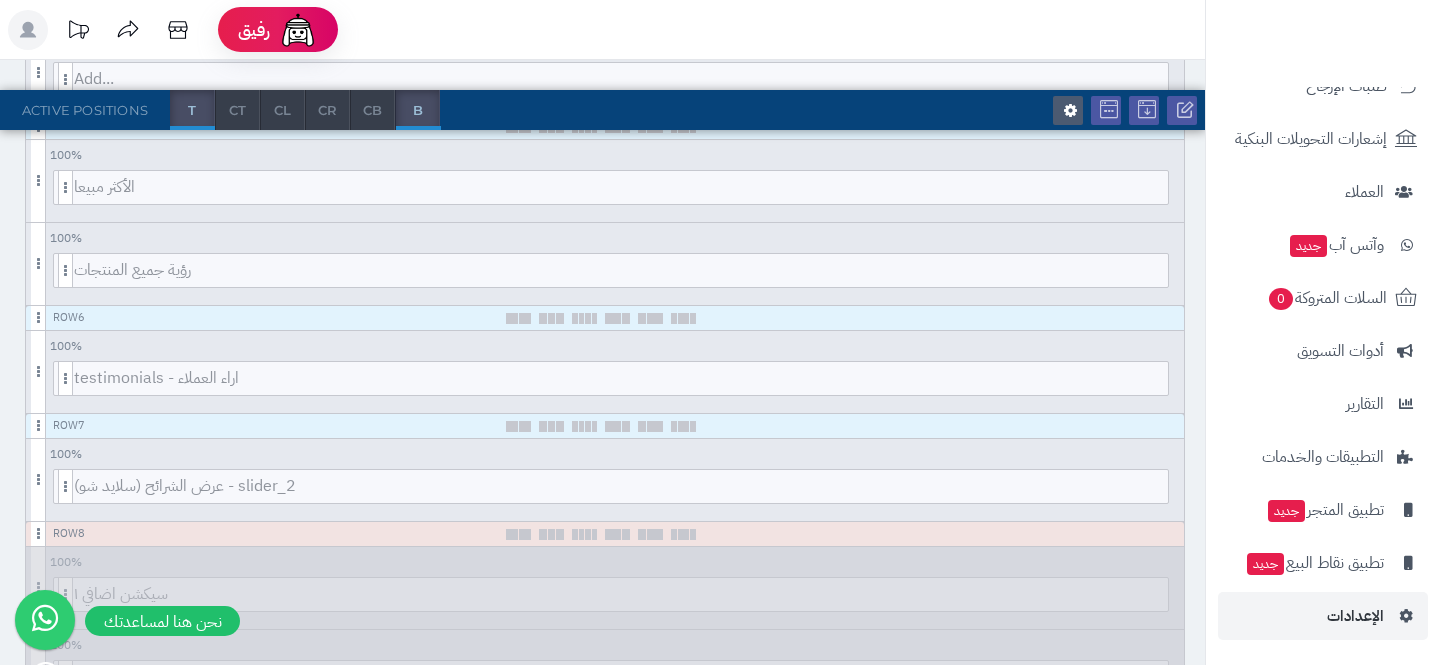 scroll, scrollTop: 888, scrollLeft: 0, axis: vertical 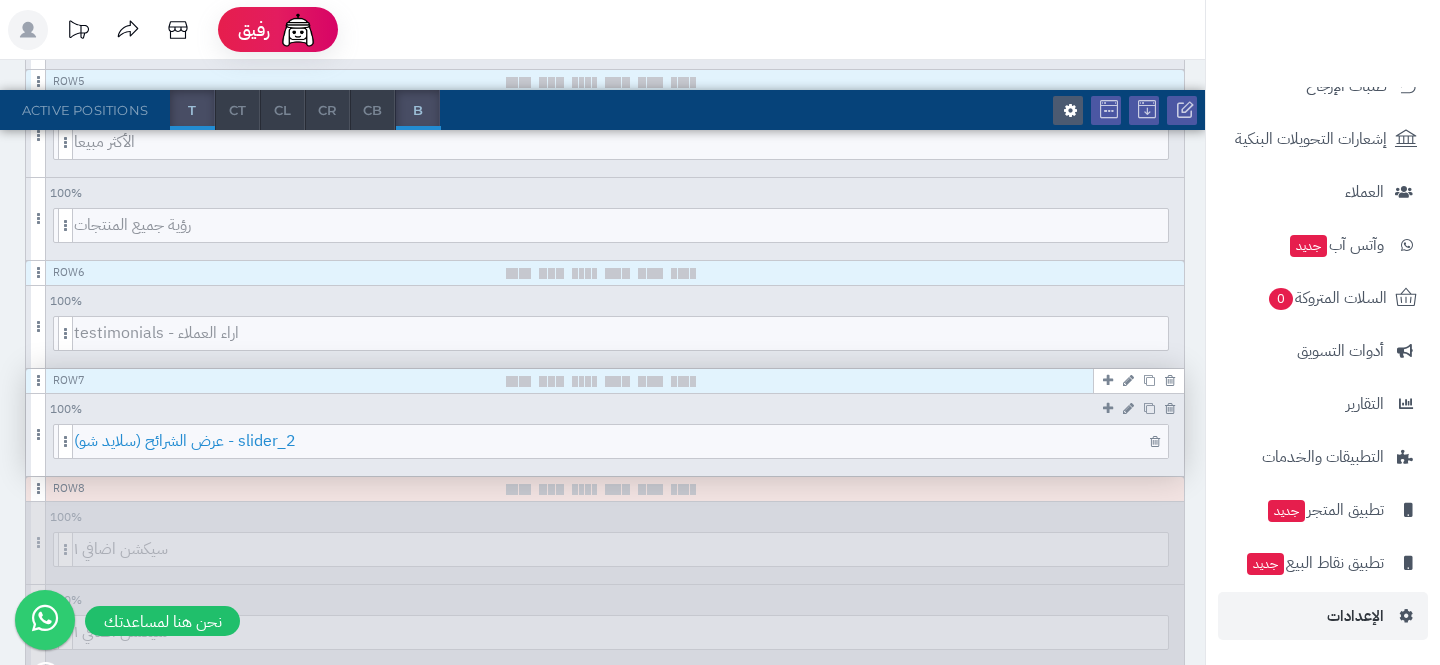 click on "عرض الشرائح (سلايد شو) - slider_2" at bounding box center [621, 441] 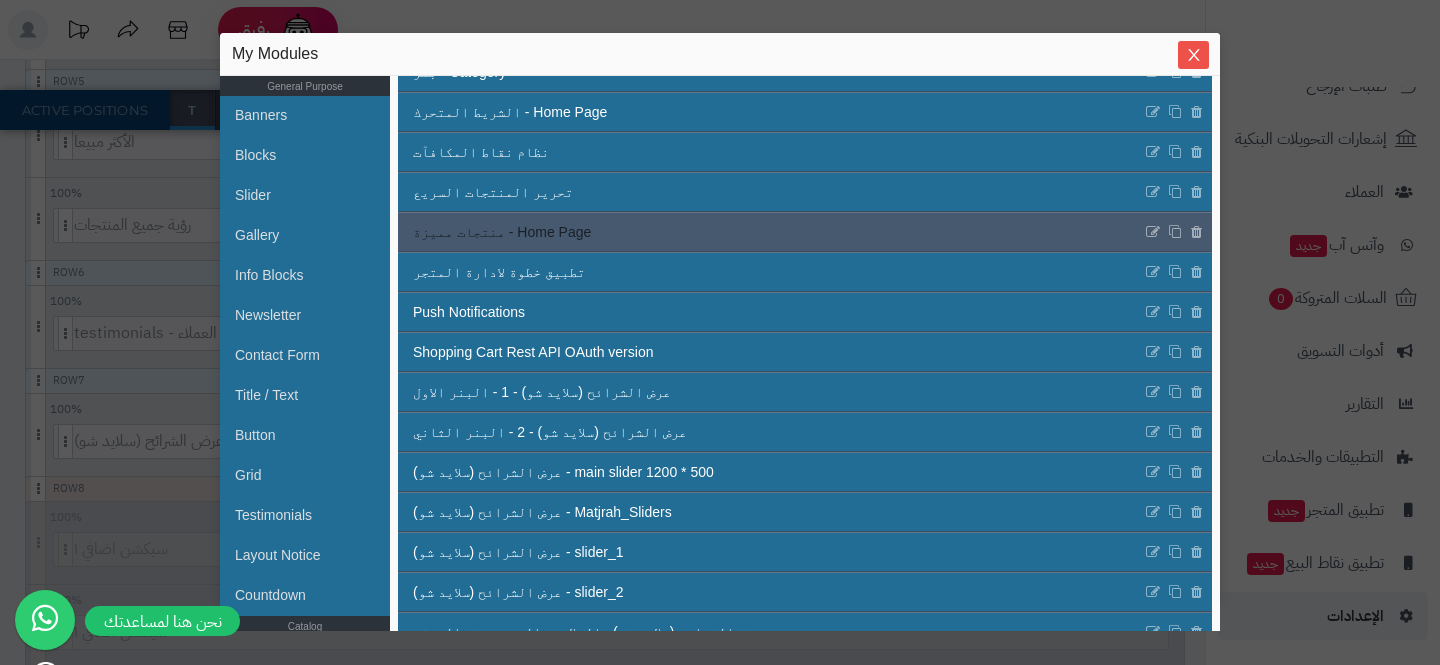 scroll, scrollTop: 200, scrollLeft: 0, axis: vertical 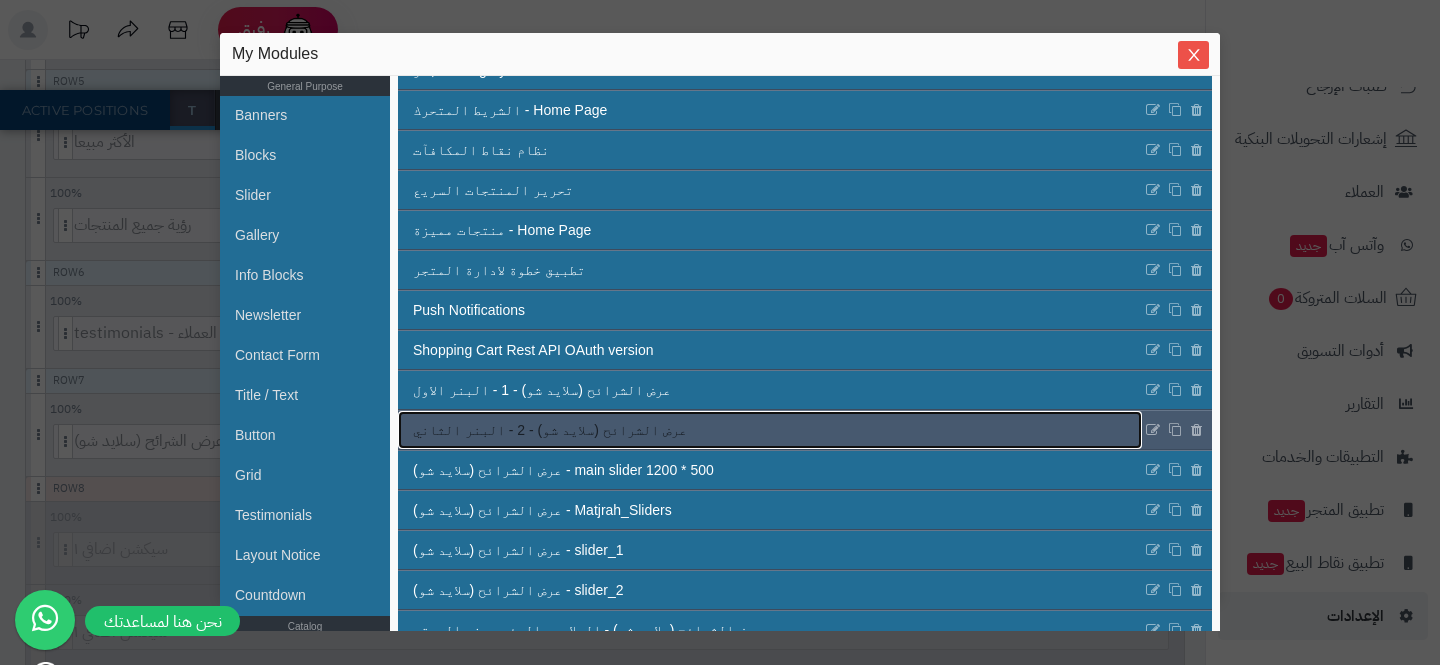 click on "عرض الشرائح (سلايد شو) - 2 - البنر الثاني" at bounding box center [550, 430] 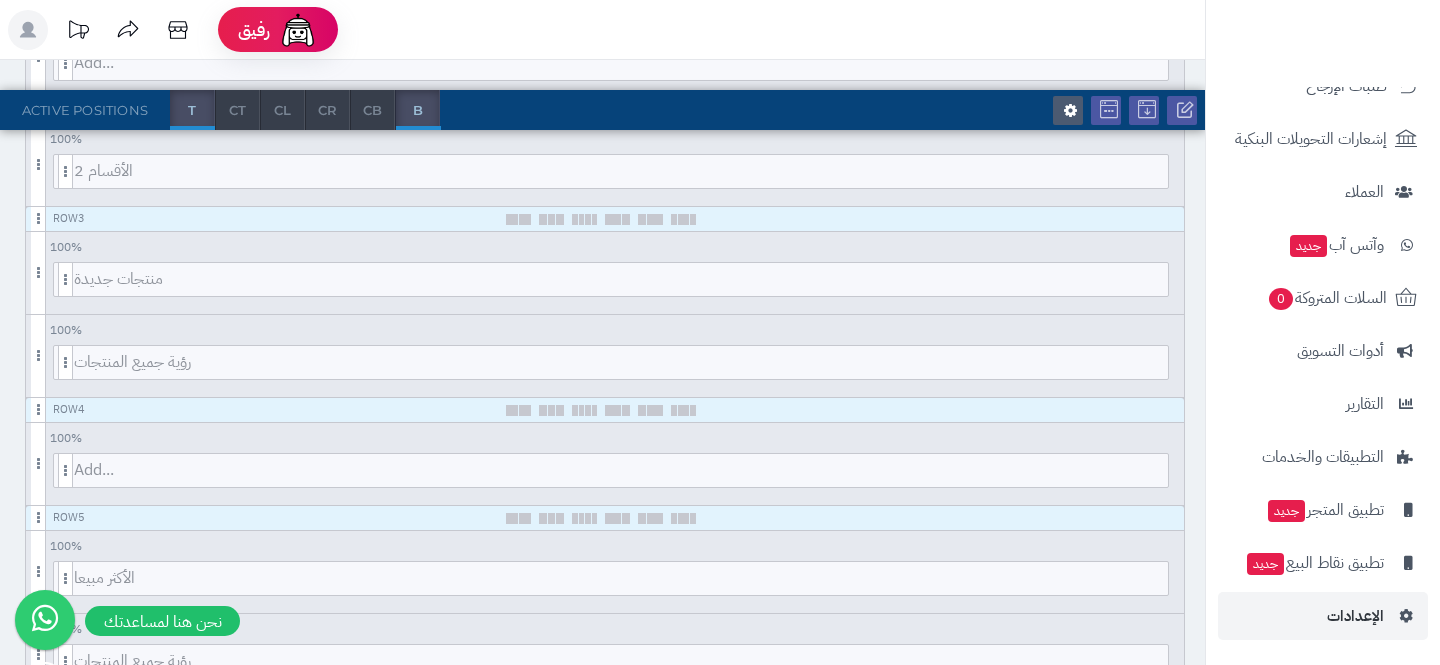 scroll, scrollTop: 0, scrollLeft: 0, axis: both 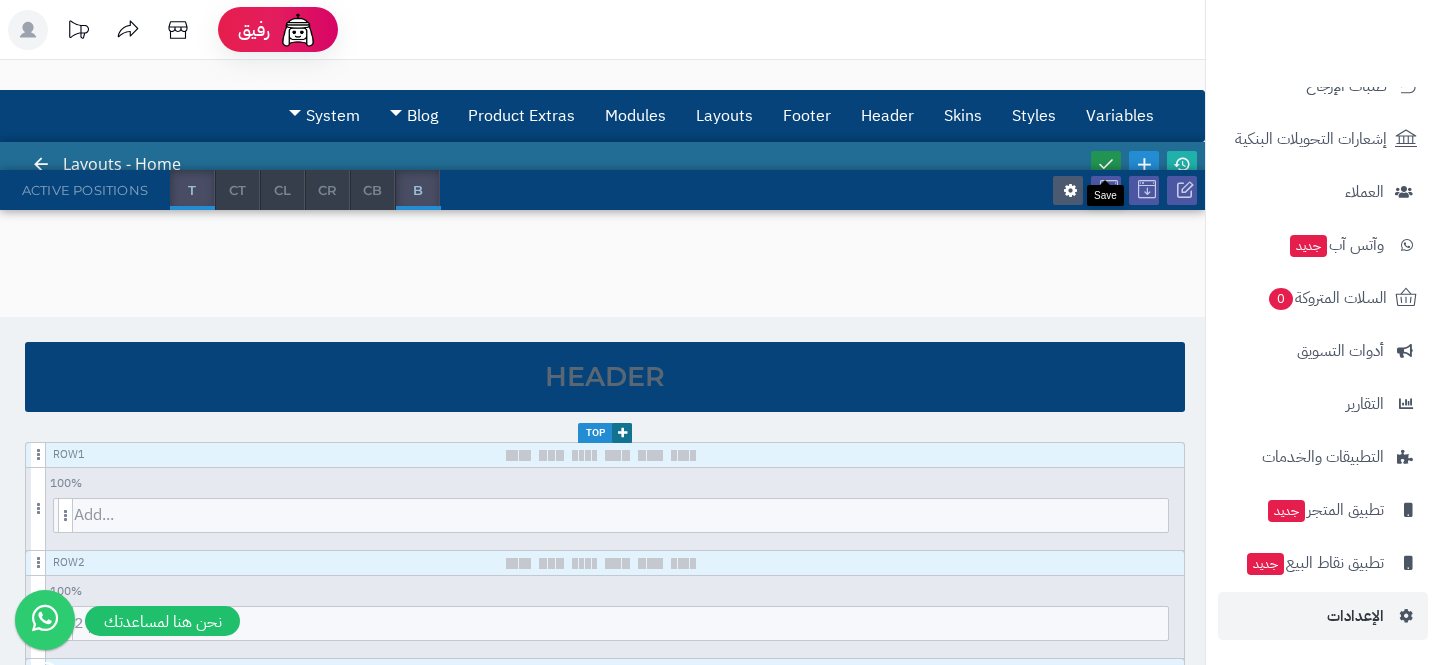 click at bounding box center (1106, 164) 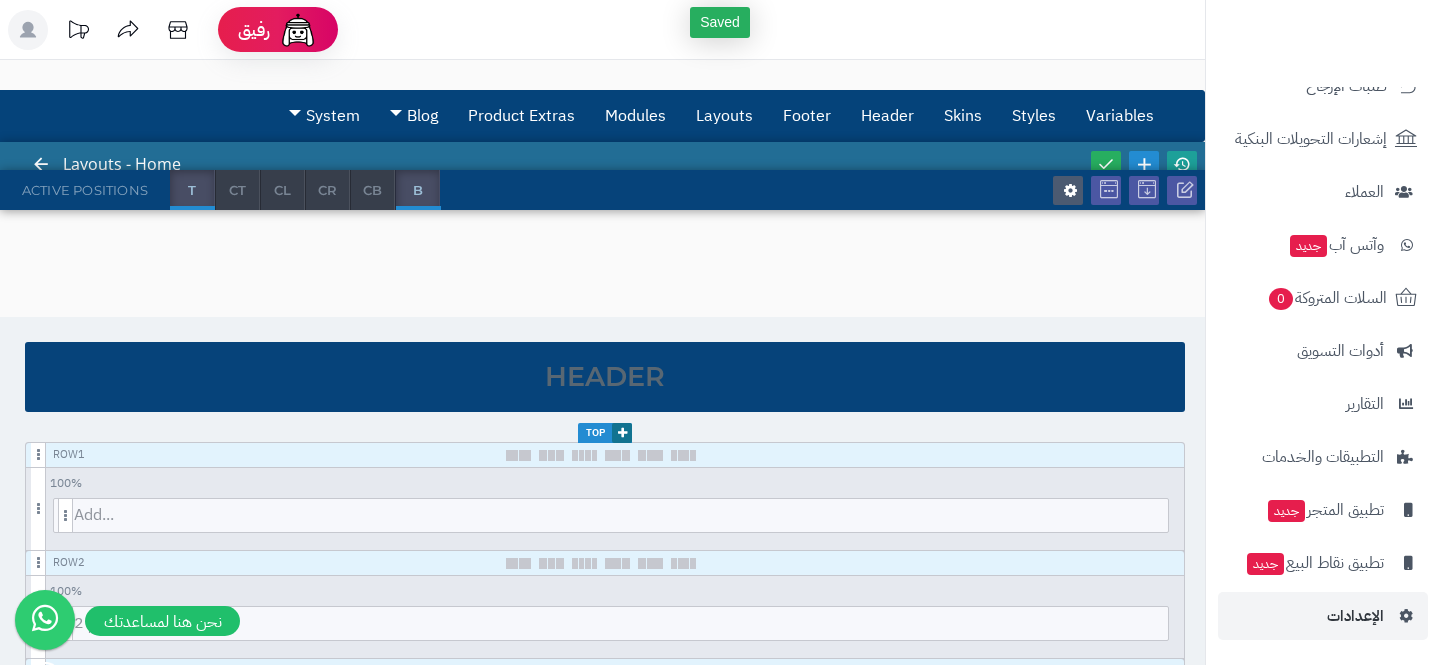 click at bounding box center (1182, 164) 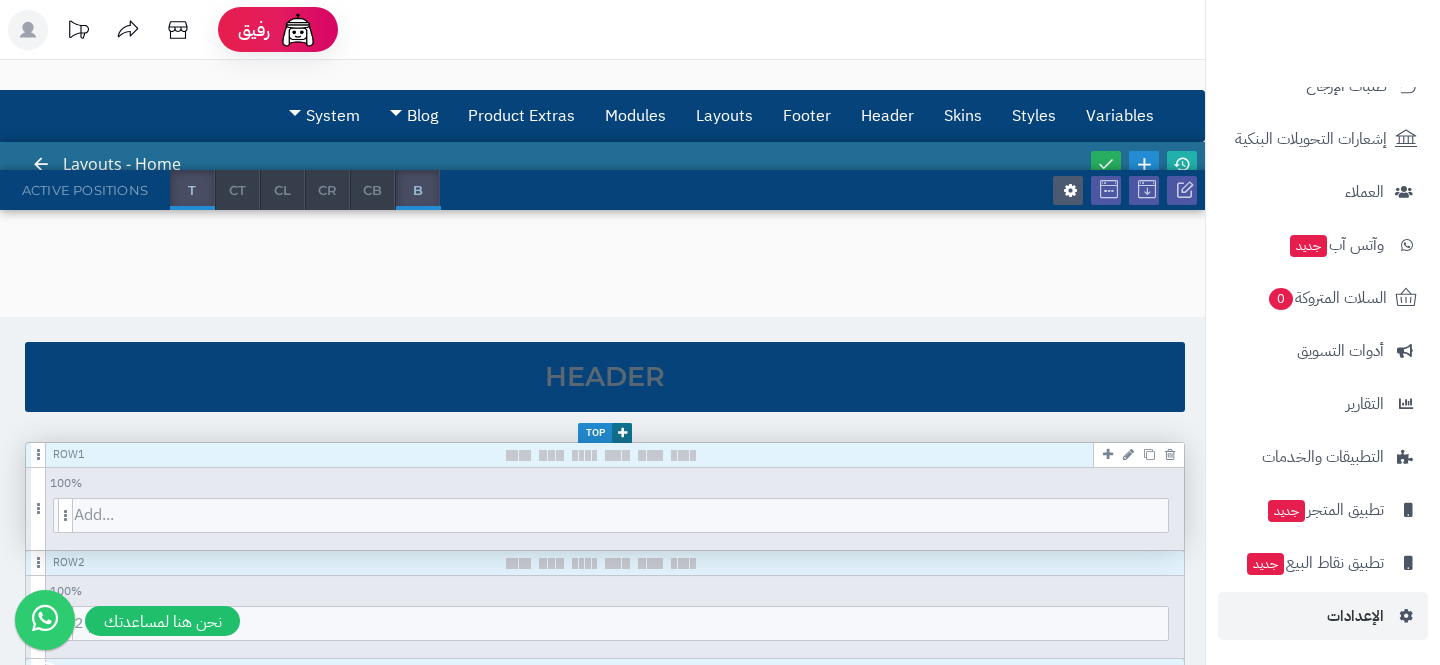 click at bounding box center (1128, 454) 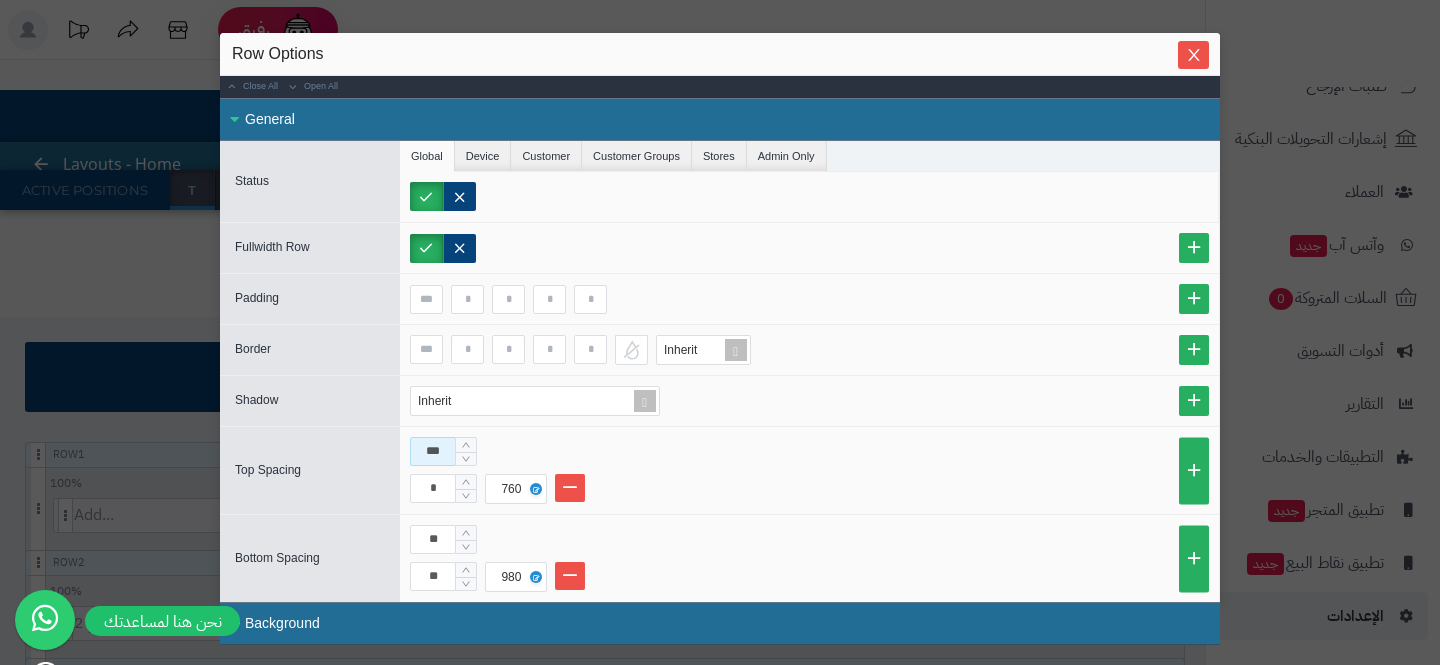click on "***" at bounding box center [433, 451] 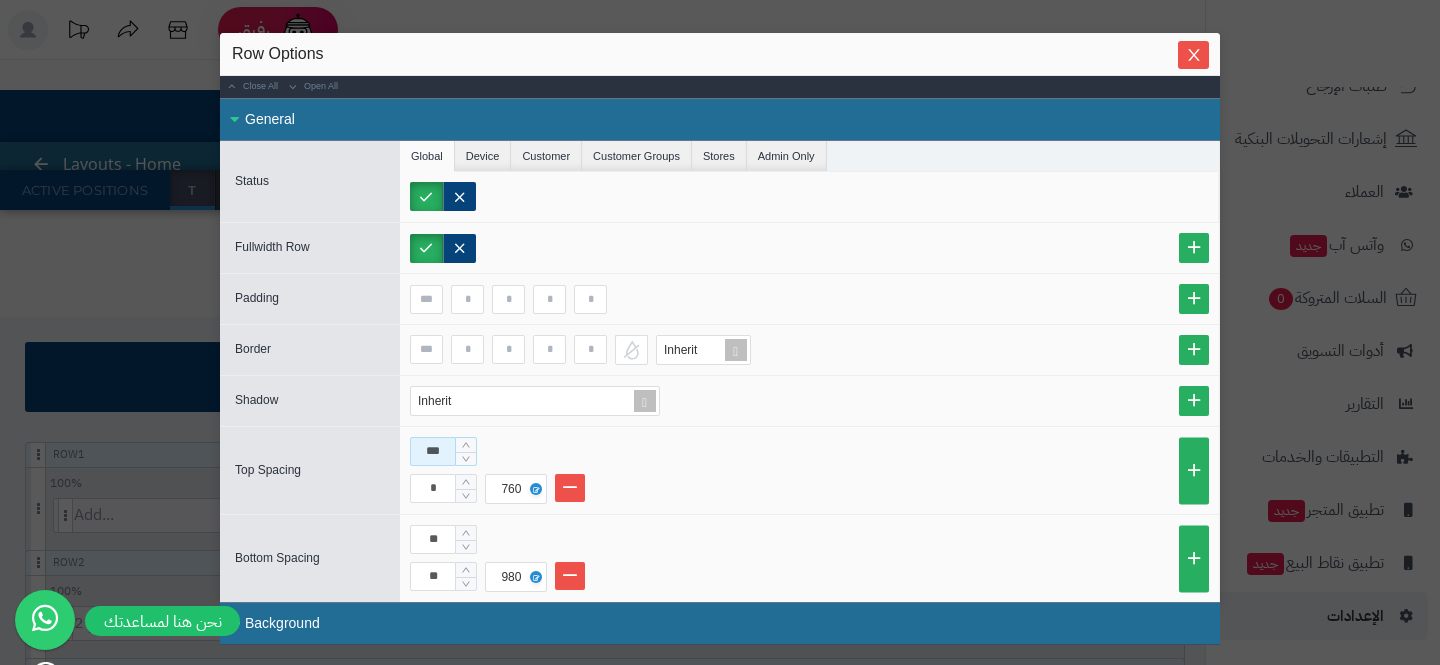 click on "***" at bounding box center [433, 451] 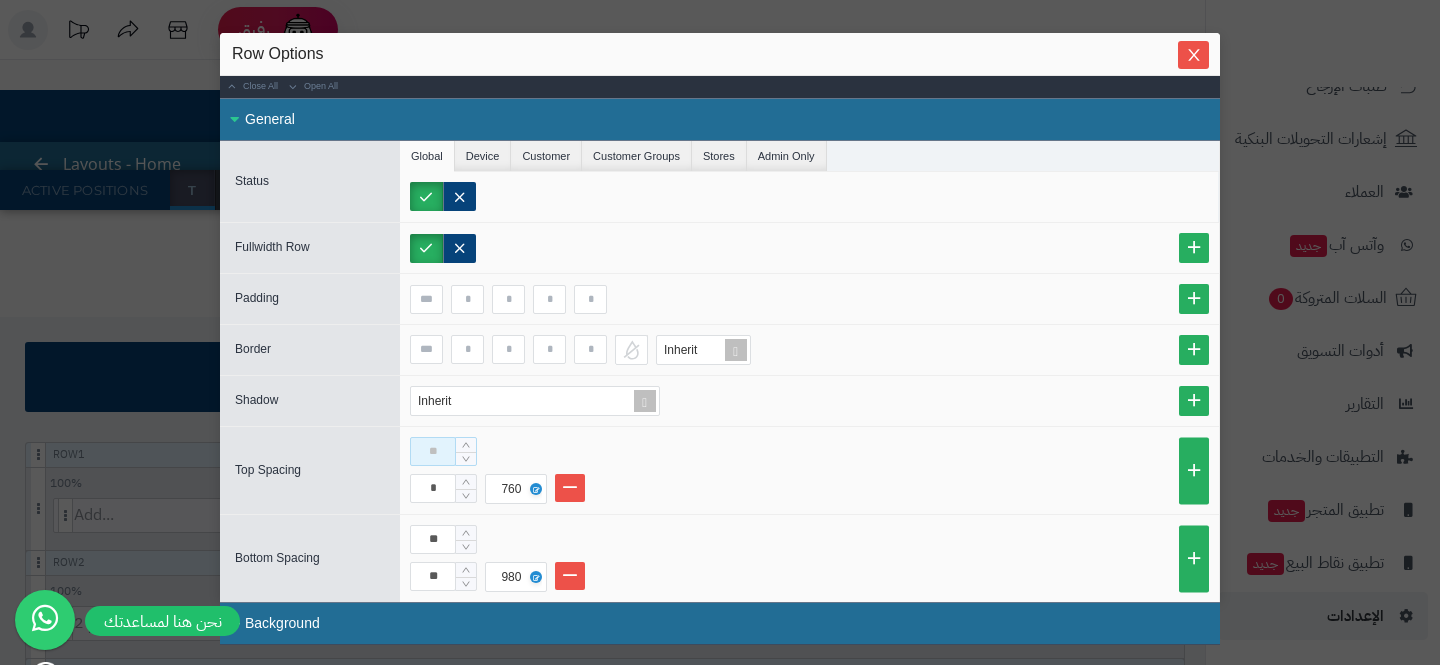 type 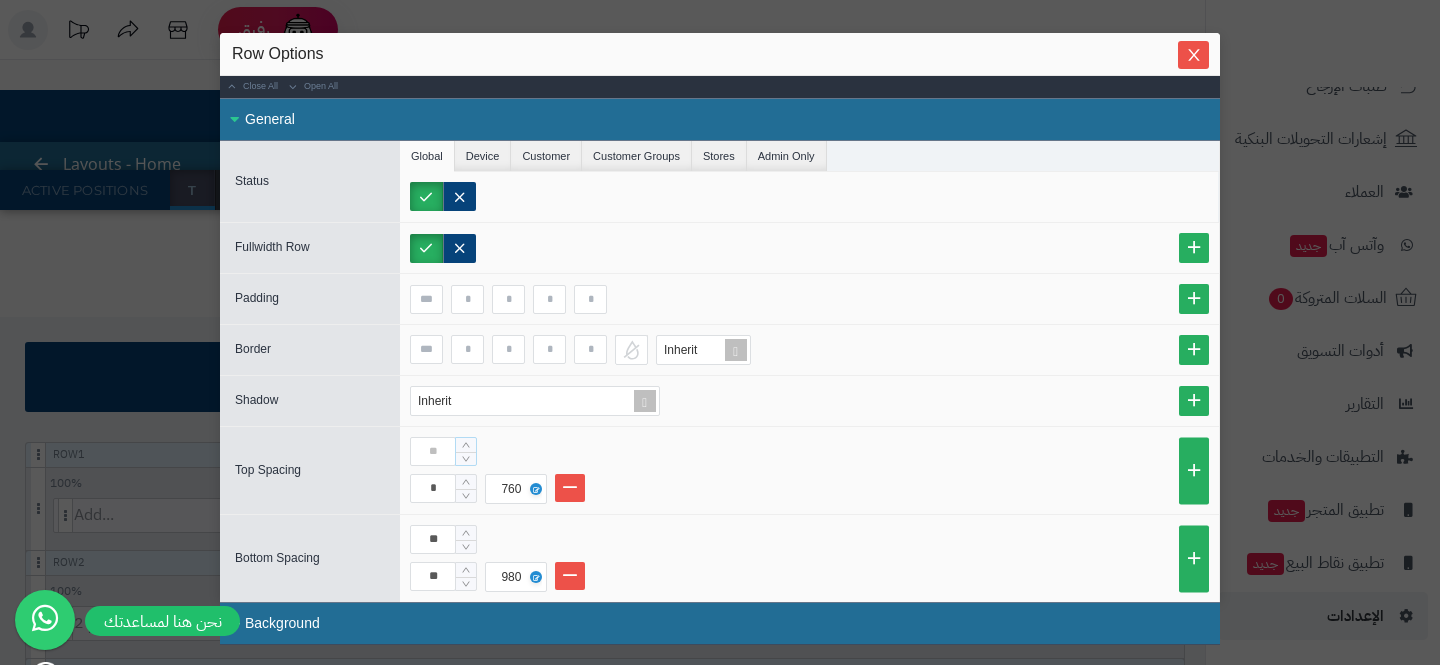 click on "* 760" at bounding box center (809, 470) 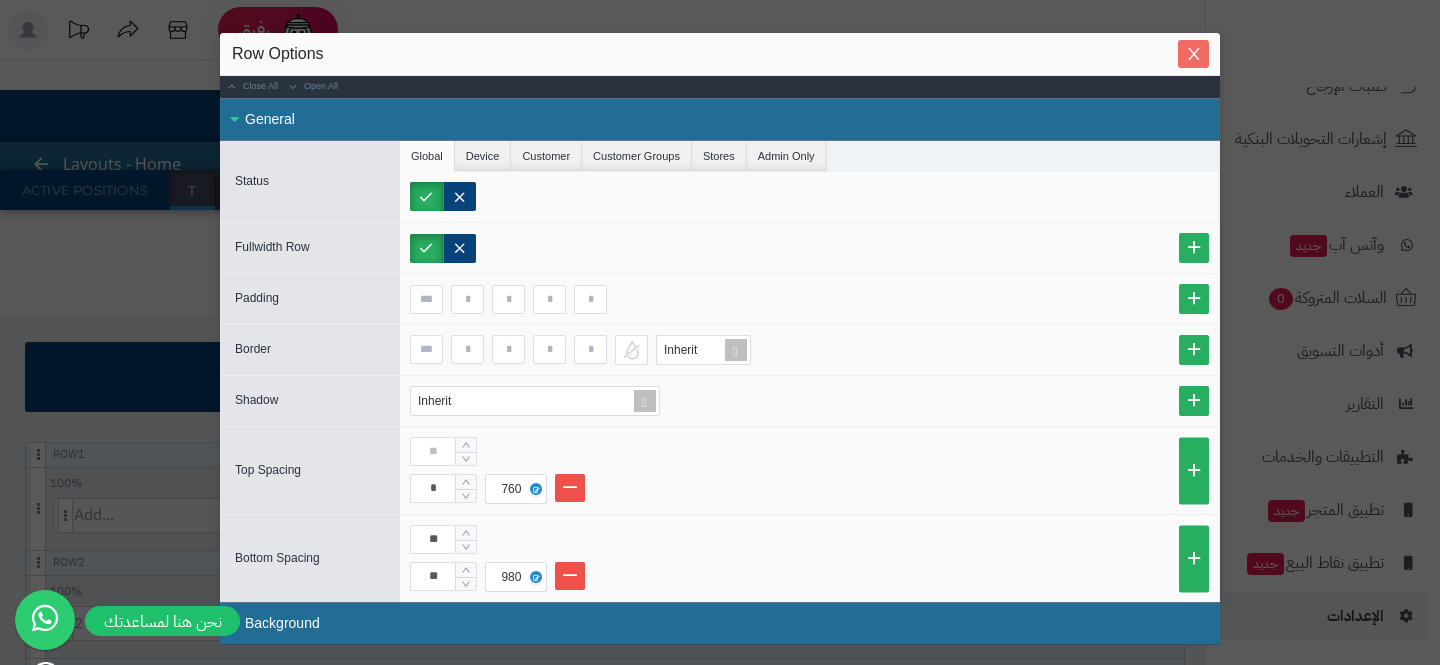 click 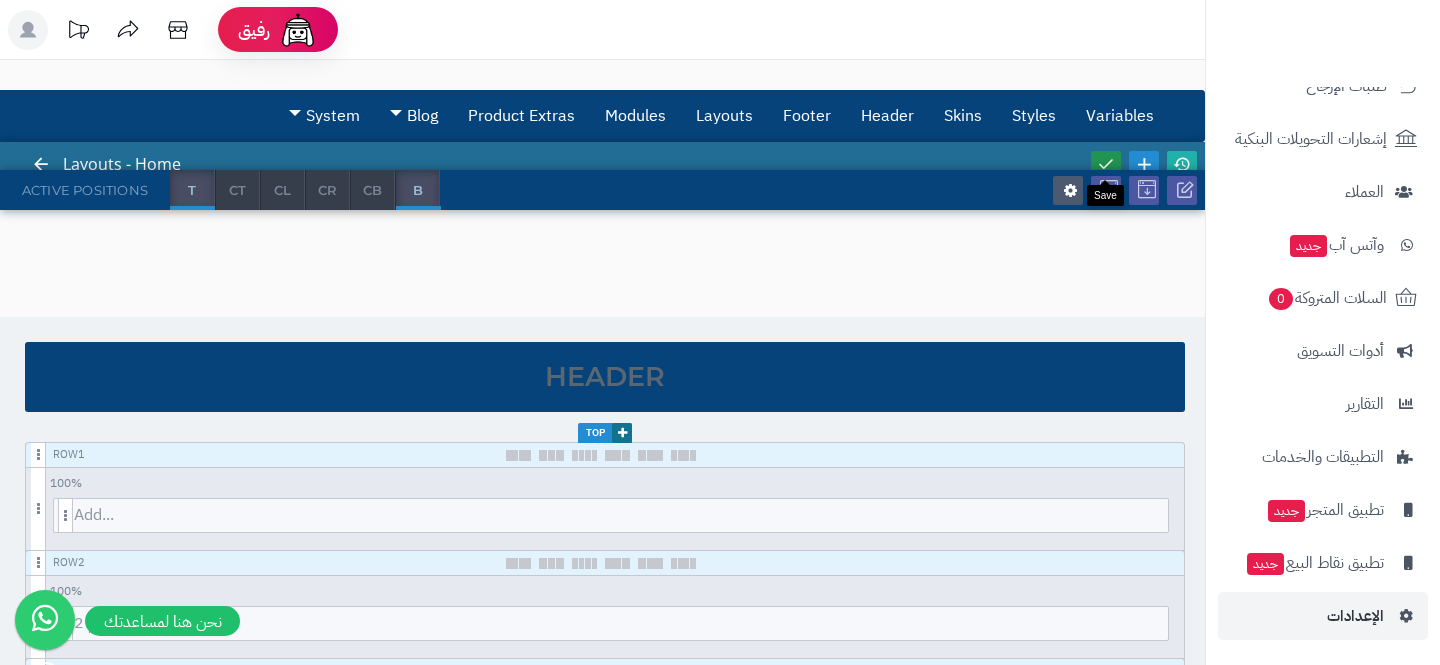 click at bounding box center [1106, 164] 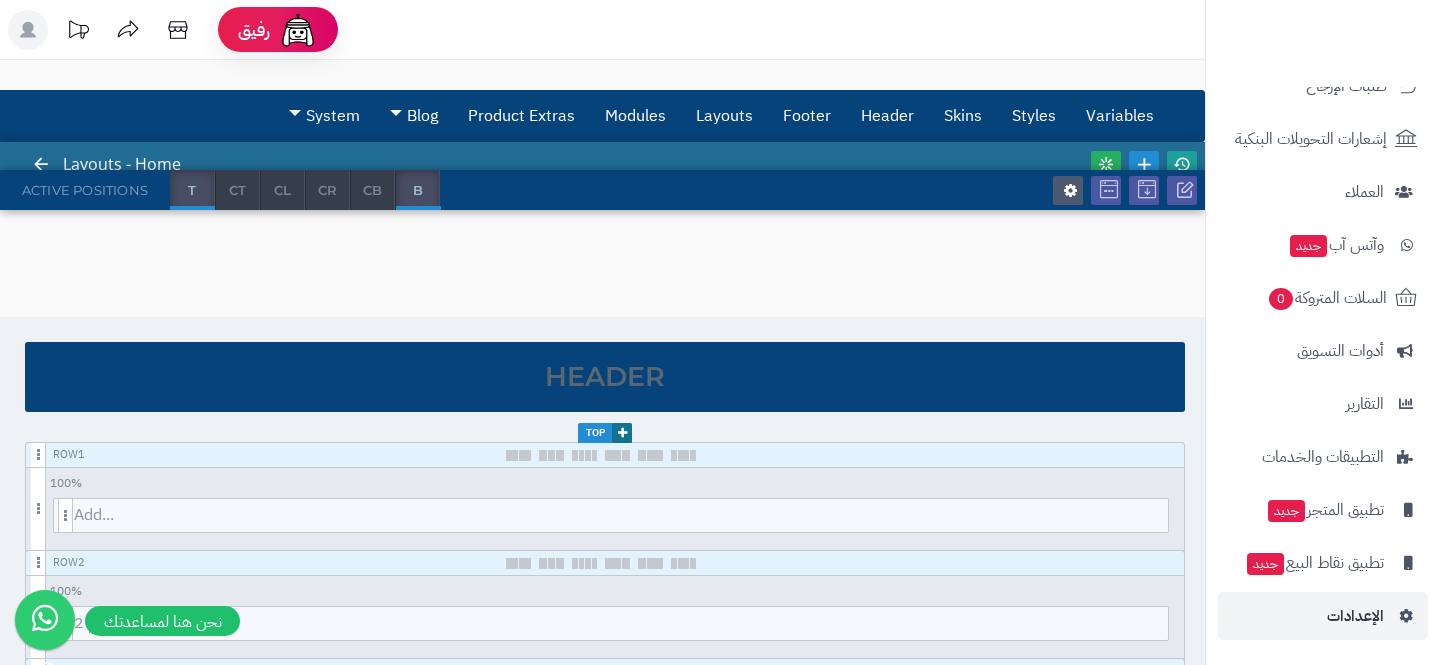 click at bounding box center (1182, 164) 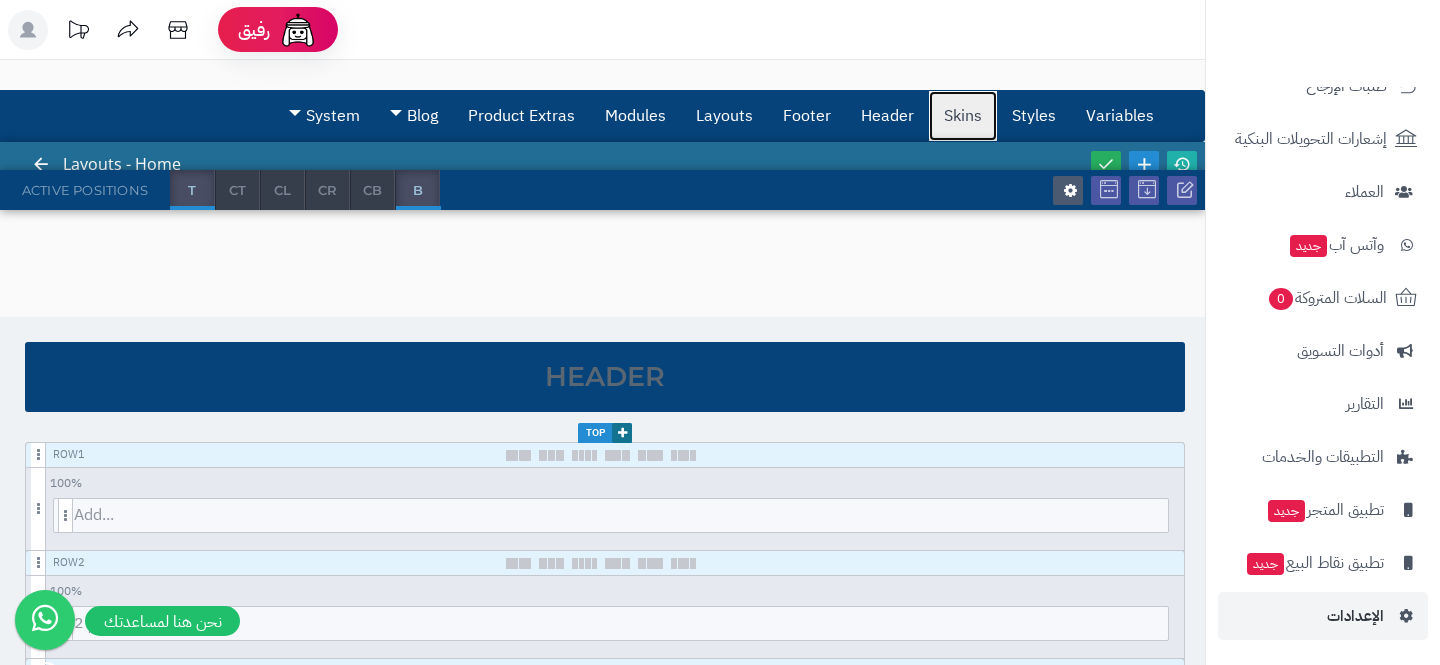 click on "Skins" at bounding box center [963, 116] 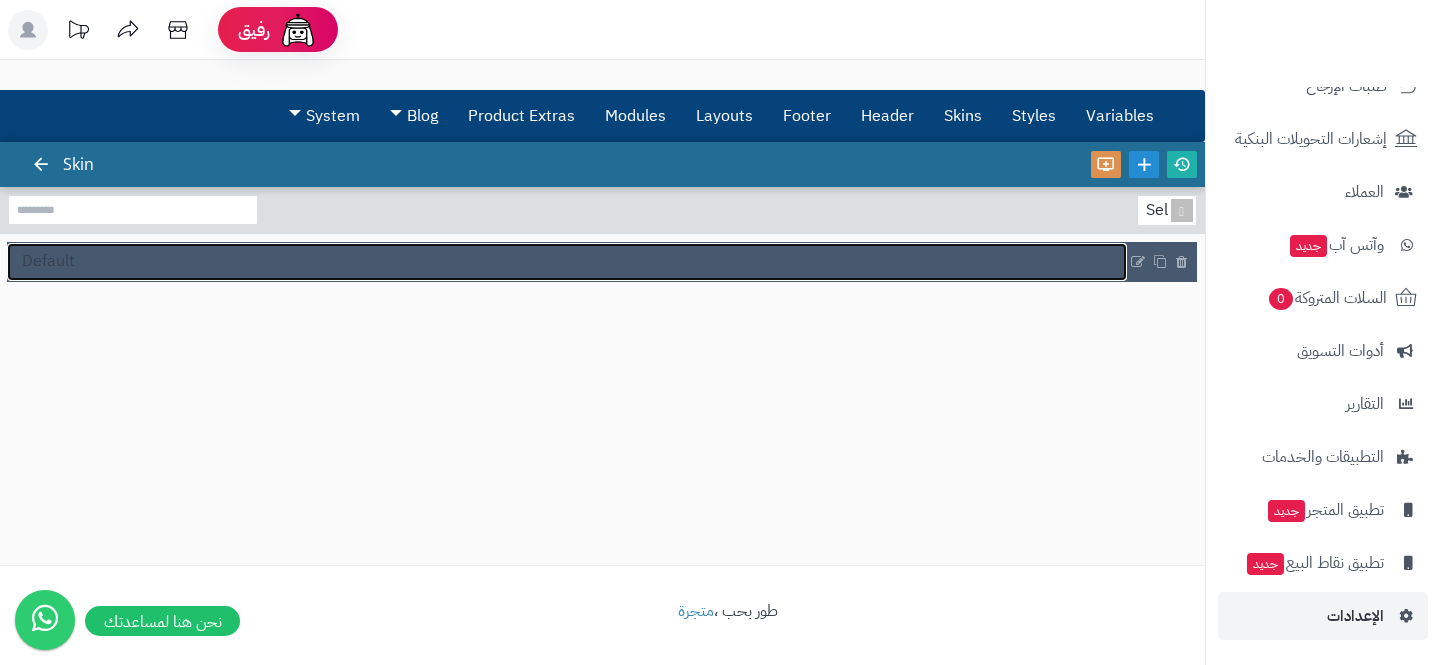 click on "Default" at bounding box center (567, 262) 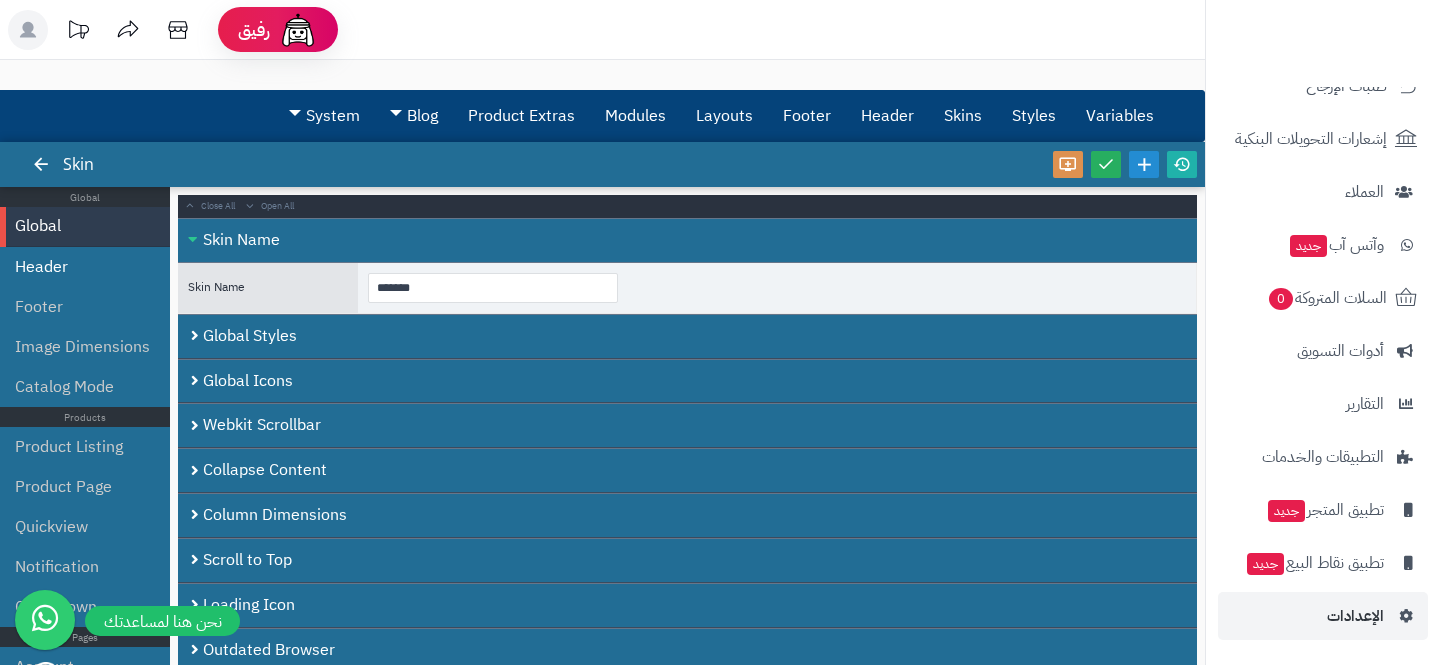 click on "Header" at bounding box center (85, 267) 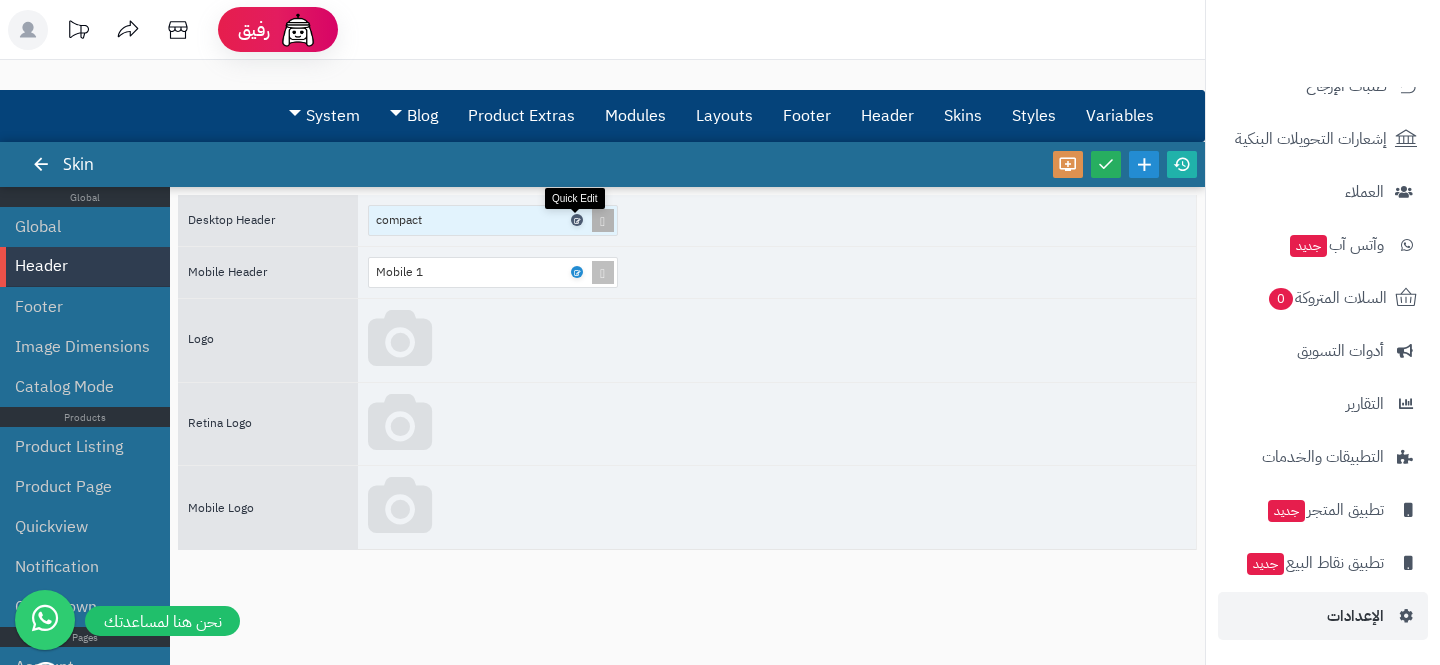 click at bounding box center (576, 220) 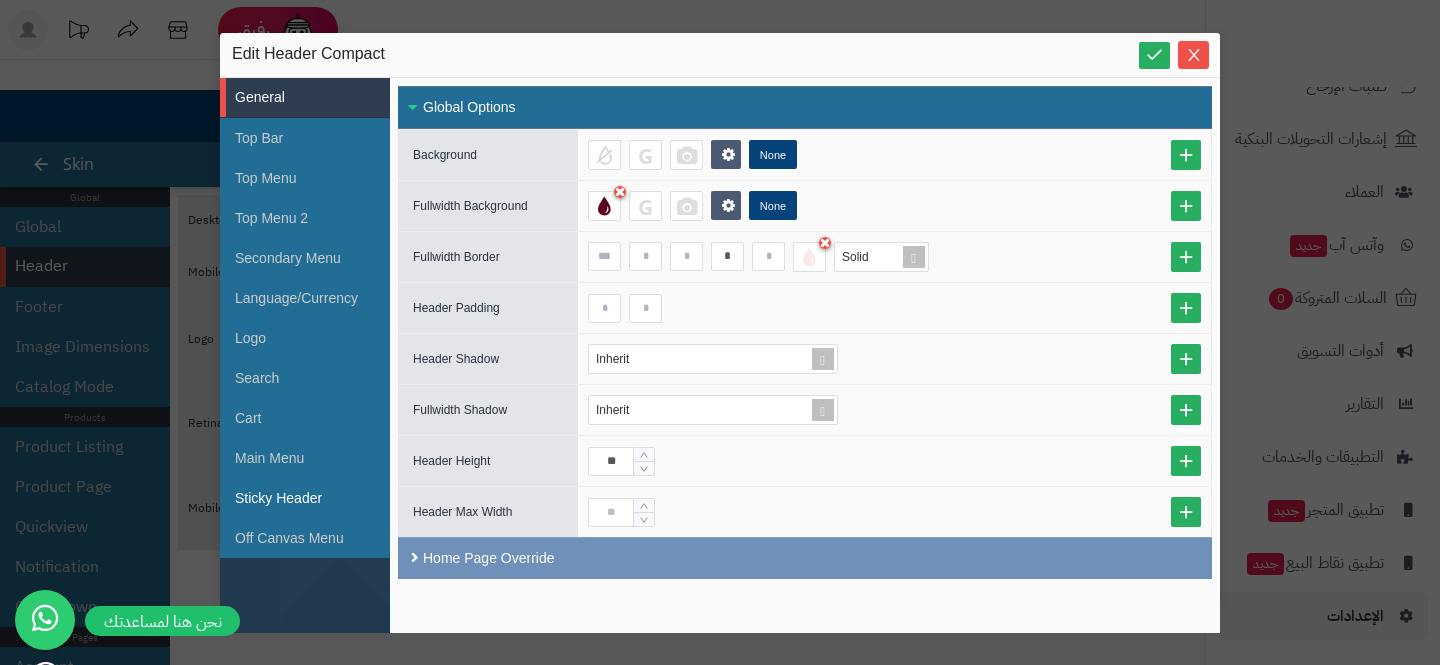 click on "Sticky Header" at bounding box center (305, 498) 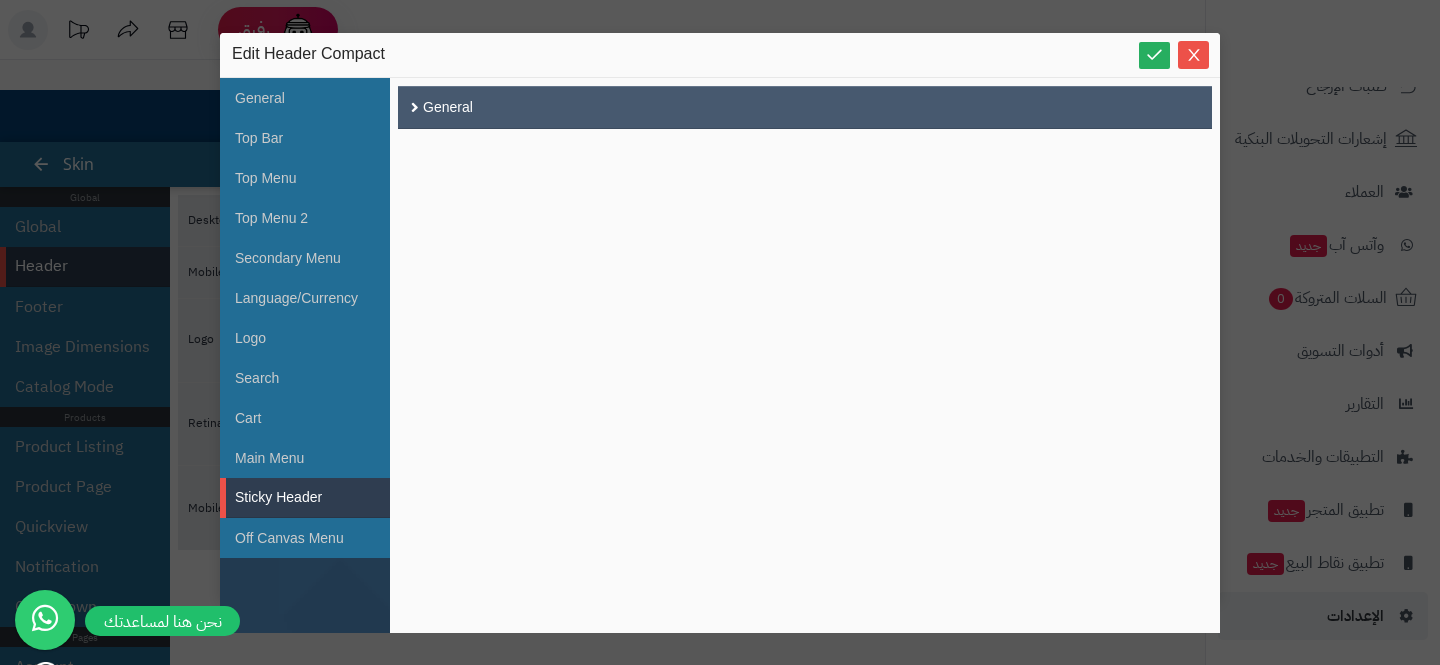 click on "General" at bounding box center (805, 107) 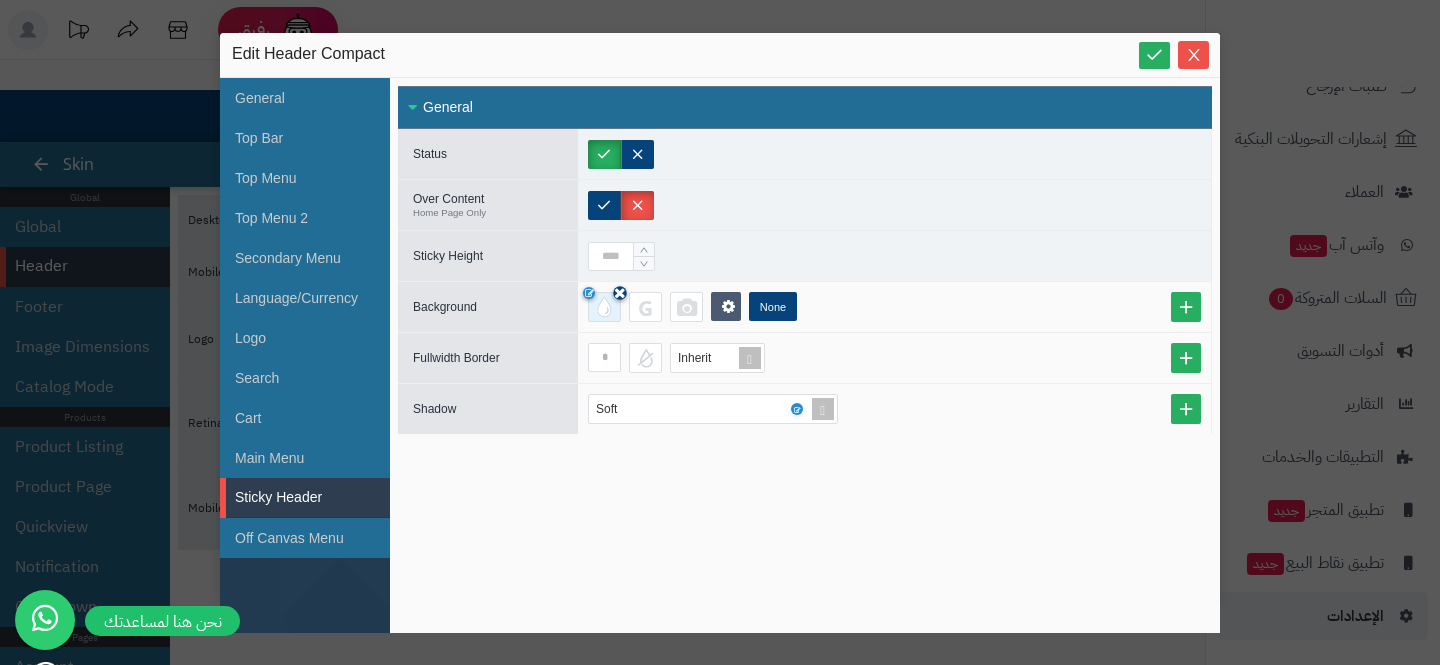 click at bounding box center (620, 293) 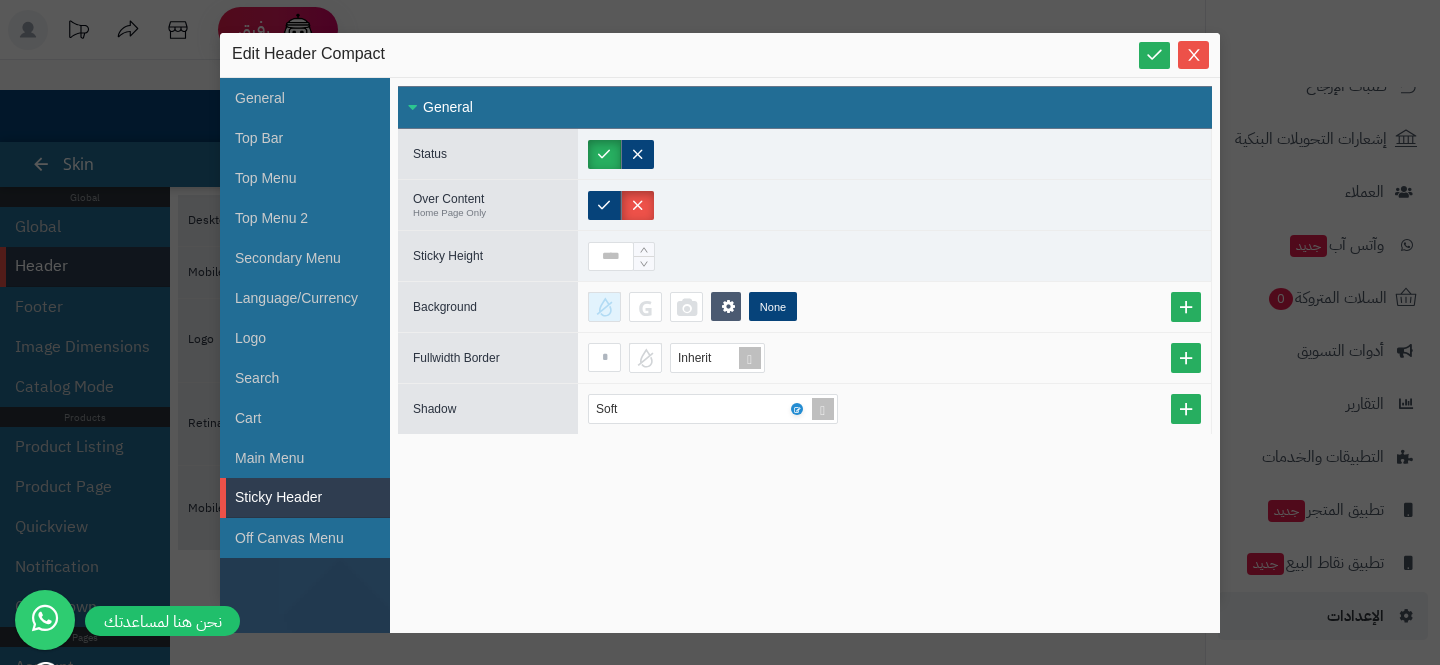 click at bounding box center [604, 307] 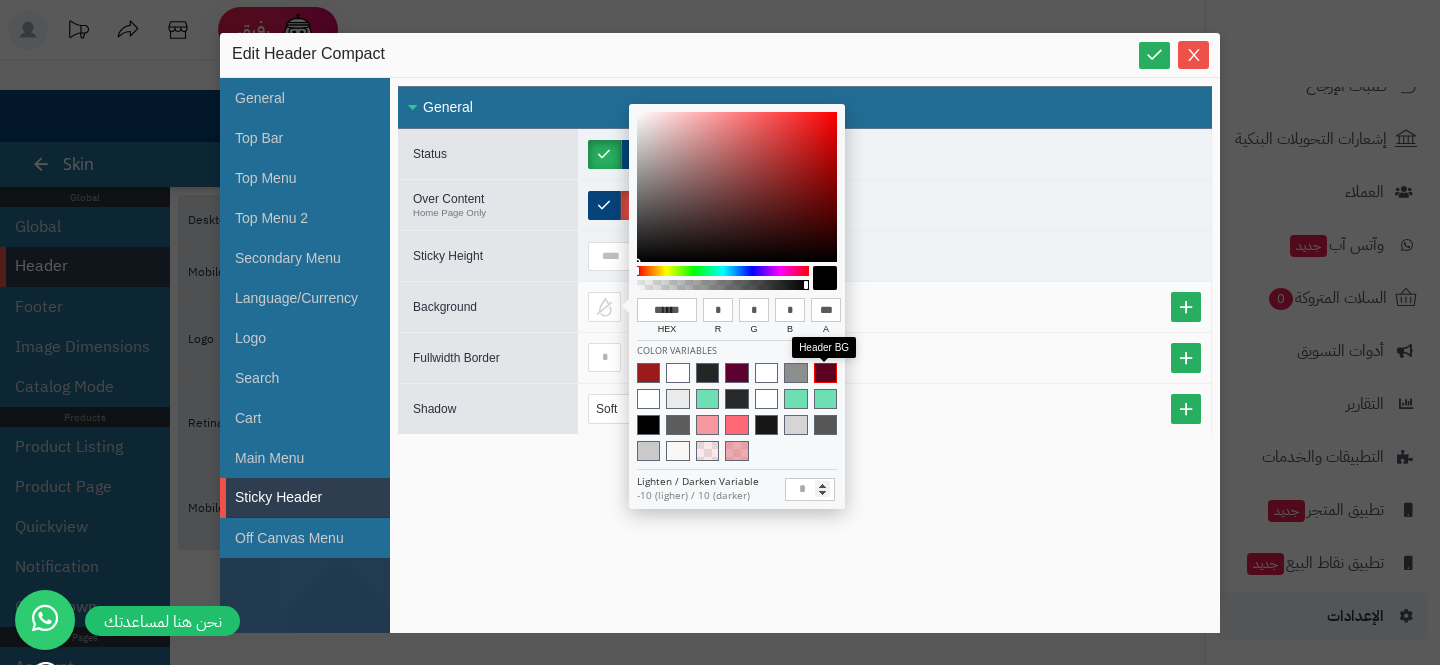 click at bounding box center (825, 373) 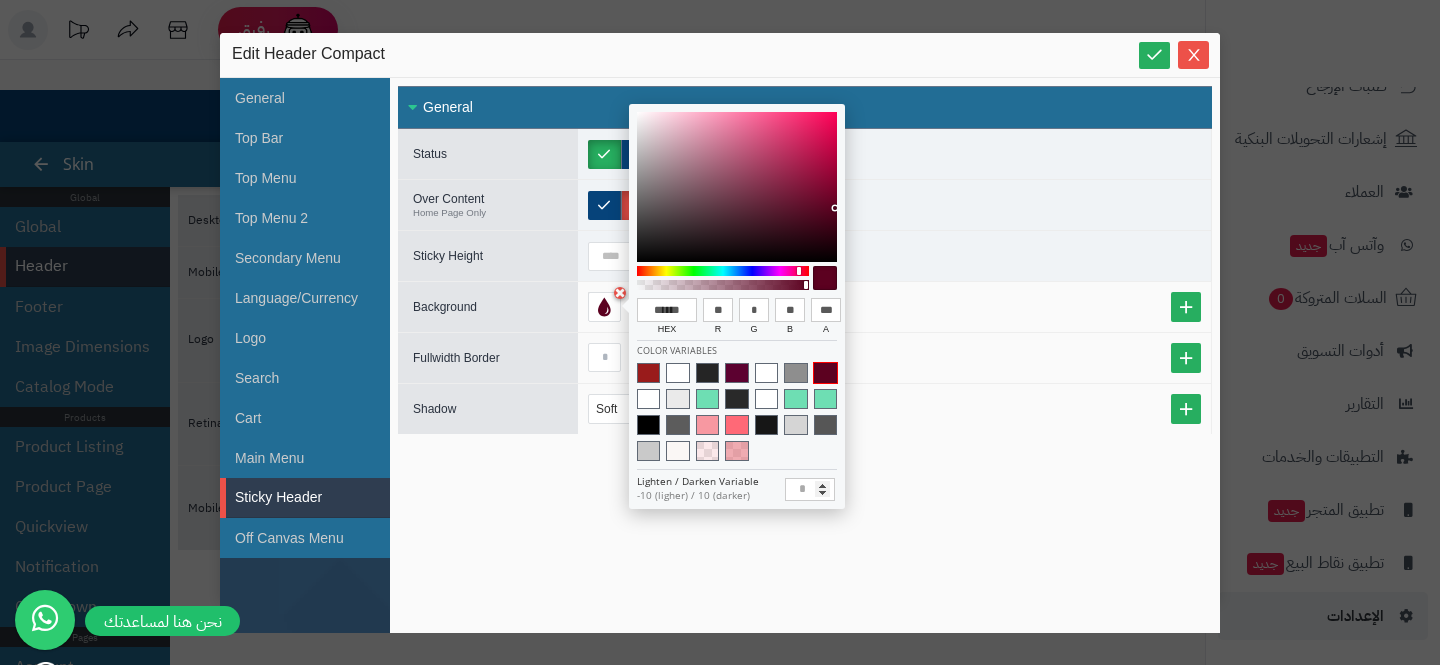 click on "Inherit" at bounding box center (894, 358) 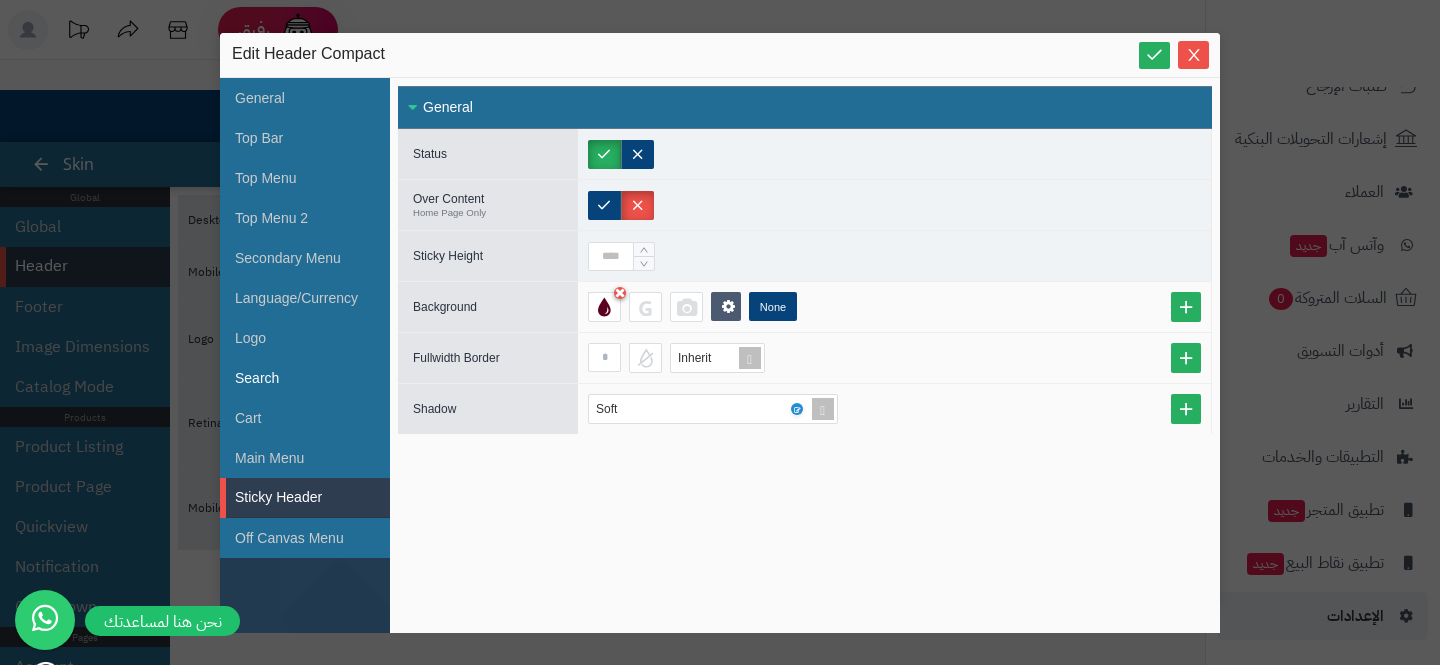 click on "Search" at bounding box center [305, 378] 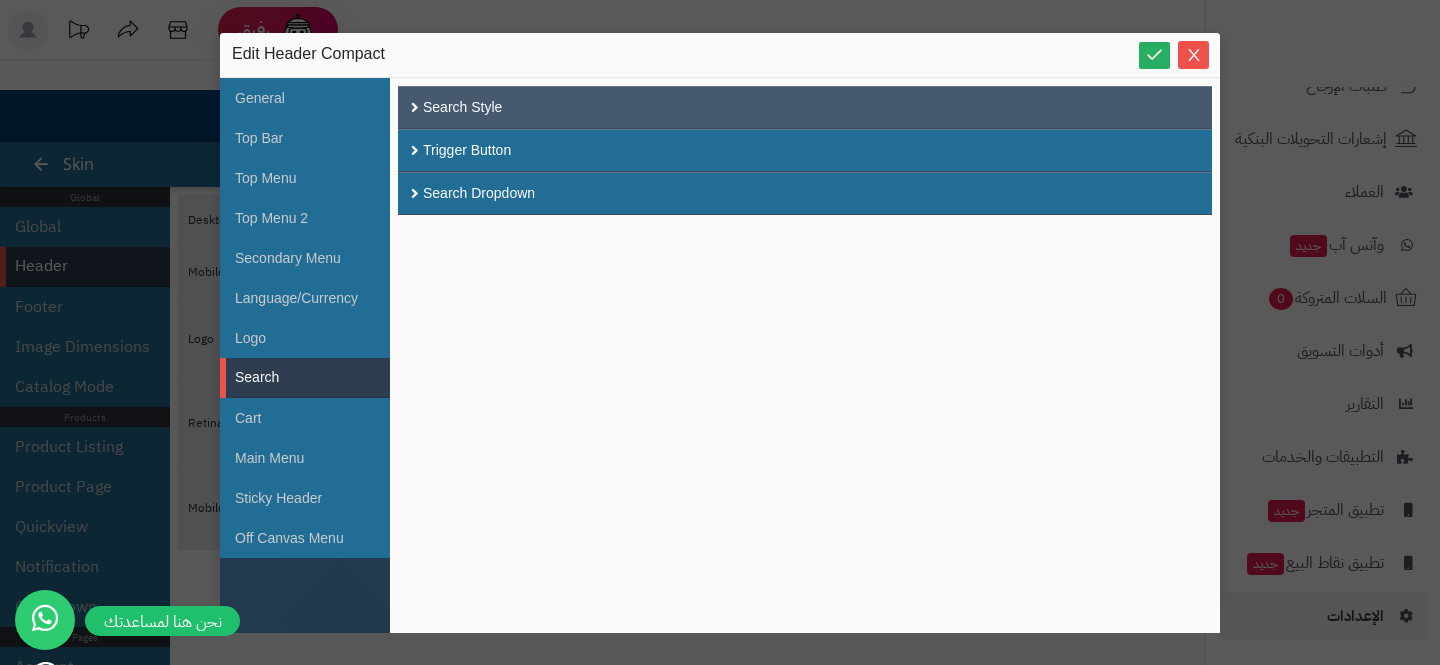 click on "Search Style" at bounding box center (805, 107) 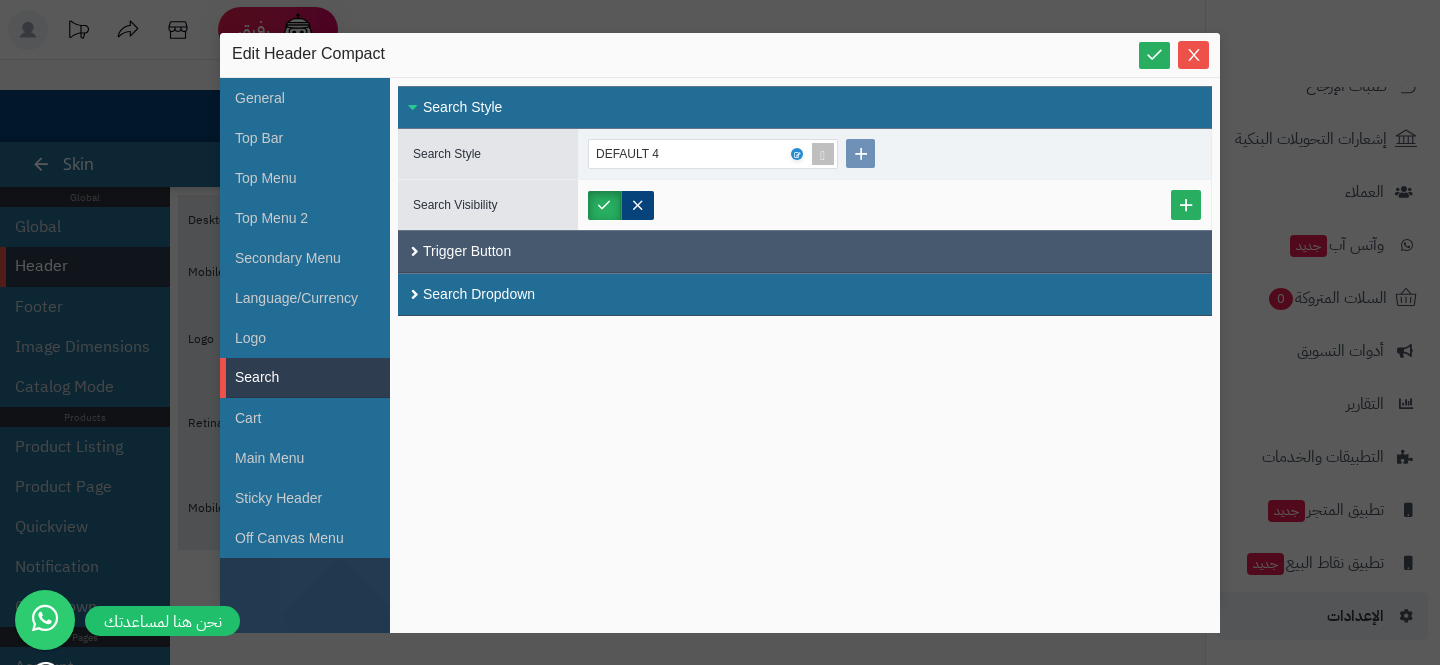 click on "Trigger Button" at bounding box center (805, 251) 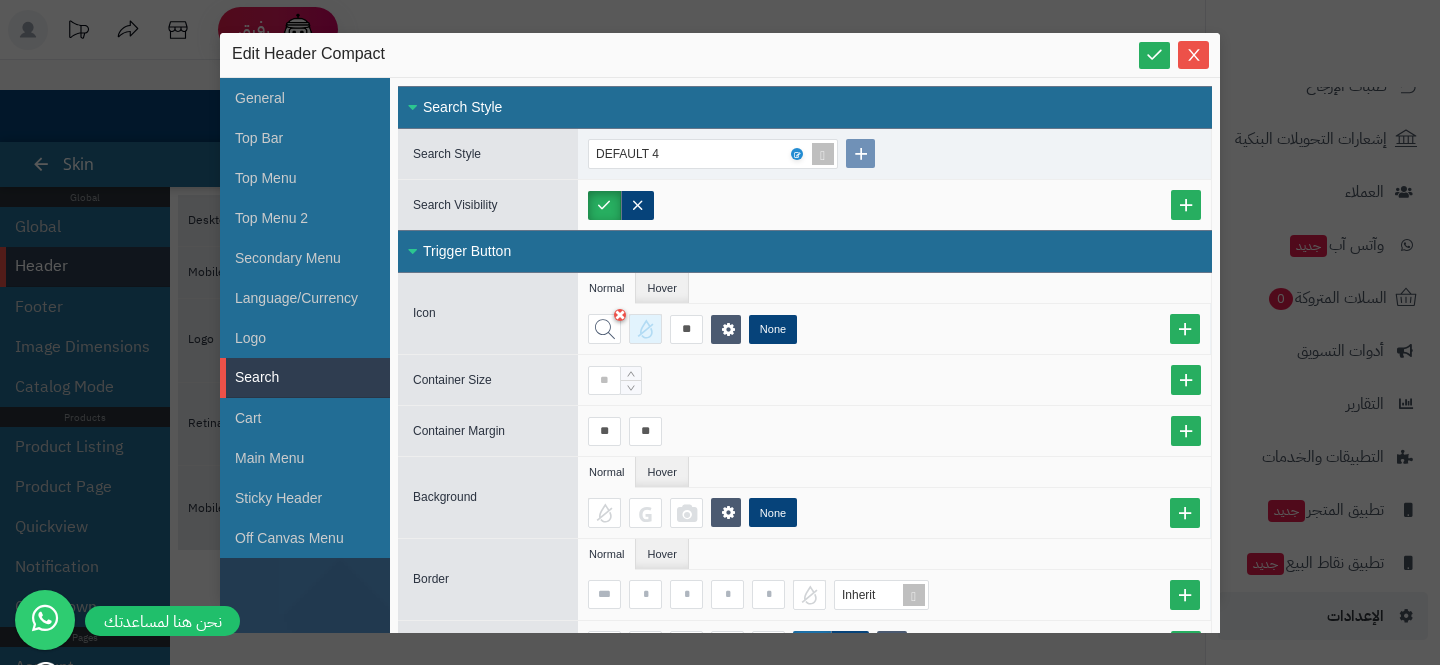 click at bounding box center (645, 329) 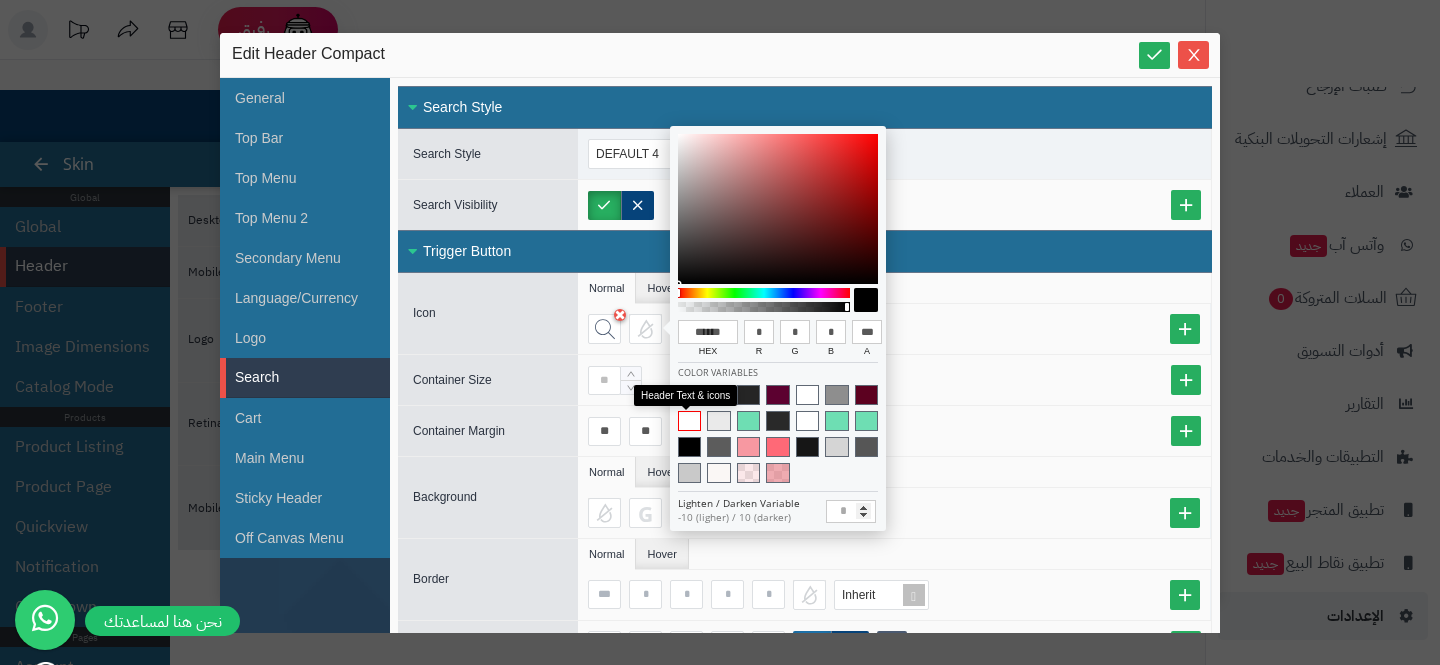 click at bounding box center [689, 421] 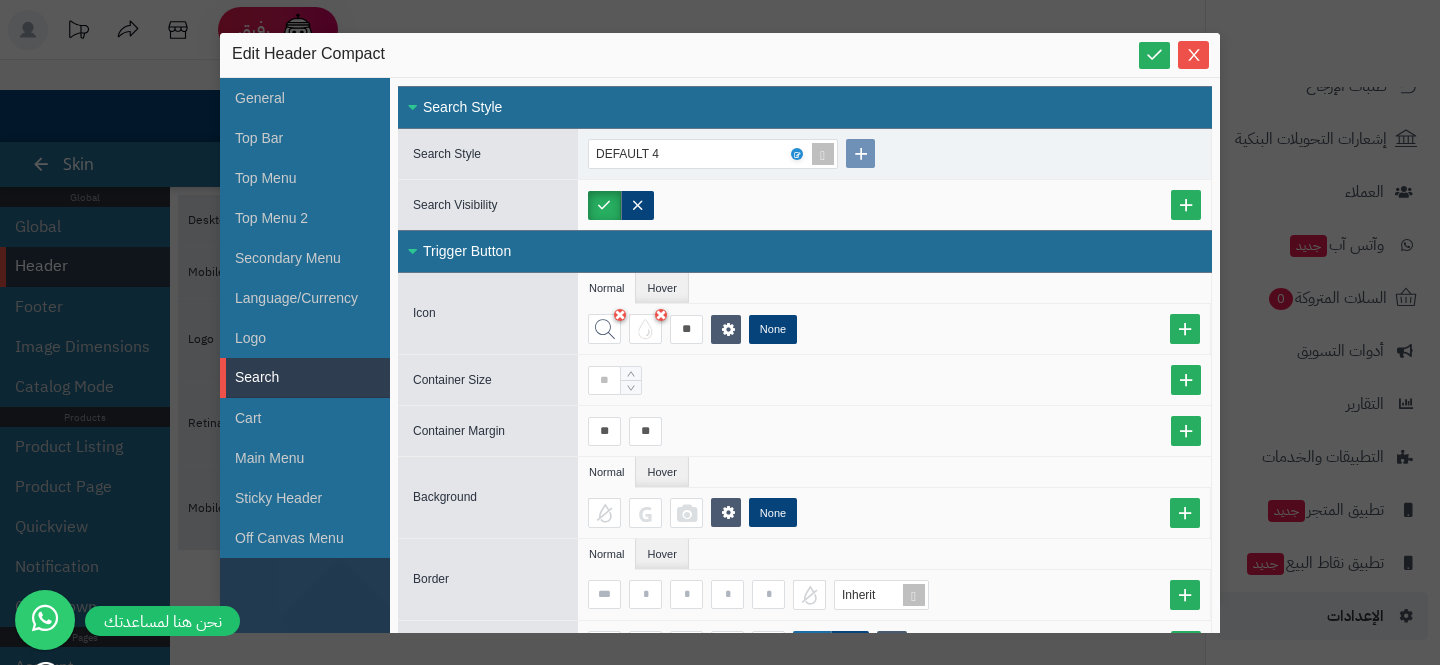 click on "** None" at bounding box center [899, 329] 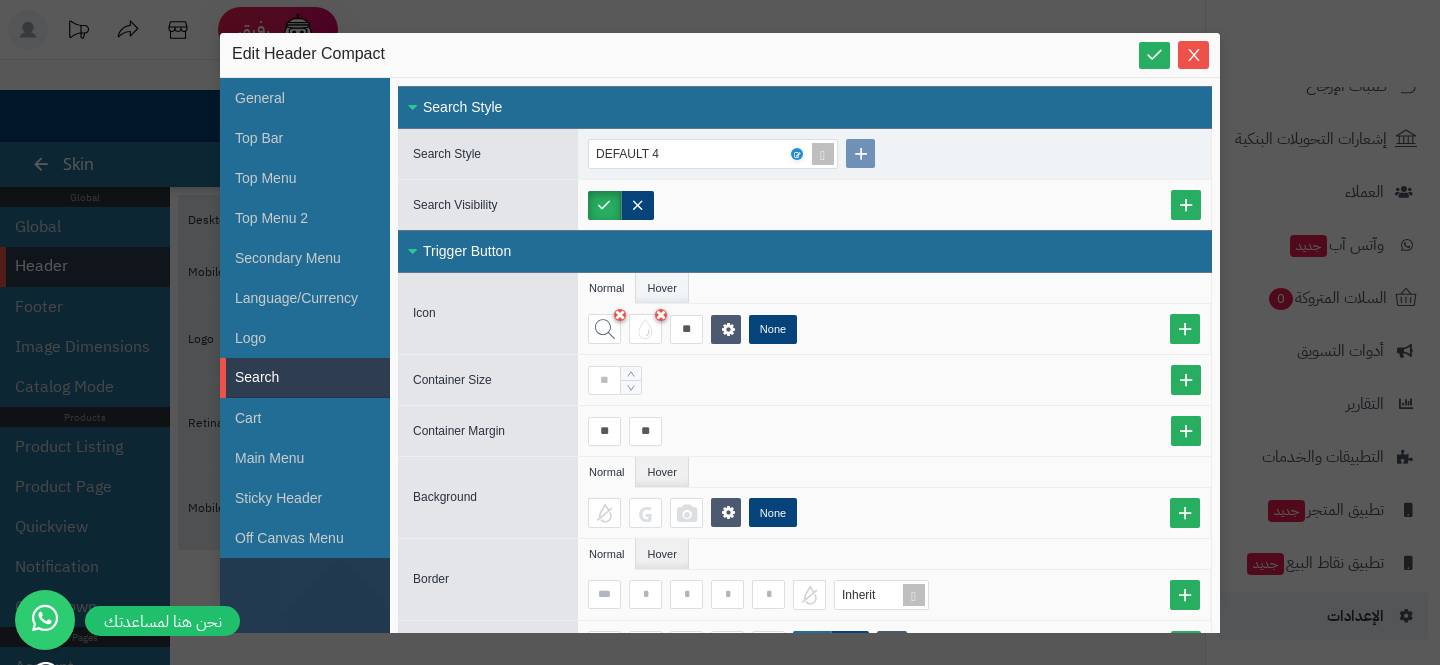 click on "Hover" at bounding box center [662, 288] 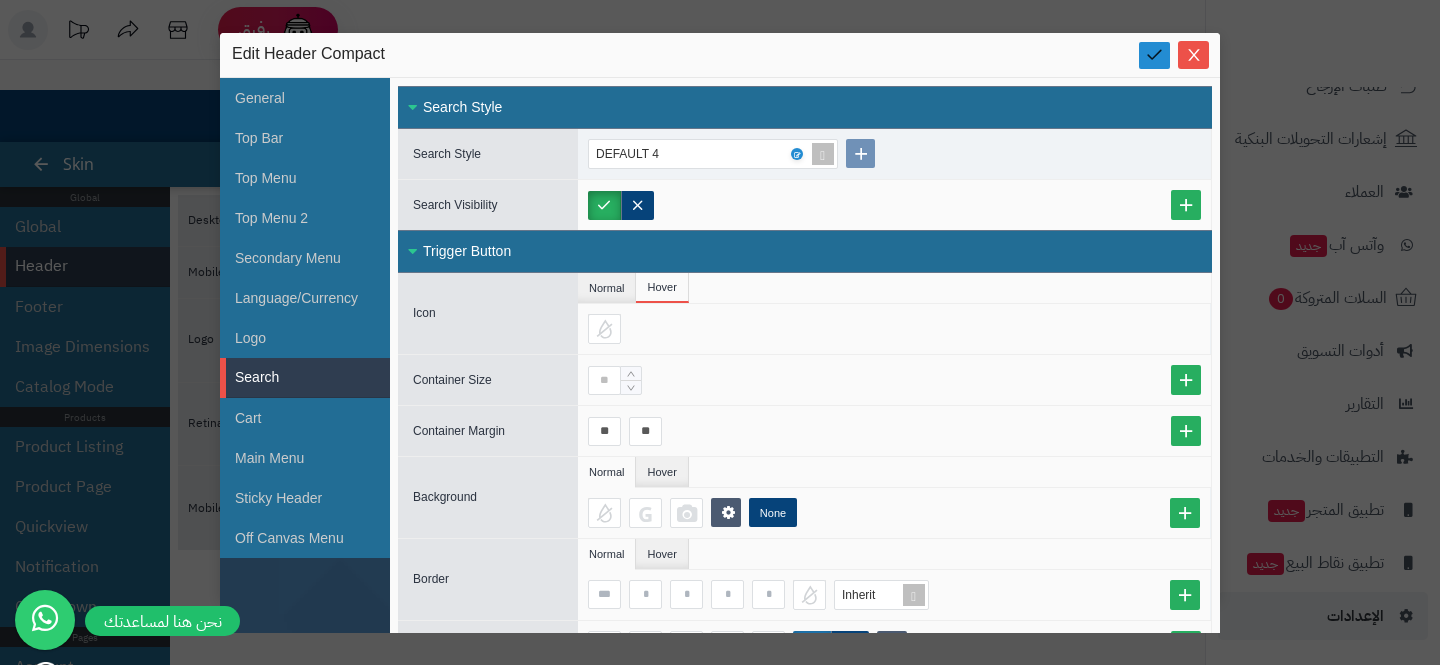 click at bounding box center (1154, 55) 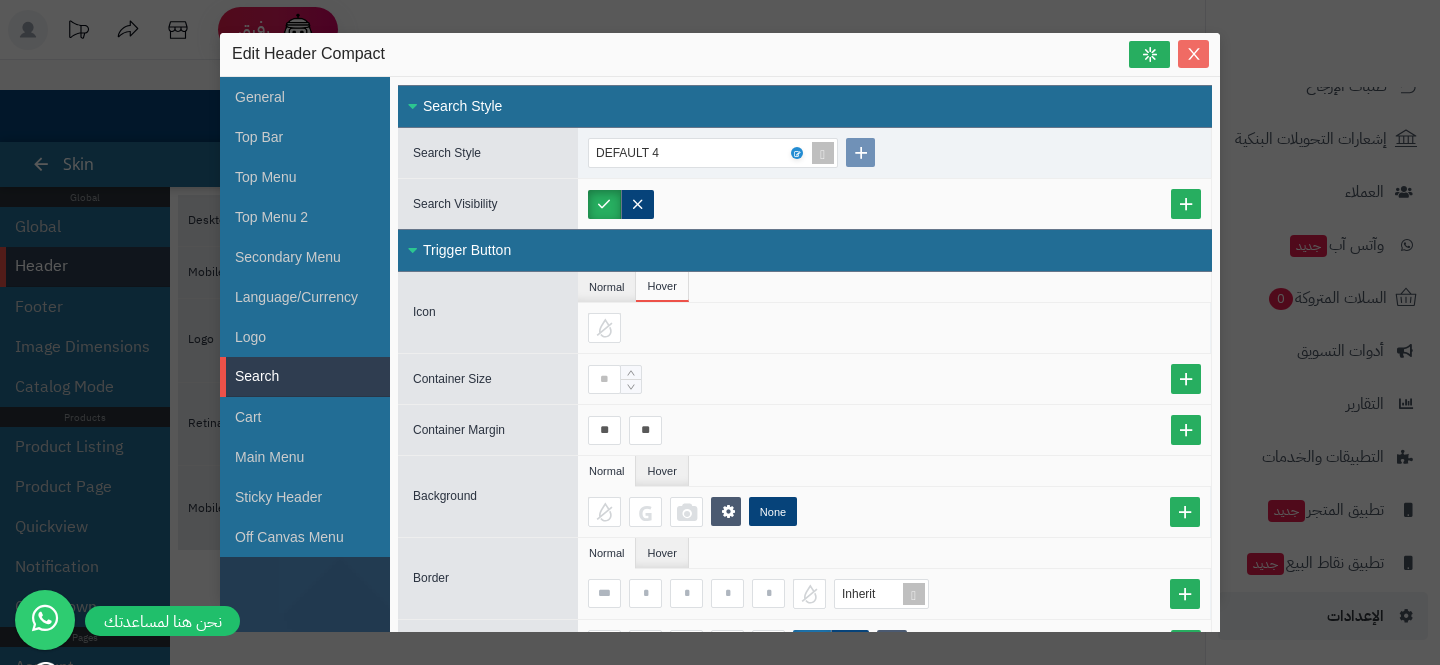 click 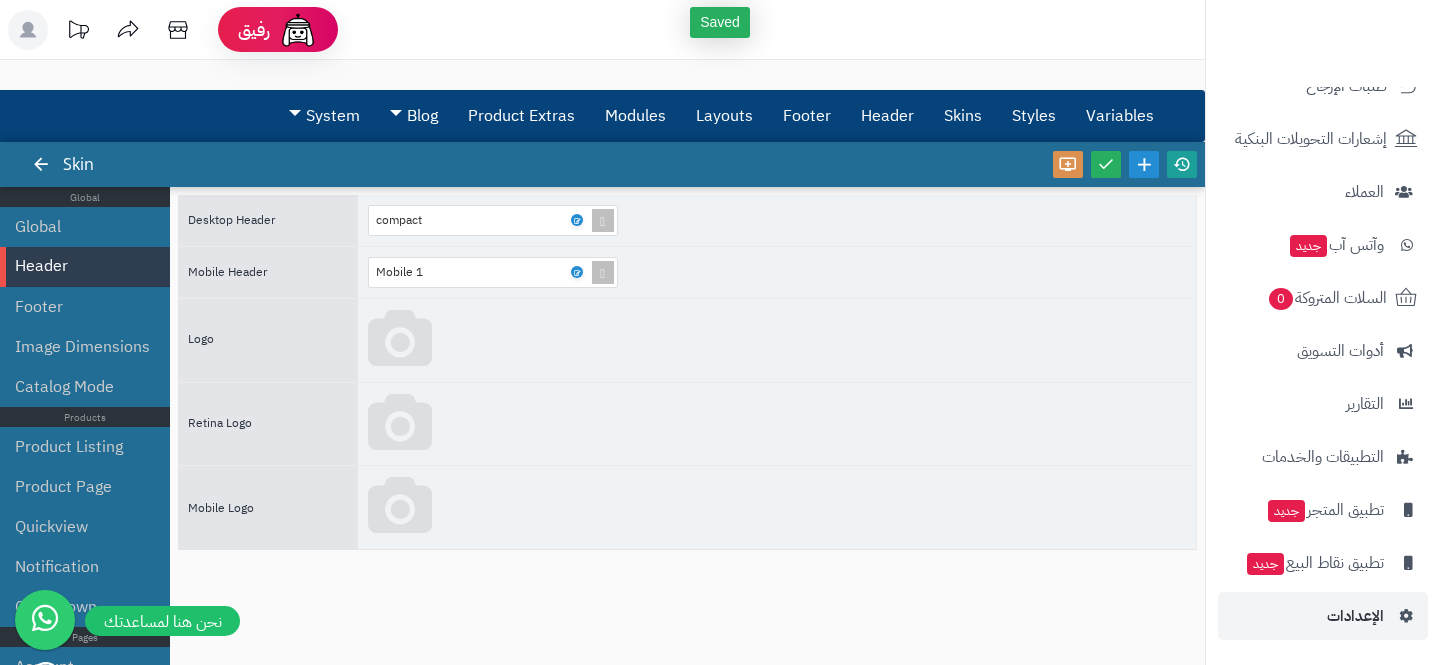 click at bounding box center (1182, 164) 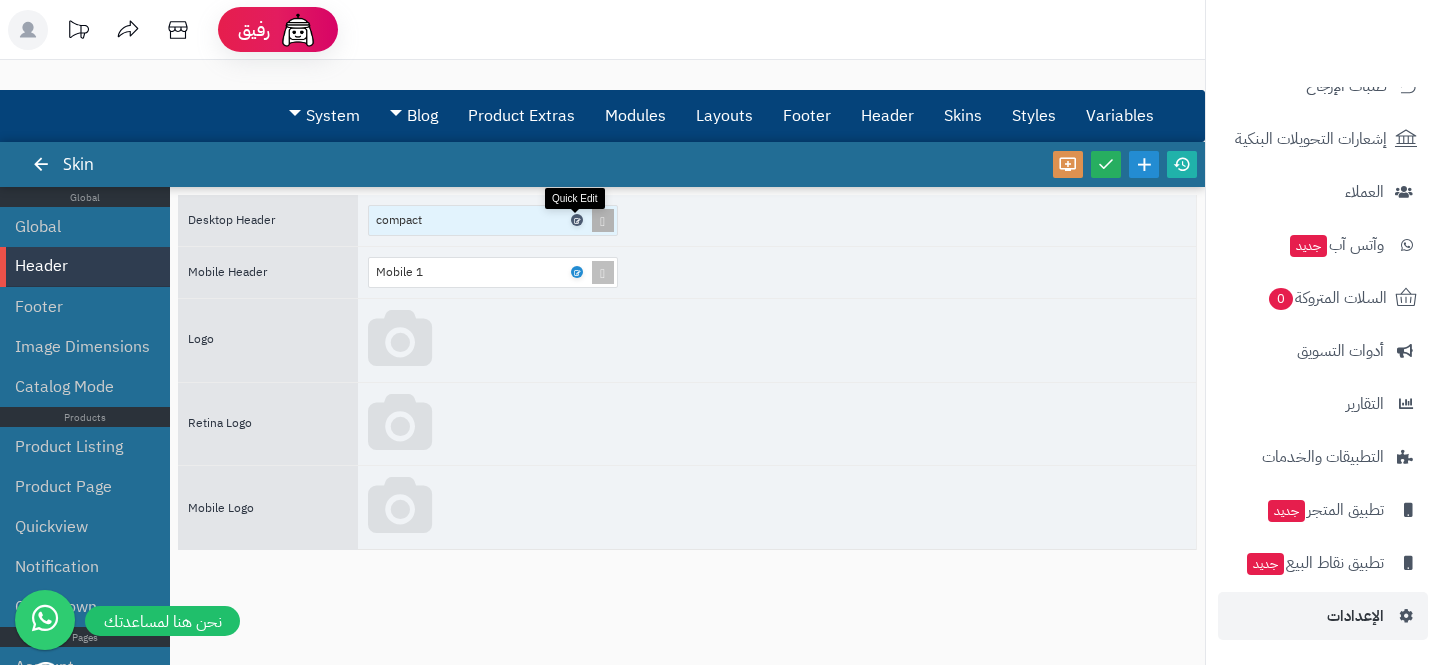 click at bounding box center (576, 220) 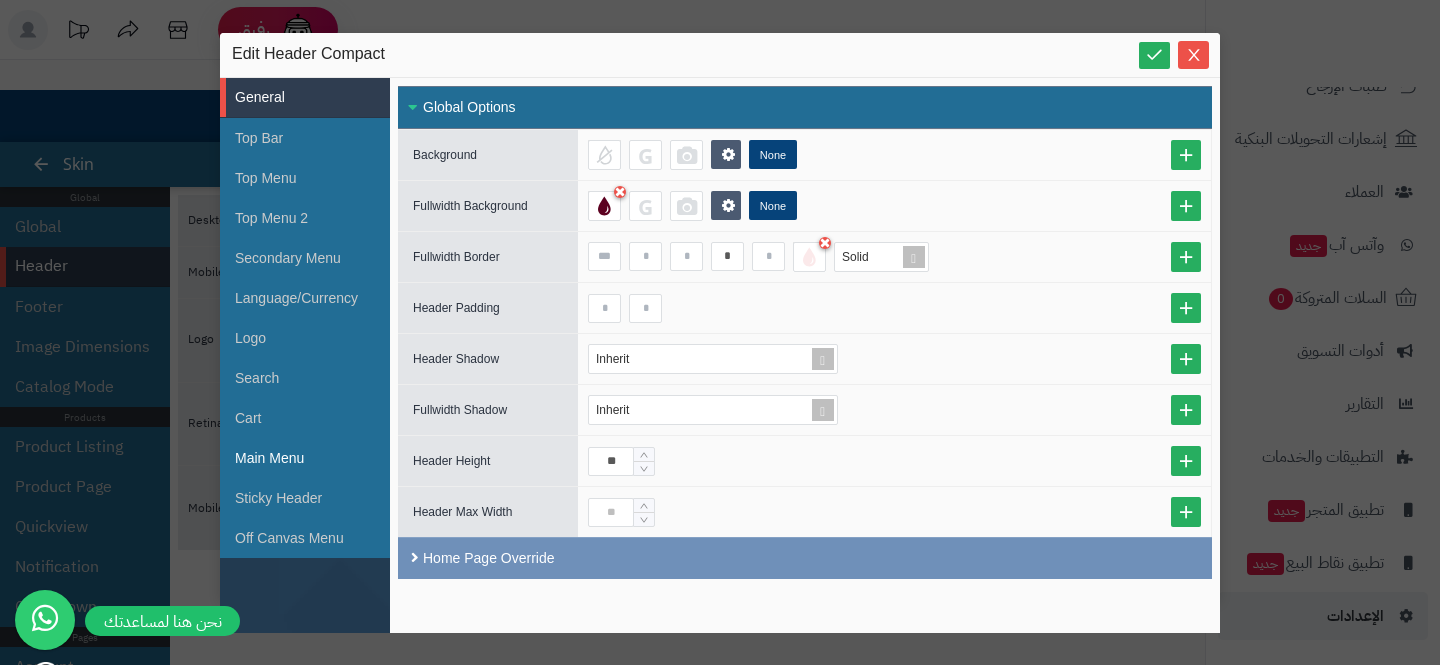 click on "Main Menu" at bounding box center [305, 458] 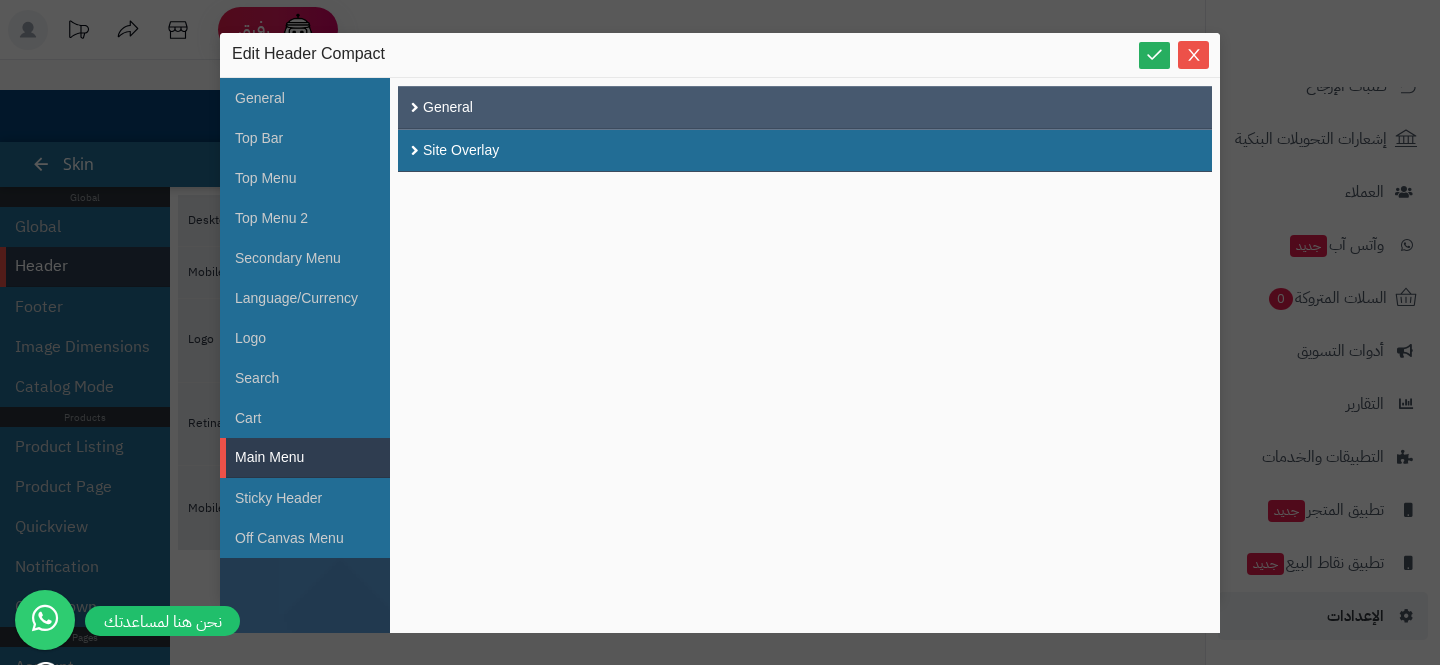 click on "General" at bounding box center (805, 107) 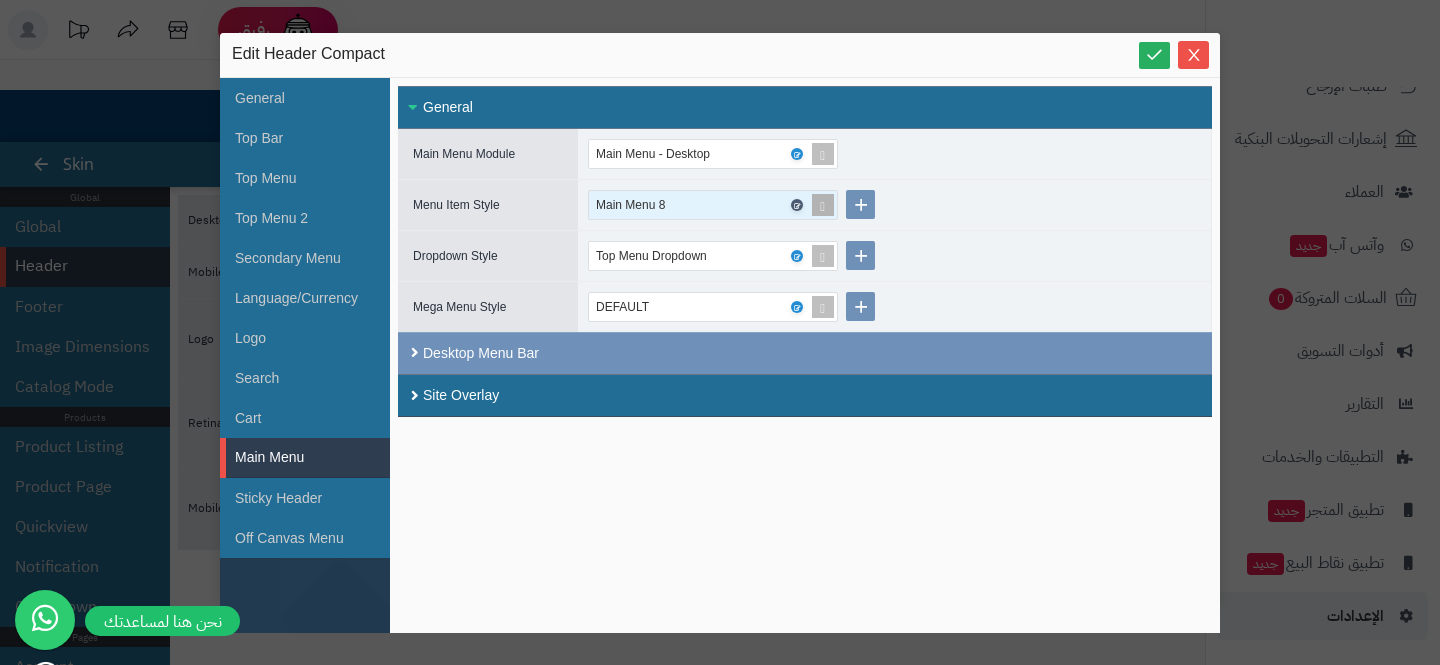 click at bounding box center [796, 205] 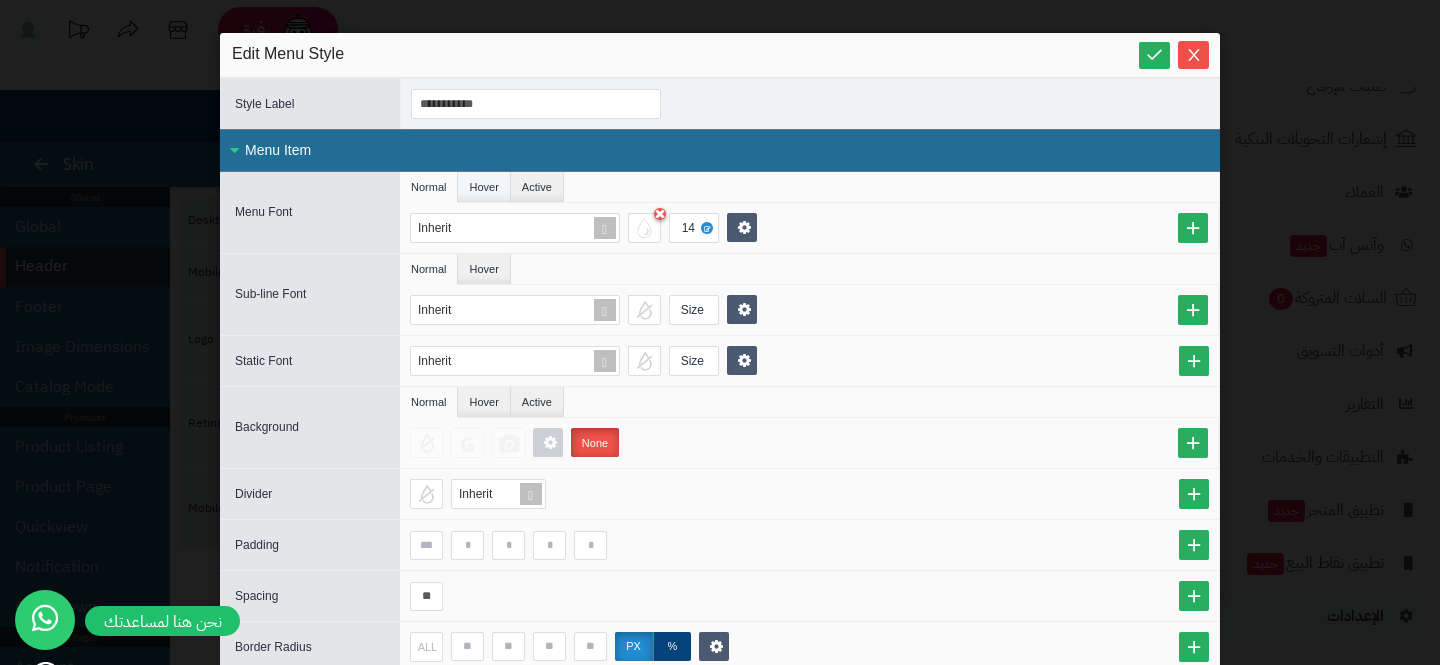 click on "Hover" at bounding box center [484, 187] 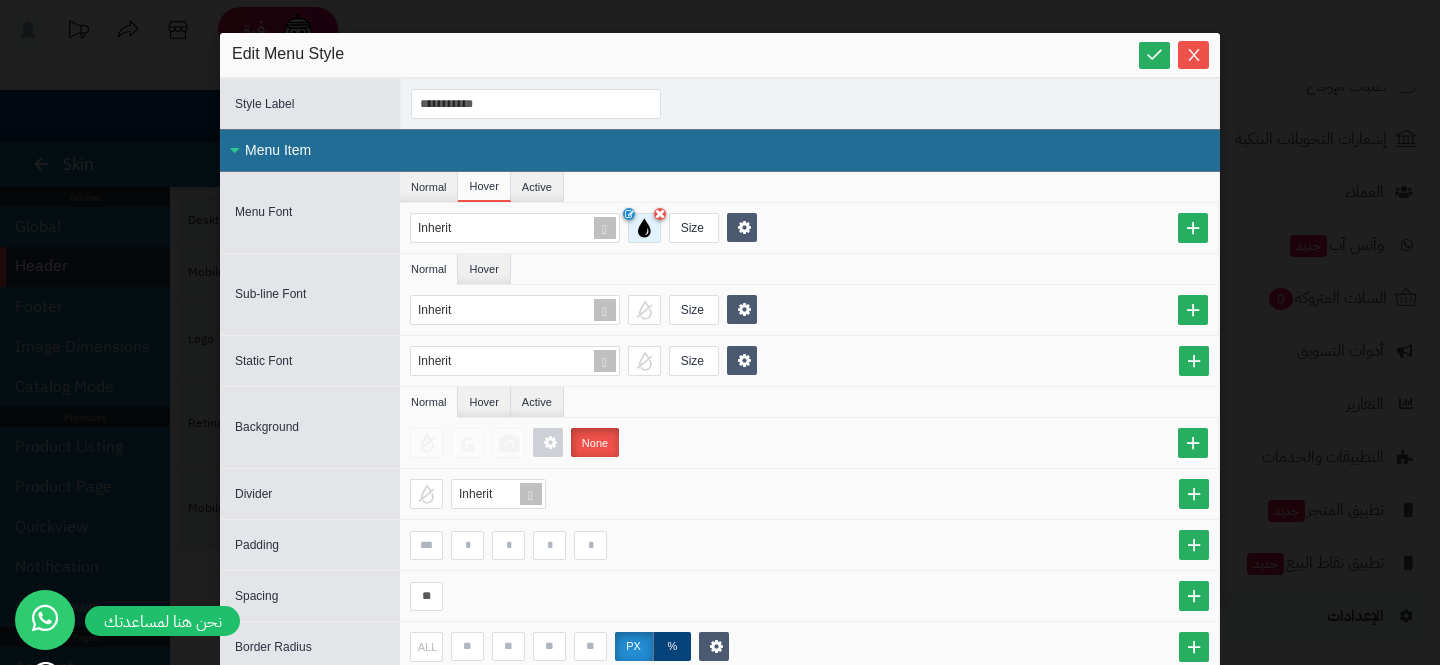 click at bounding box center [644, 228] 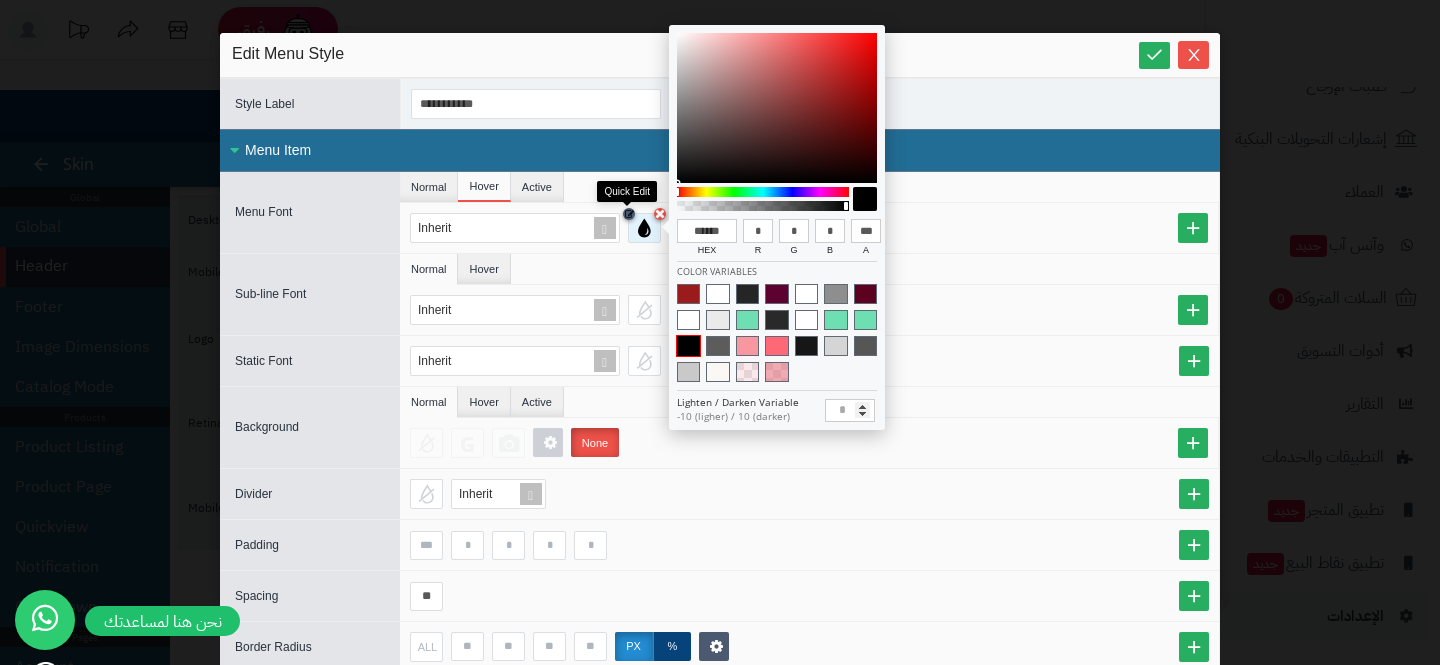 click at bounding box center (629, 214) 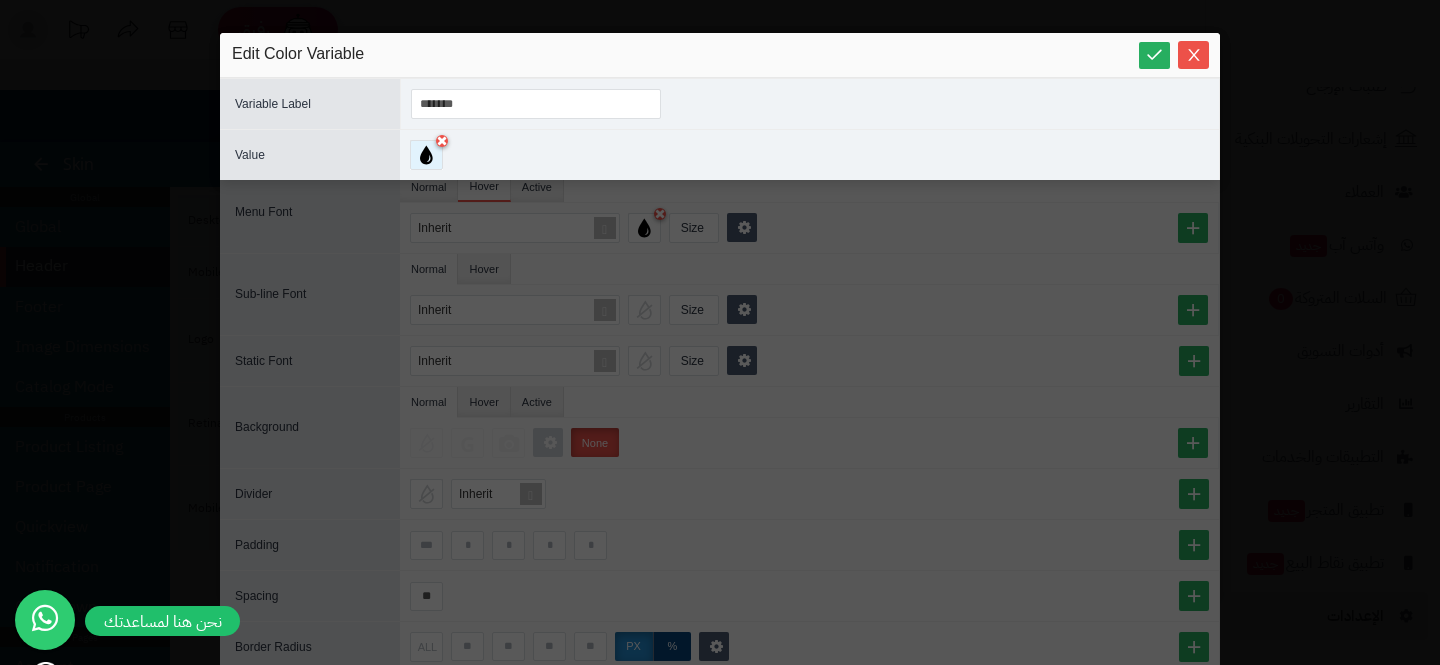 click at bounding box center (426, 155) 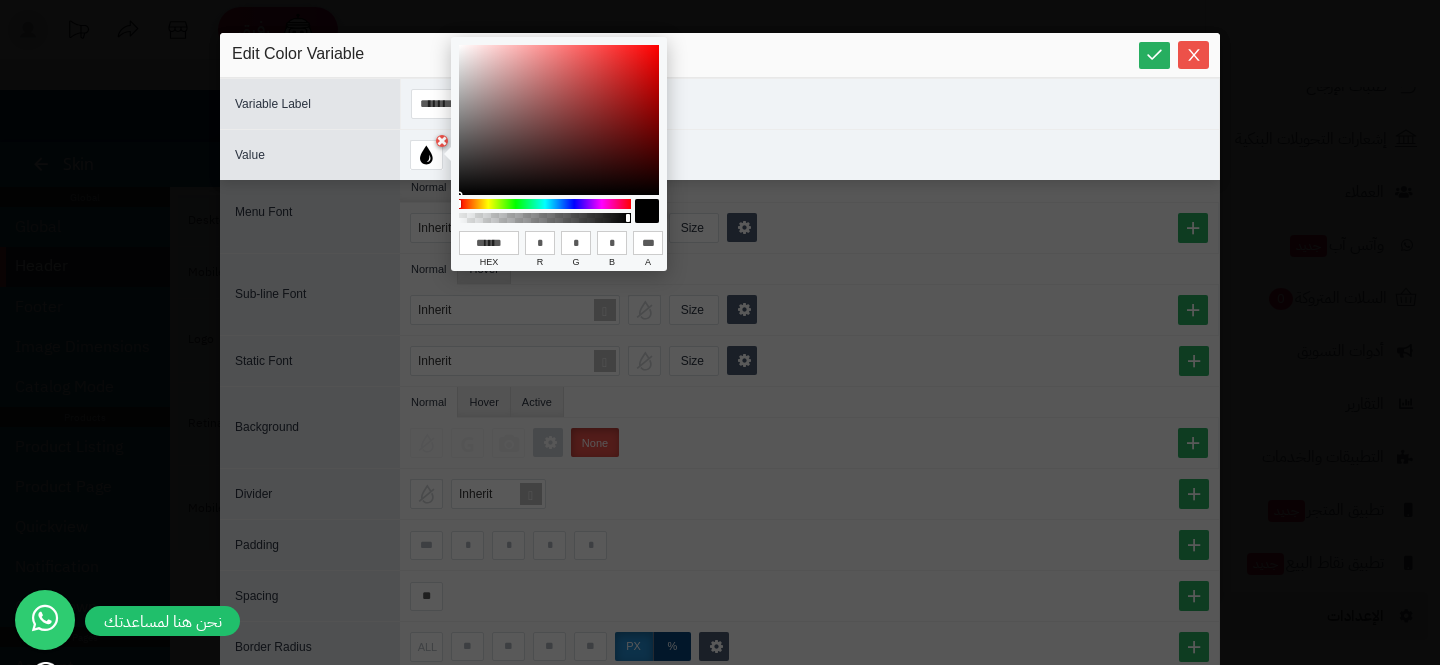 type on "******" 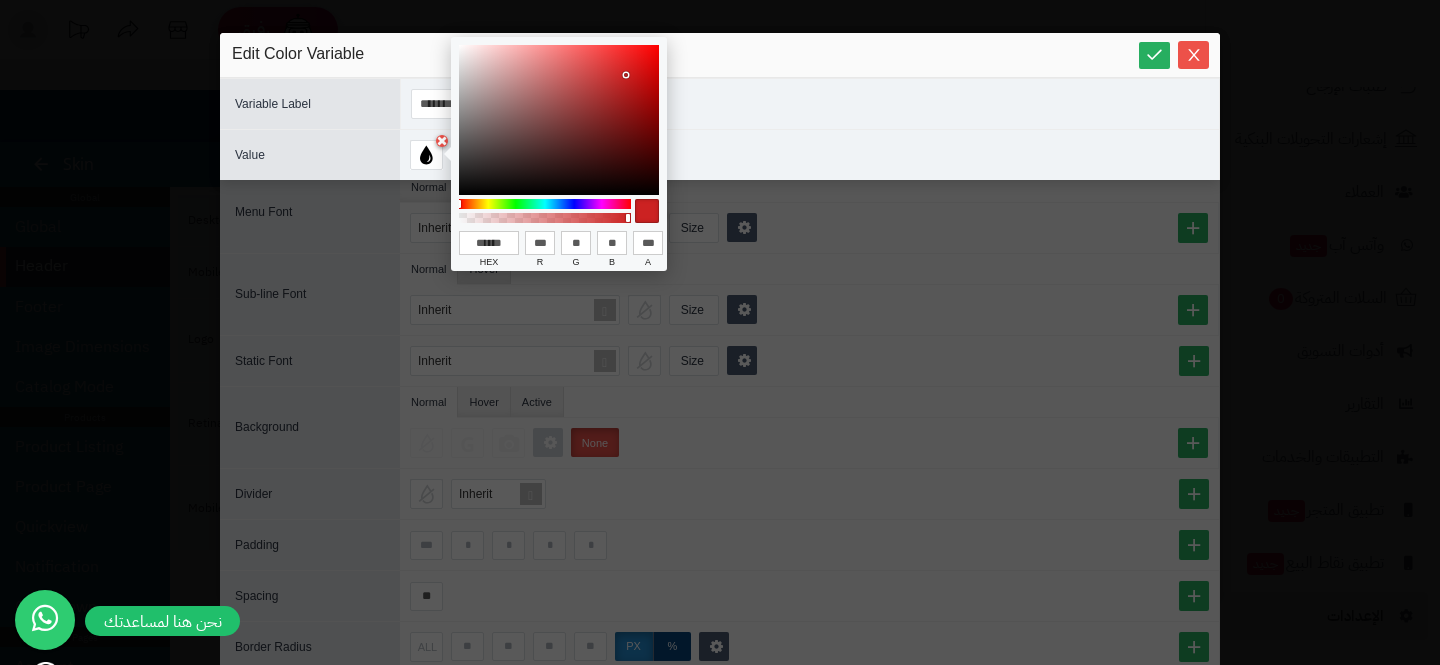 click at bounding box center [559, 120] 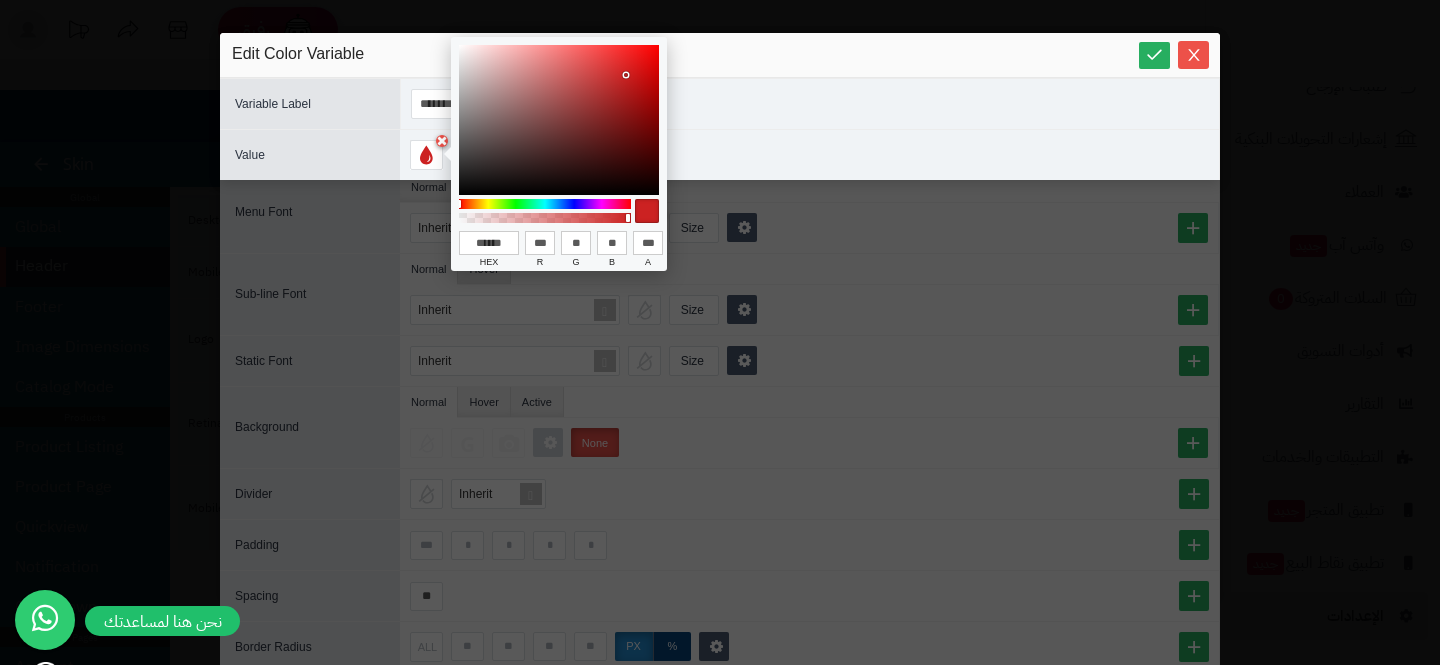 type on "******" 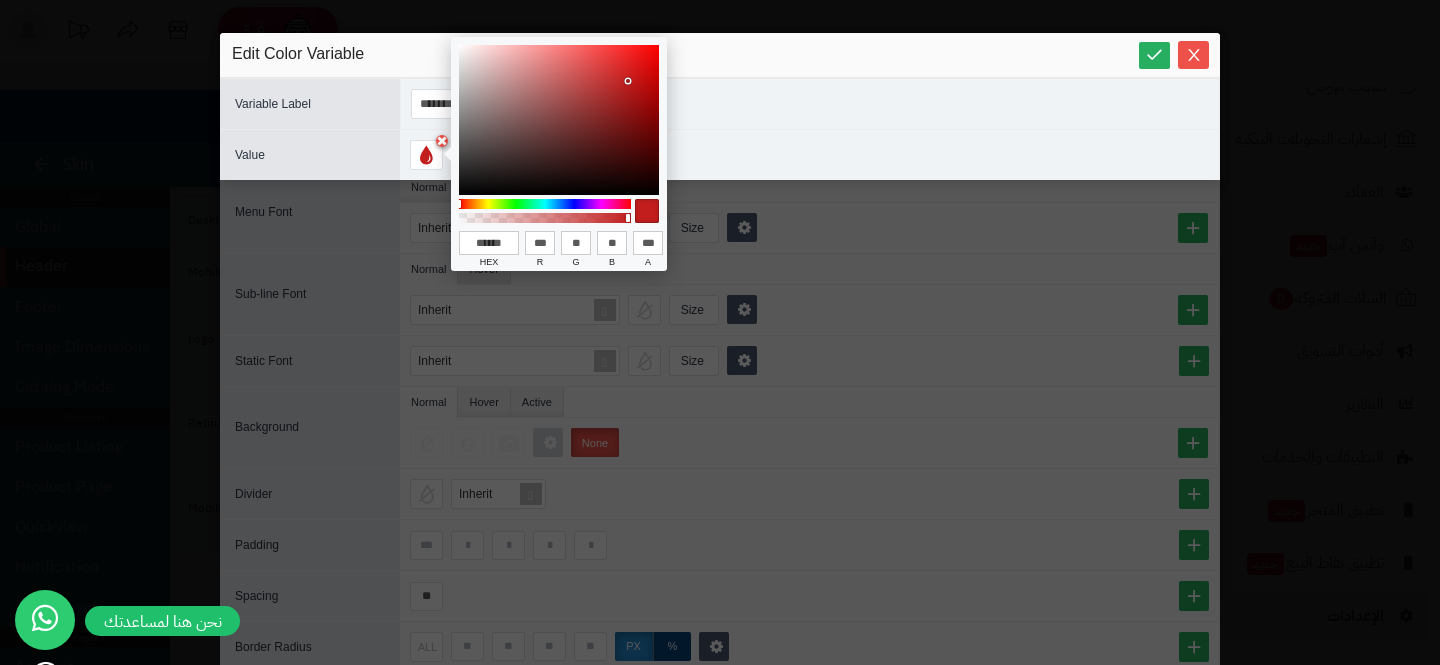 type on "******" 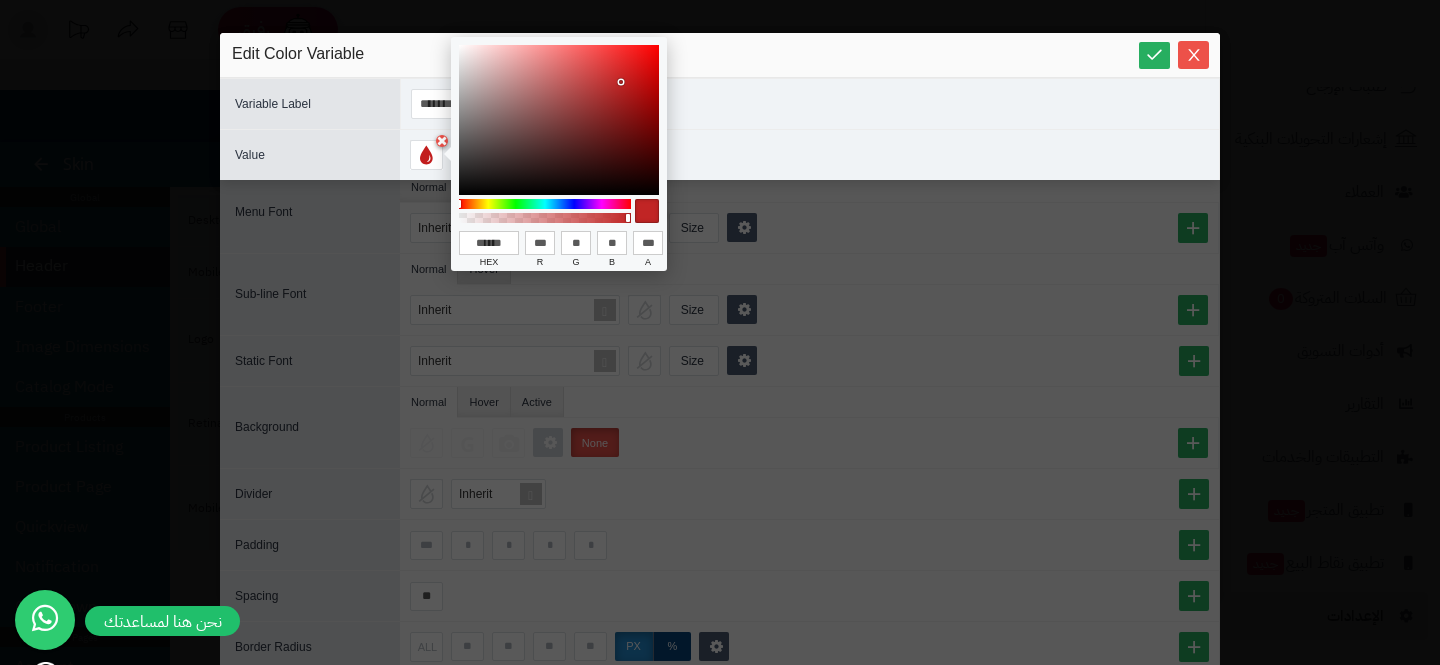 type on "******" 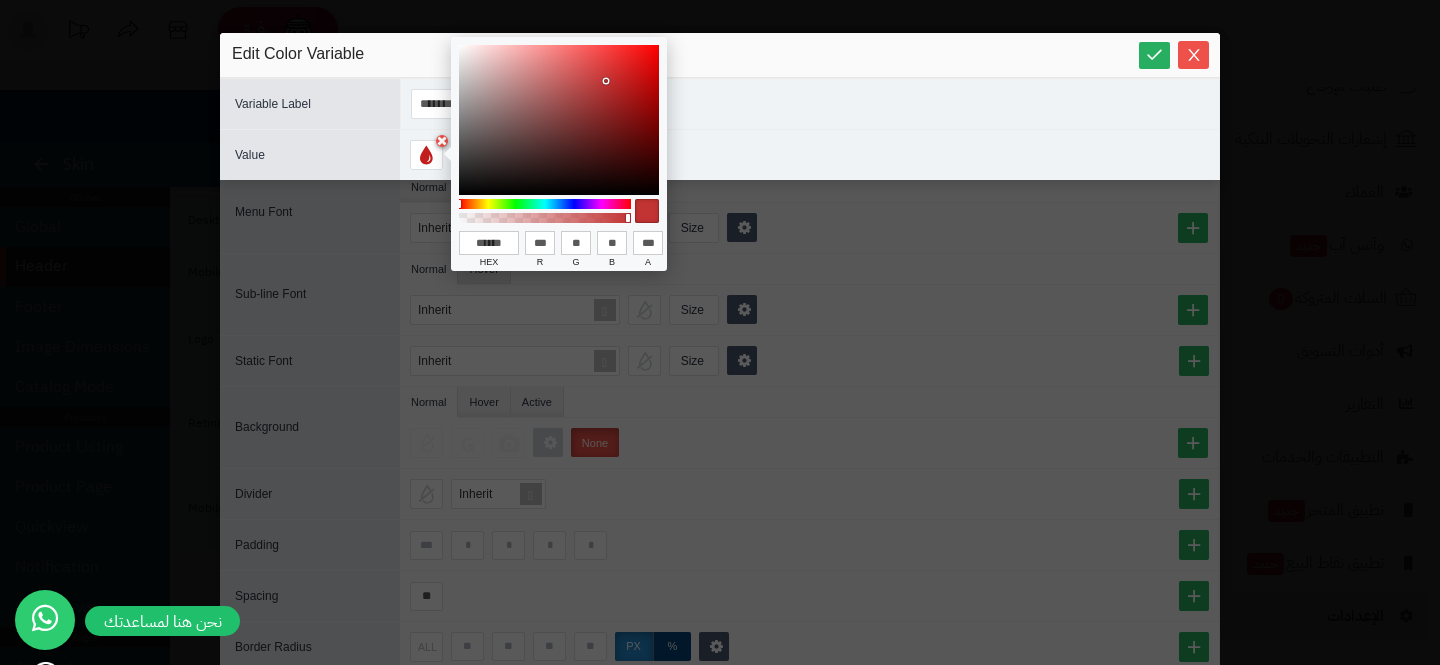type on "******" 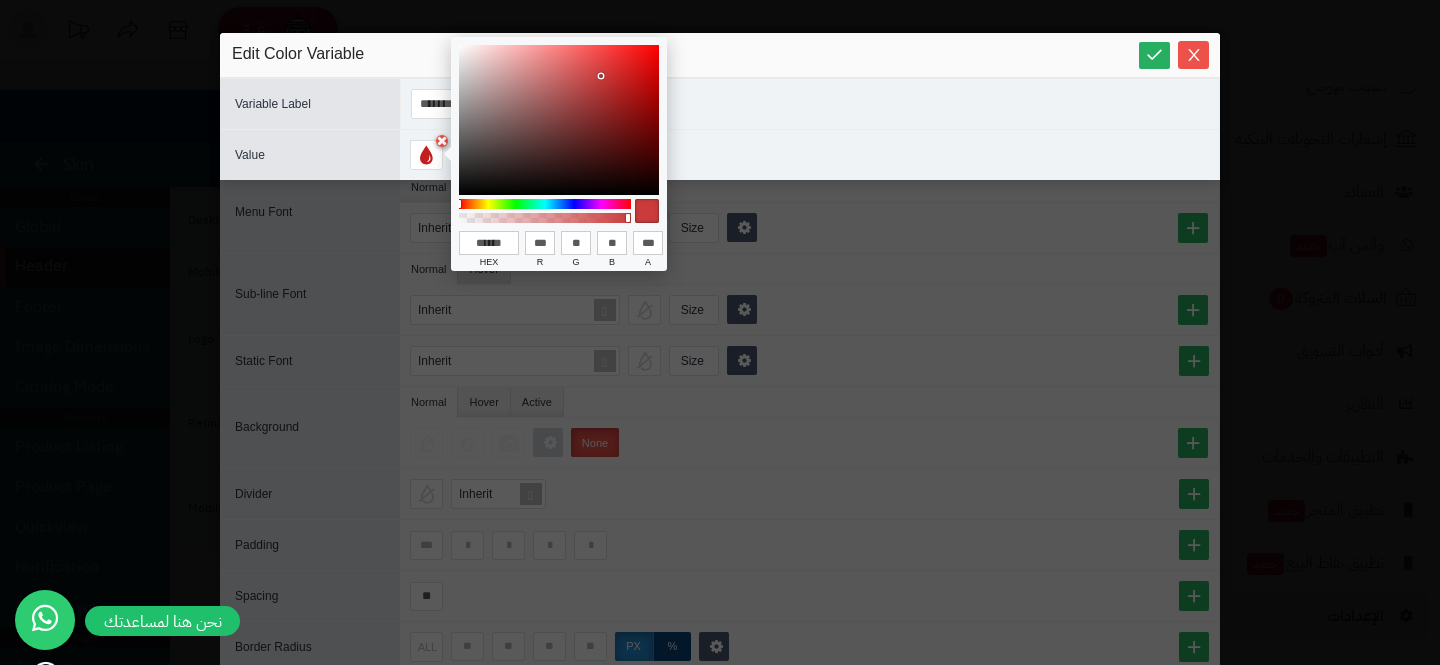 type on "******" 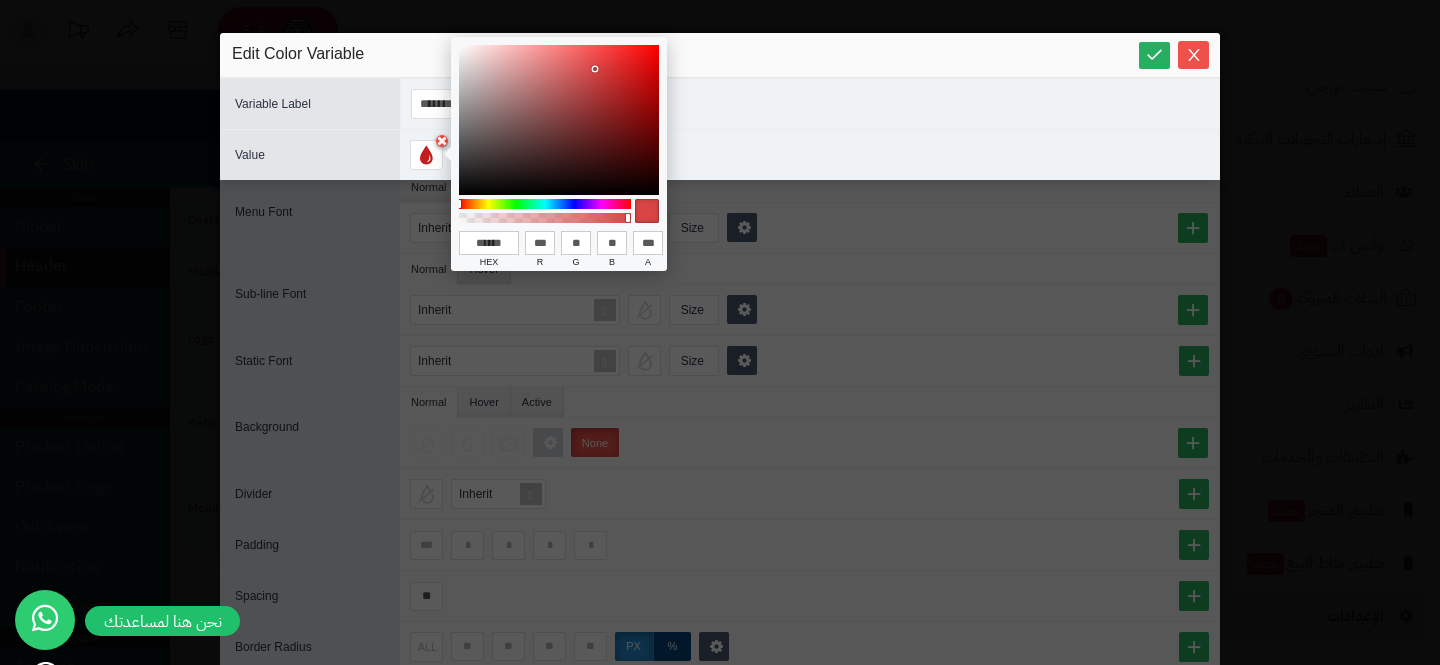 type on "******" 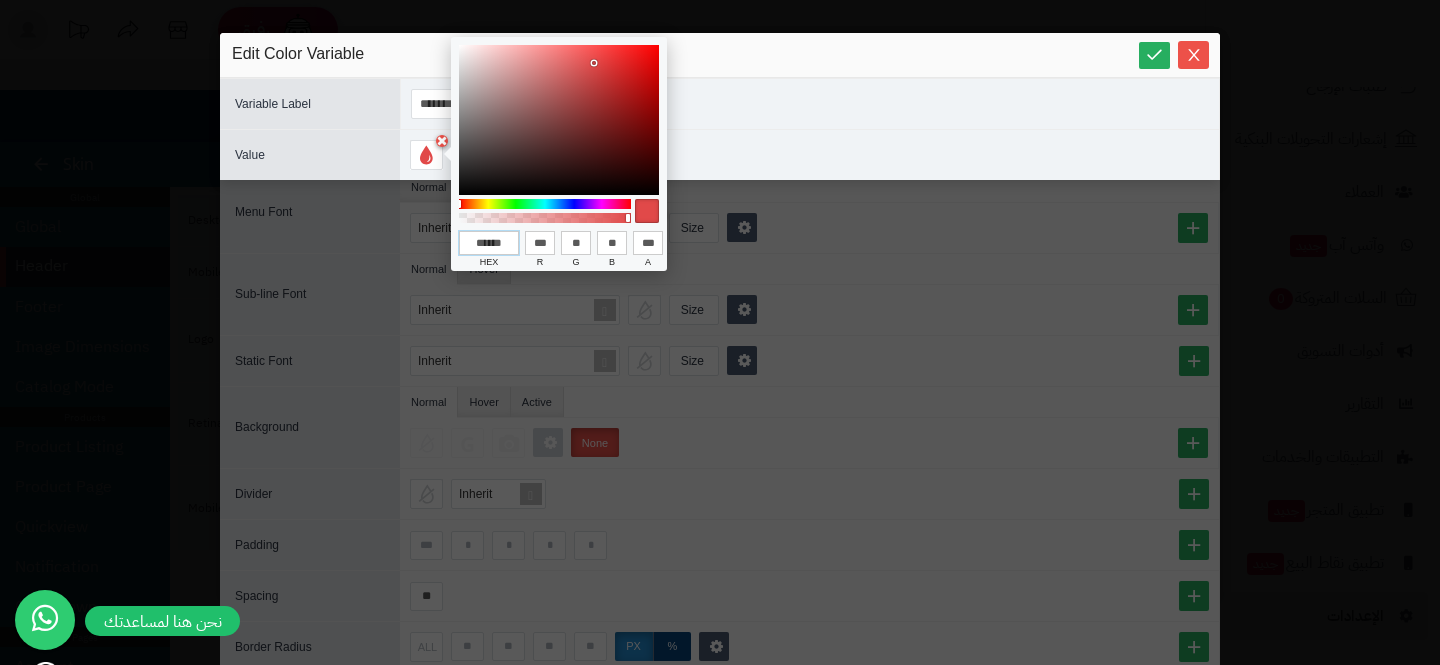 click on "******" at bounding box center (489, 243) 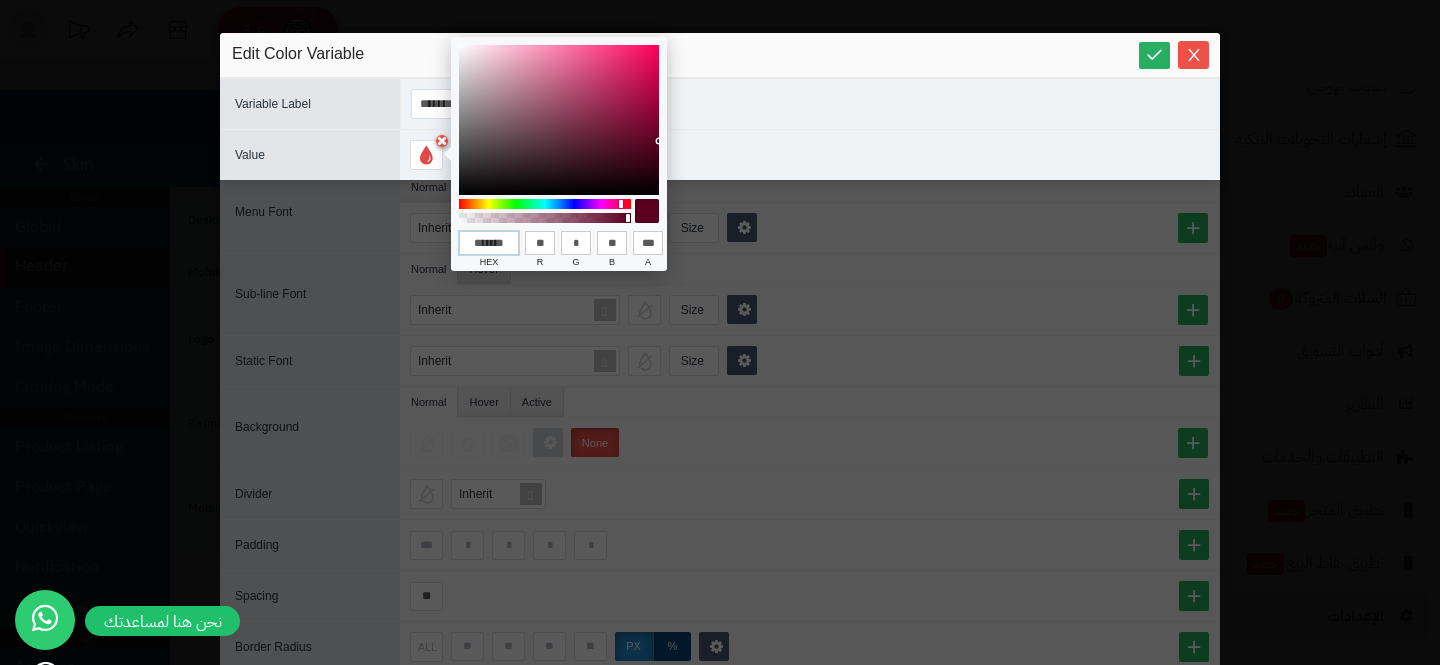 scroll, scrollTop: 0, scrollLeft: 1, axis: horizontal 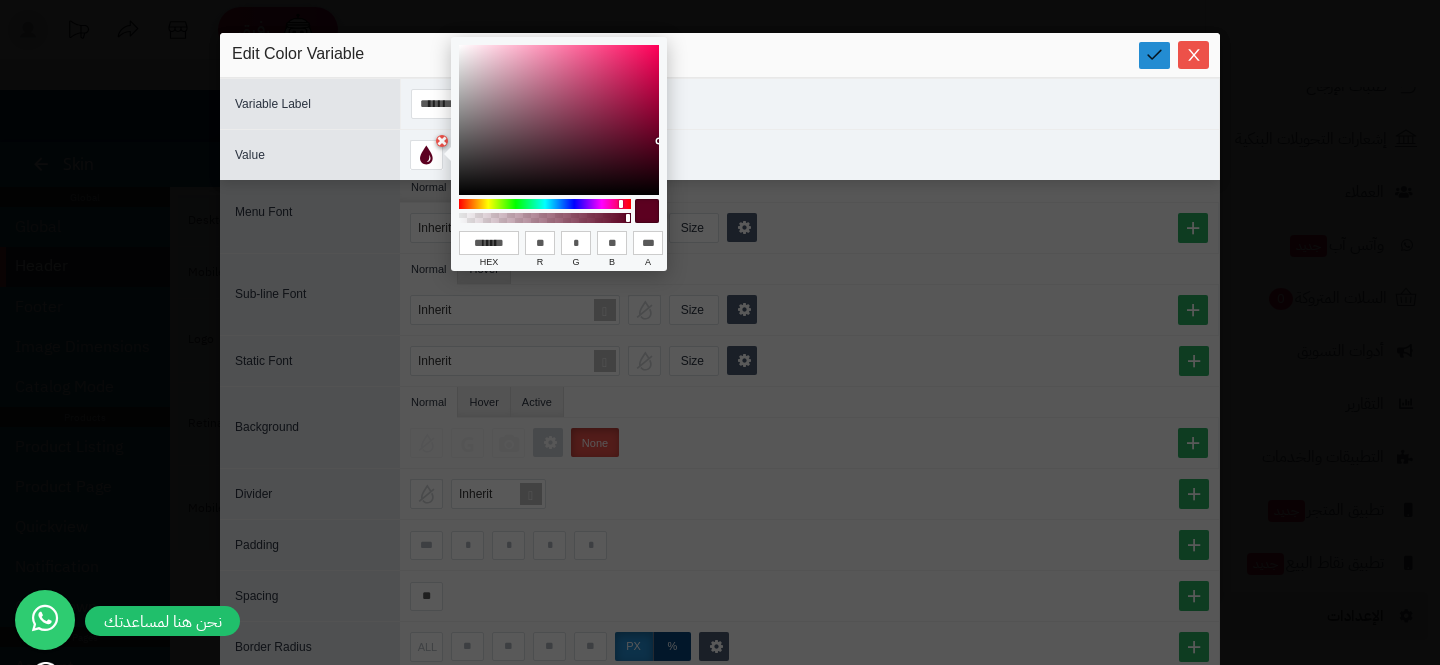 type on "******" 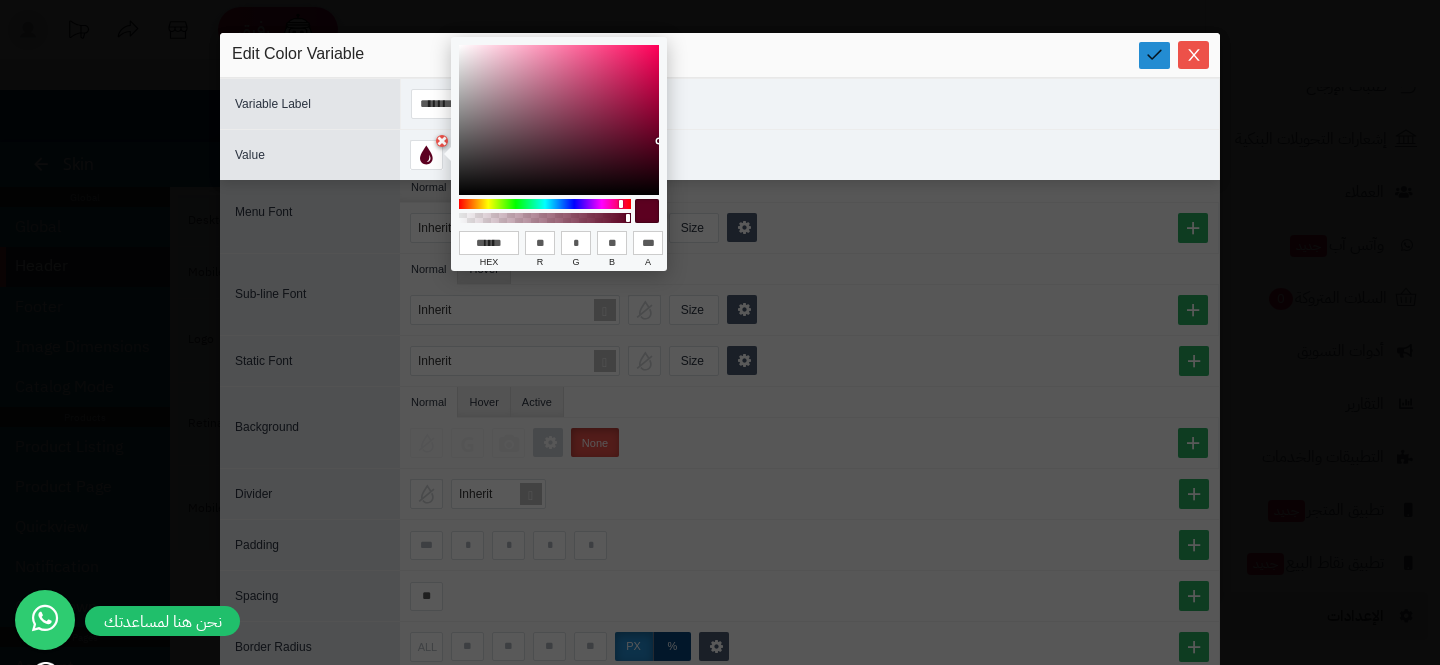 scroll, scrollTop: 0, scrollLeft: 0, axis: both 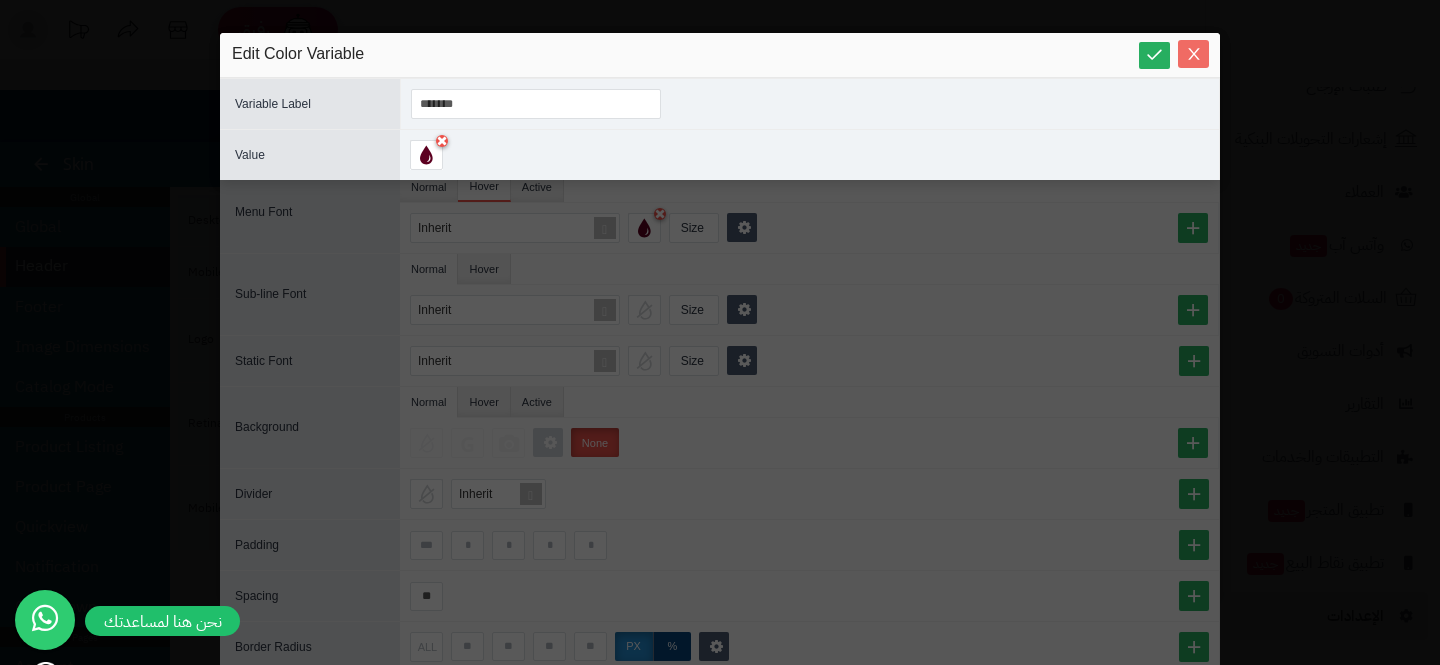click at bounding box center (1193, 54) 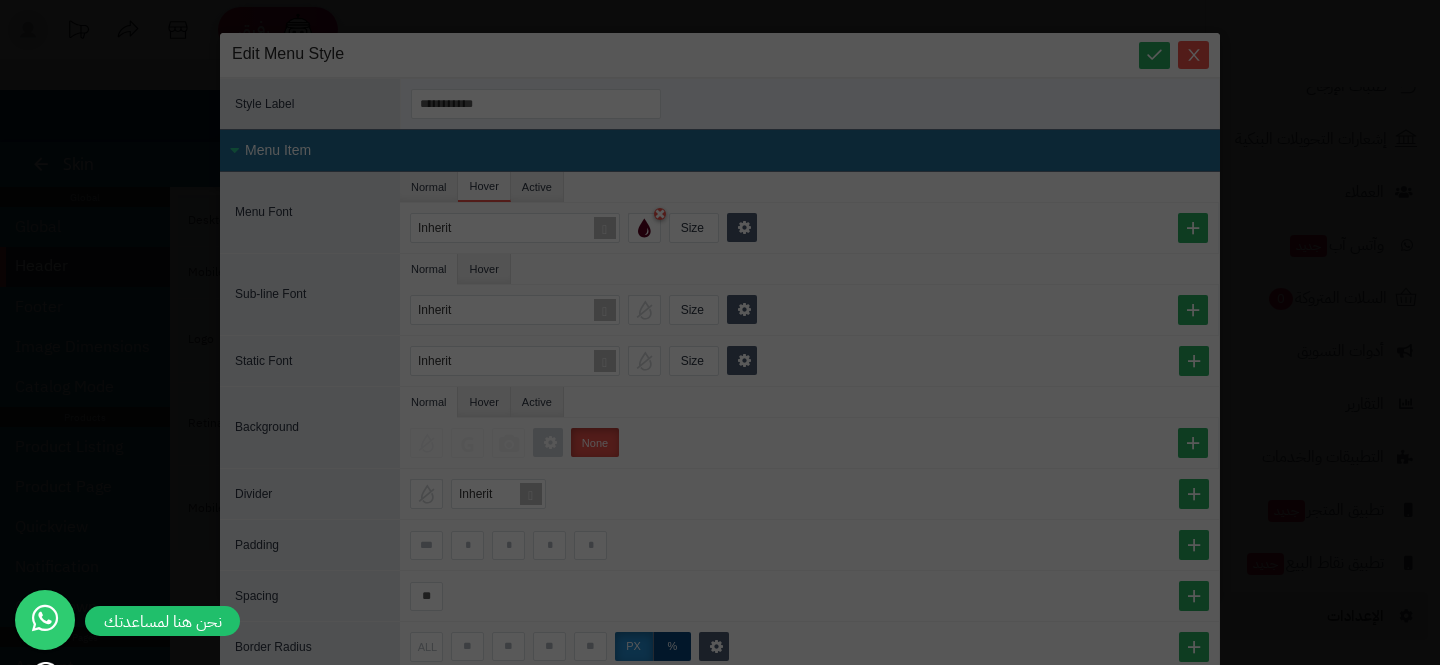 click at bounding box center [1193, 55] 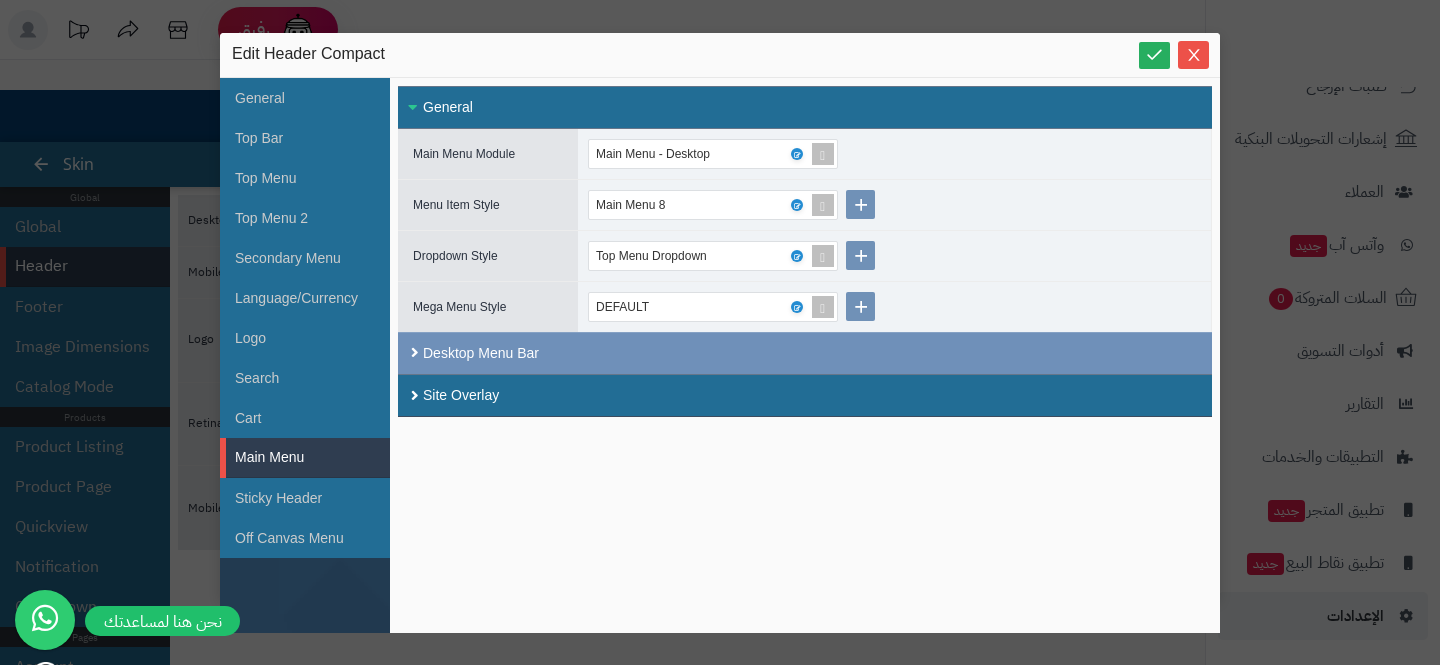 click at bounding box center [1193, 55] 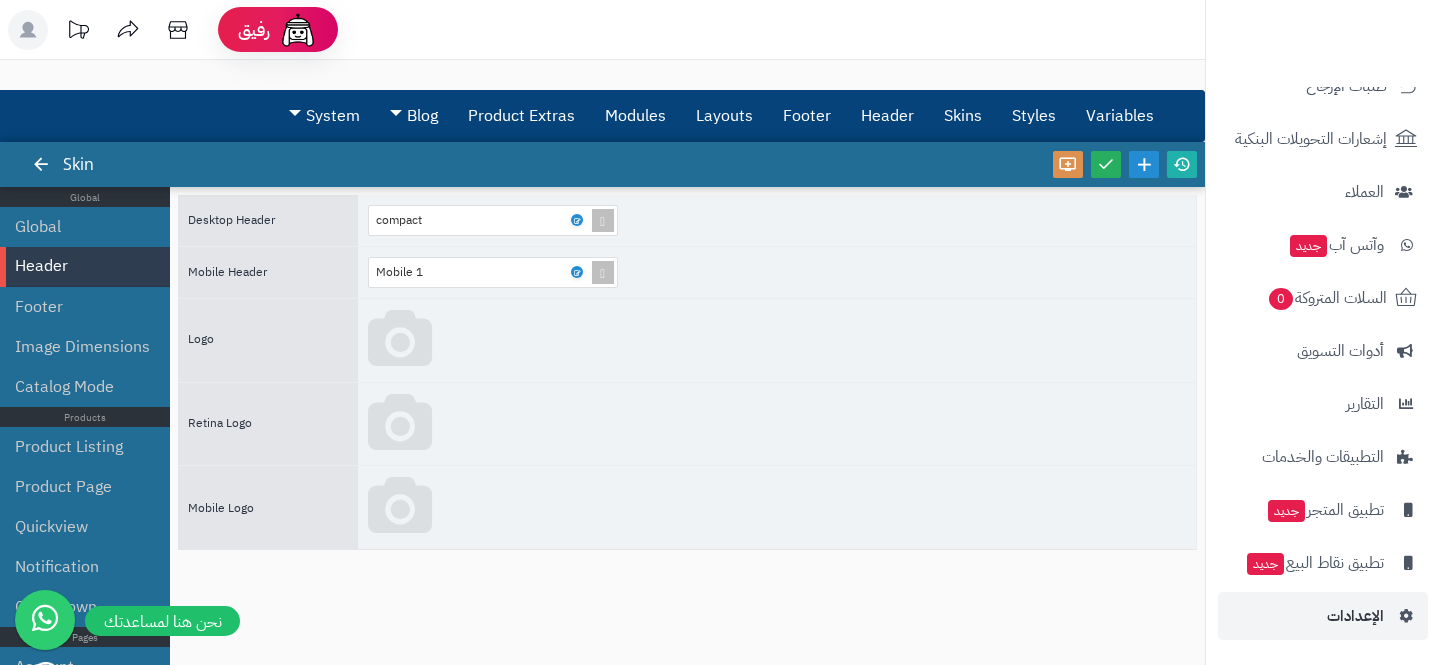 click at bounding box center [1125, 164] 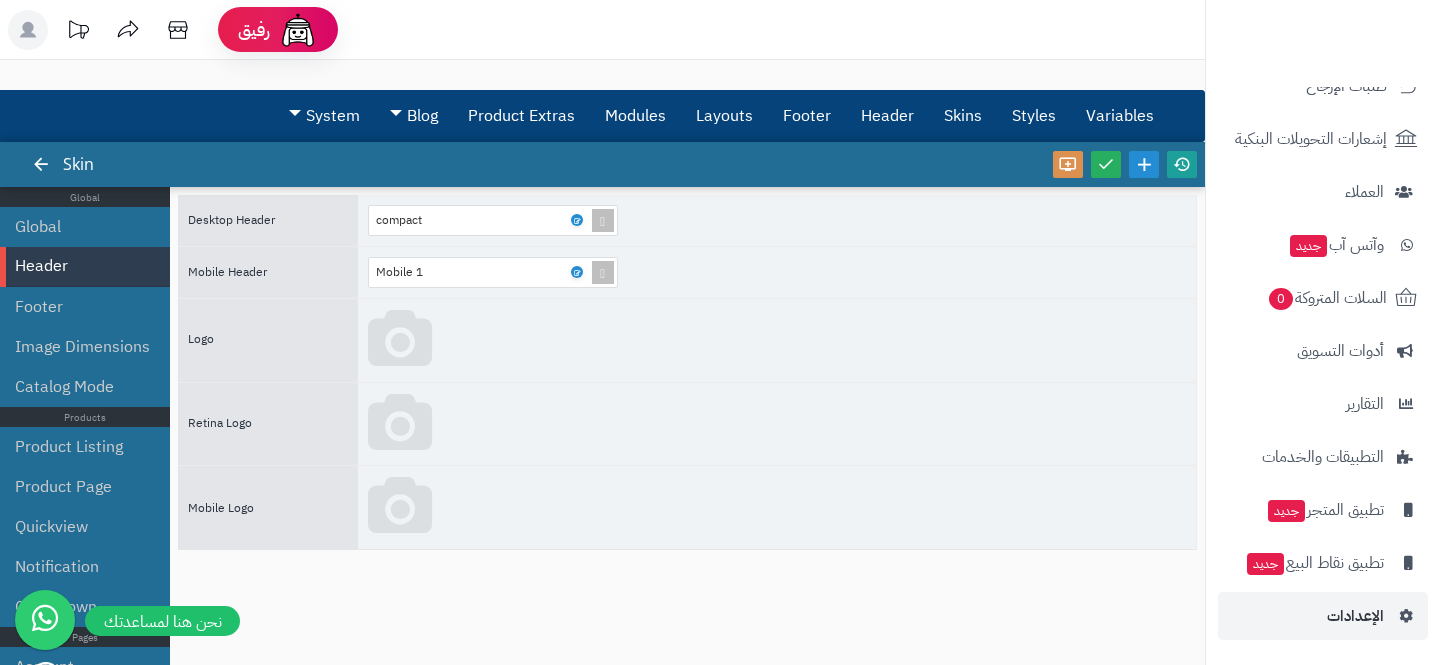 click at bounding box center (1182, 164) 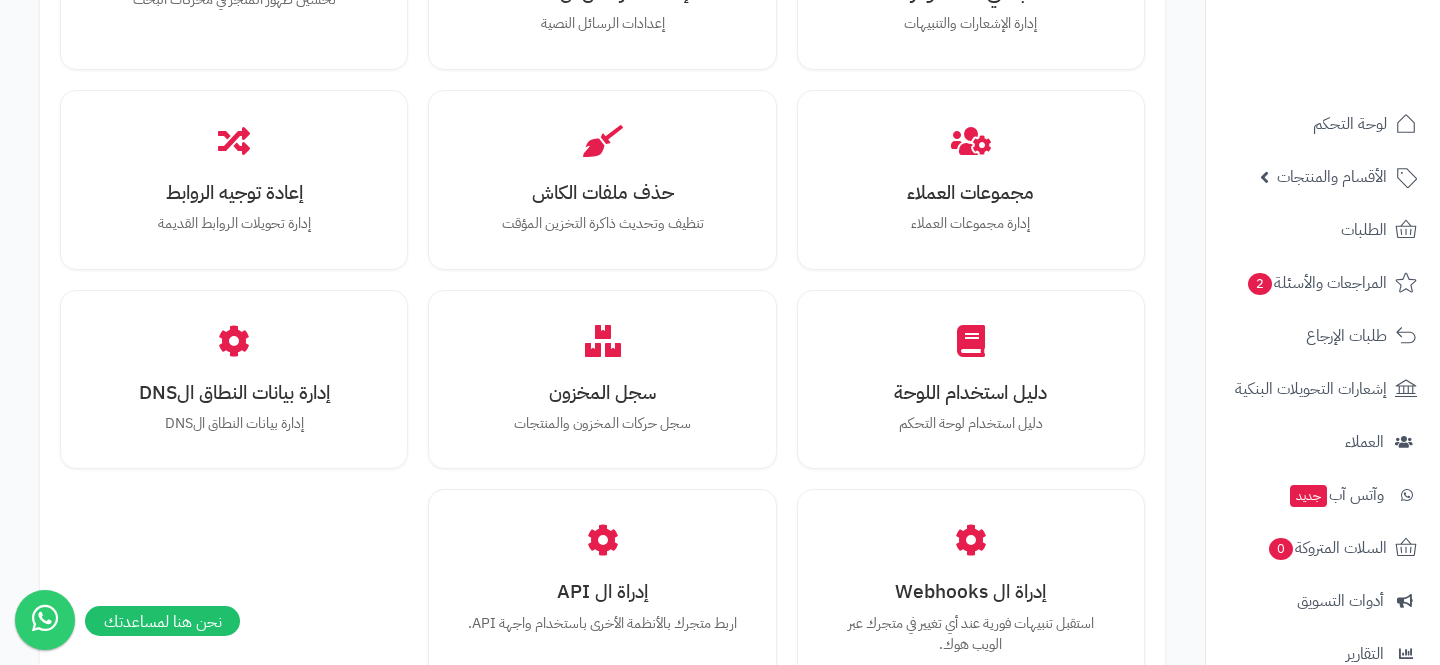 scroll, scrollTop: 2239, scrollLeft: 0, axis: vertical 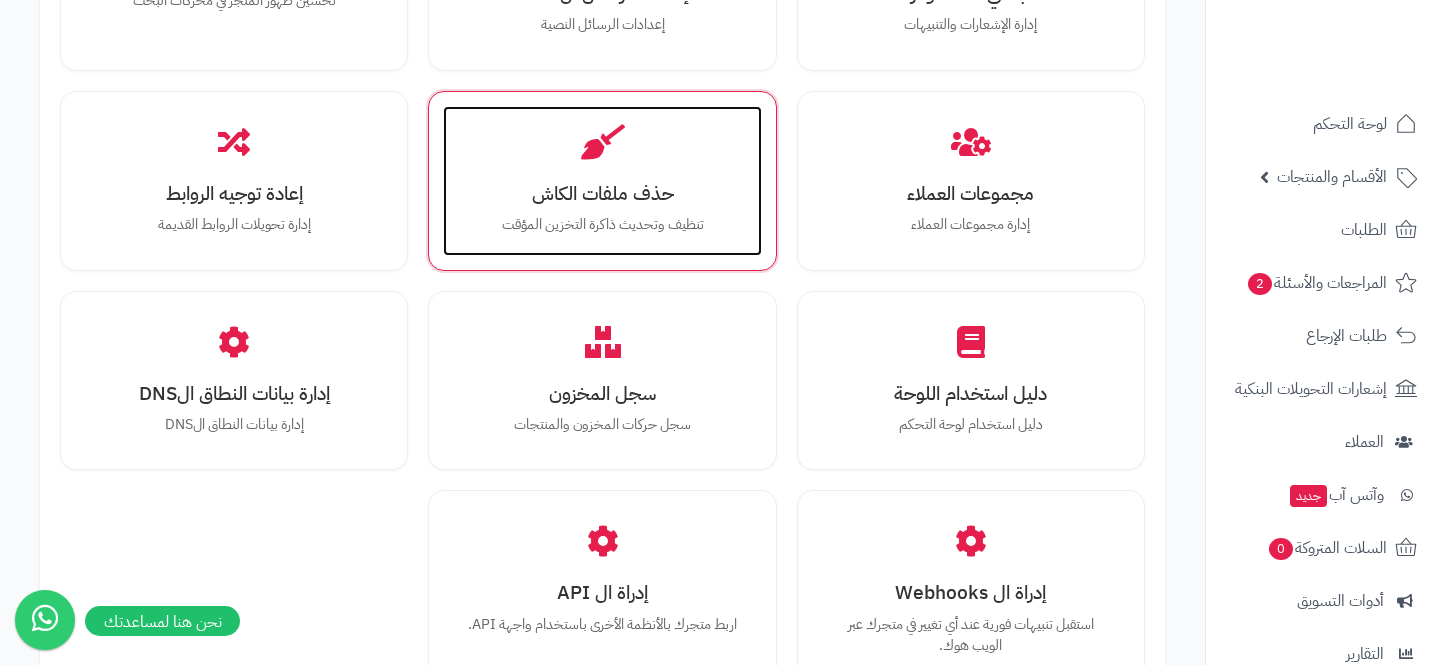 click on "حذف ملفات الكاش تنظيف وتحديث ذاكرة التخزين المؤقت" at bounding box center (602, 181) 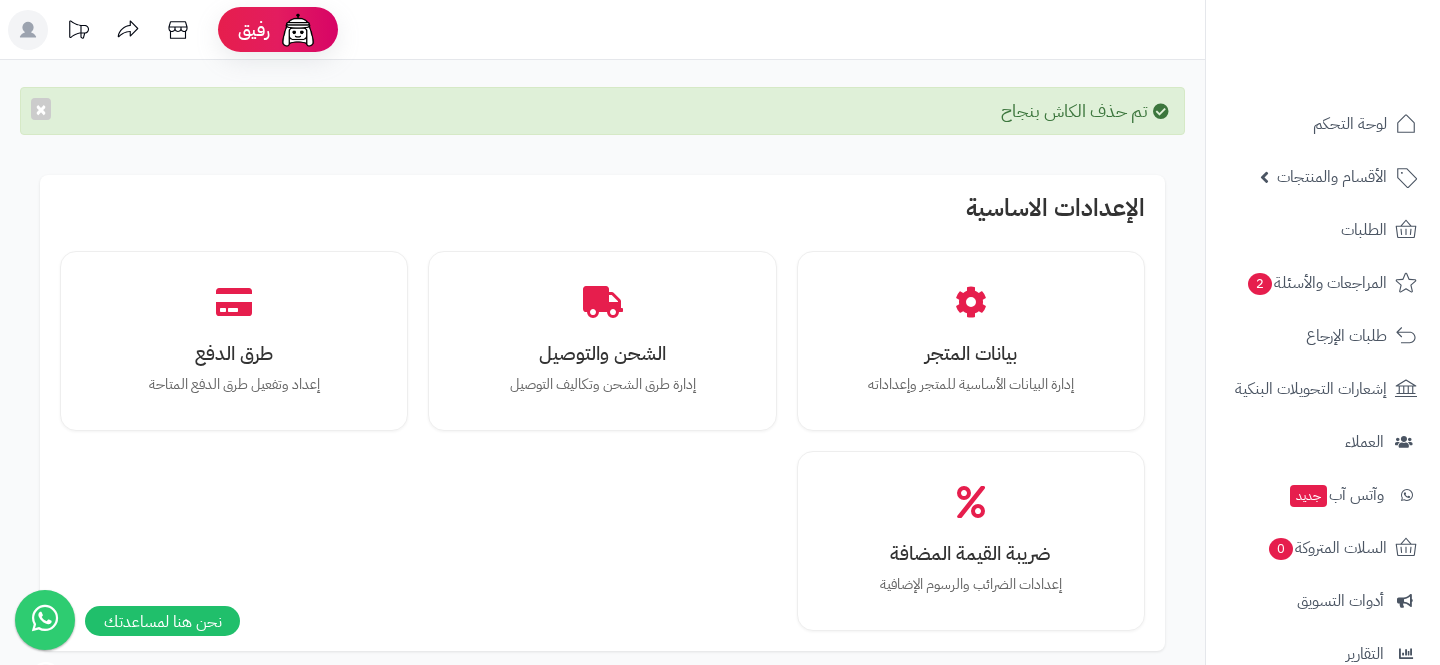 scroll, scrollTop: 0, scrollLeft: 0, axis: both 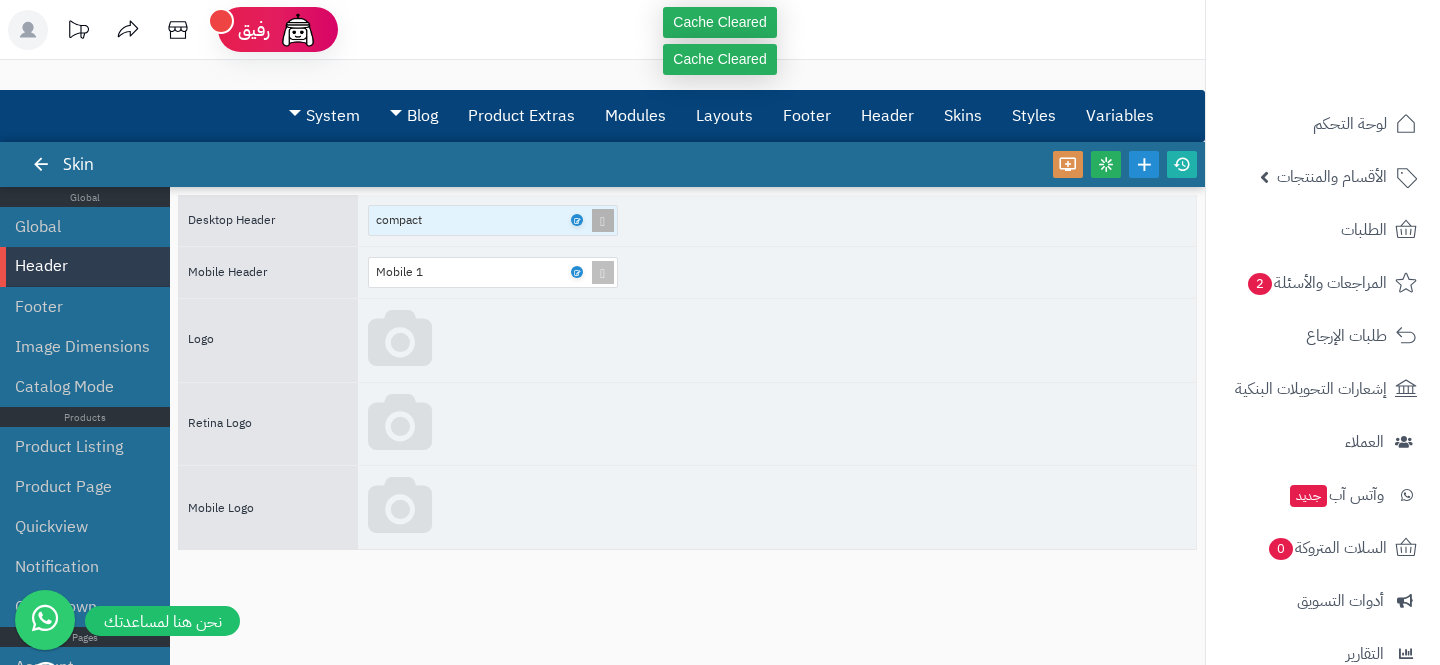 click on "compact" at bounding box center [484, 220] 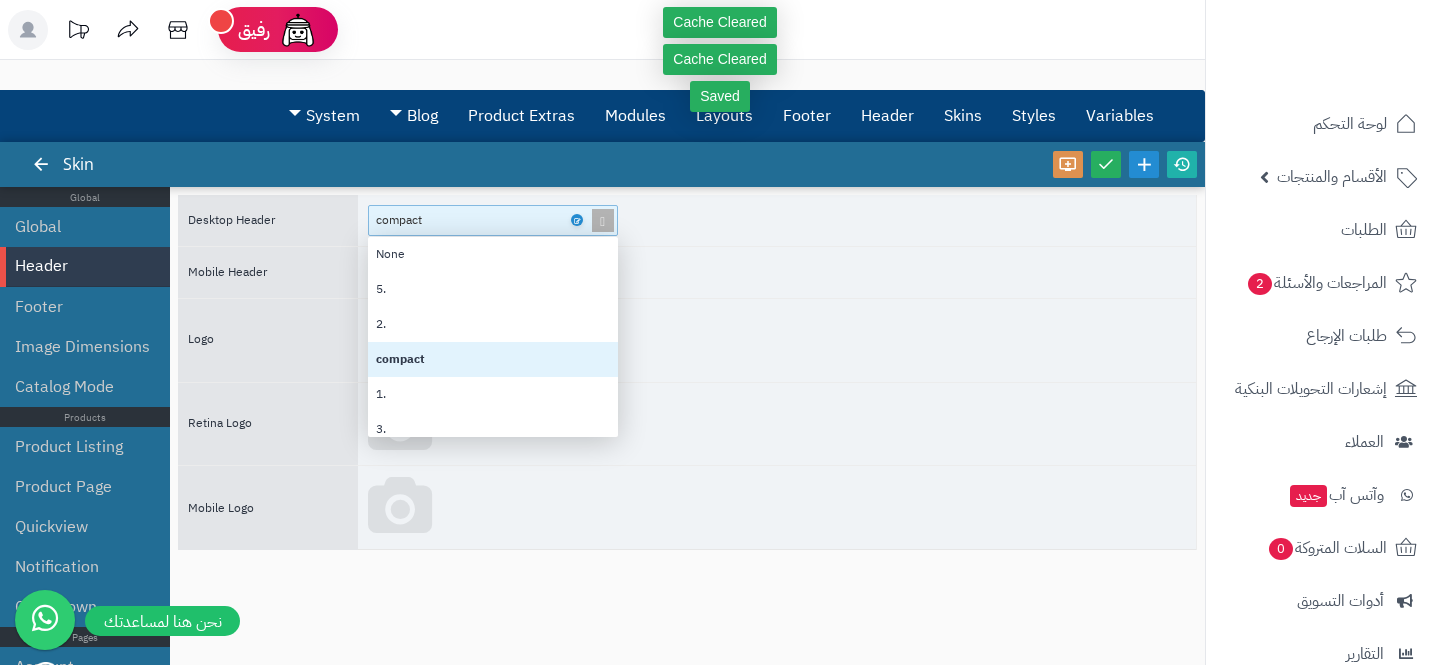 scroll, scrollTop: 1, scrollLeft: 1, axis: both 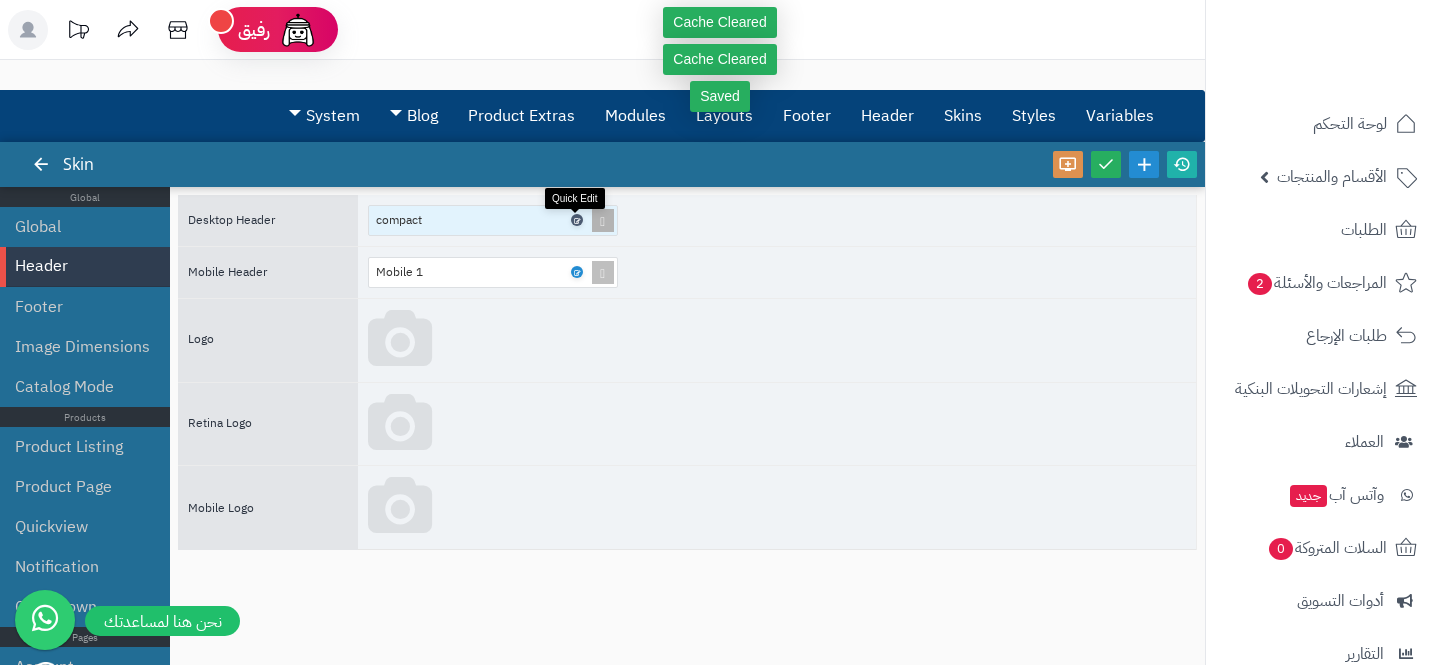 click at bounding box center [576, 220] 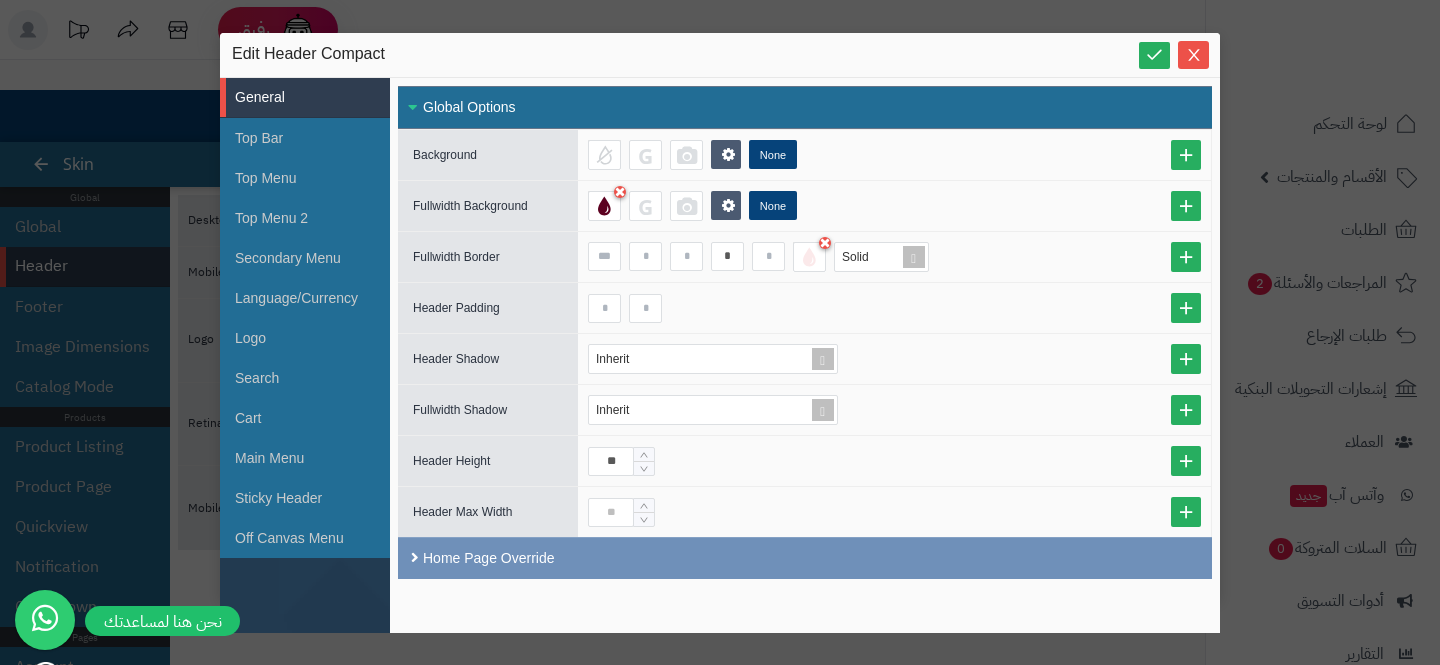 click at bounding box center [894, 308] 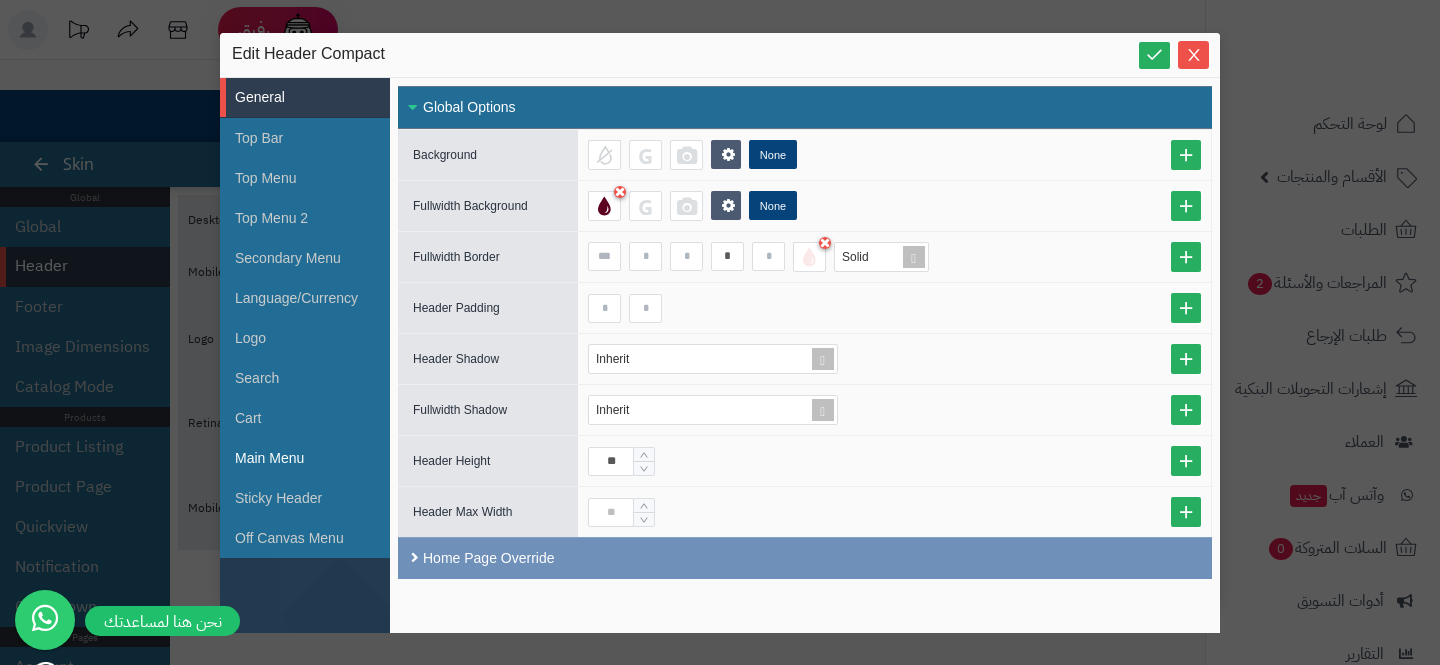 click on "Main Menu" at bounding box center [305, 458] 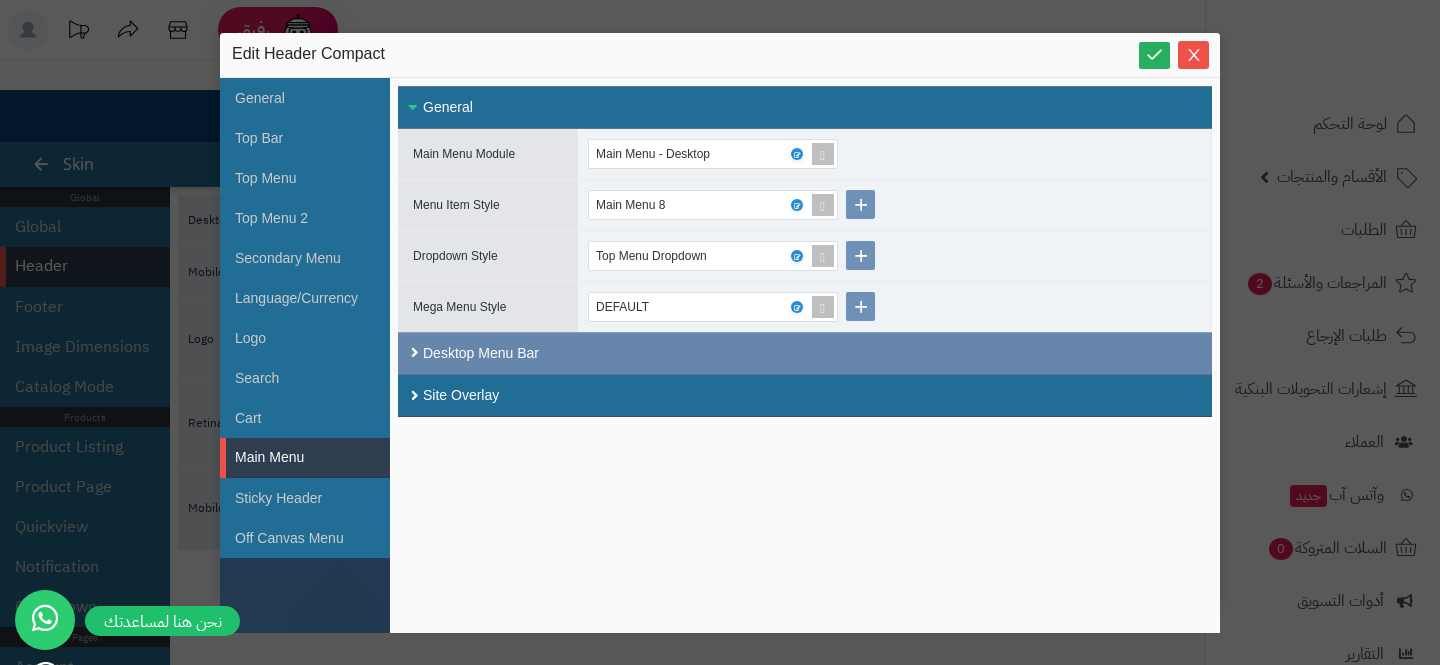 click on "Desktop Menu Bar" at bounding box center [805, 353] 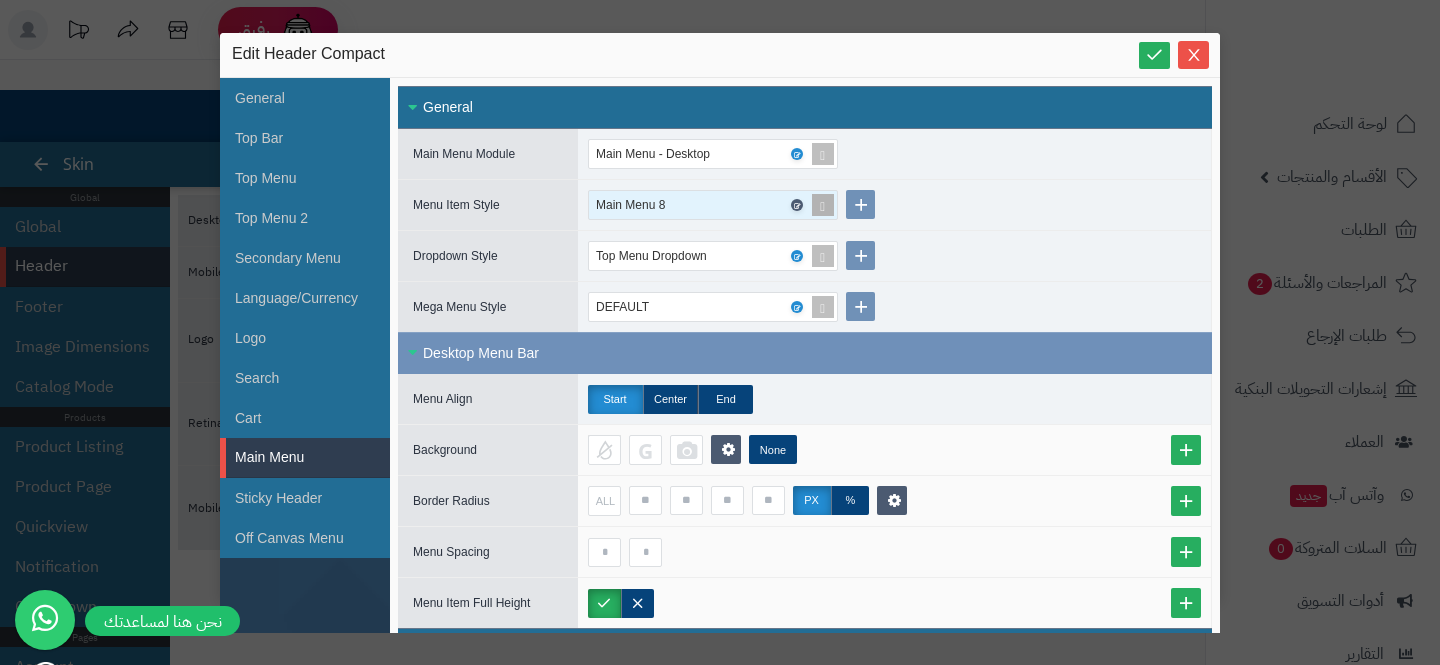 click at bounding box center (797, 205) 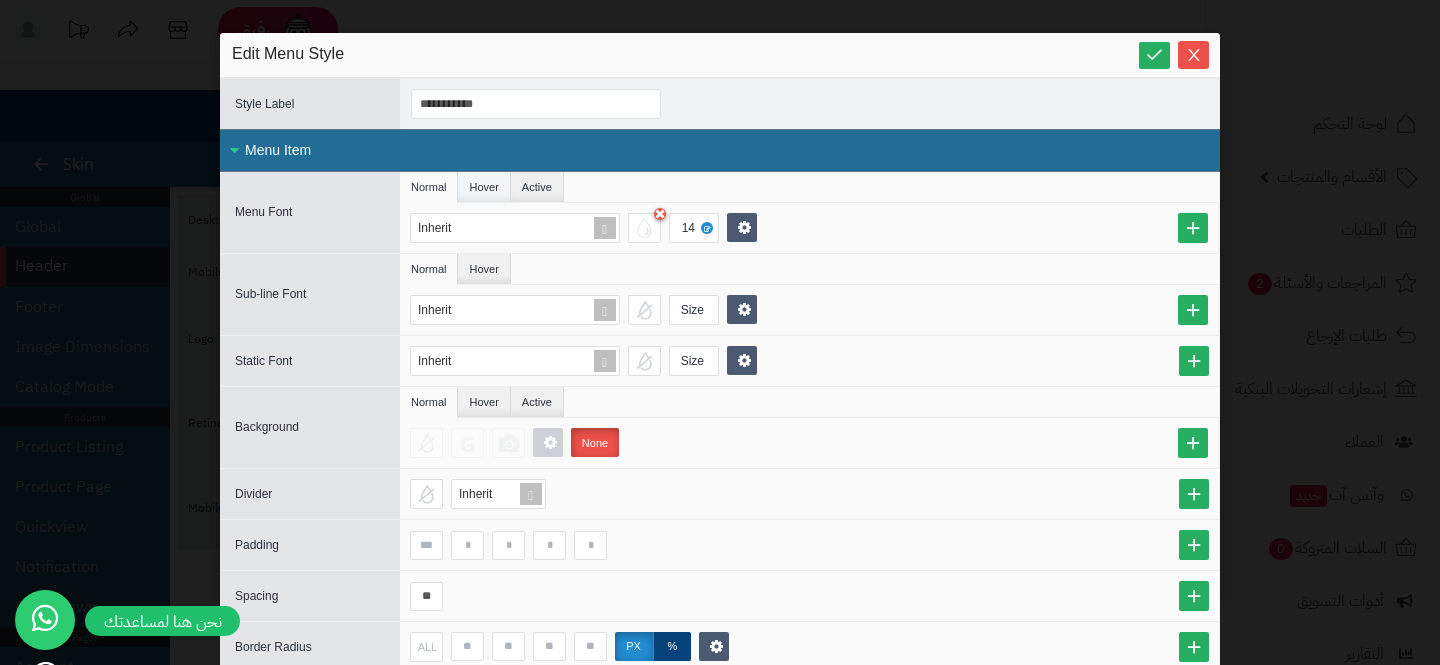 click on "Hover" at bounding box center (484, 187) 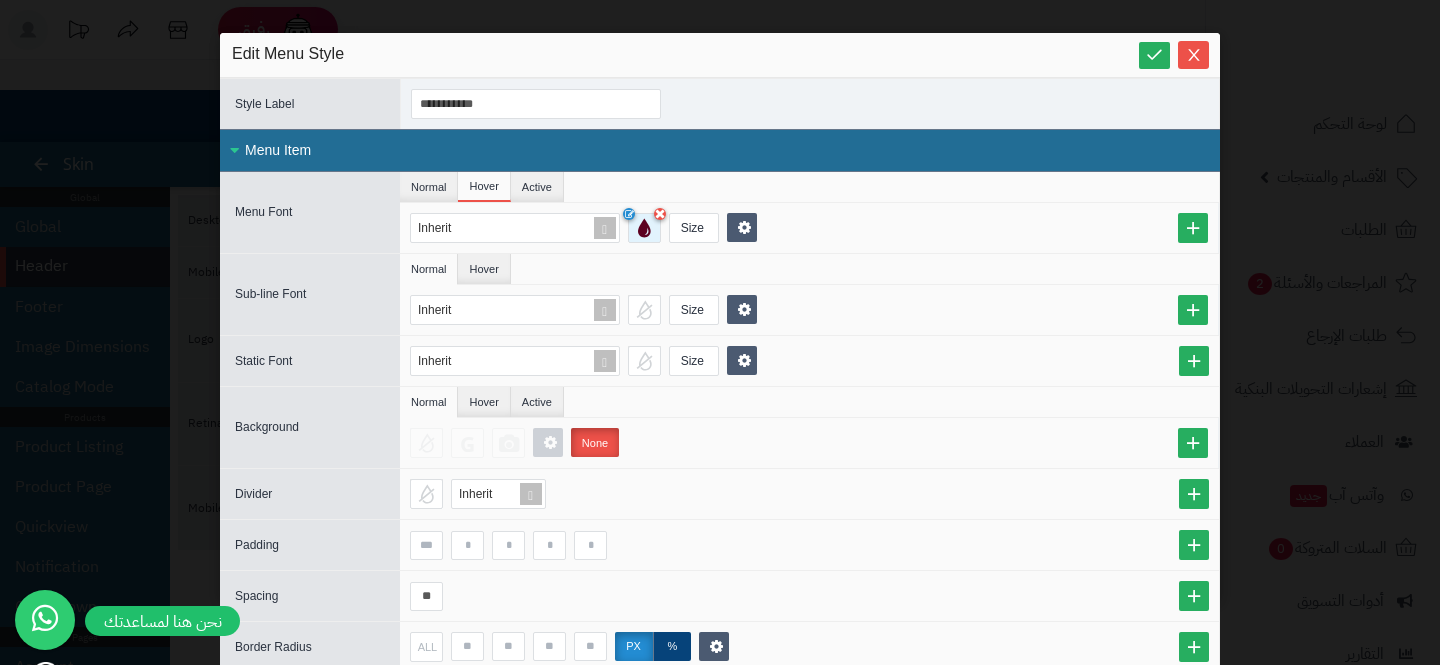 click at bounding box center [644, 228] 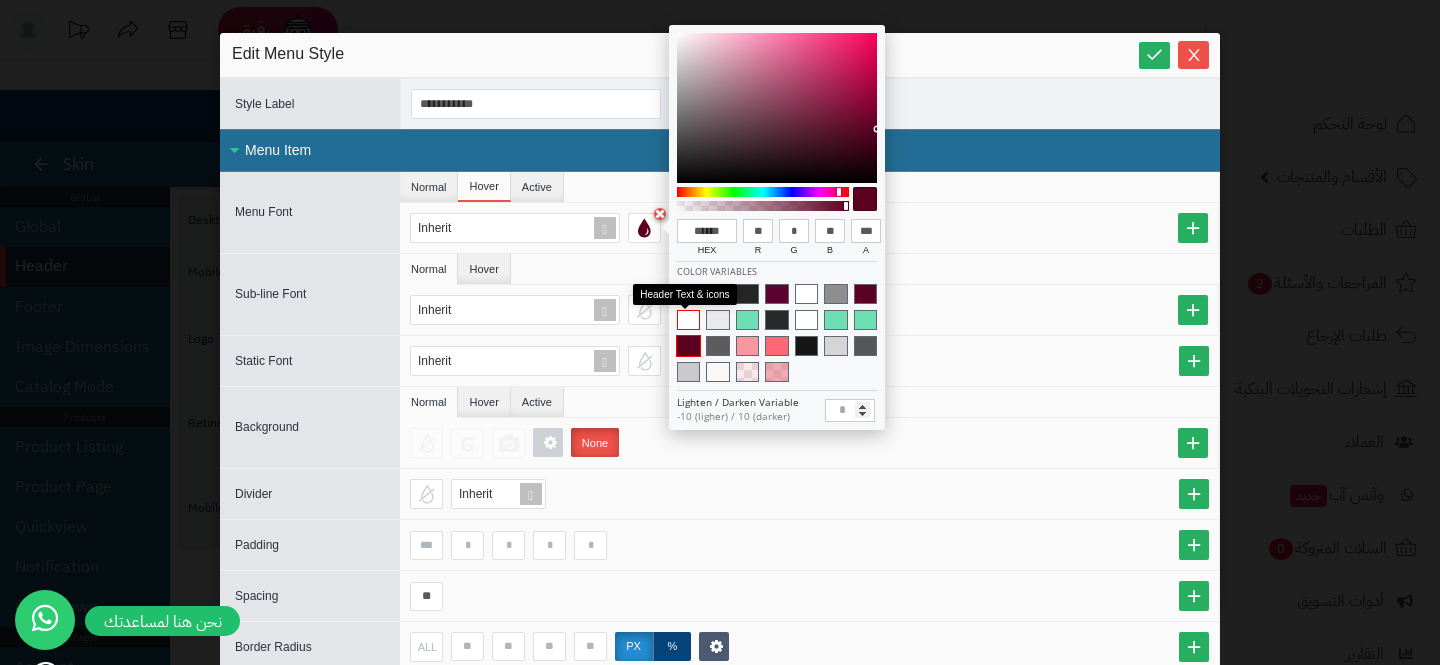 click at bounding box center (688, 320) 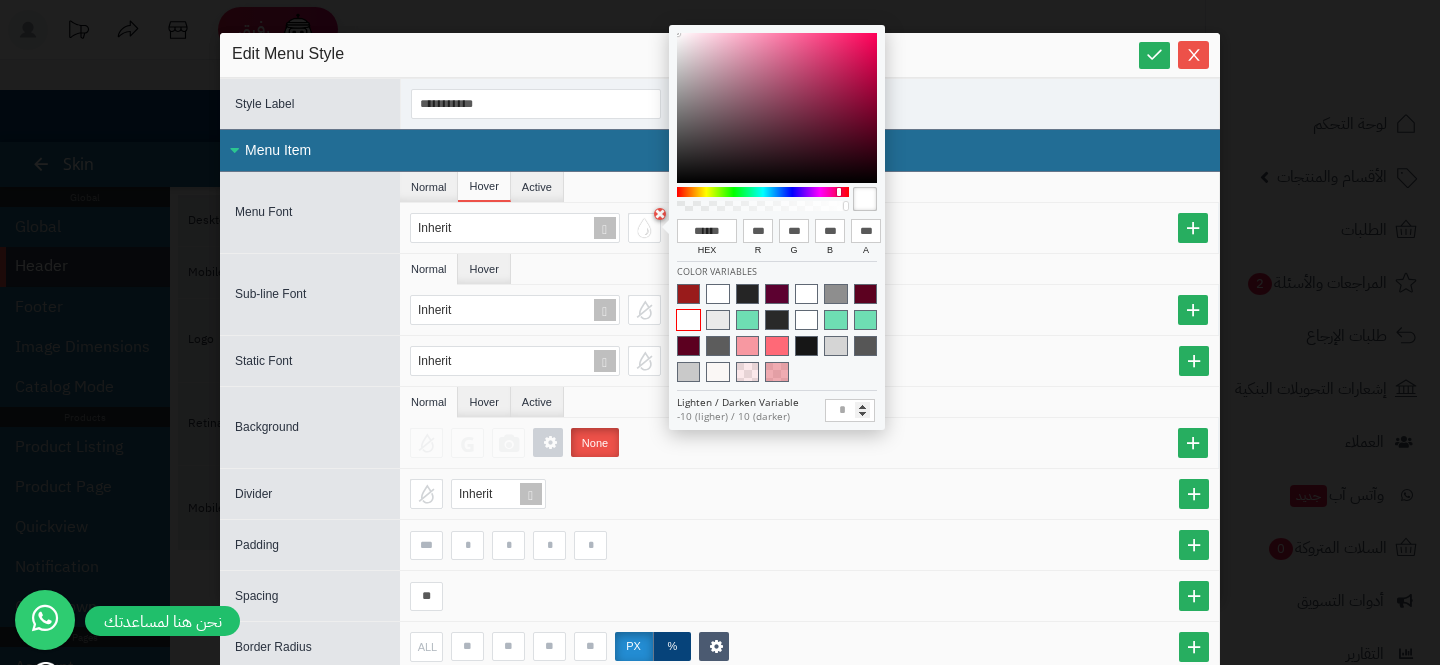 click on "Inherit Size" at bounding box center (814, 310) 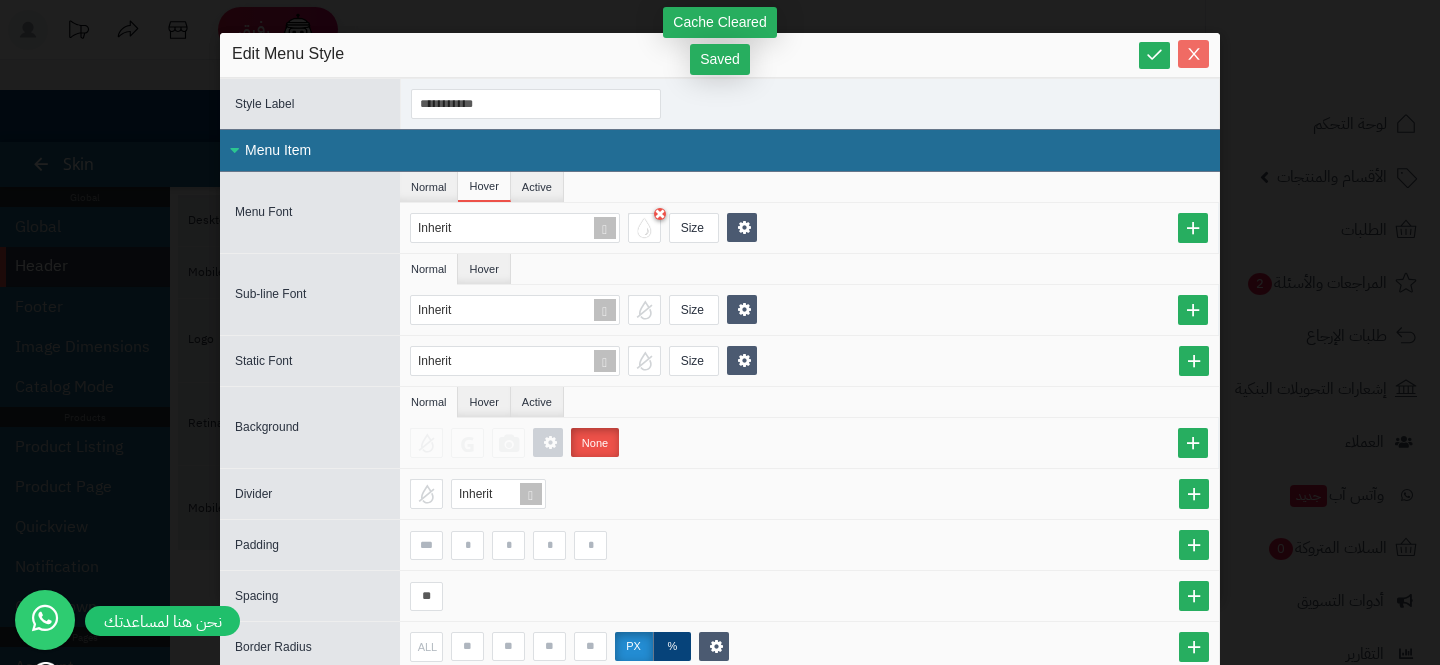 click 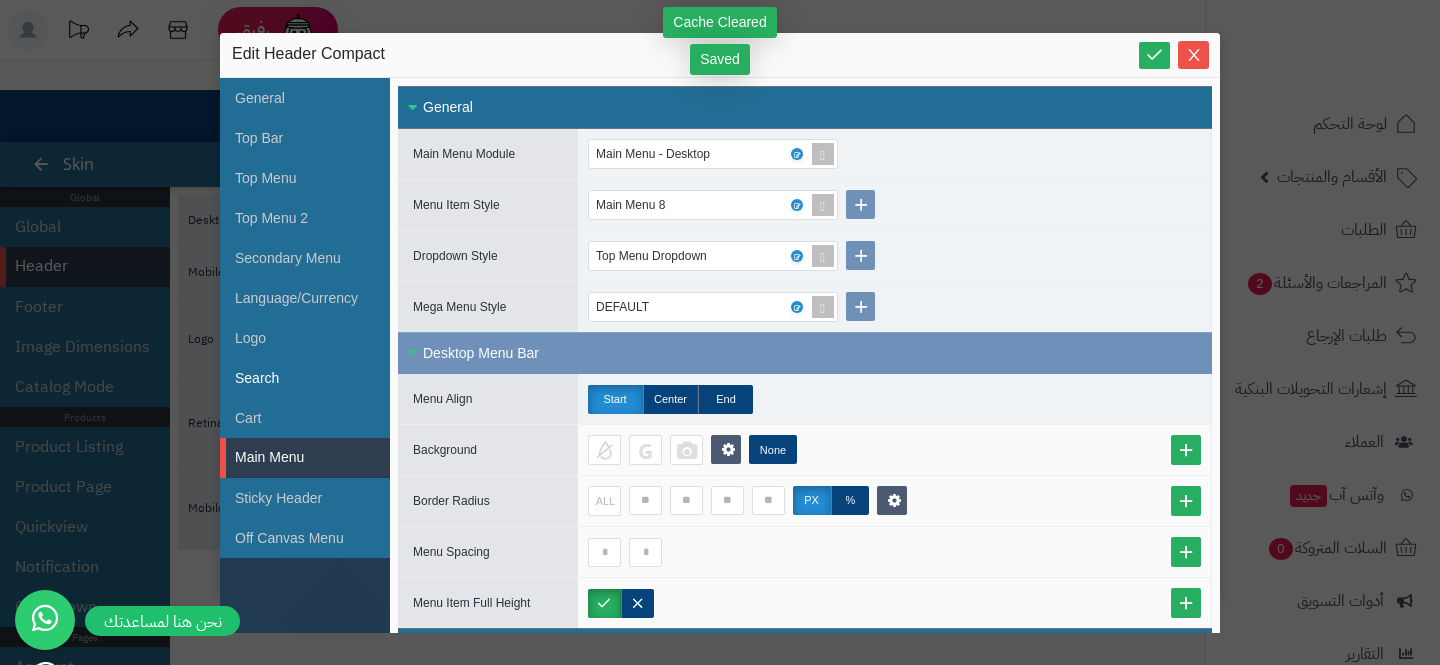 click on "Search" at bounding box center (305, 378) 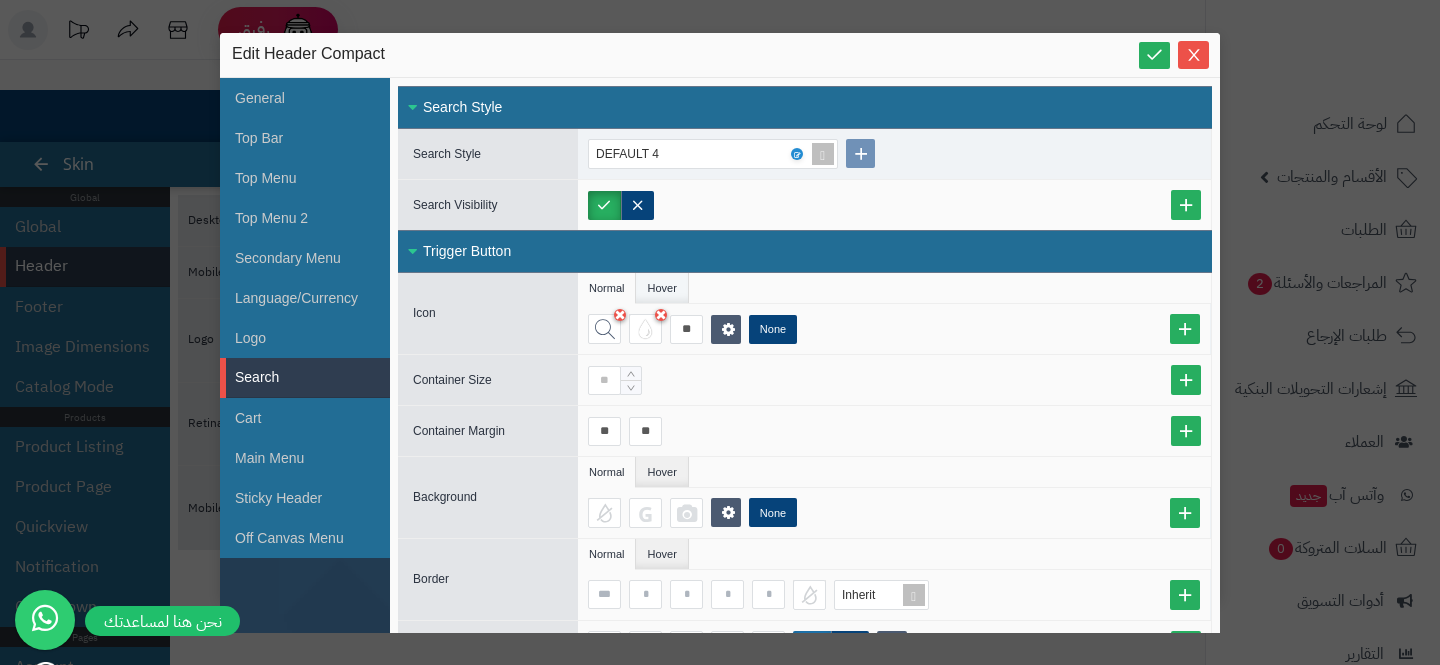 click on "Hover" at bounding box center (662, 288) 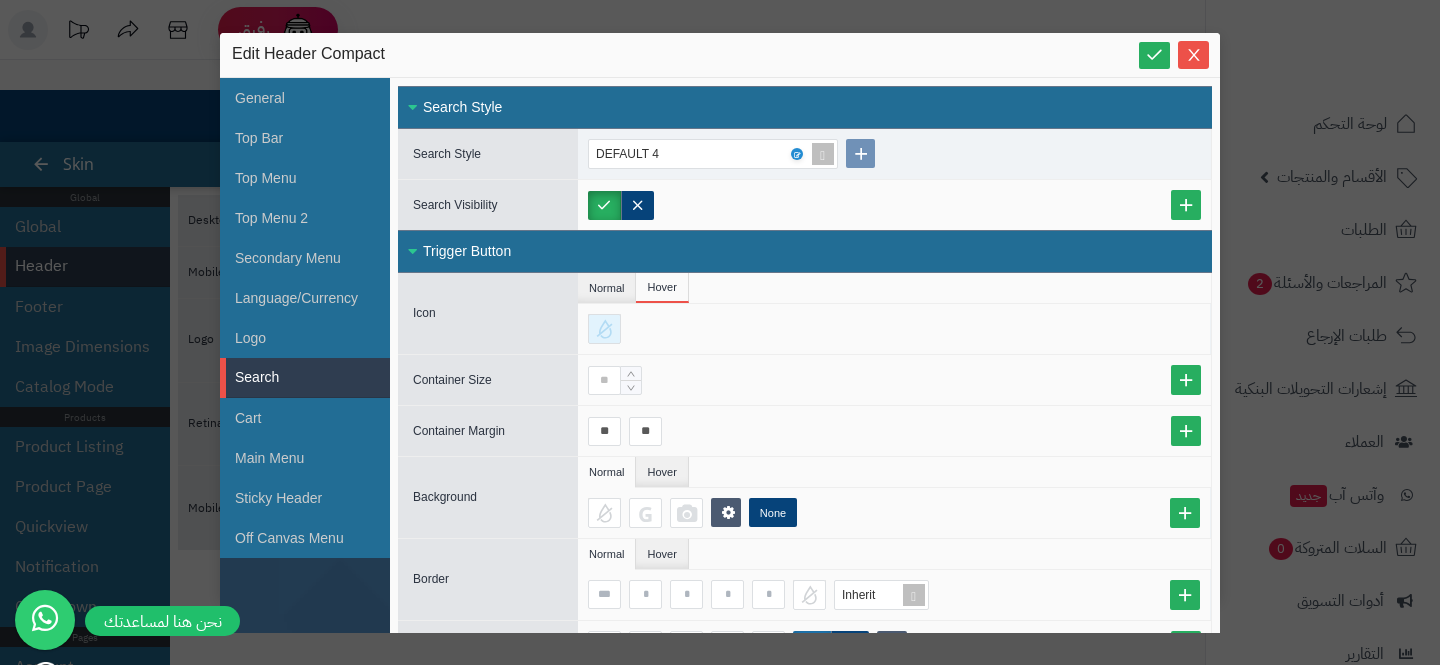 click at bounding box center (604, 329) 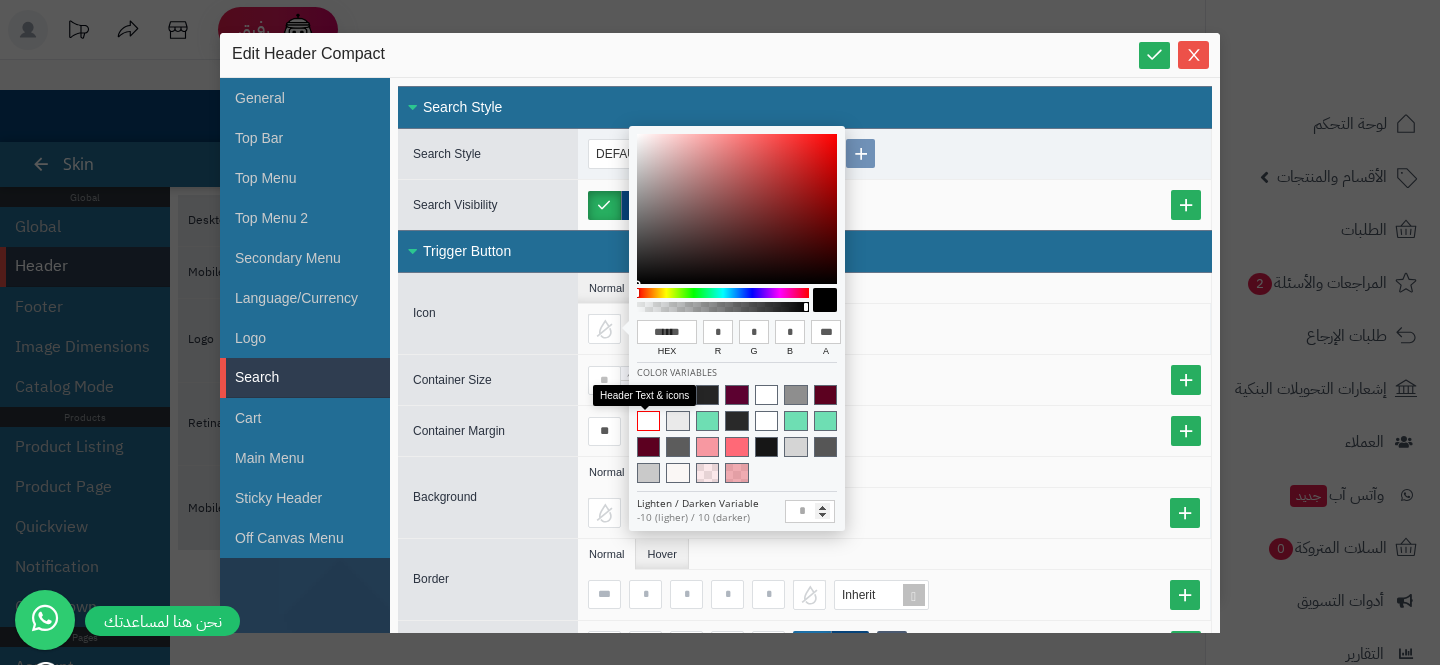 click at bounding box center [648, 421] 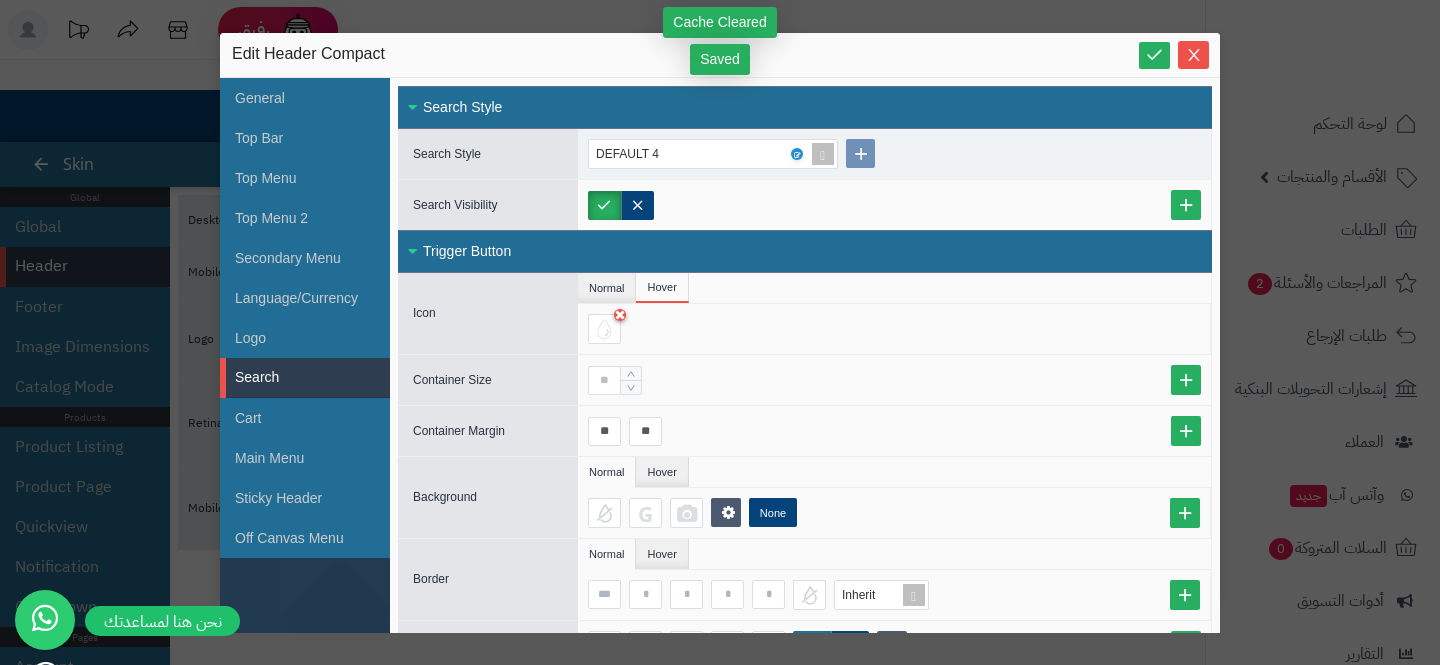click at bounding box center [894, 380] 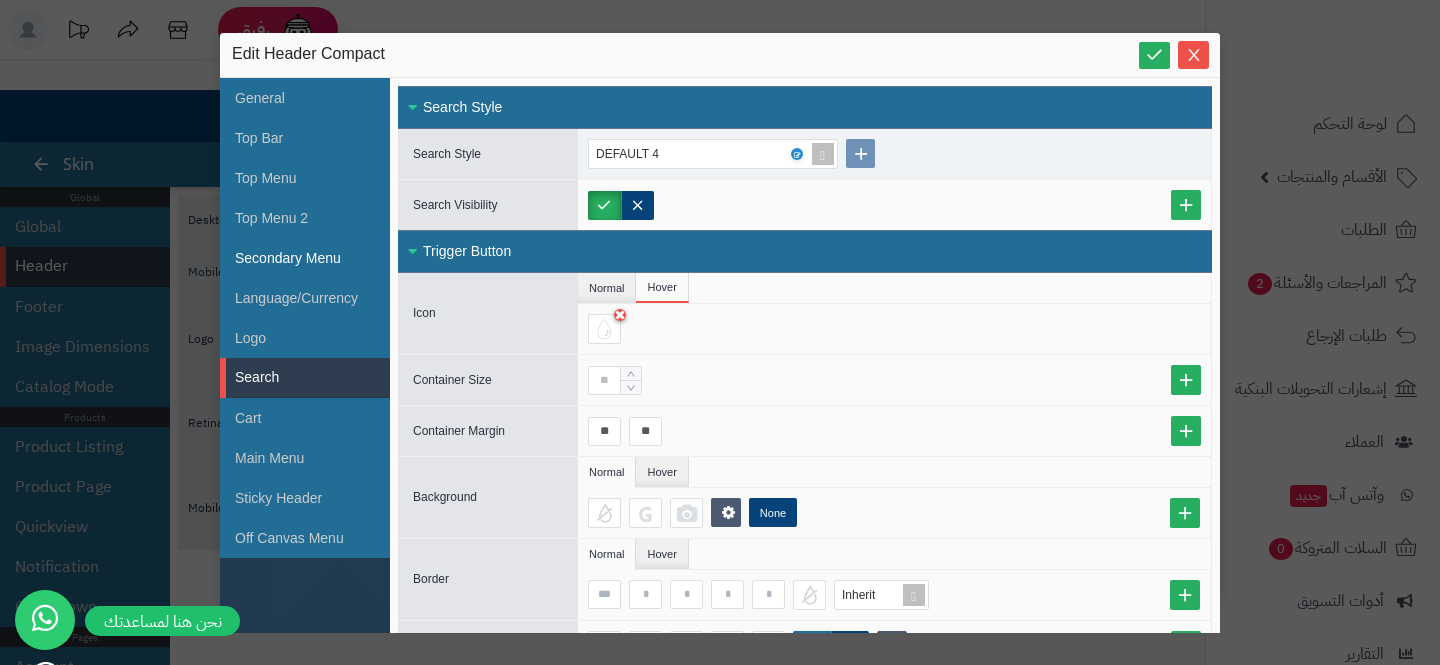 click on "Secondary Menu" at bounding box center (305, 258) 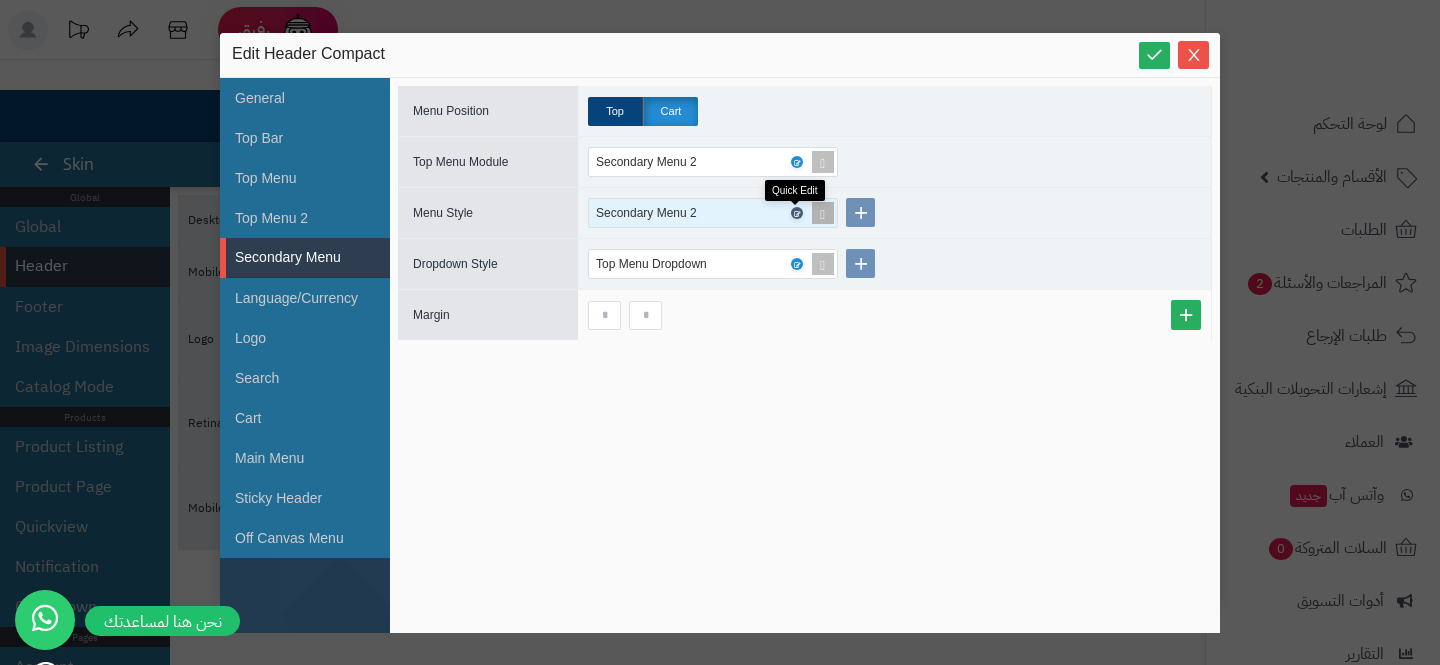 click at bounding box center (796, 213) 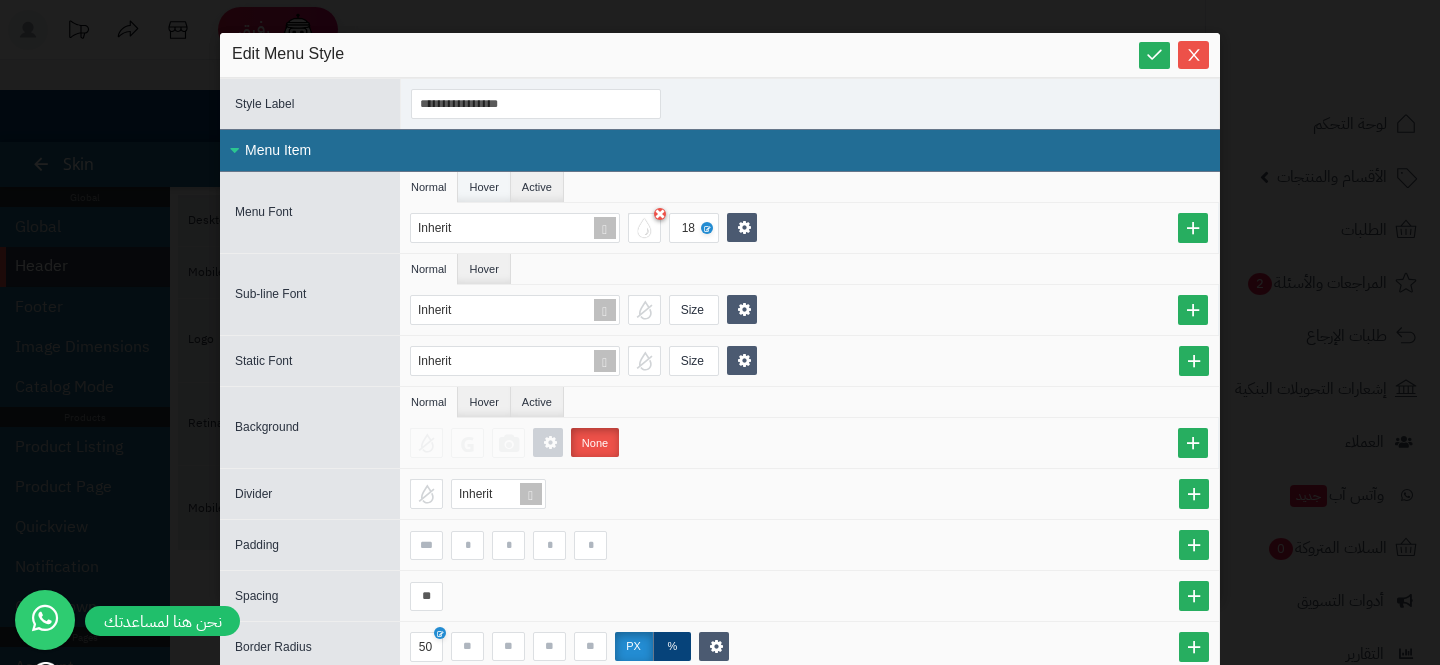click on "Hover" at bounding box center (484, 187) 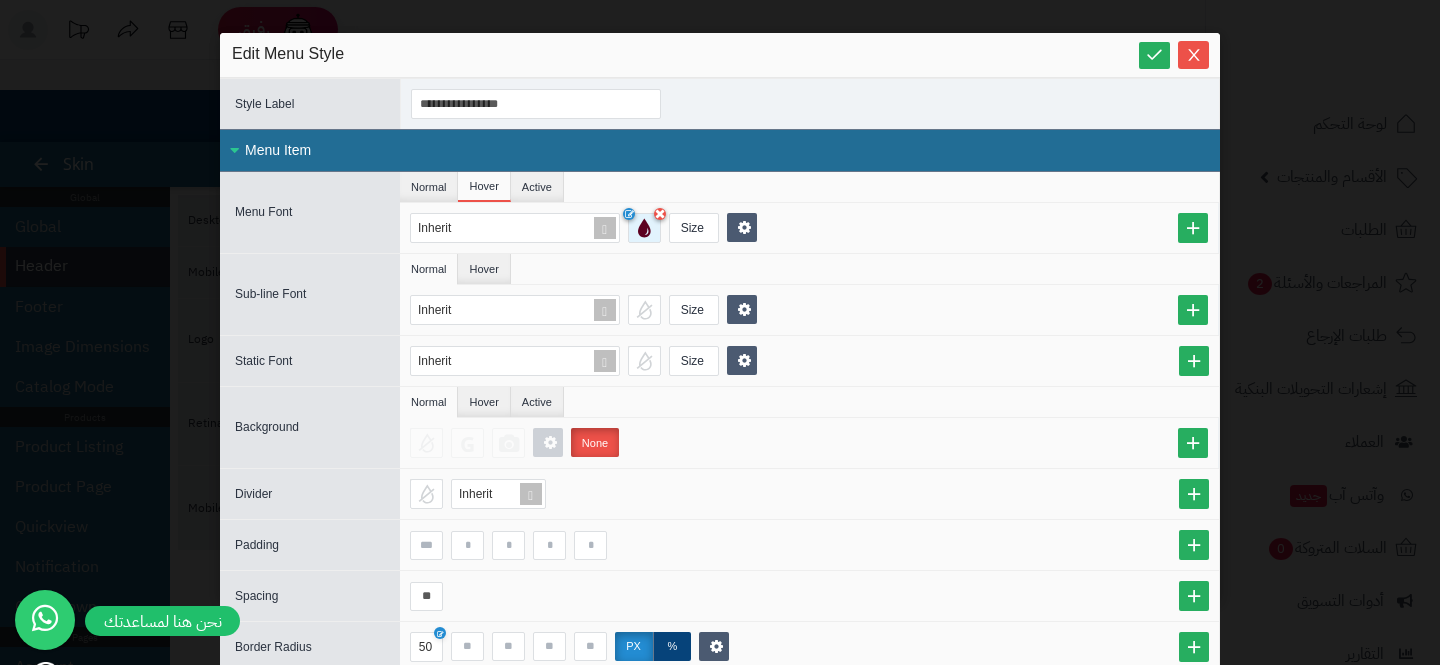 click at bounding box center [644, 228] 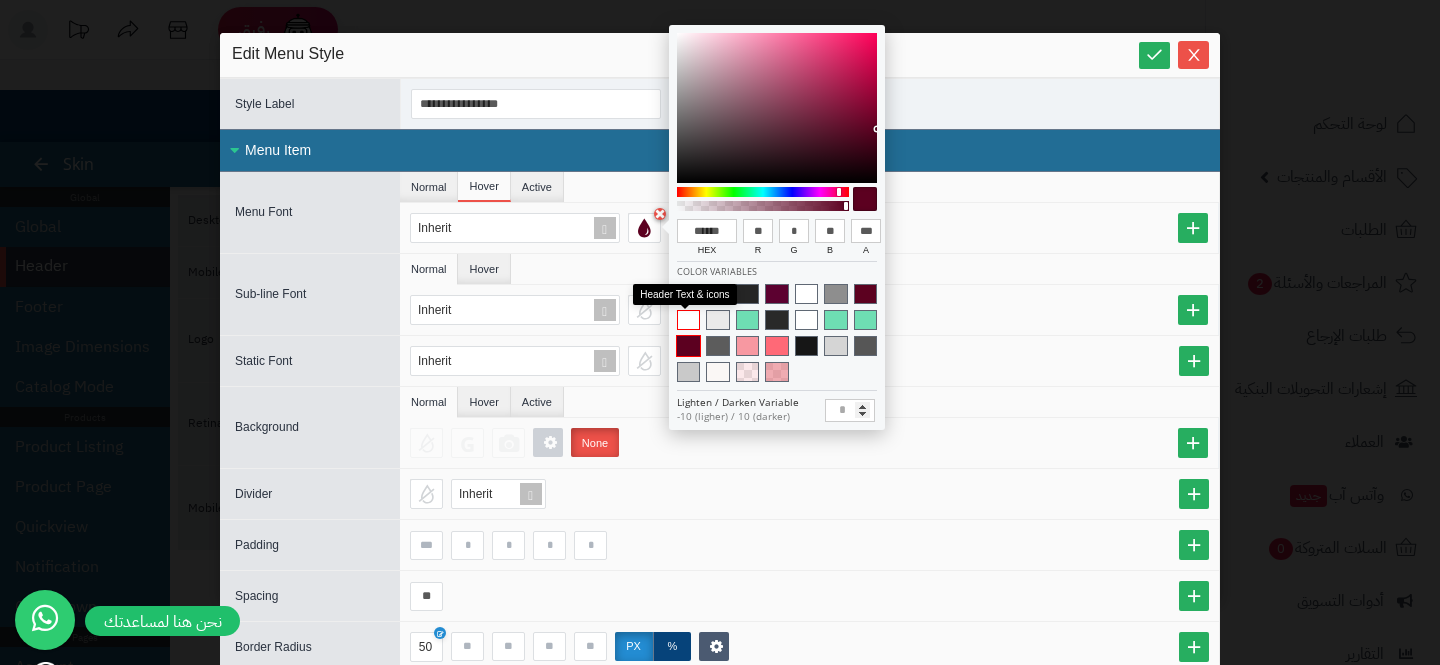 click at bounding box center (688, 320) 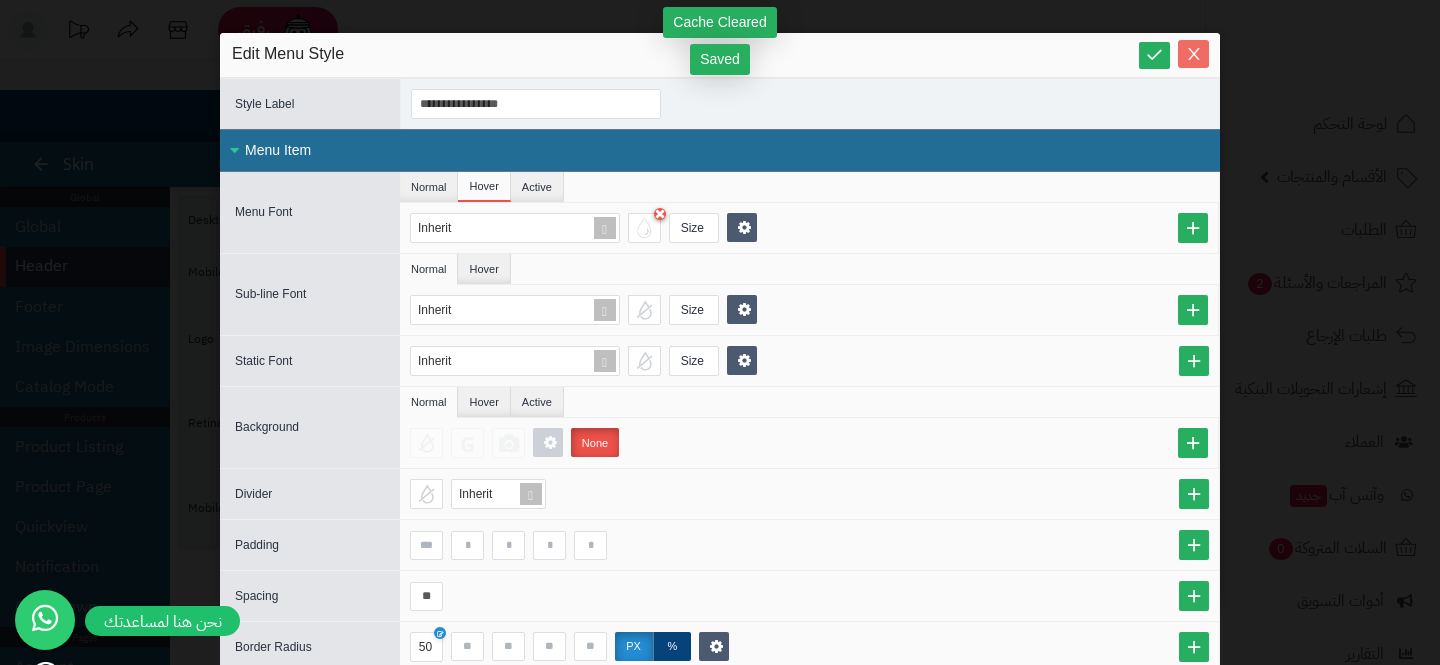 click at bounding box center [1193, 54] 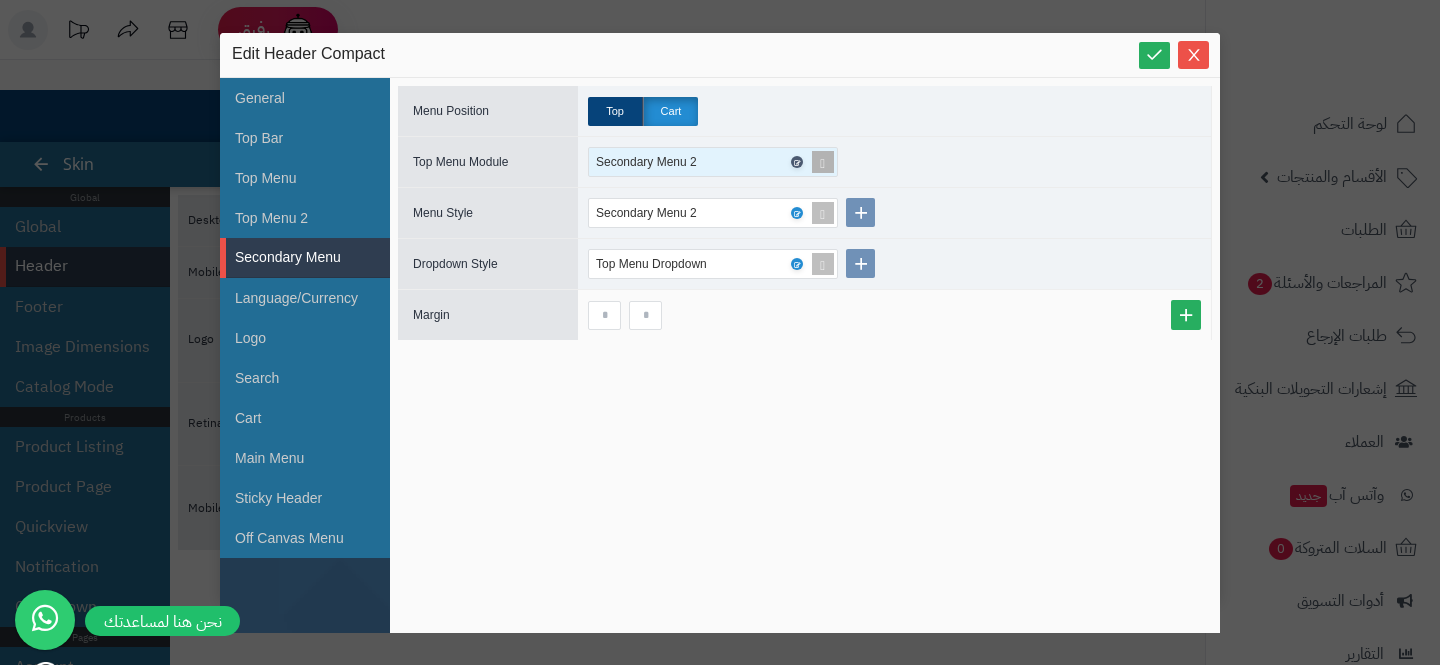 click at bounding box center (796, 162) 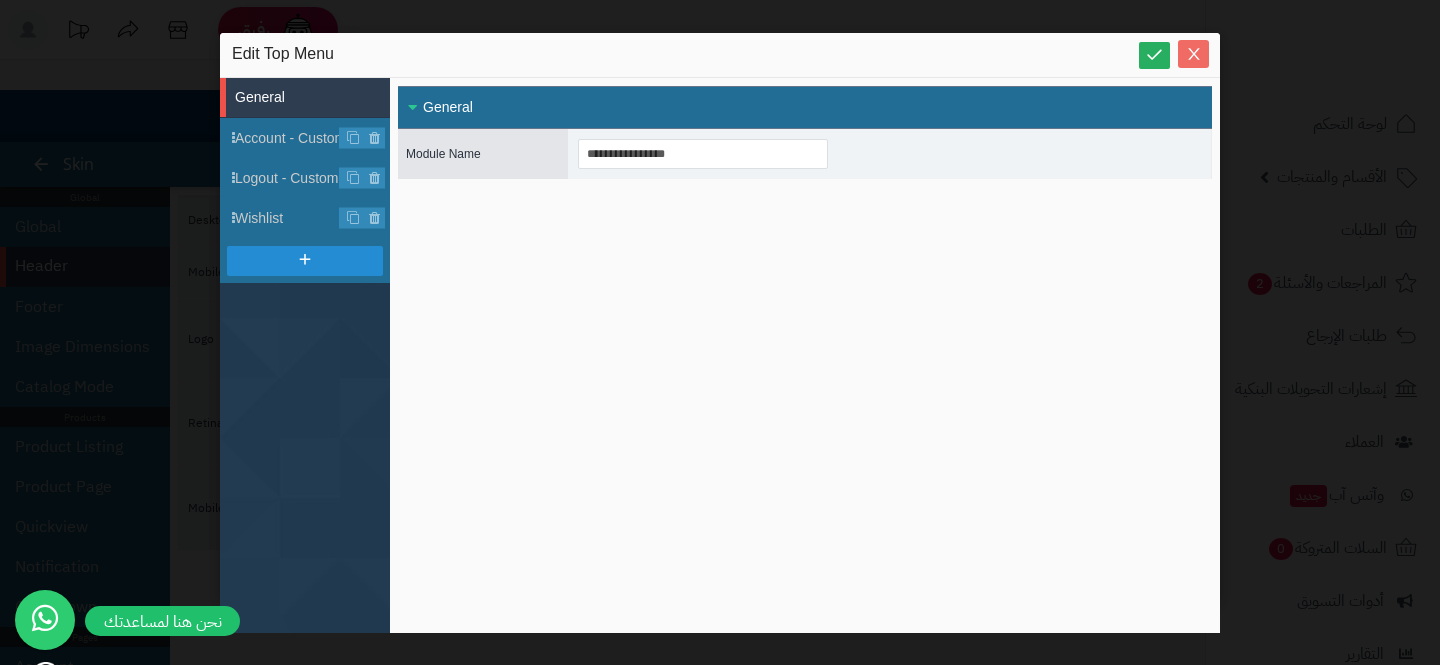 click 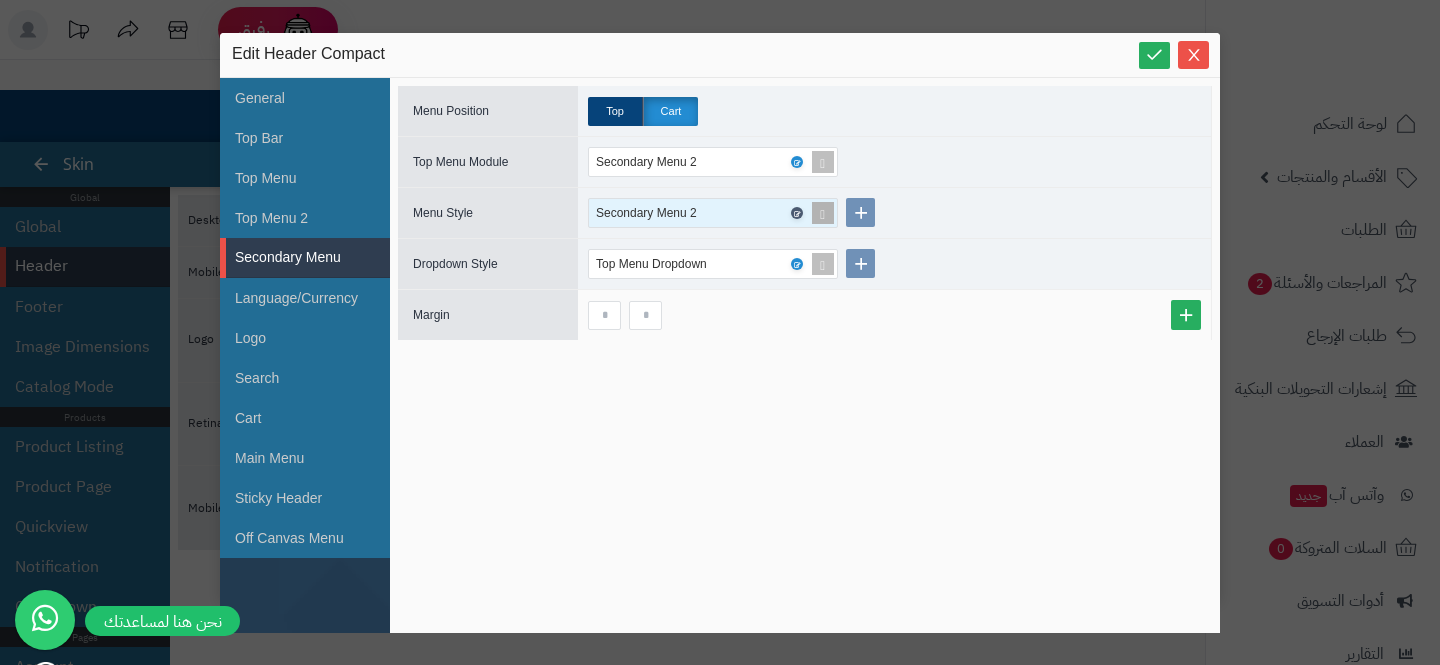 click at bounding box center [796, 213] 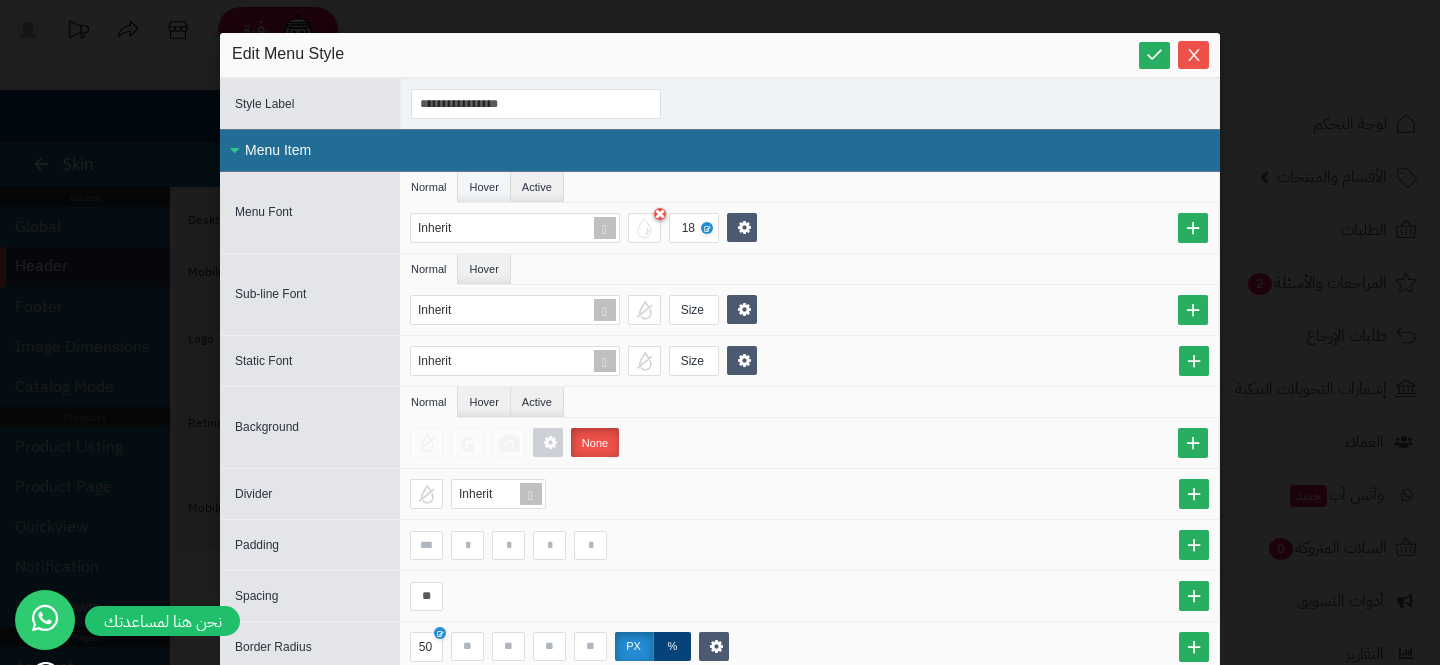 click on "Hover" at bounding box center (484, 187) 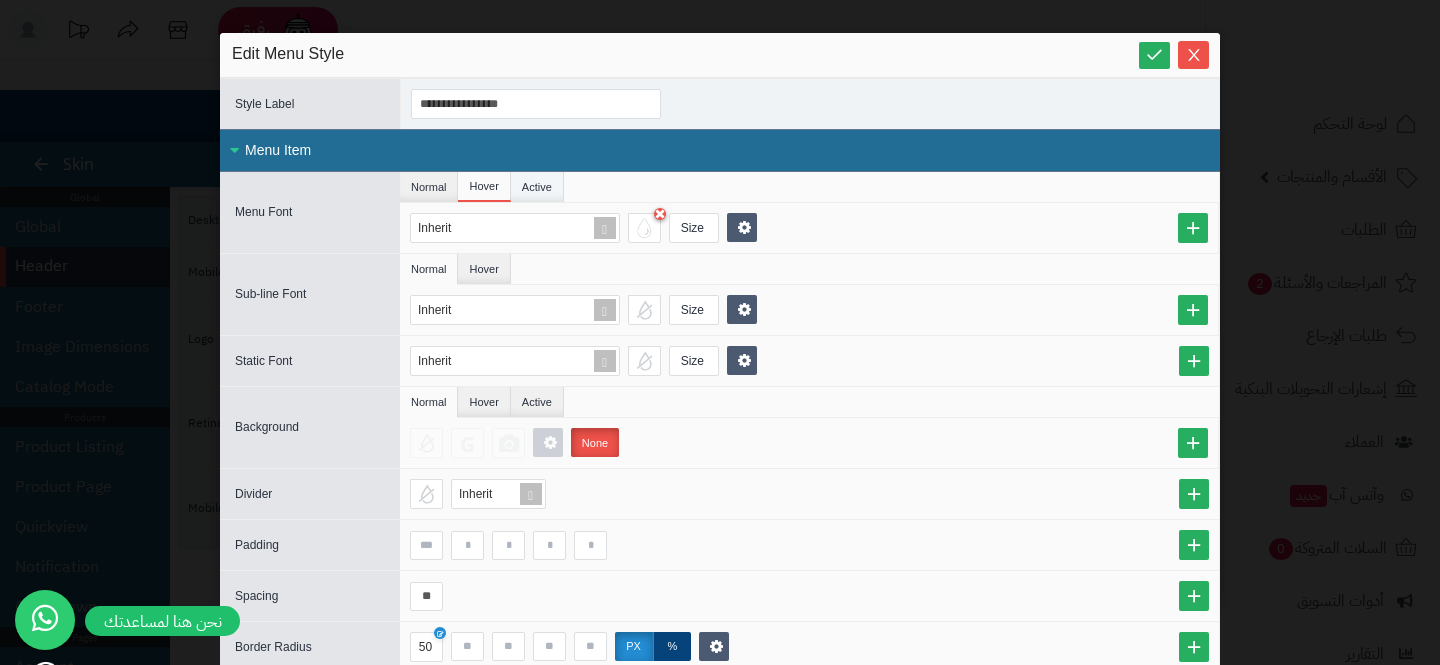 click on "Active" at bounding box center (537, 187) 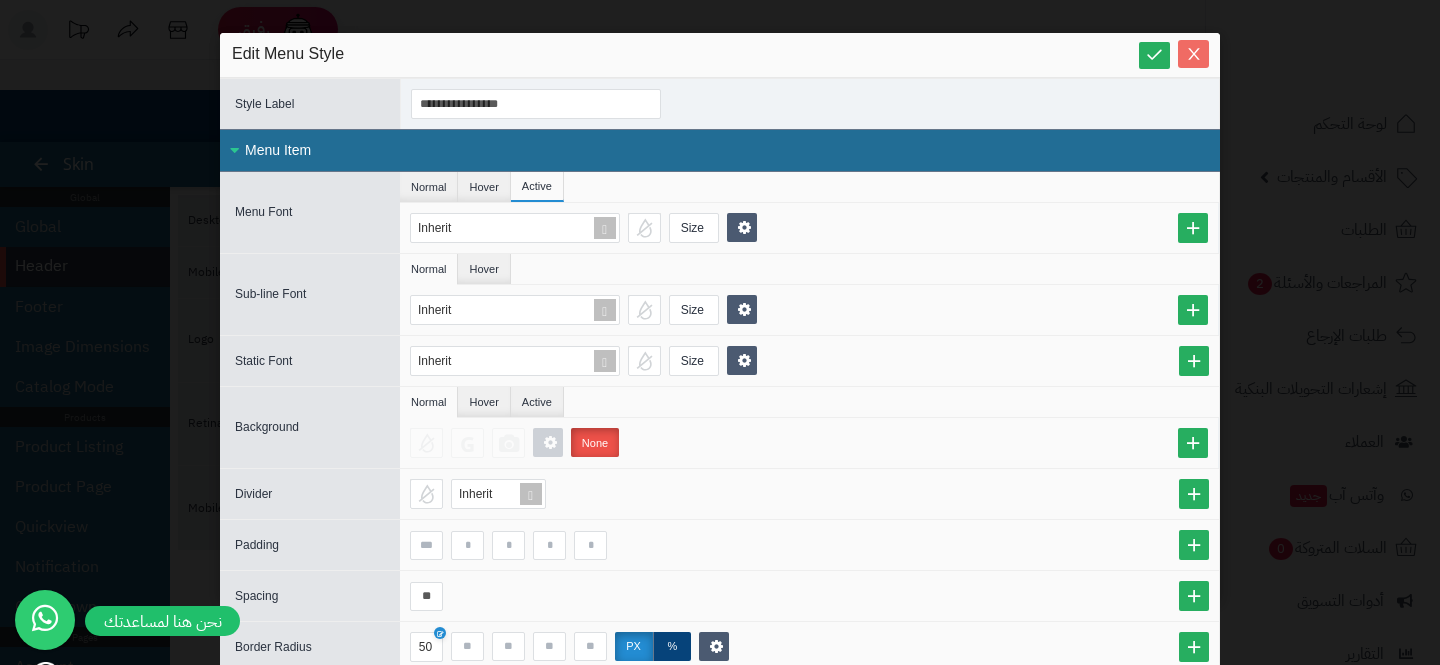 click at bounding box center [1193, 54] 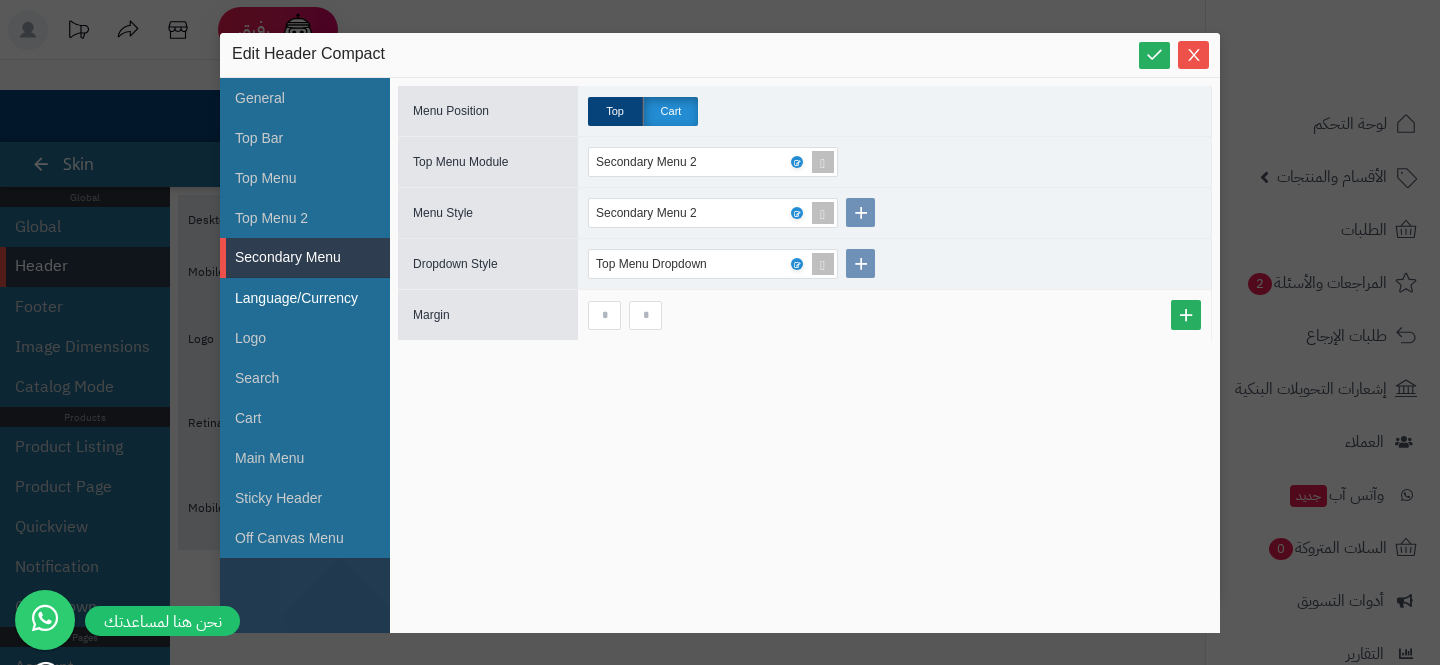 click on "Language/Currency" at bounding box center [305, 298] 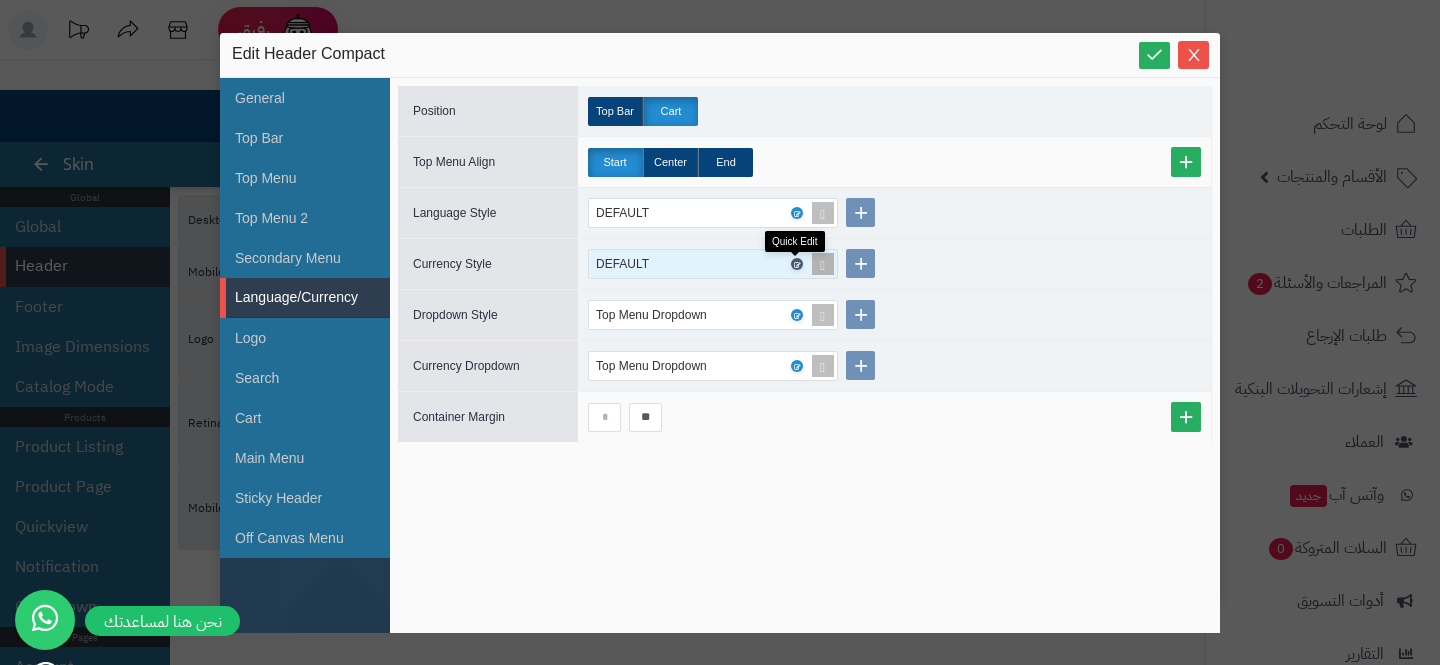 click at bounding box center [797, 264] 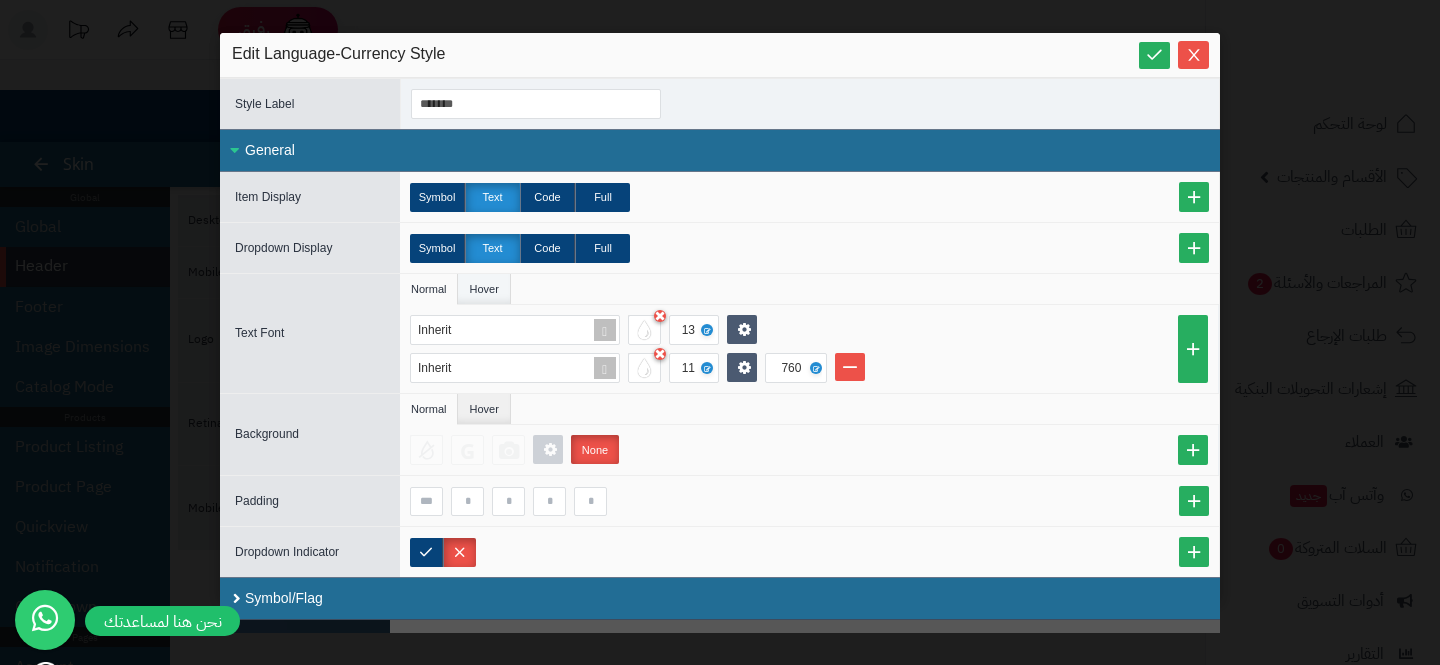 click on "Hover" at bounding box center (484, 289) 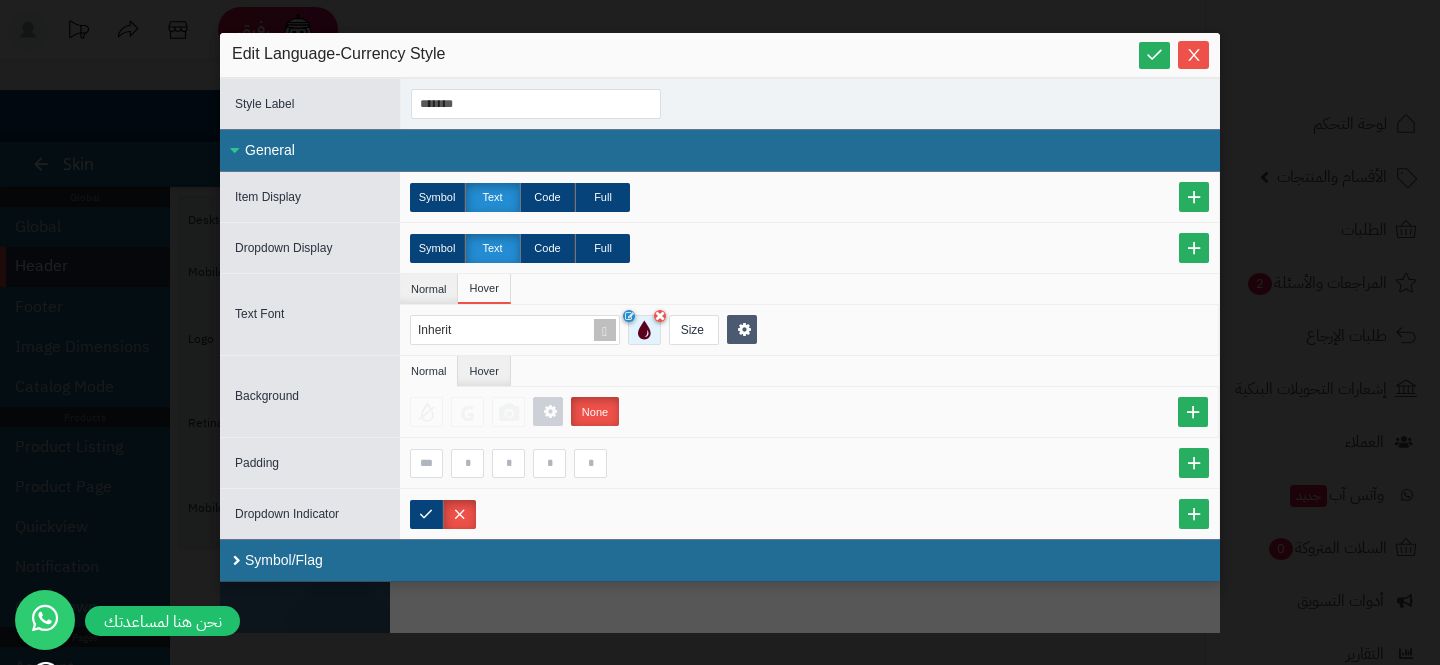 click at bounding box center (644, 330) 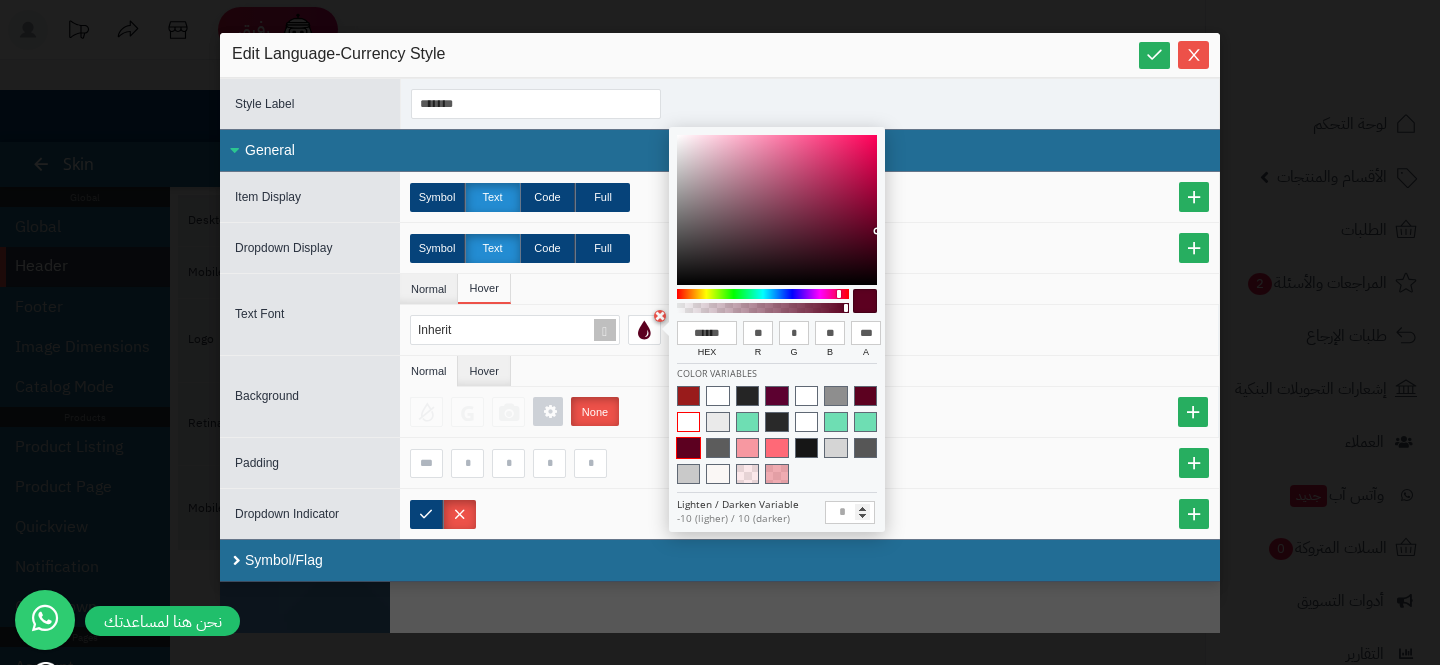 click at bounding box center (688, 422) 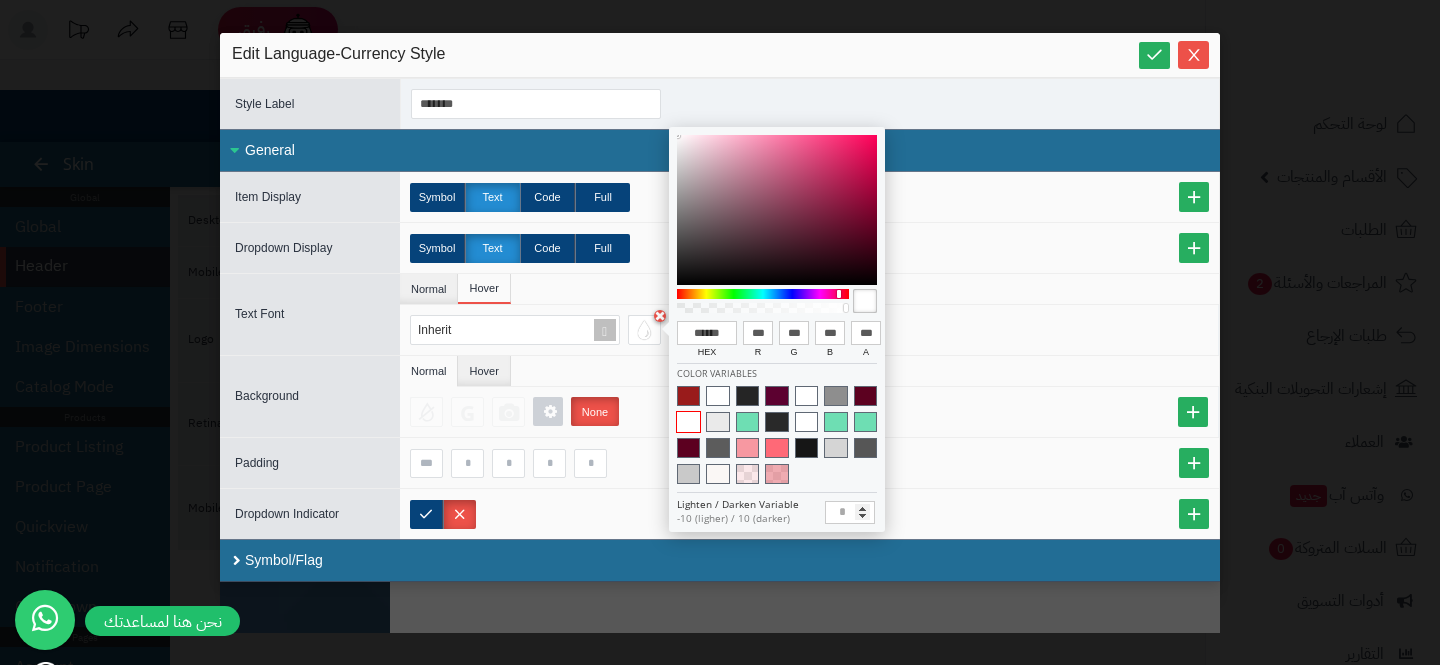 click on "Normal Hover" at bounding box center (809, 371) 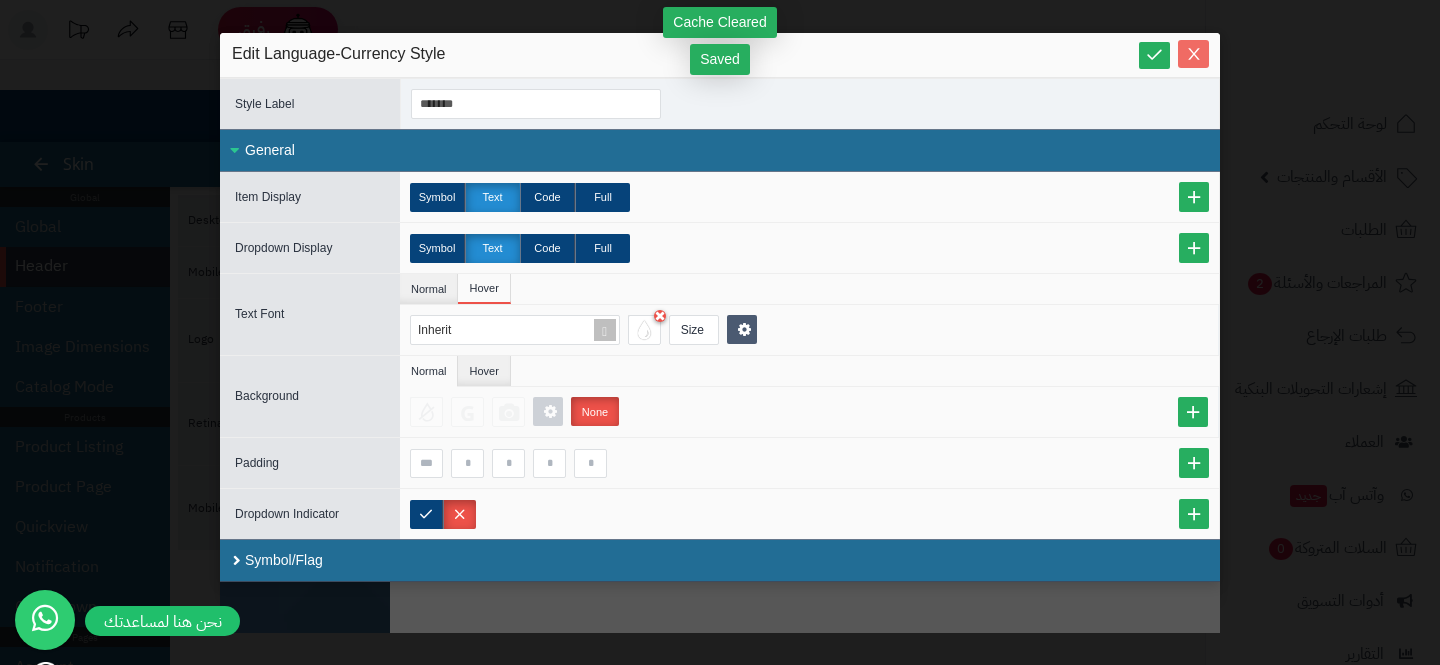 click 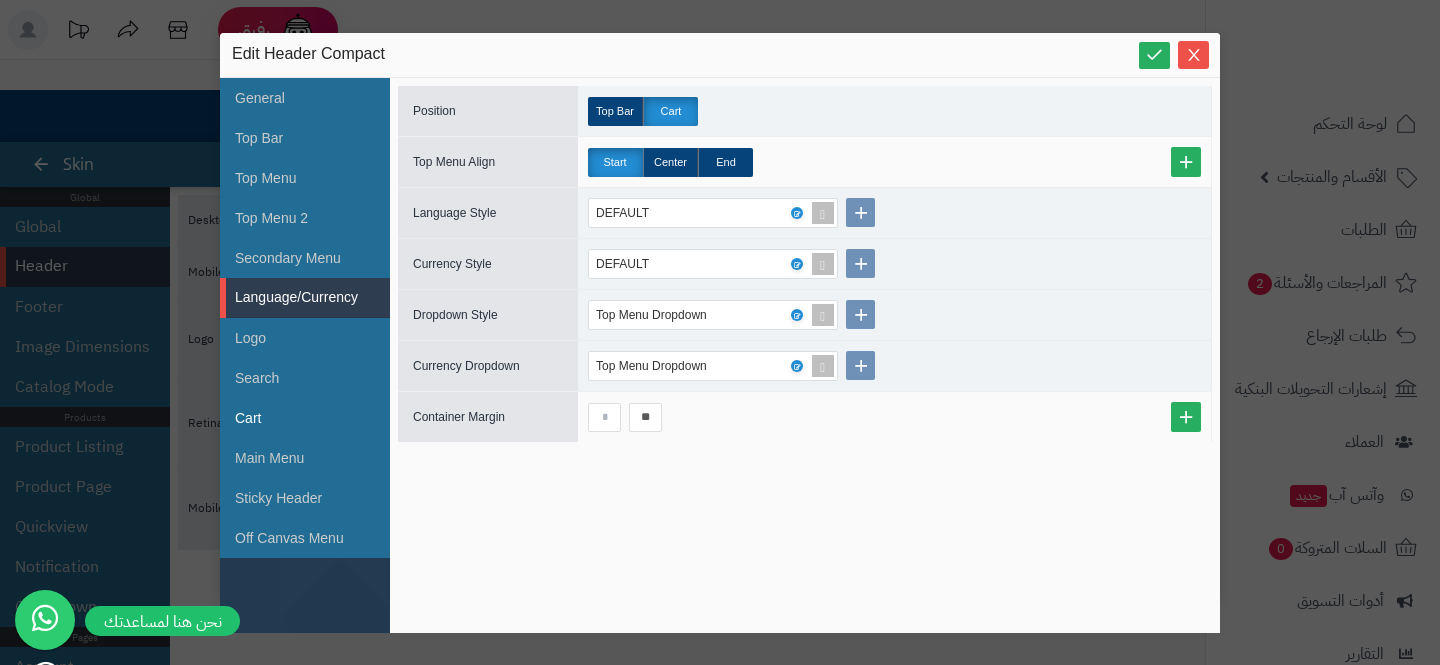 click on "Cart" at bounding box center (305, 418) 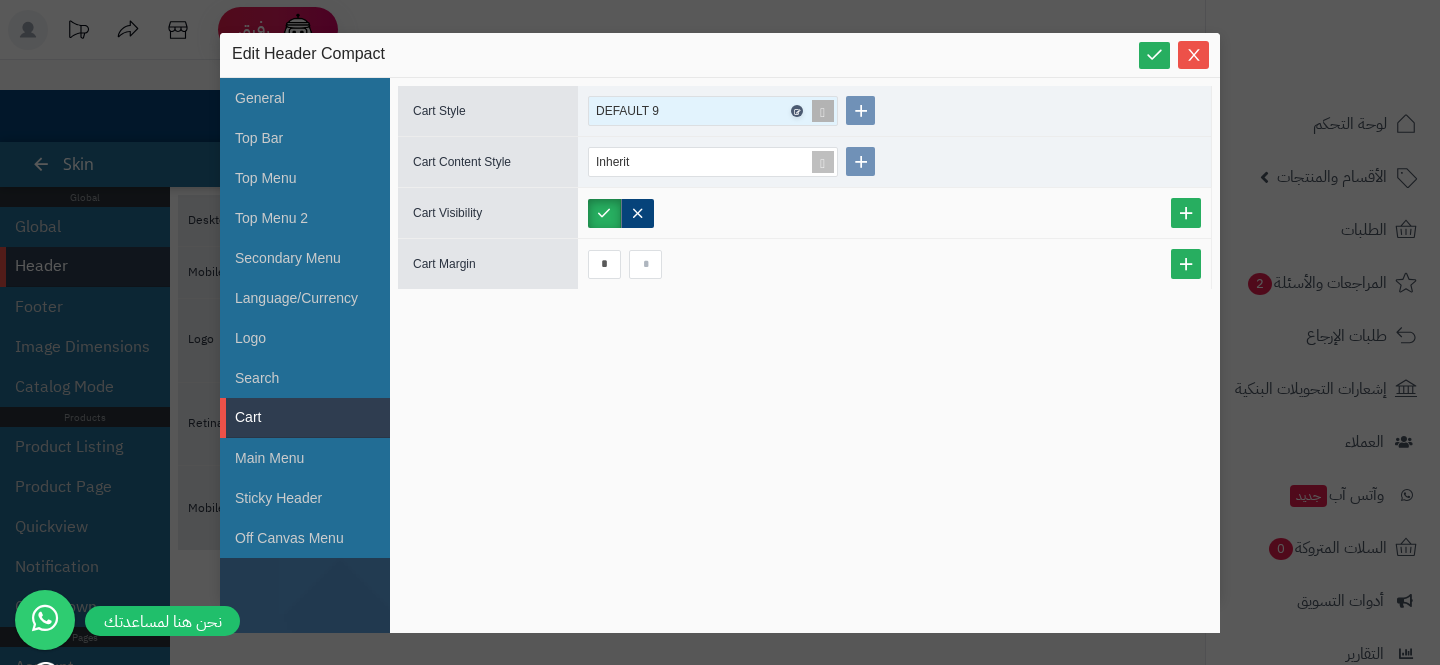 click at bounding box center [796, 111] 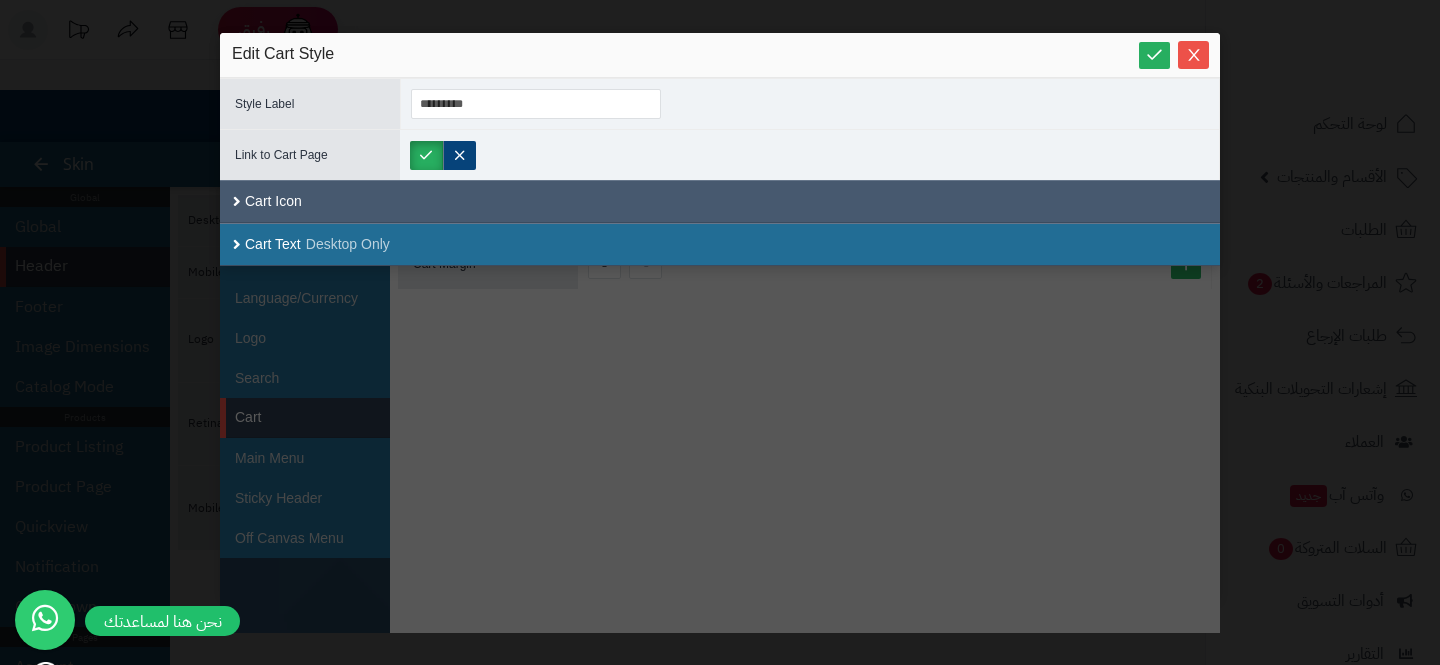 click on "Cart Icon" at bounding box center (720, 201) 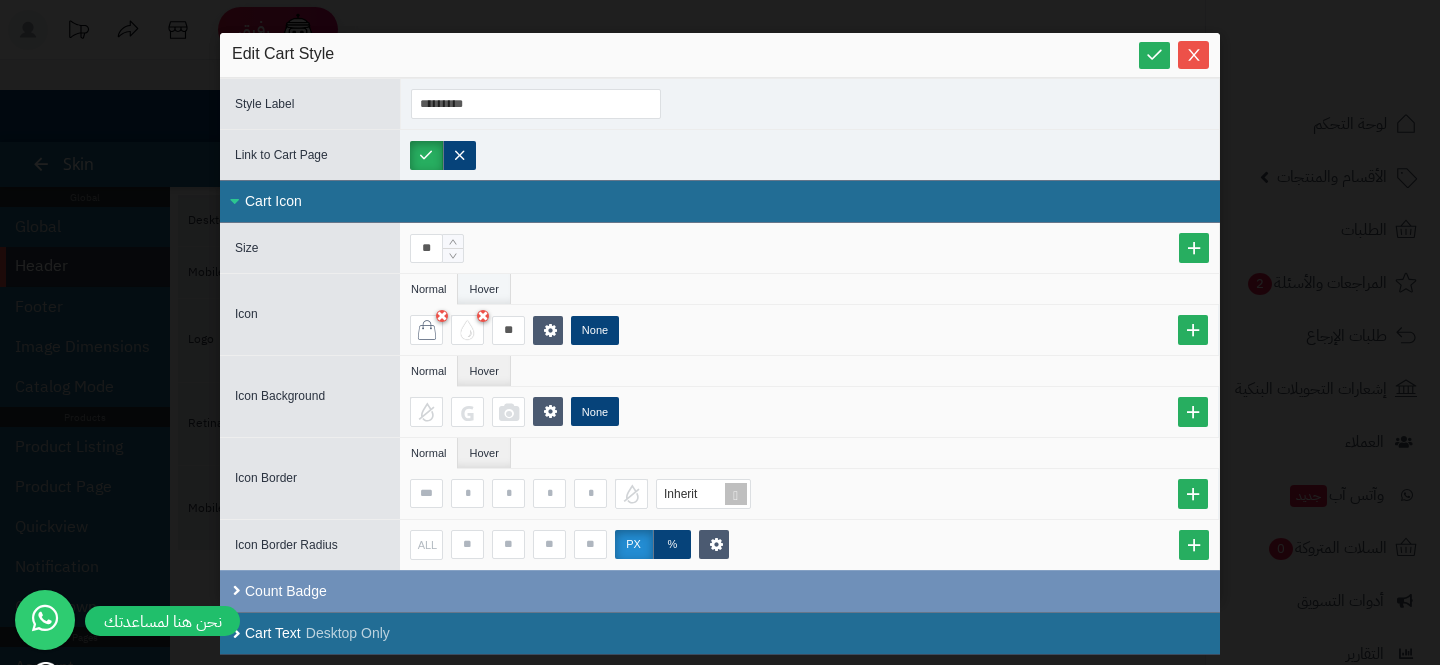 click on "Hover" at bounding box center [484, 289] 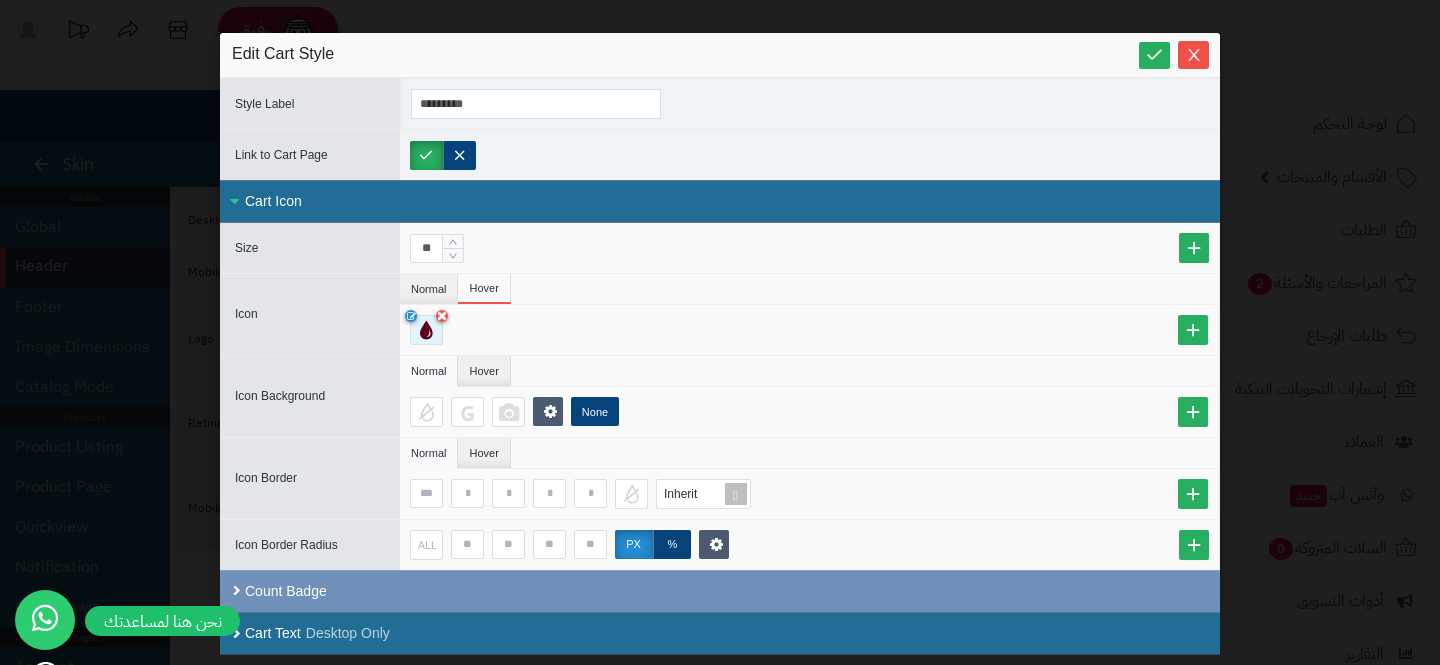 click at bounding box center (426, 330) 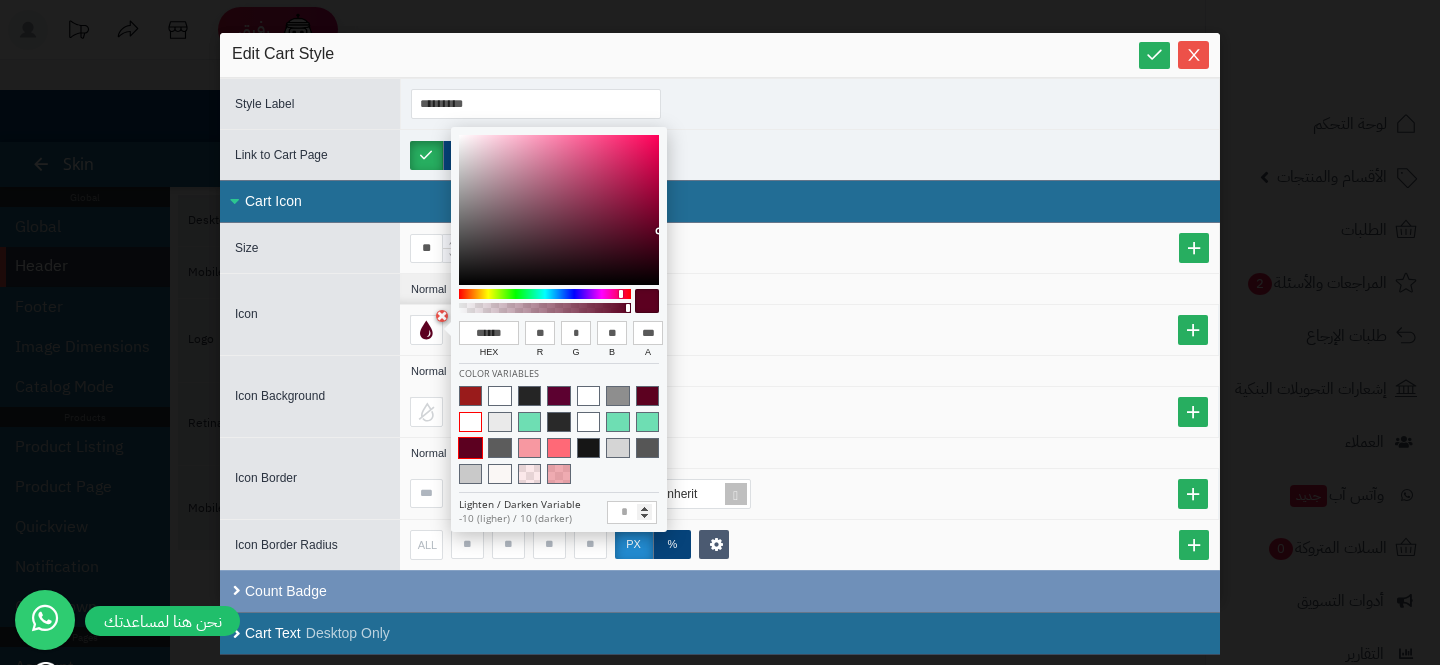 click at bounding box center [470, 422] 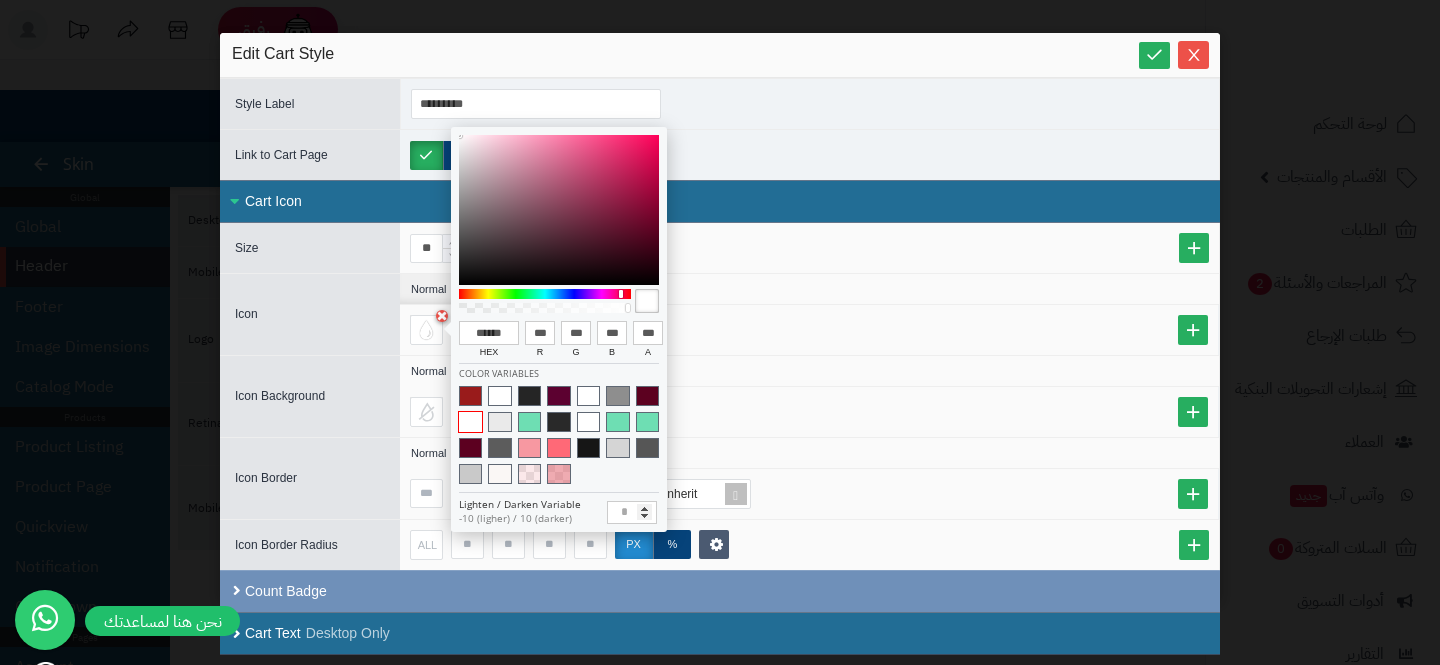 click on "None" at bounding box center (814, 412) 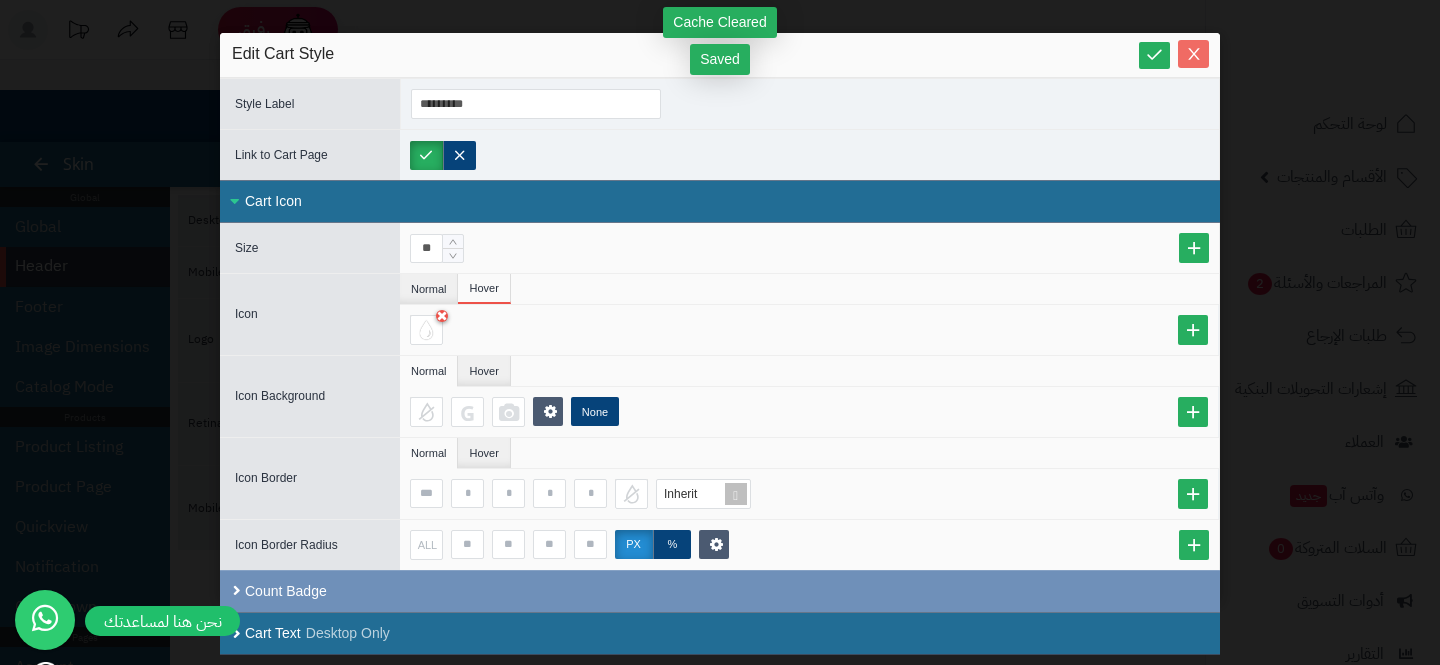 click 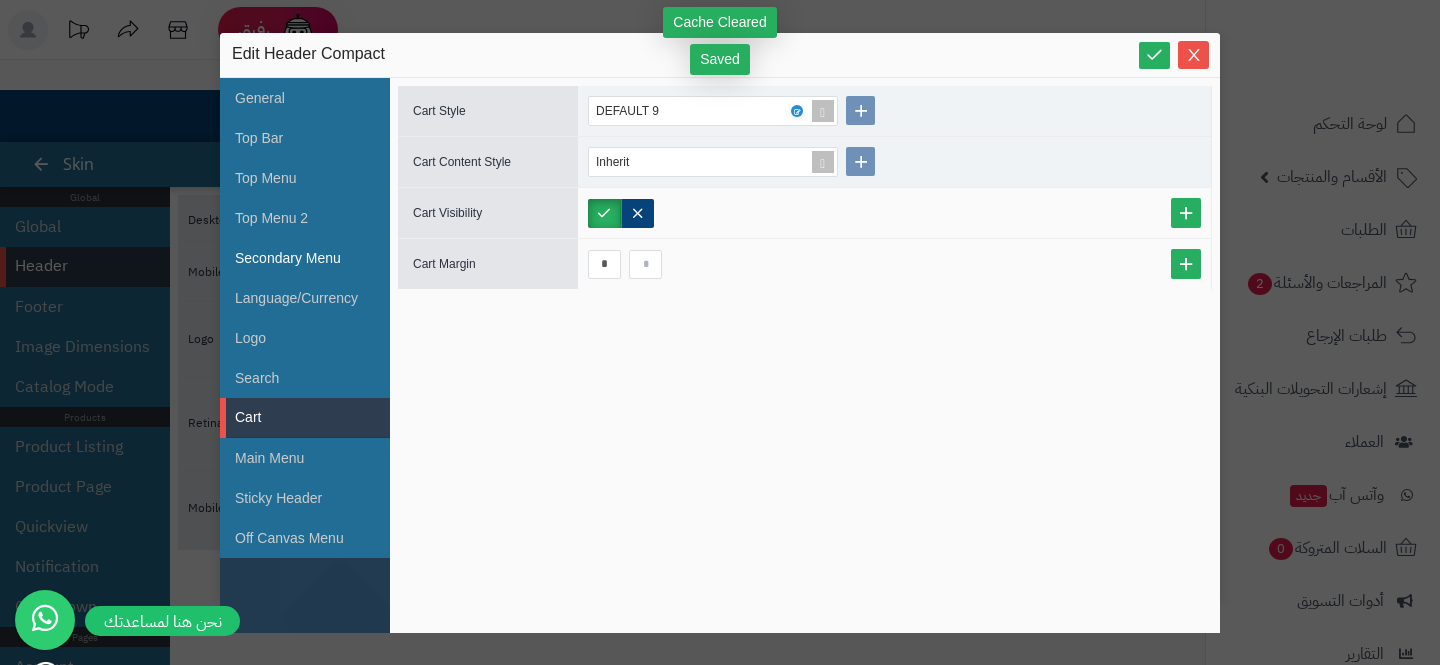 click on "Secondary Menu" at bounding box center (305, 258) 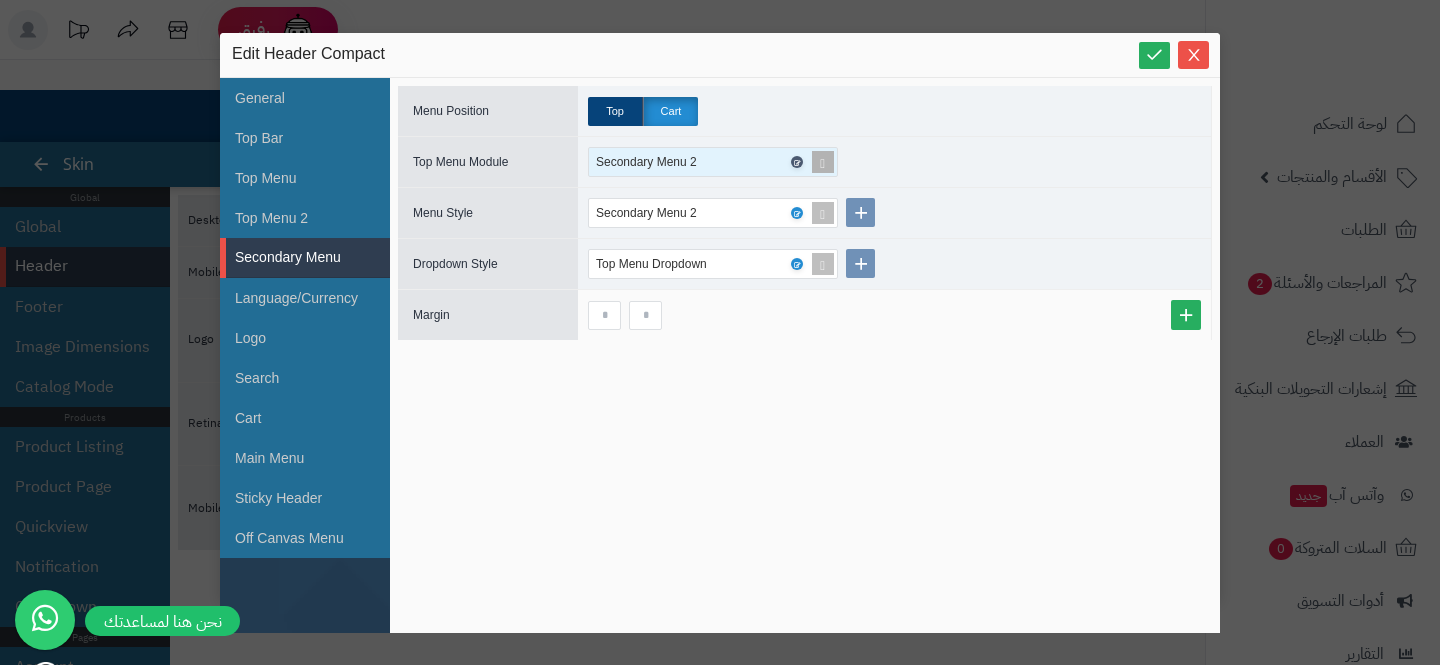 click at bounding box center [796, 162] 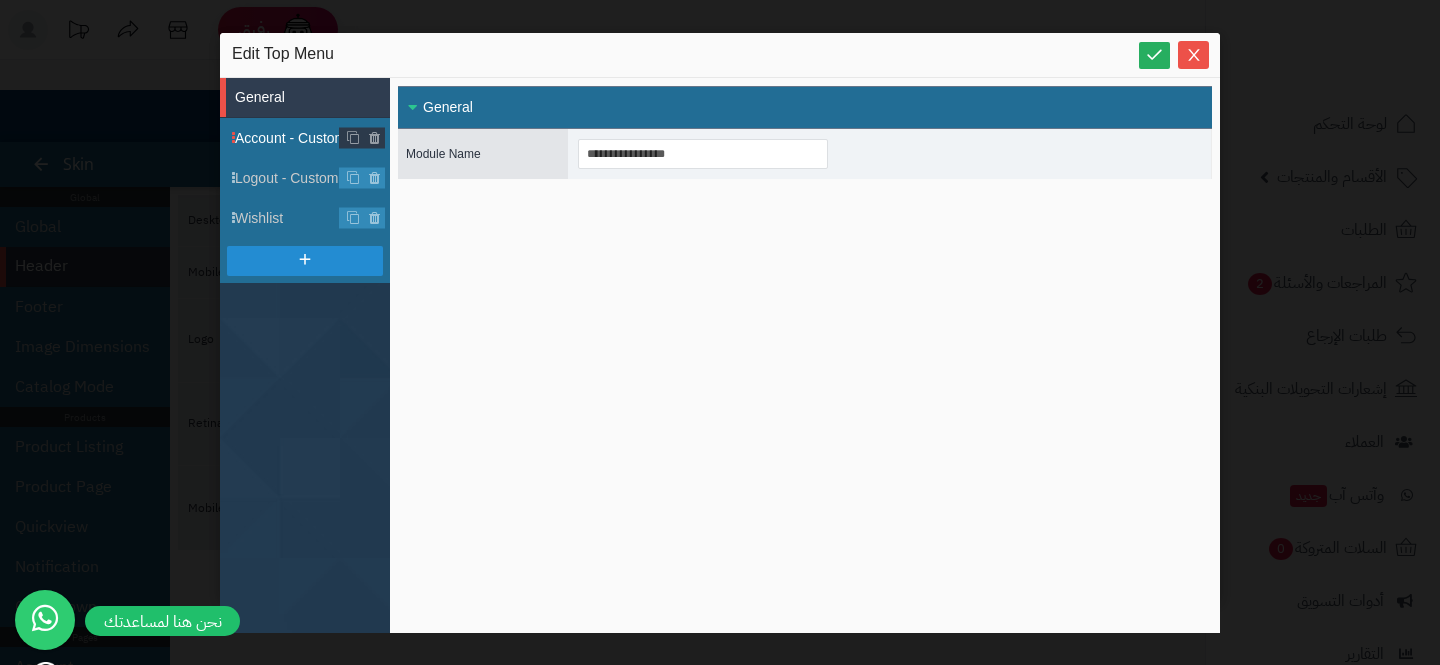 click on "Account - Customer" at bounding box center (312, 138) 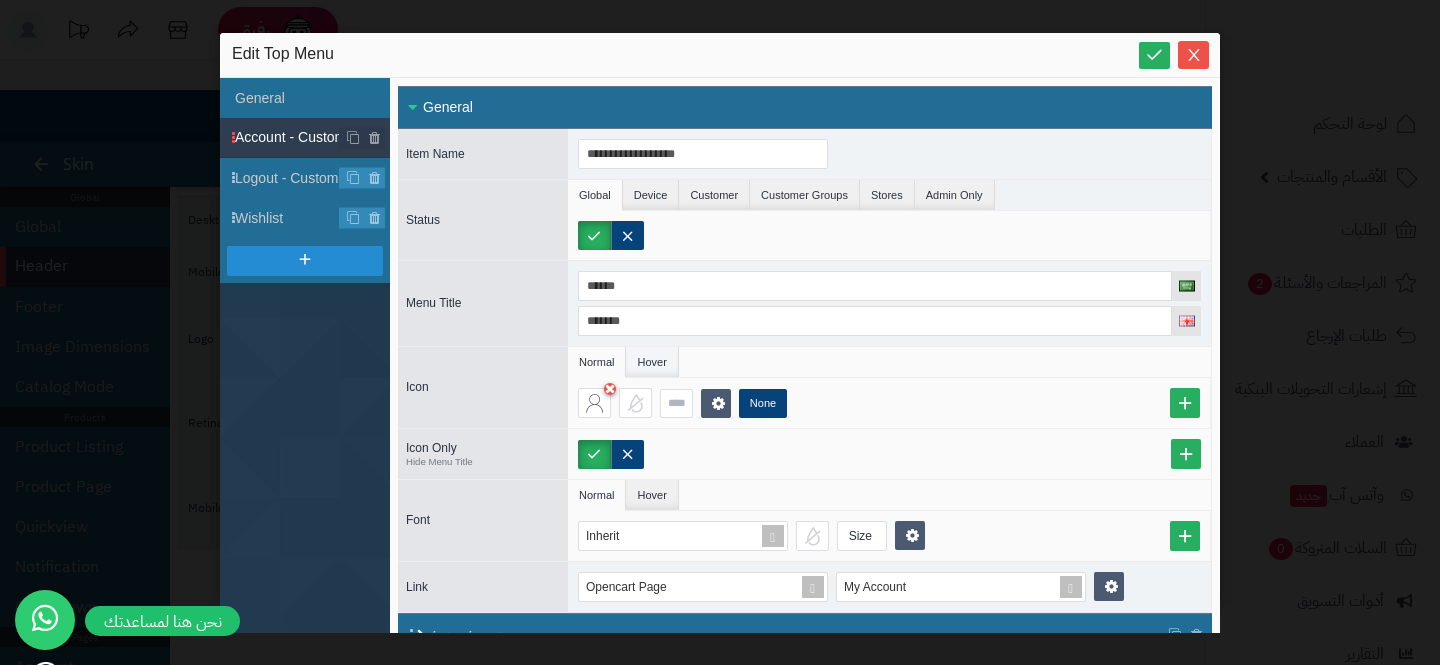 click on "Hover" at bounding box center [652, 362] 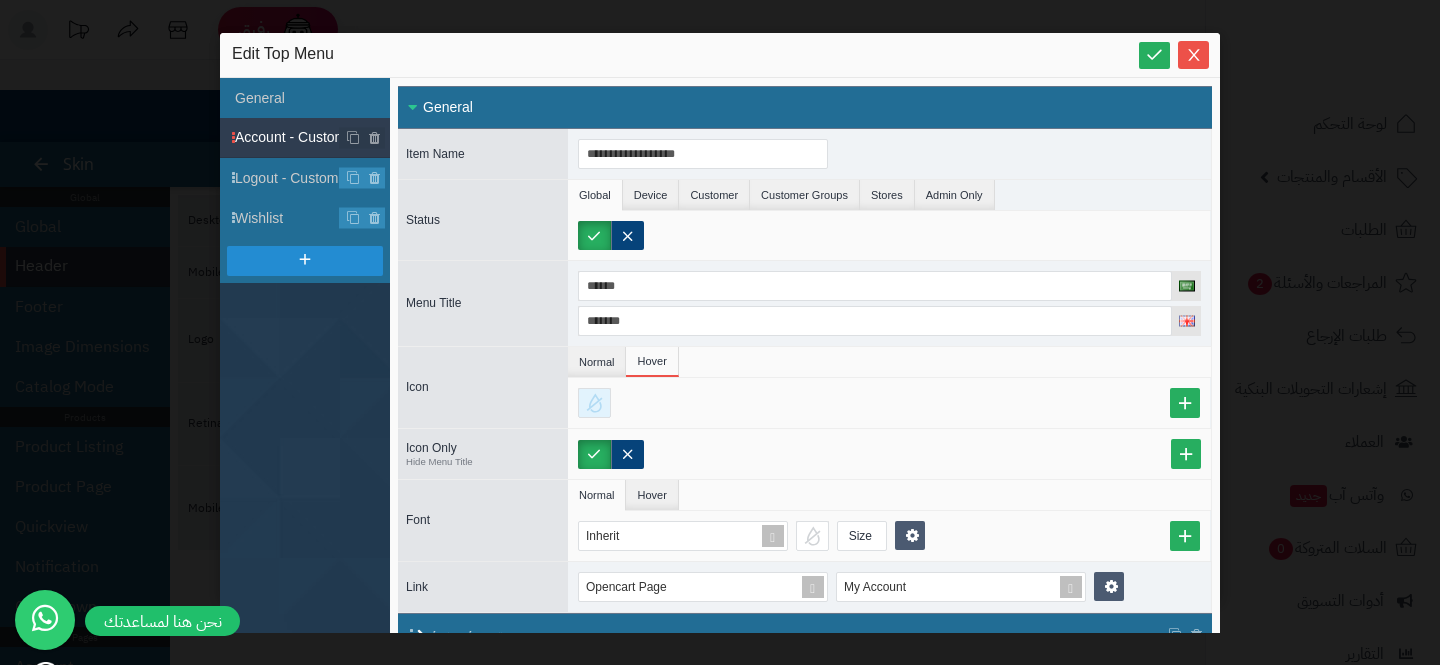 click at bounding box center [594, 403] 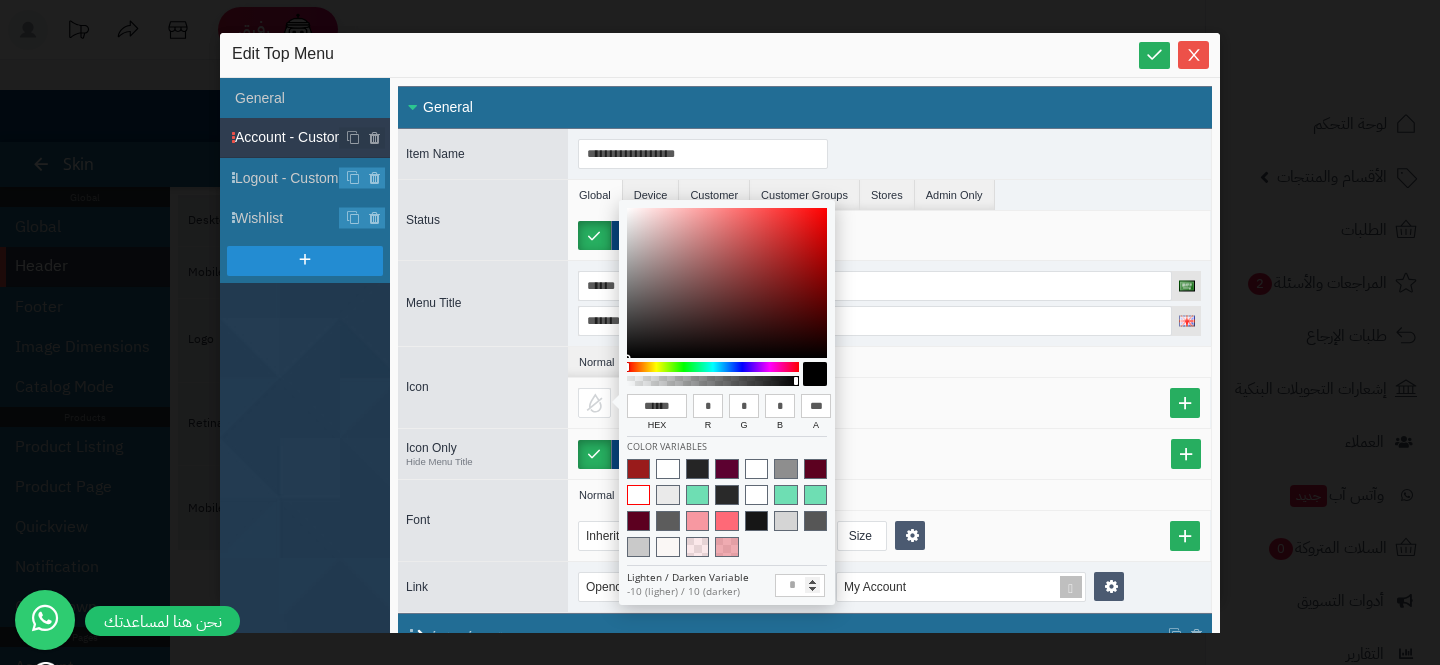 click at bounding box center [638, 495] 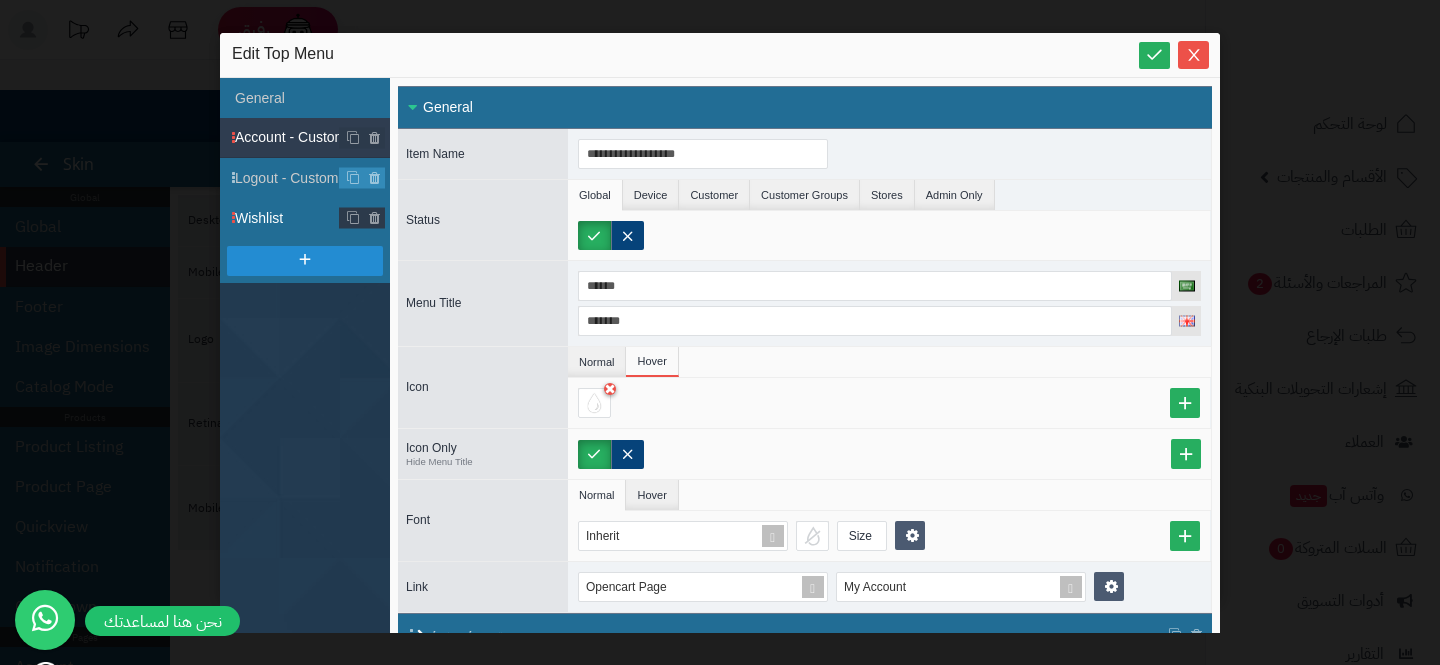 click on "Wishlist" at bounding box center (312, 218) 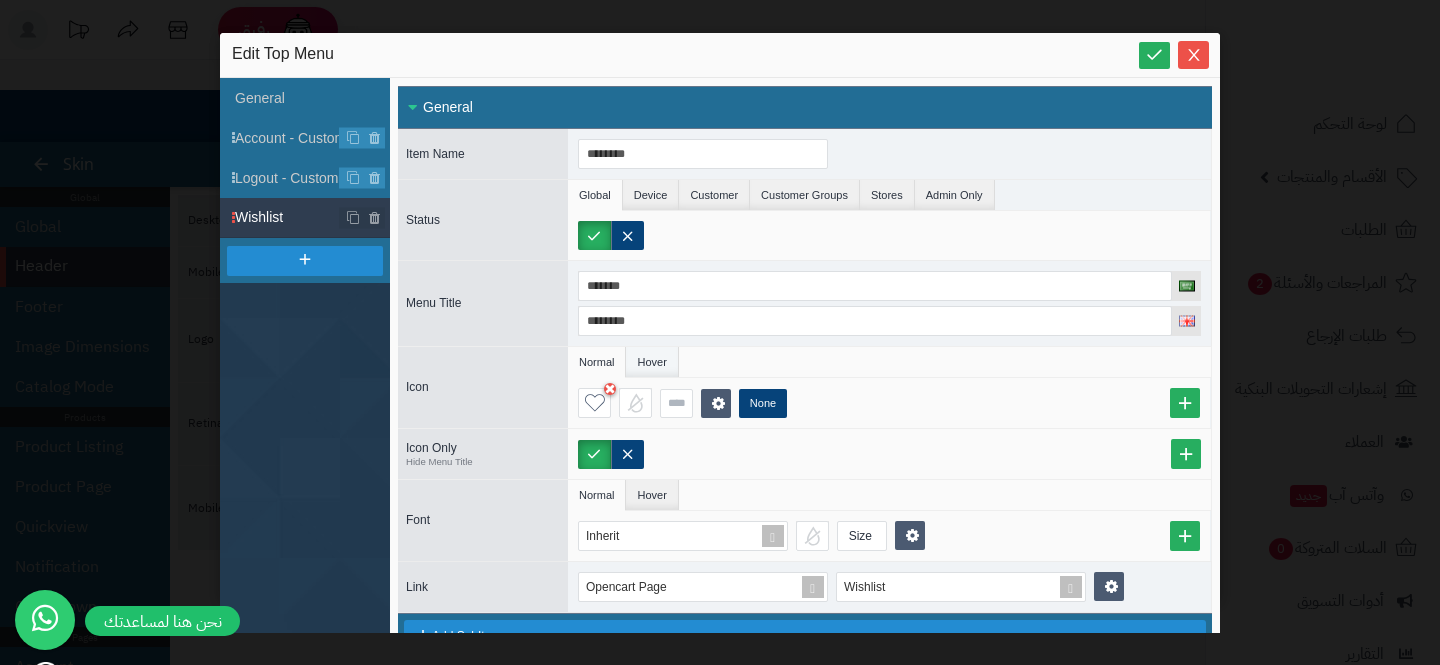 click on "Hover" at bounding box center (652, 362) 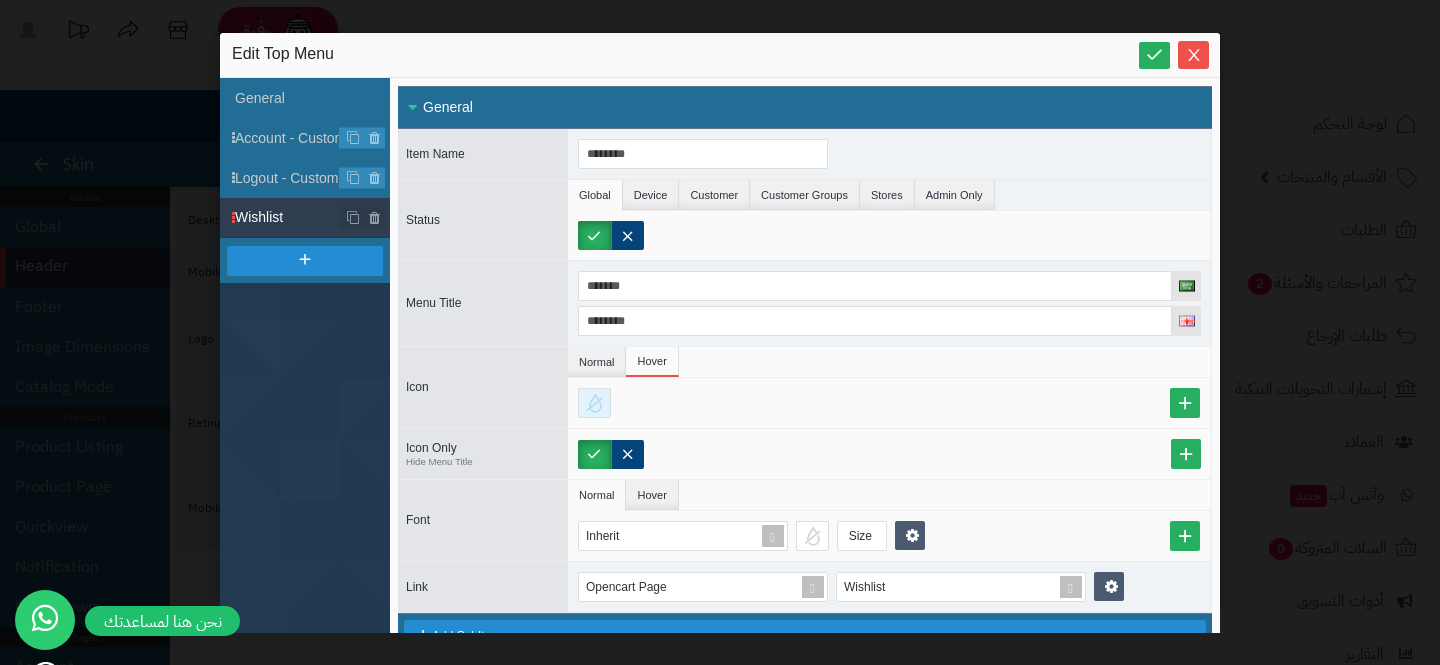 click at bounding box center (594, 403) 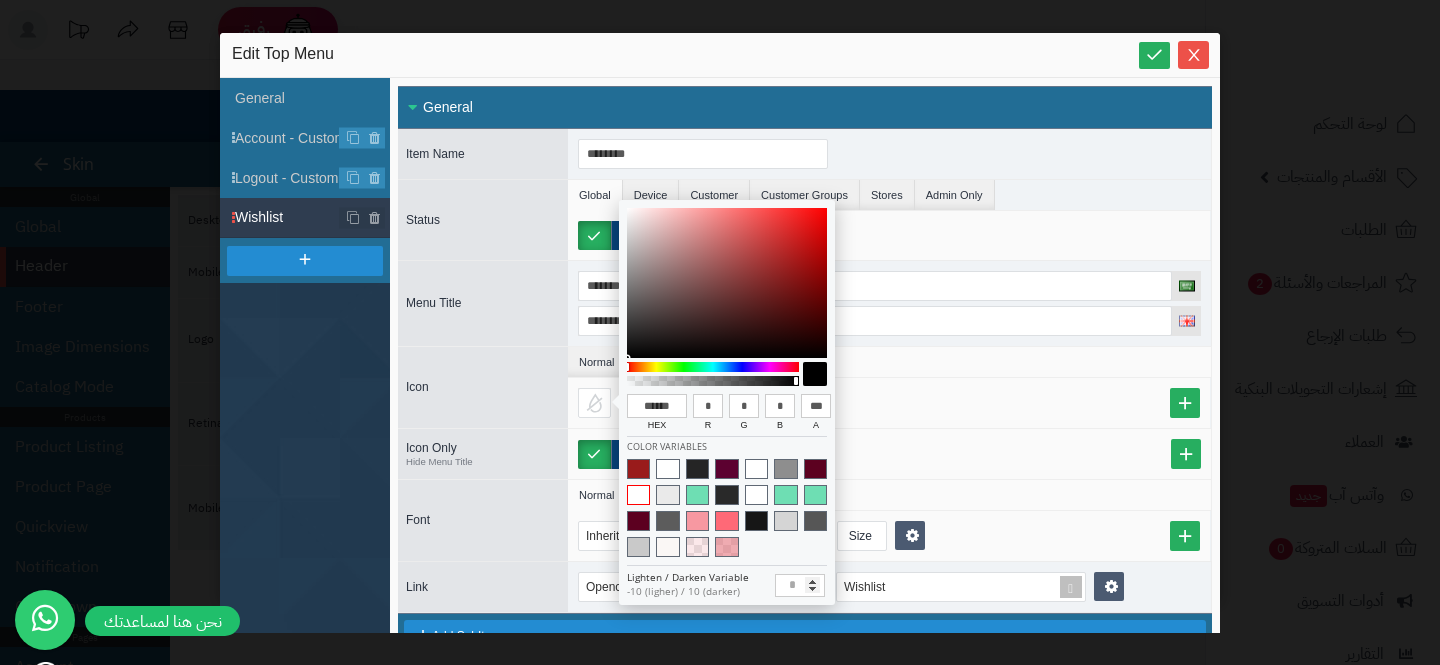 click at bounding box center [638, 495] 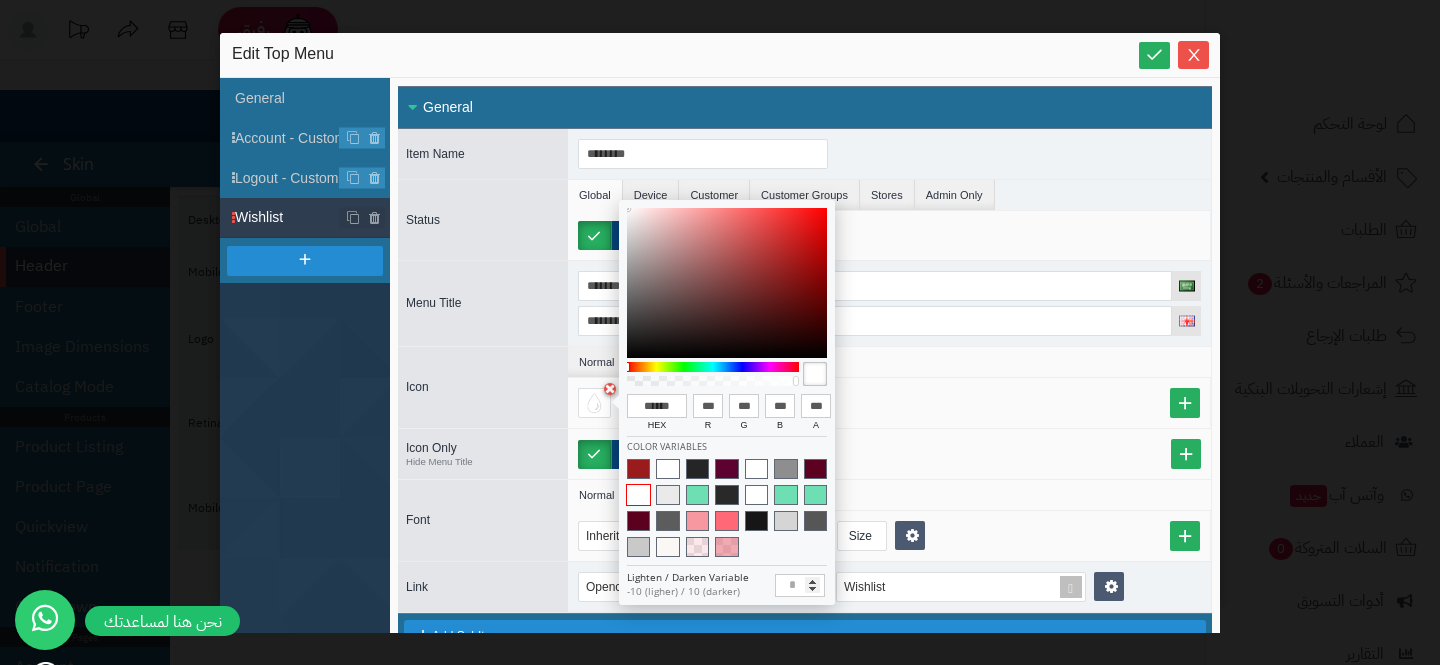 click at bounding box center [889, 403] 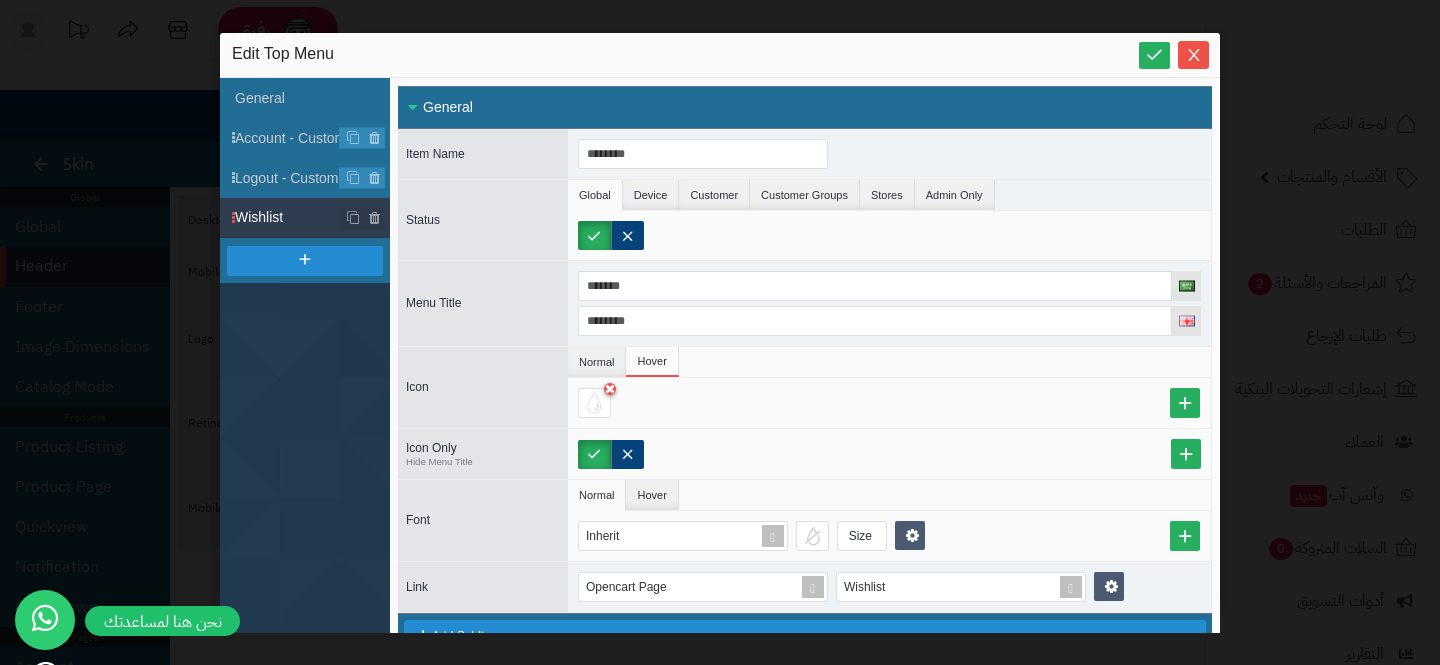 click at bounding box center [1163, 55] 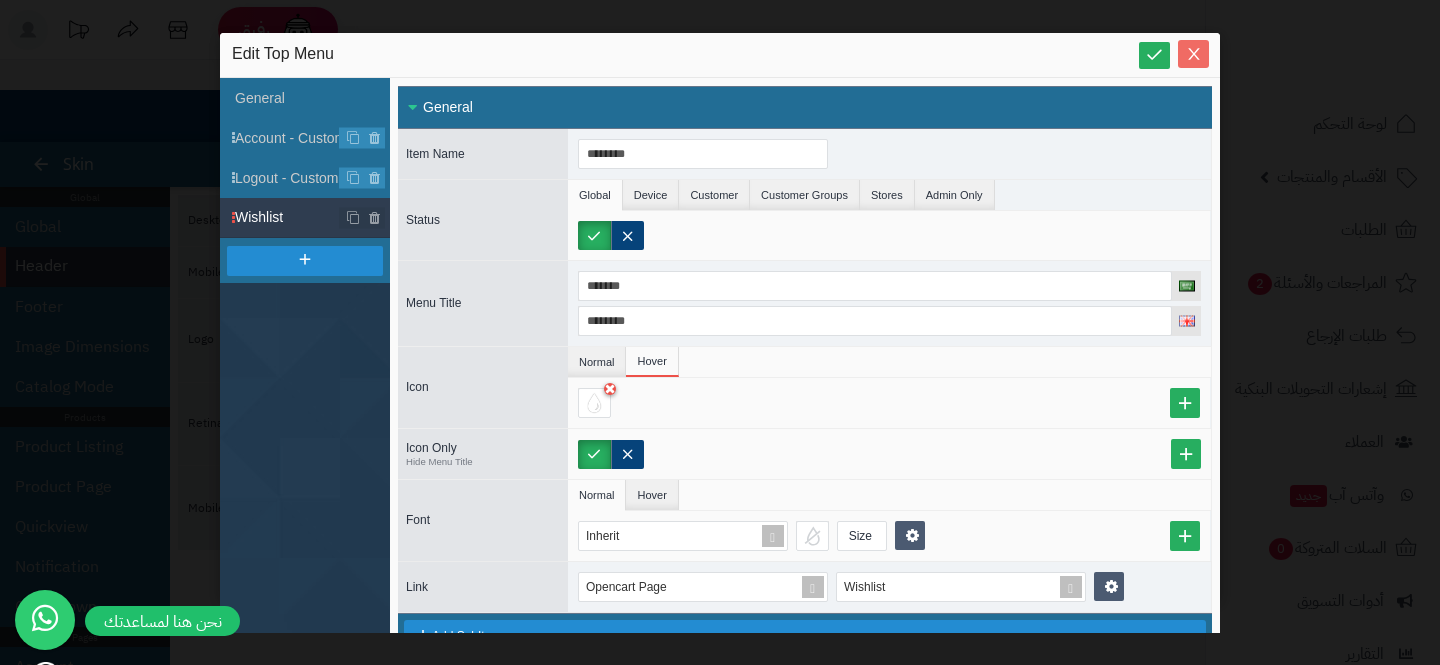 click at bounding box center [1193, 54] 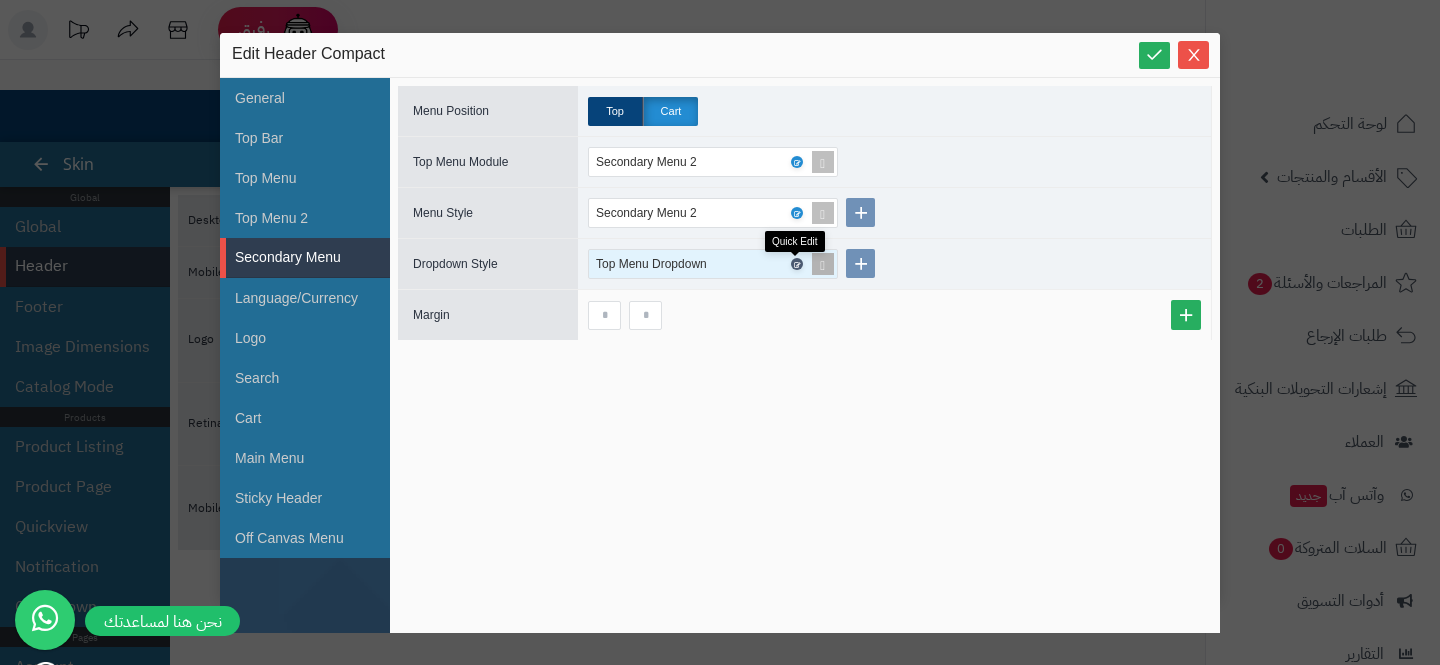 click at bounding box center [796, 264] 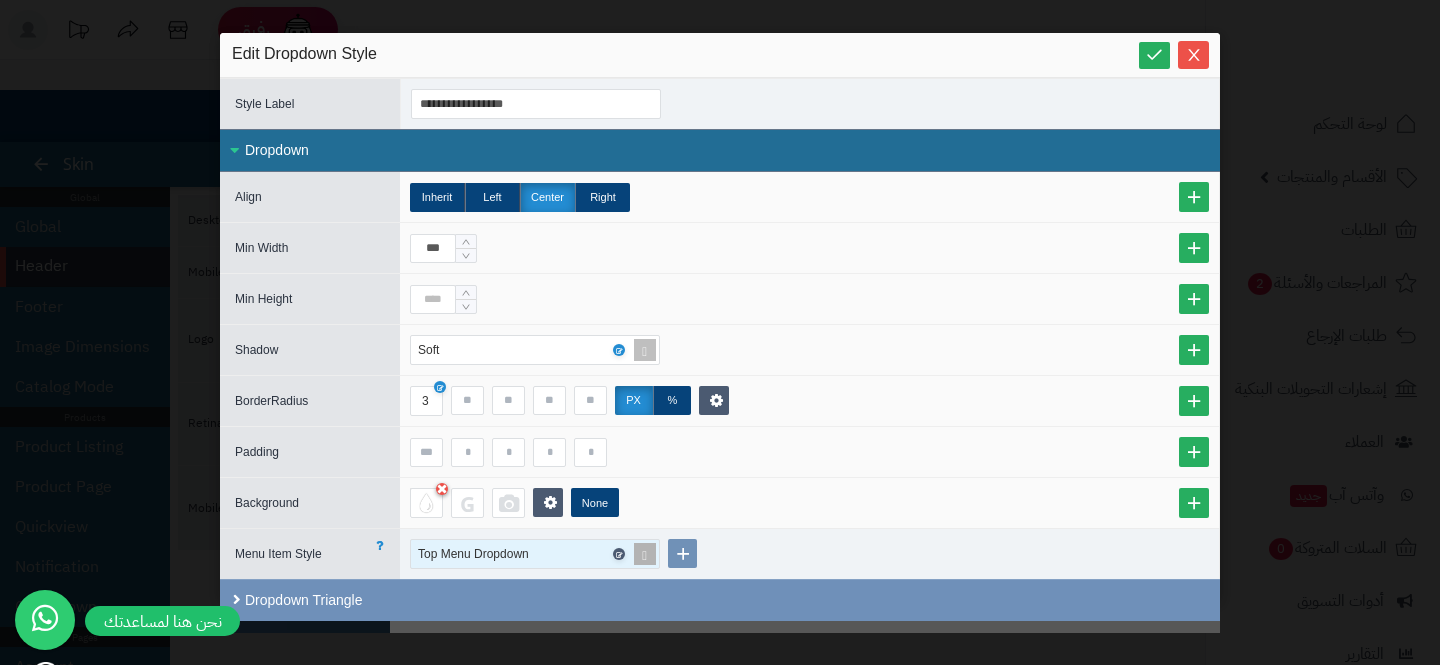 click at bounding box center (618, 554) 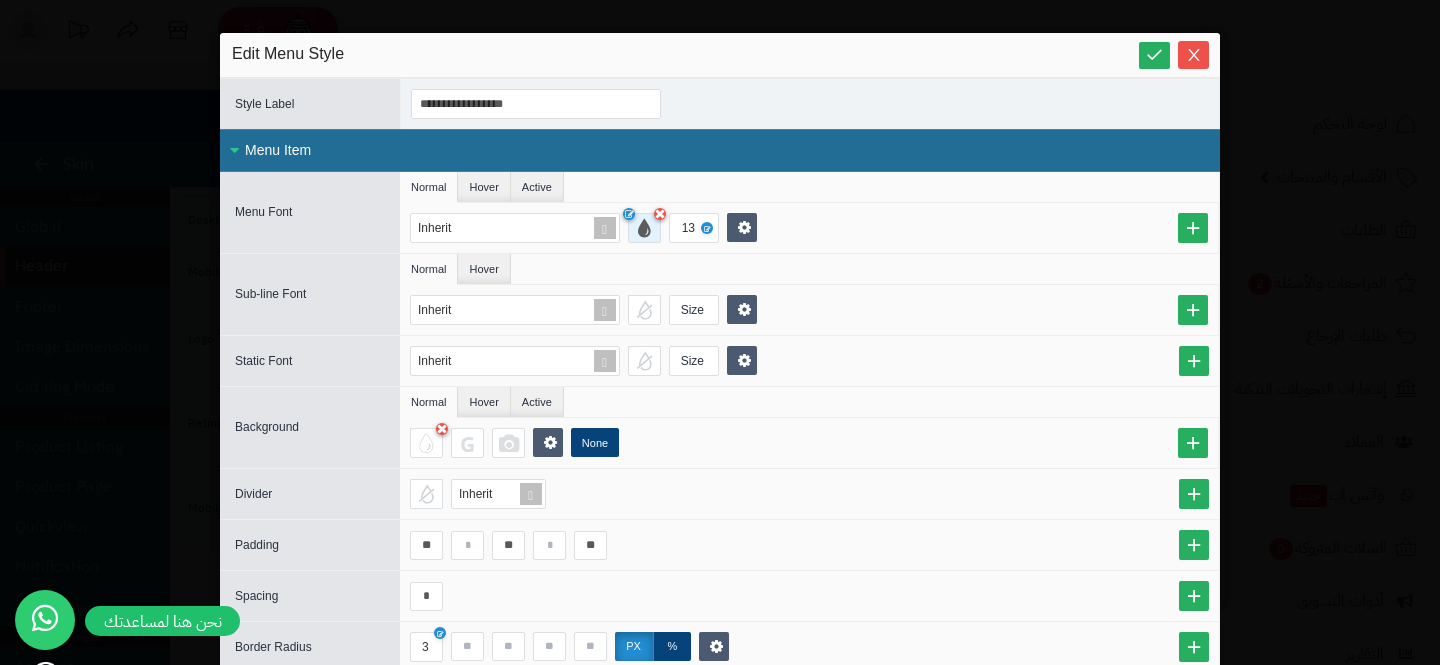 click at bounding box center [644, 228] 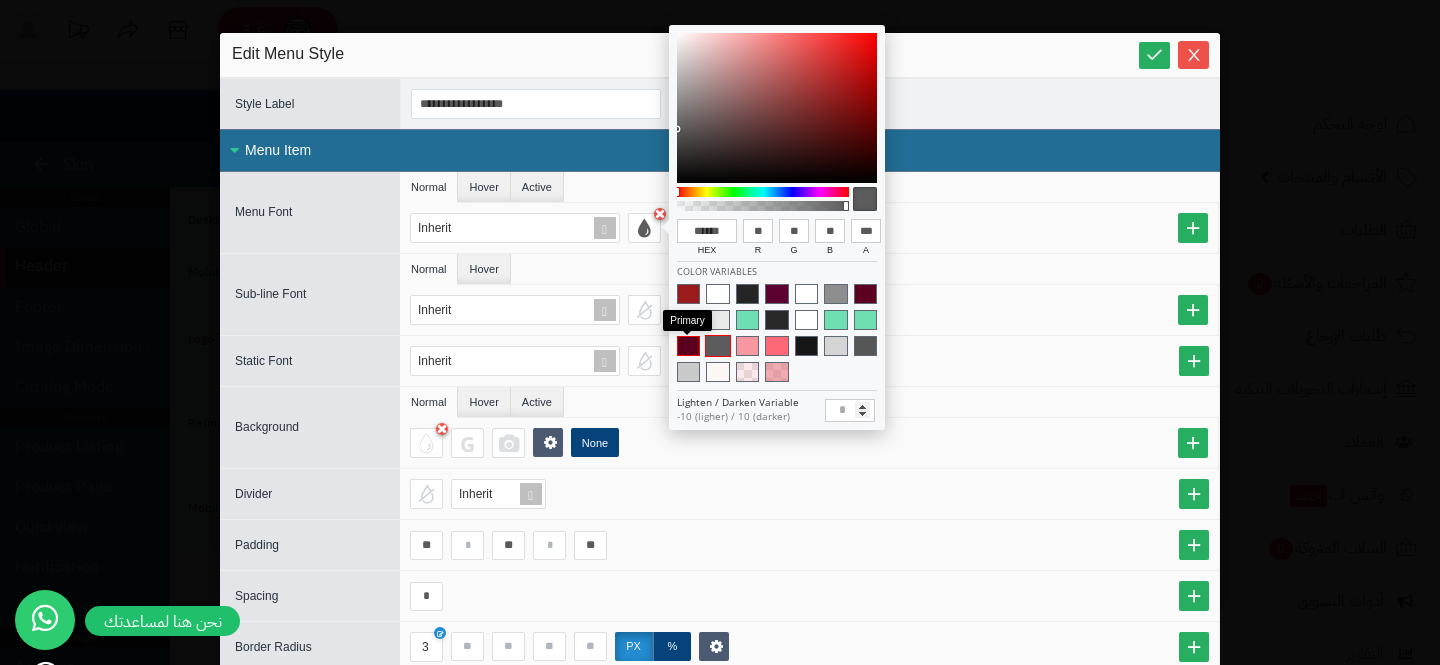 click at bounding box center (688, 346) 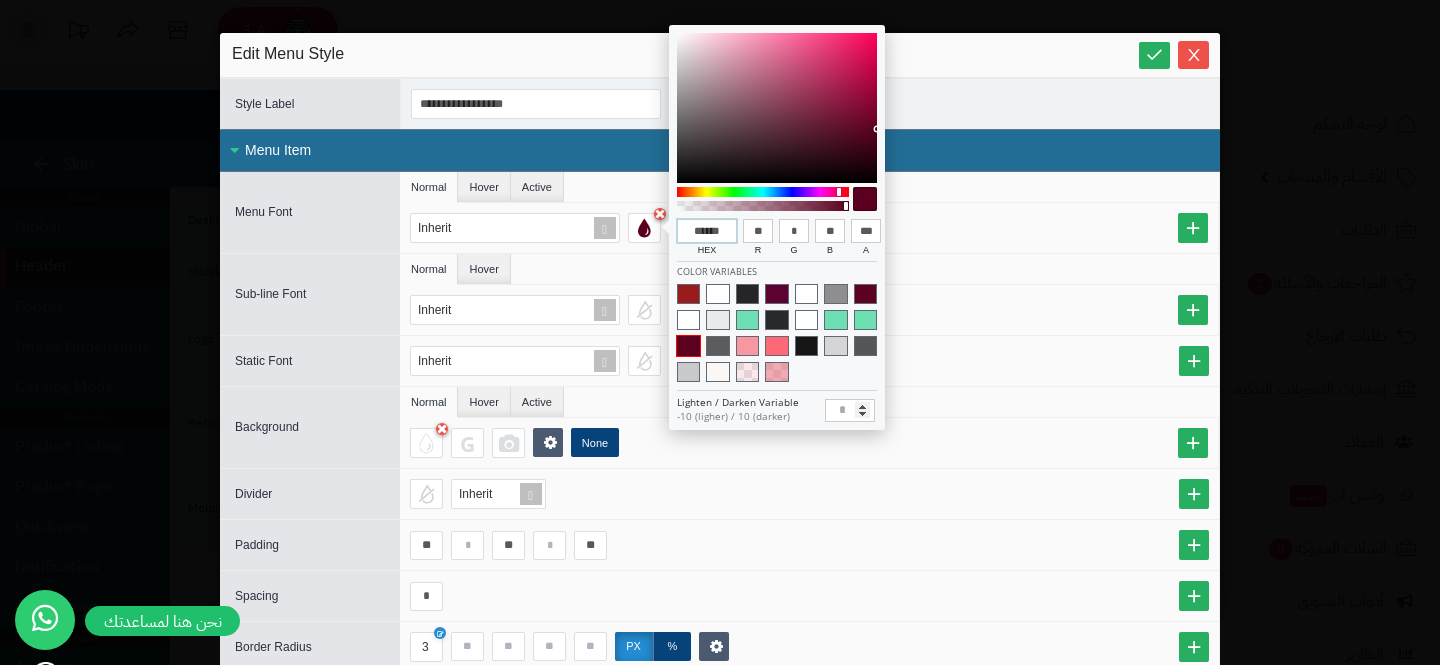 click on "******" at bounding box center [707, 231] 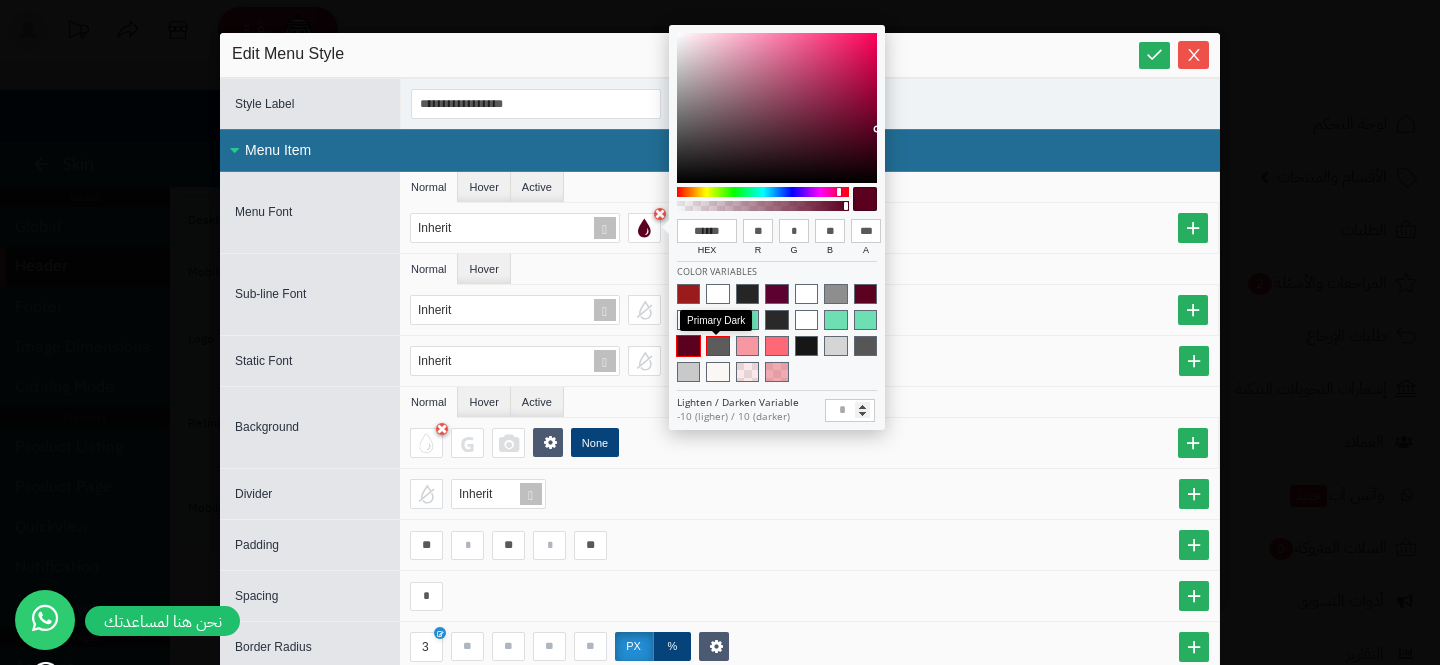 click at bounding box center (717, 346) 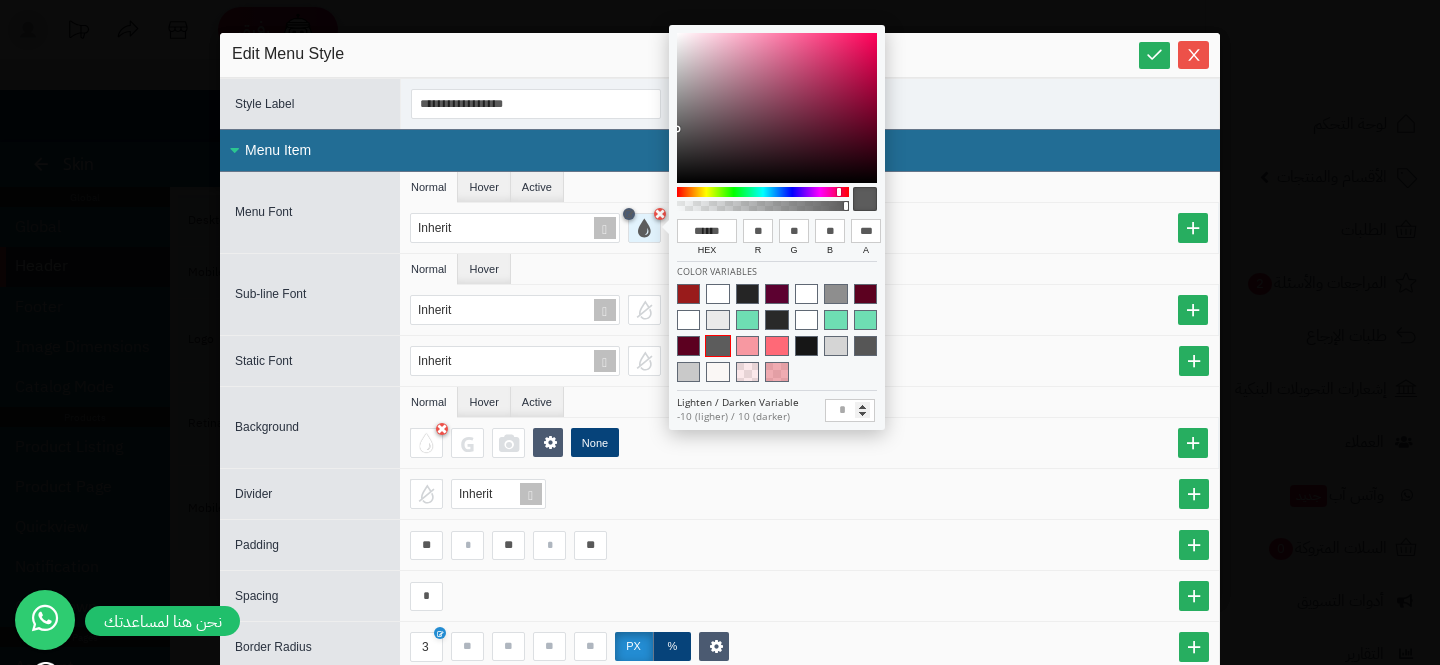 click at bounding box center [629, 214] 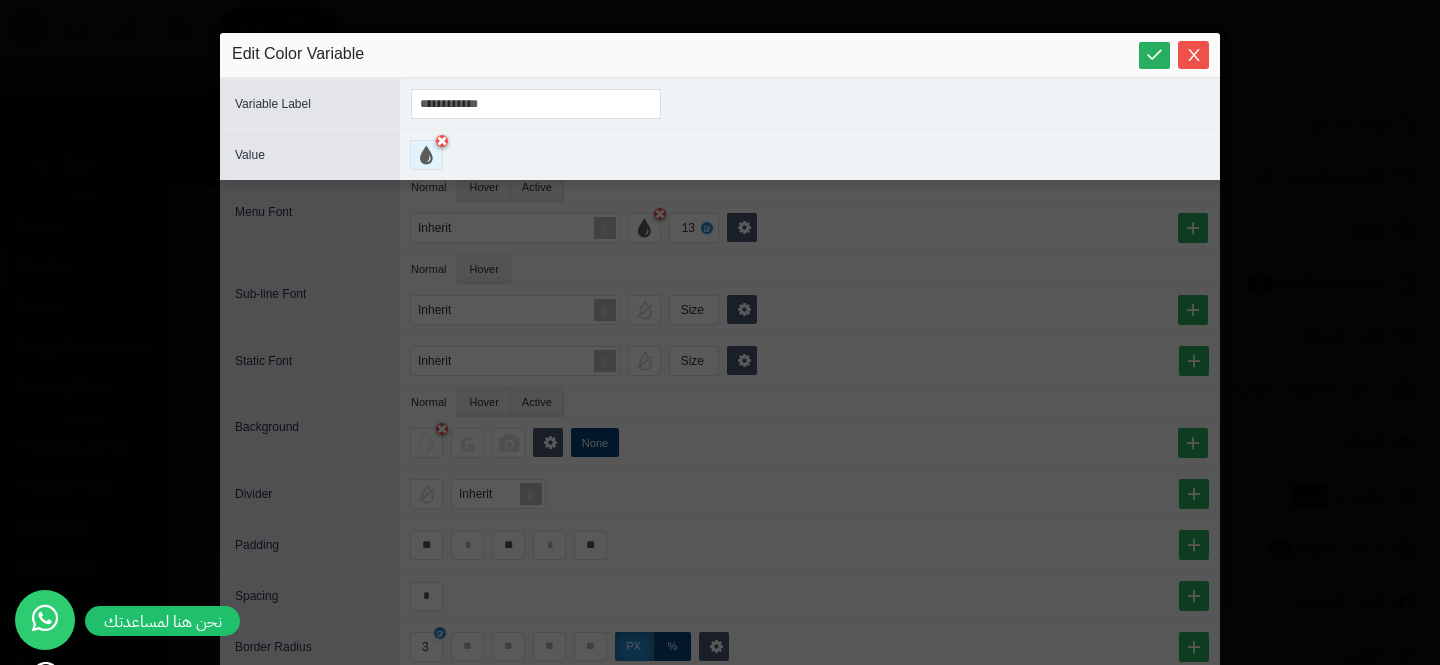 click at bounding box center (426, 155) 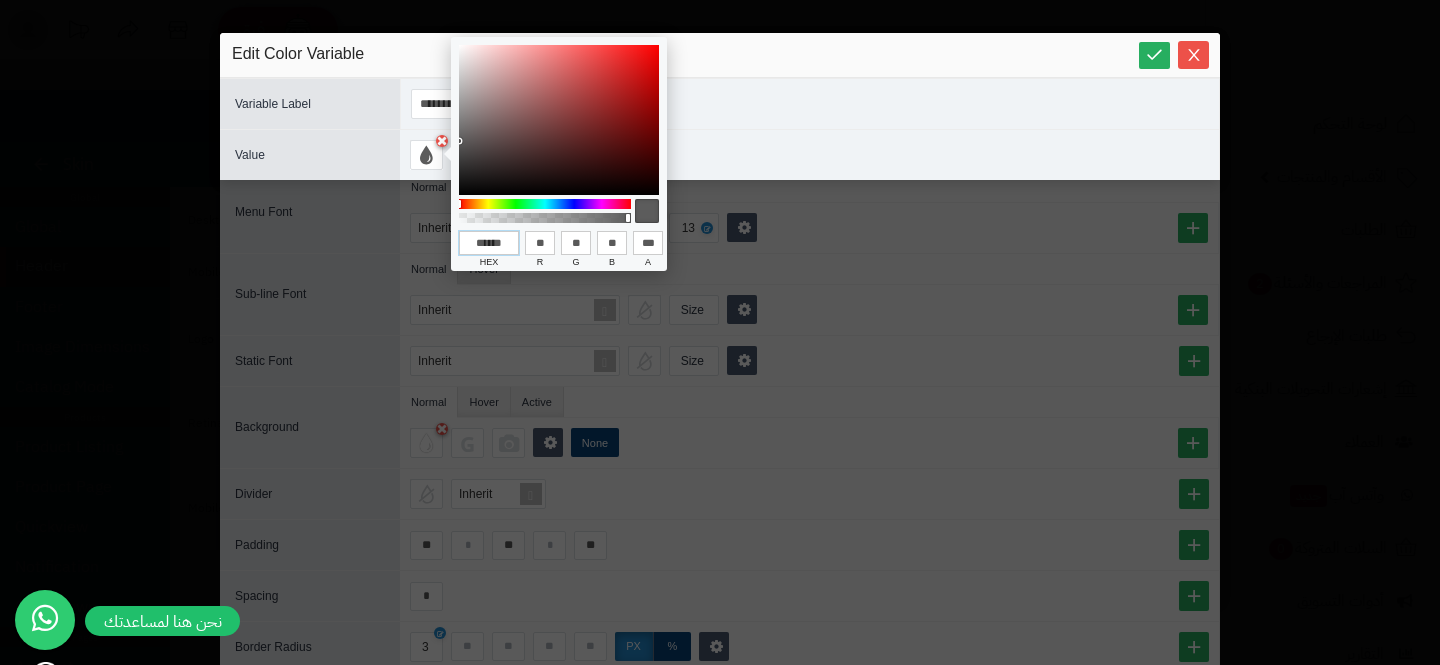 click on "******" at bounding box center (489, 243) 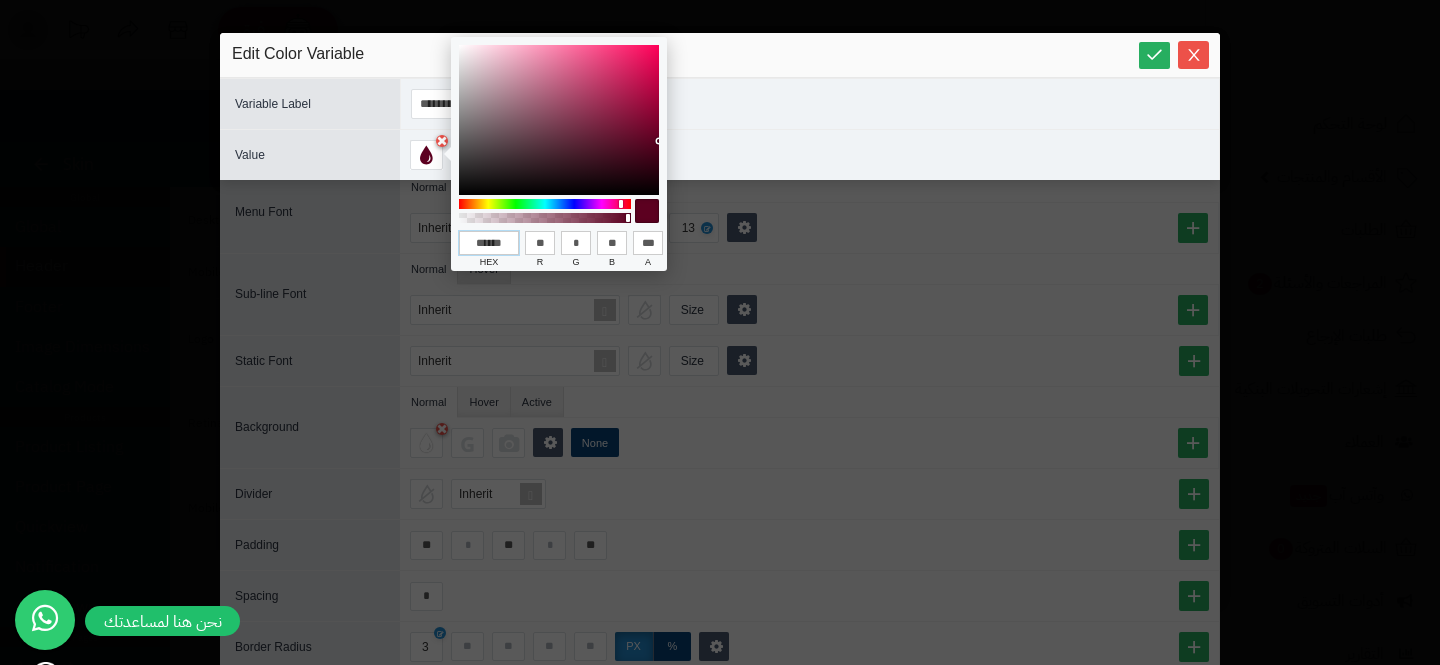 type on "**" 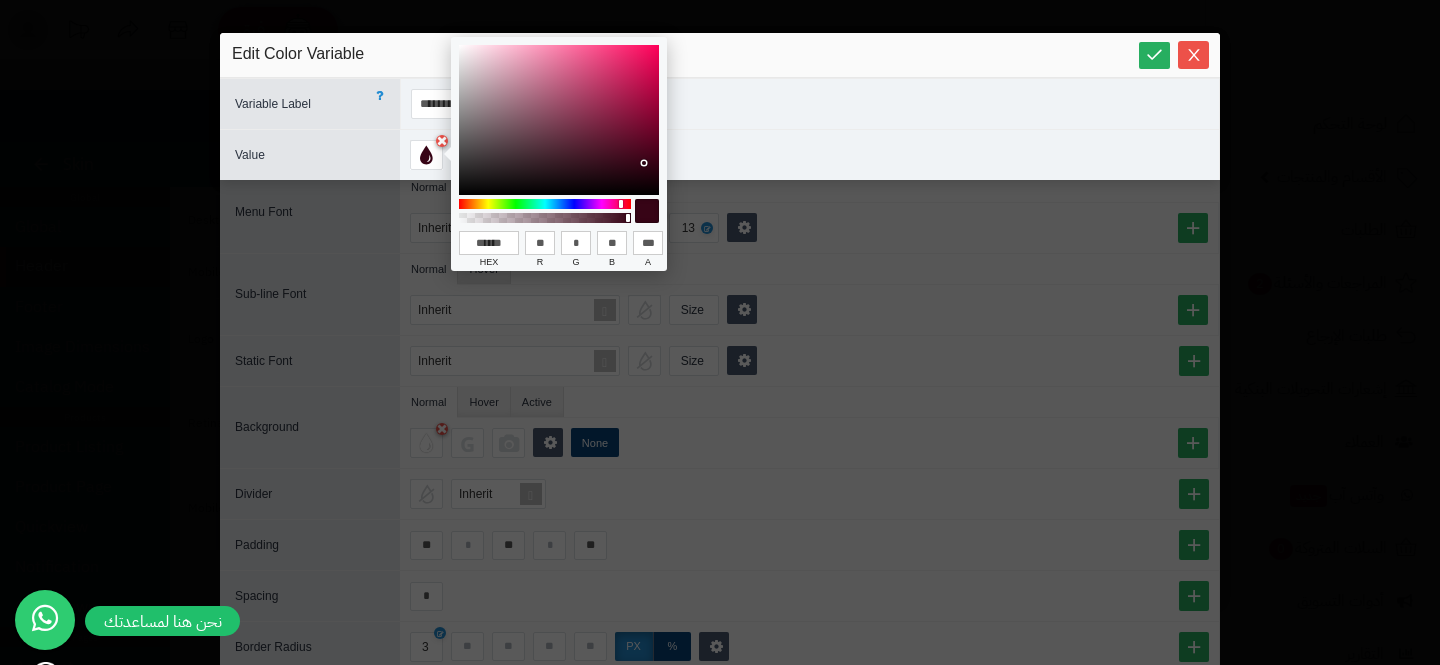 type on "******" 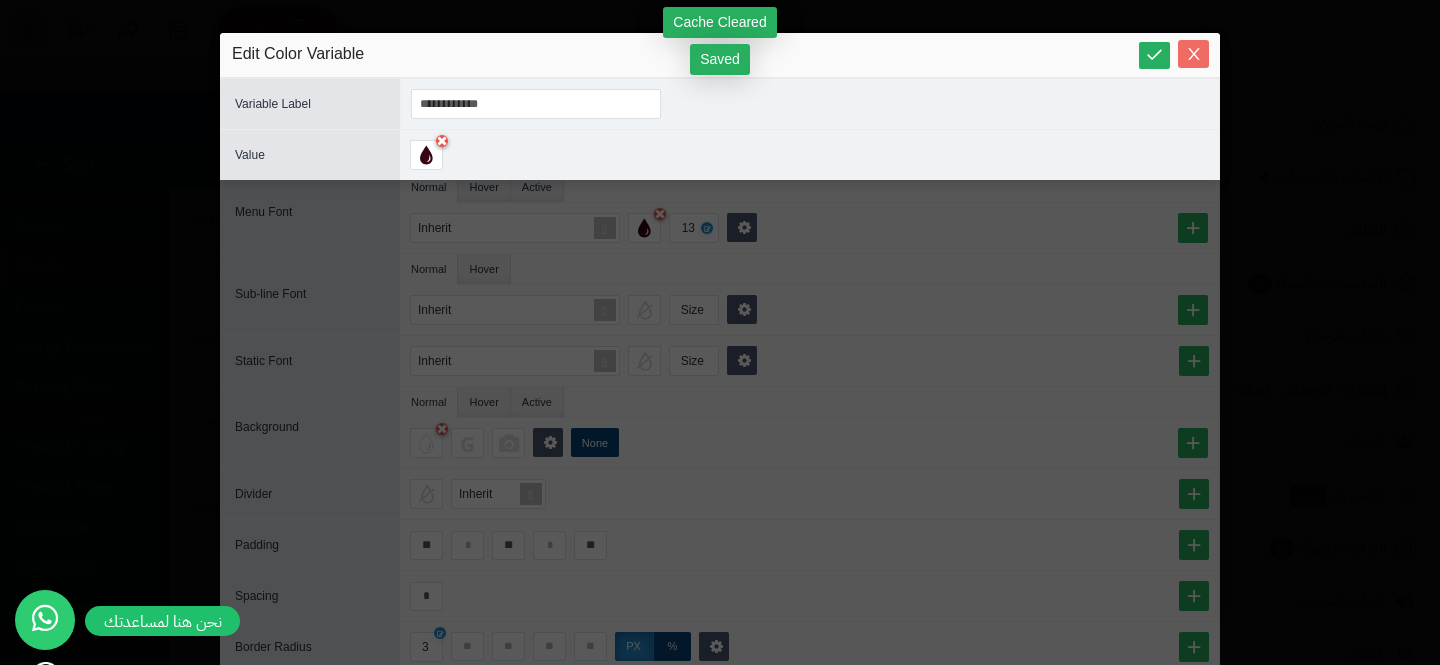 click 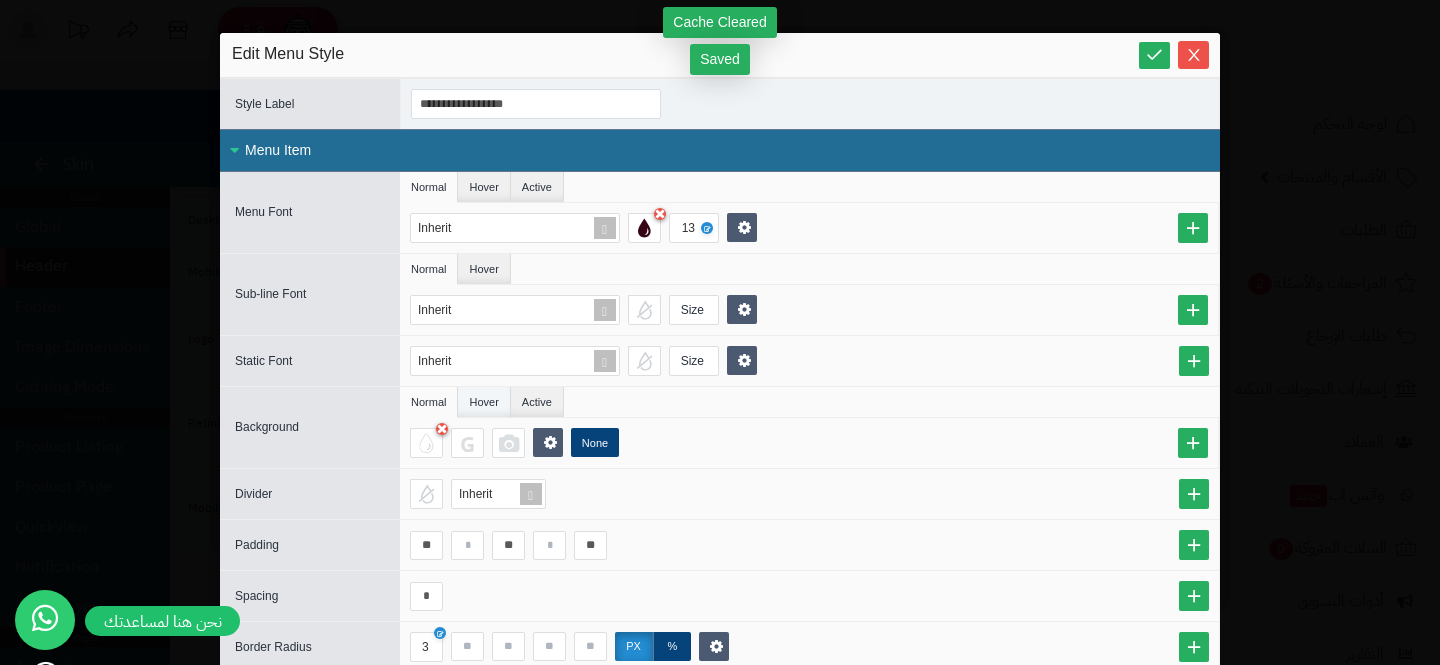 click on "Hover" at bounding box center (484, 402) 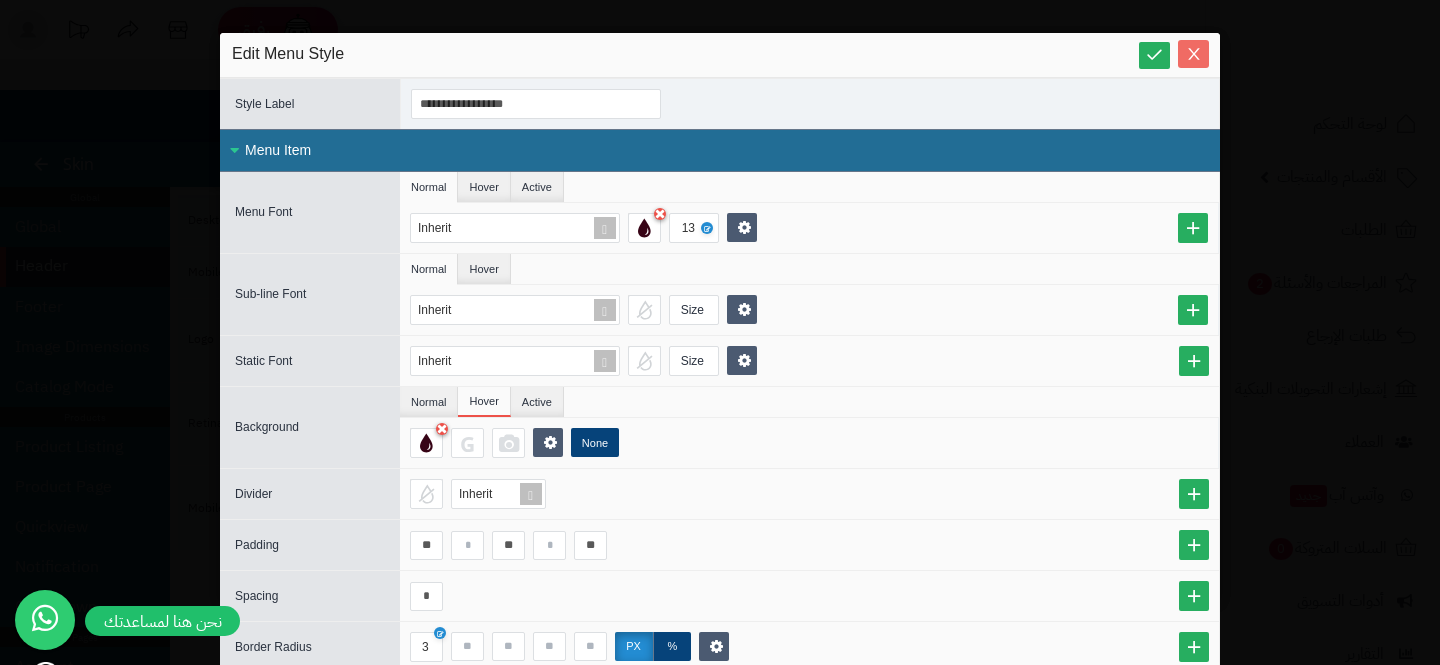 click 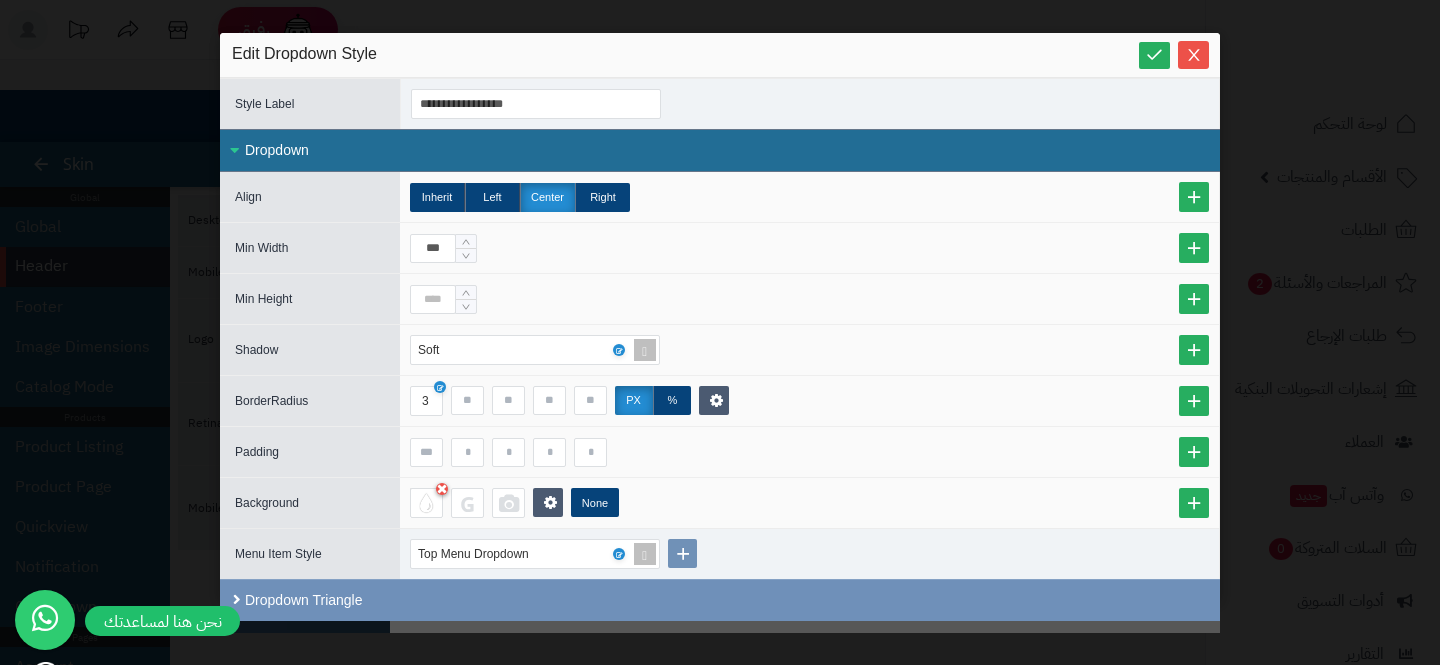 click 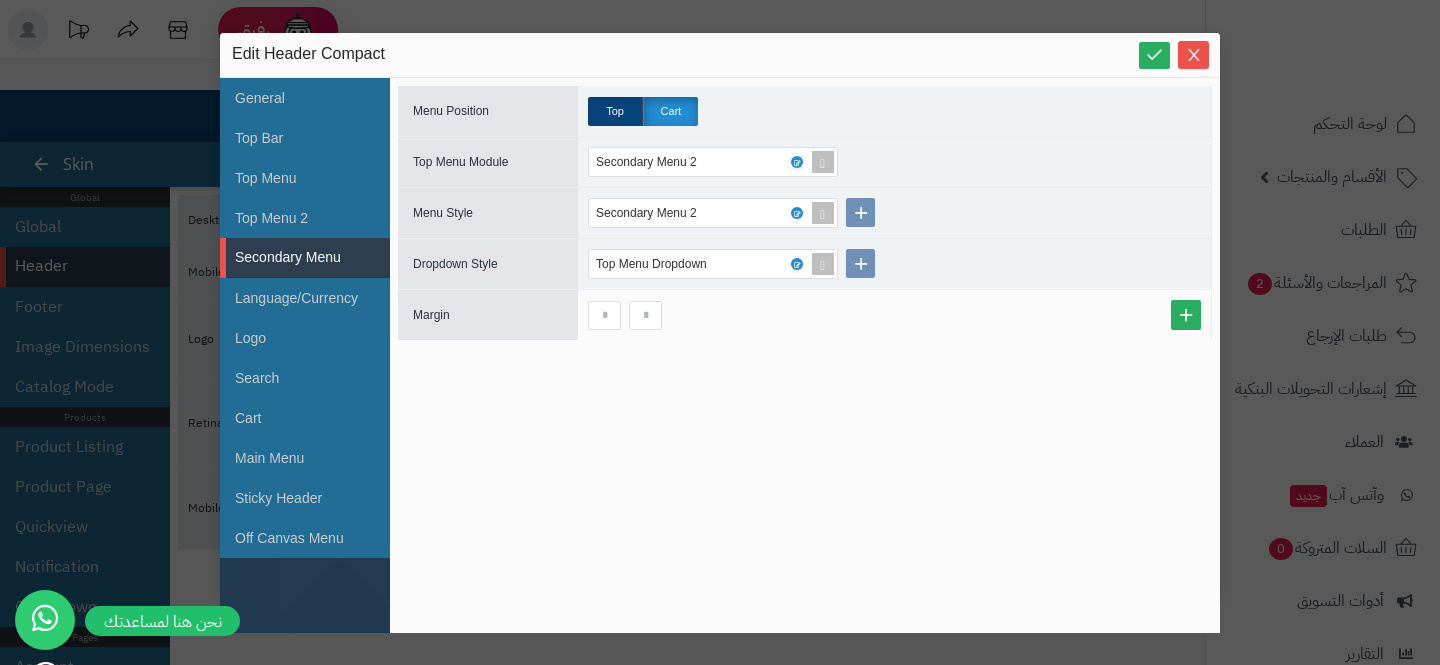 click 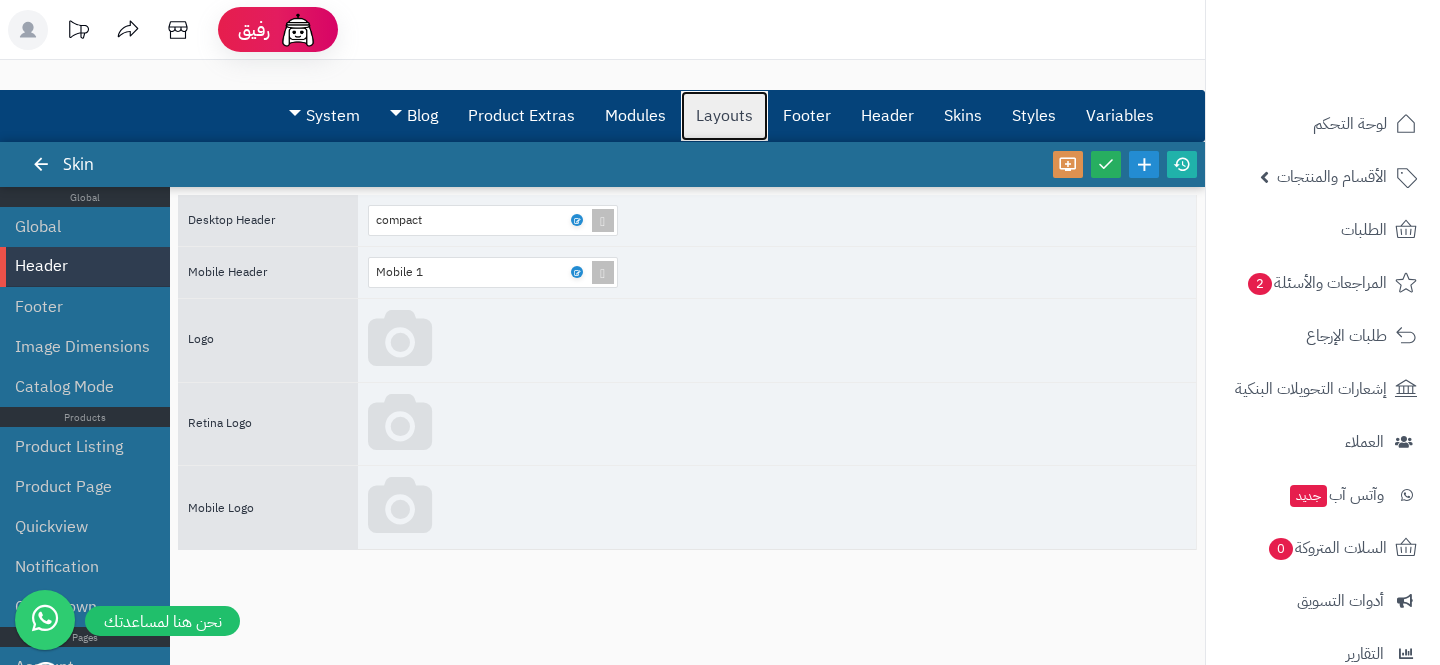 click on "Layouts" at bounding box center (724, 116) 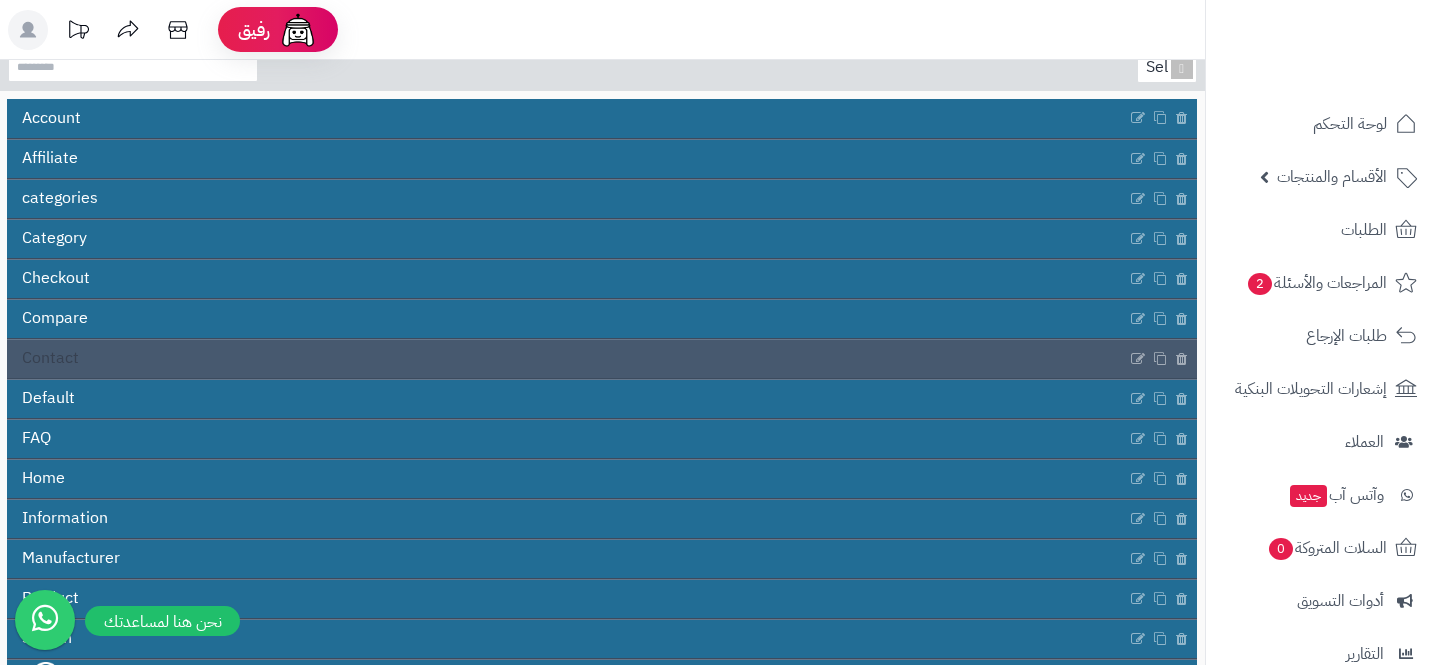 scroll, scrollTop: 173, scrollLeft: 0, axis: vertical 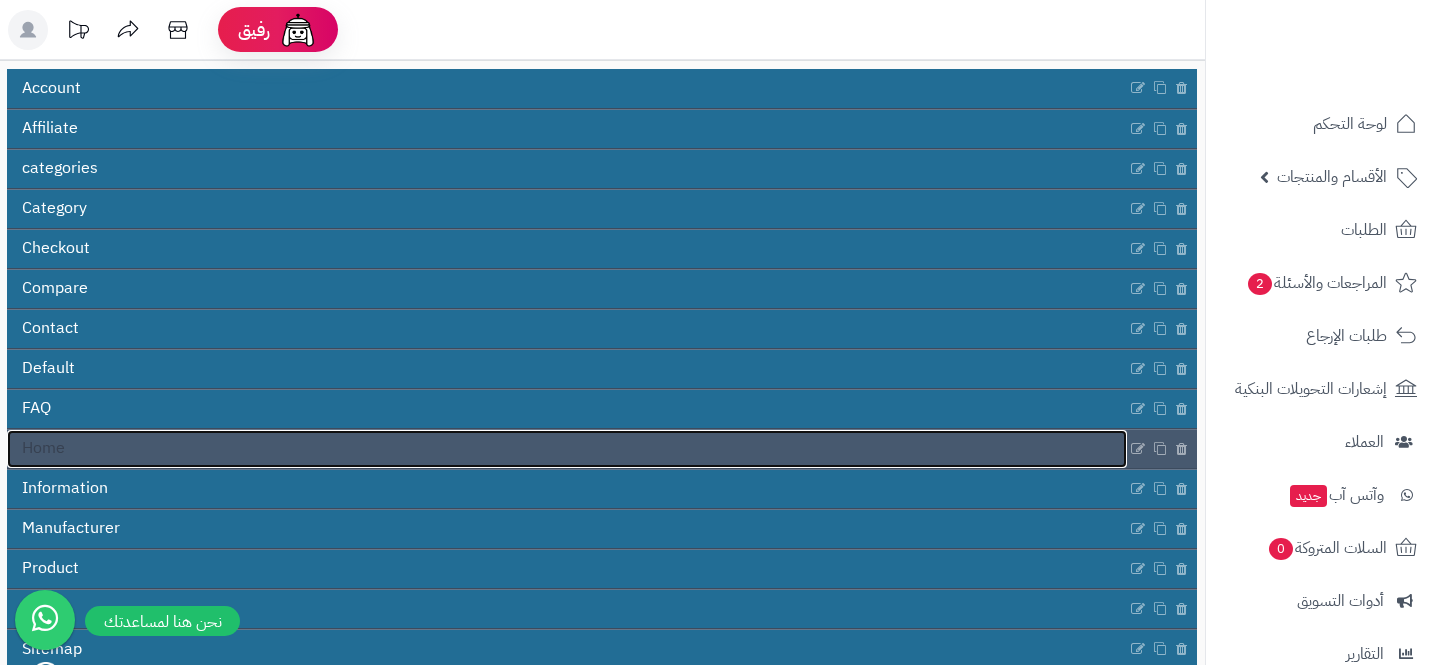 click on "Home" at bounding box center [567, 449] 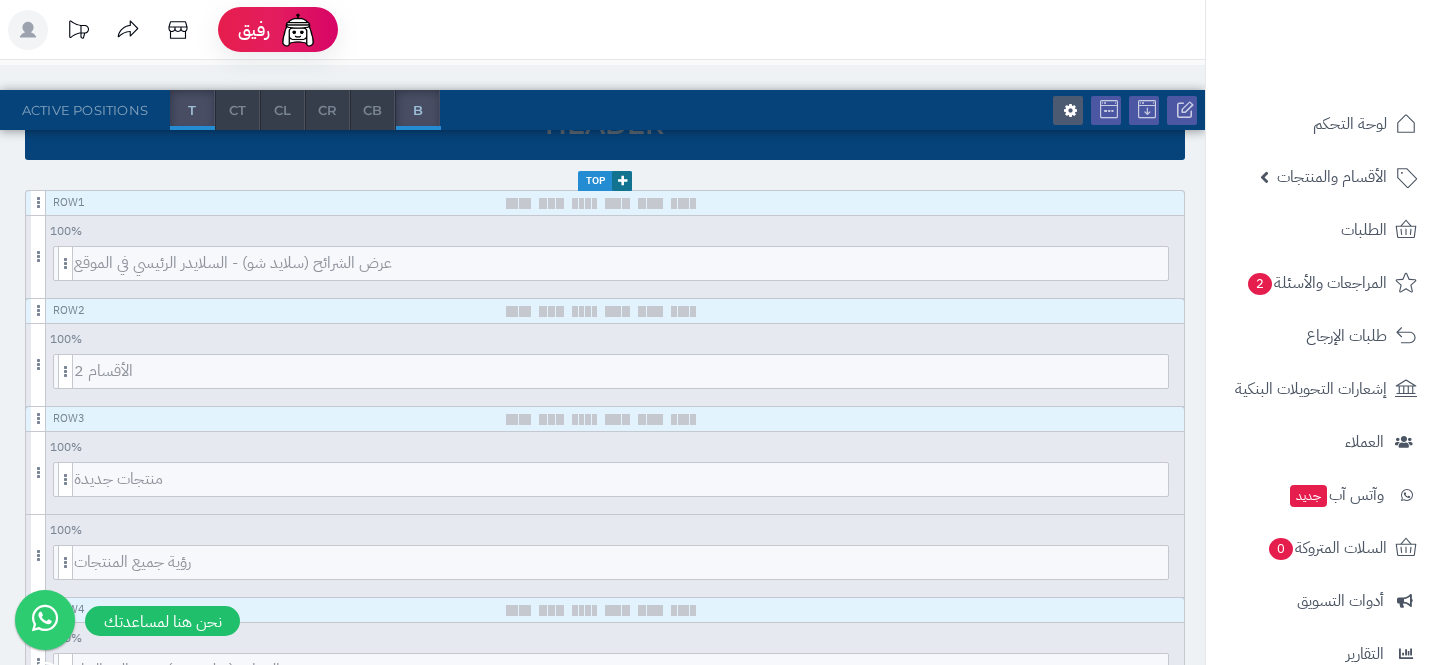 scroll, scrollTop: 261, scrollLeft: 0, axis: vertical 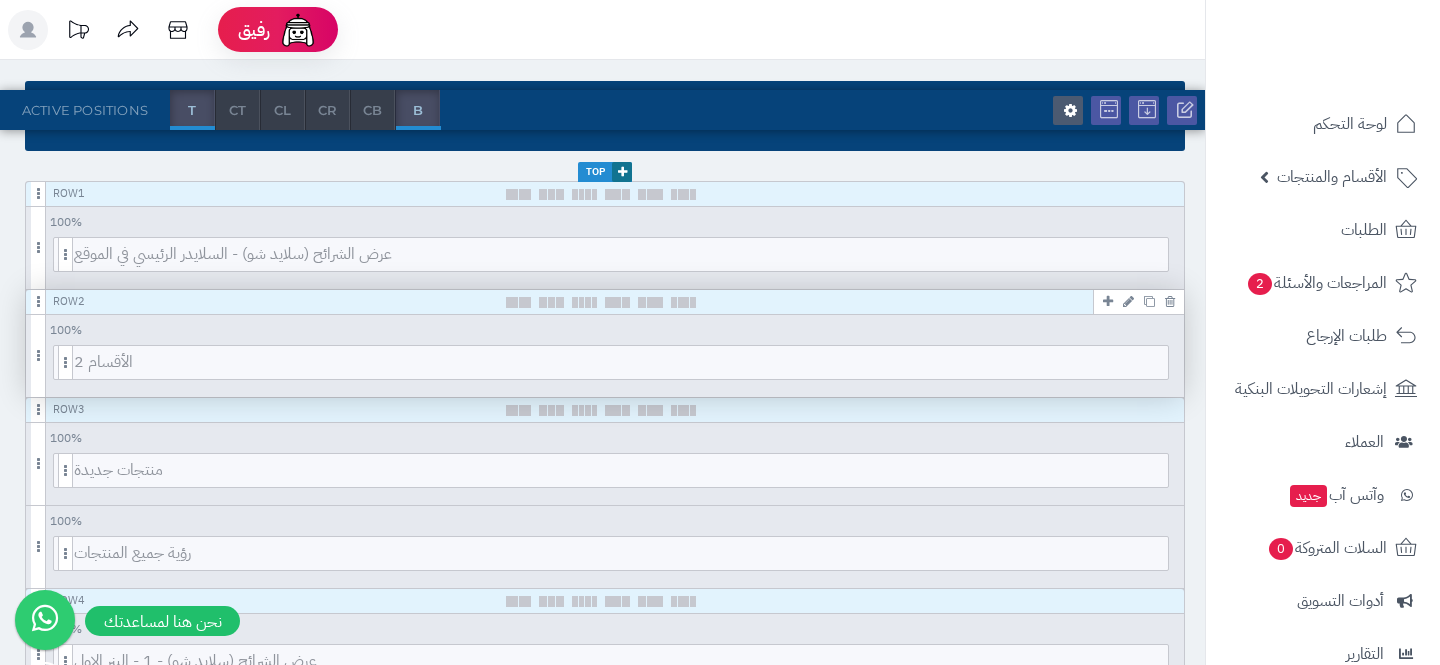 click at bounding box center (1128, 301) 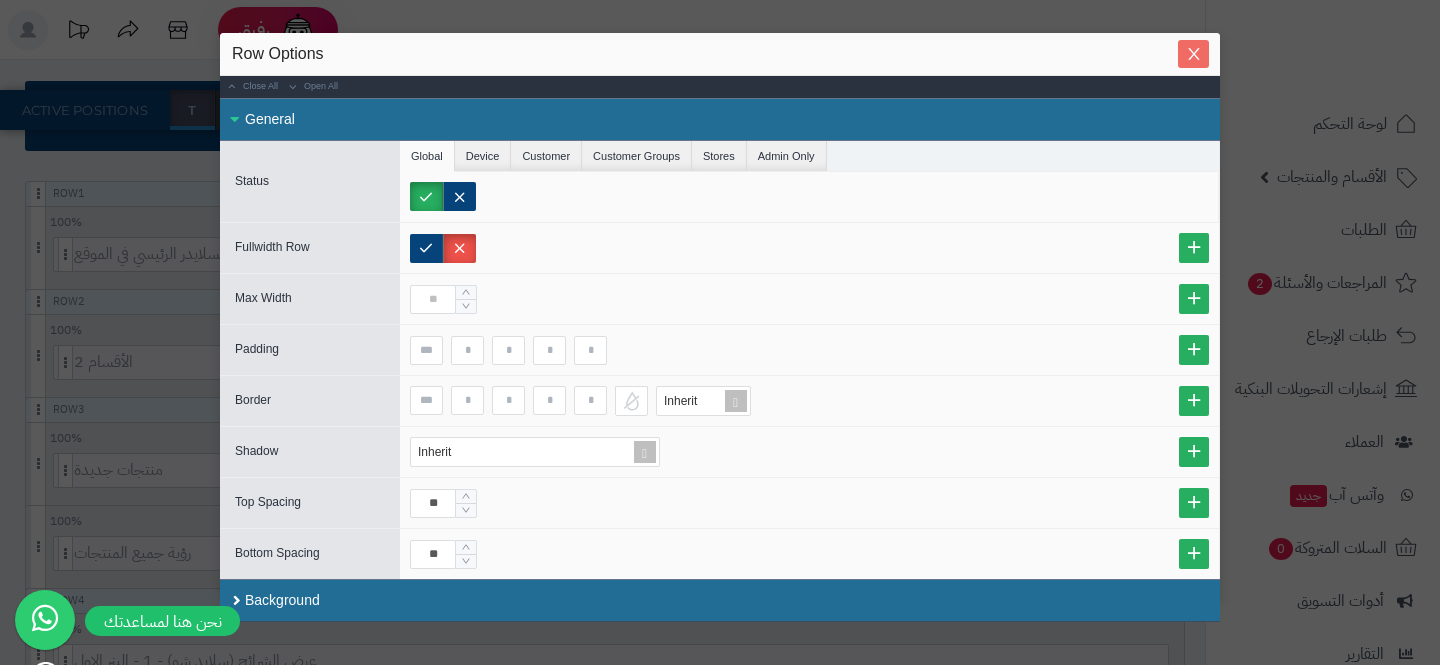 click 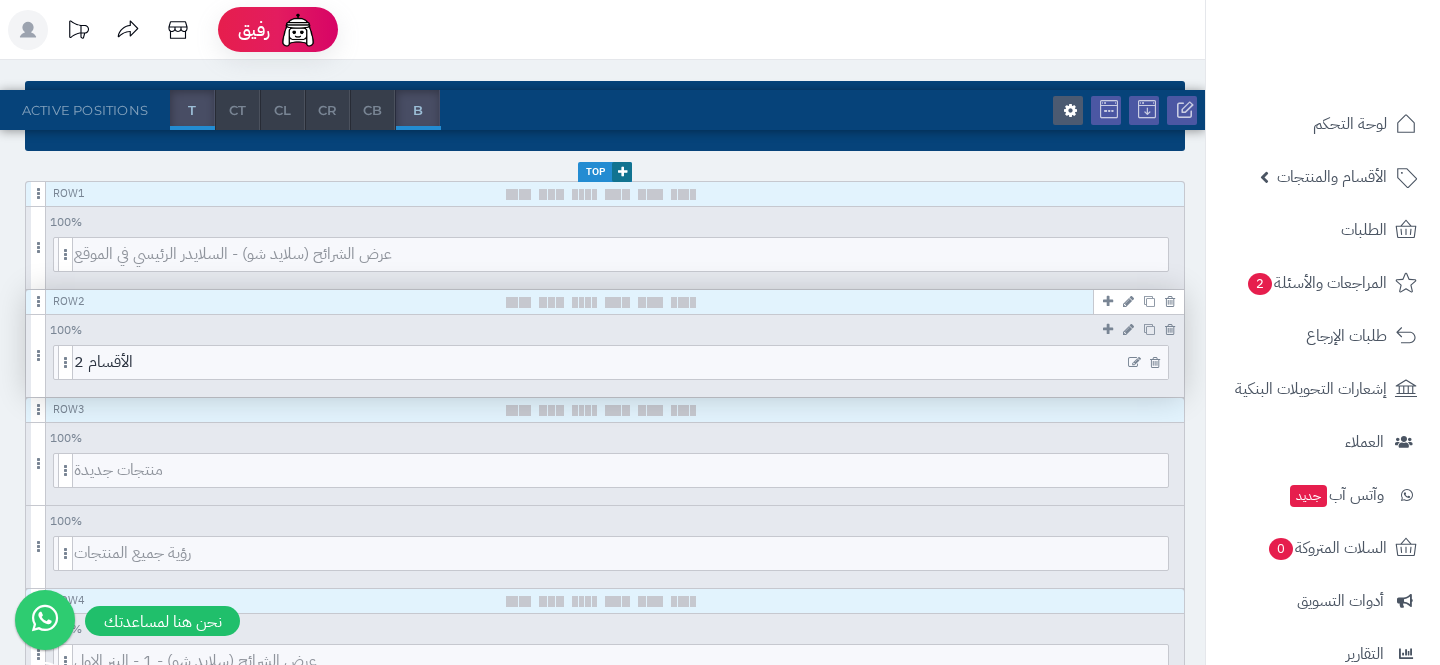 click at bounding box center [1134, 363] 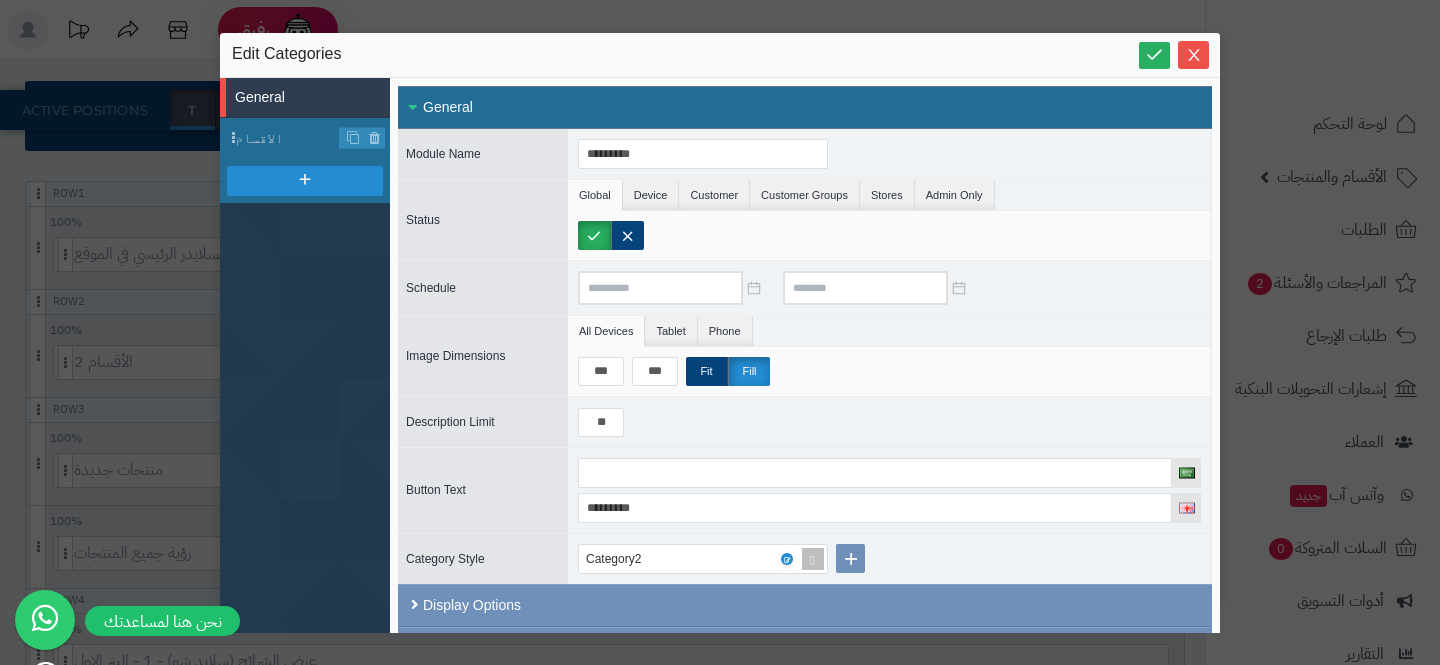 scroll, scrollTop: 87, scrollLeft: 0, axis: vertical 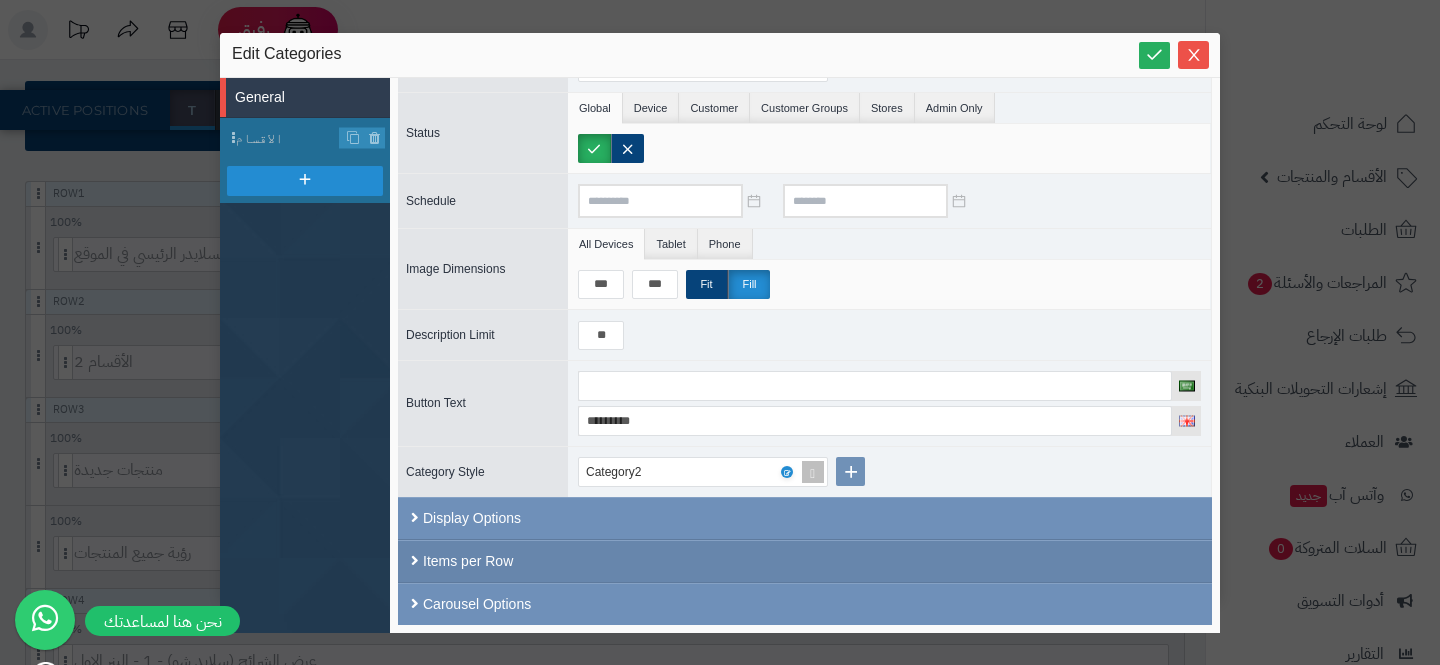 click on "Items per Row" at bounding box center [805, 561] 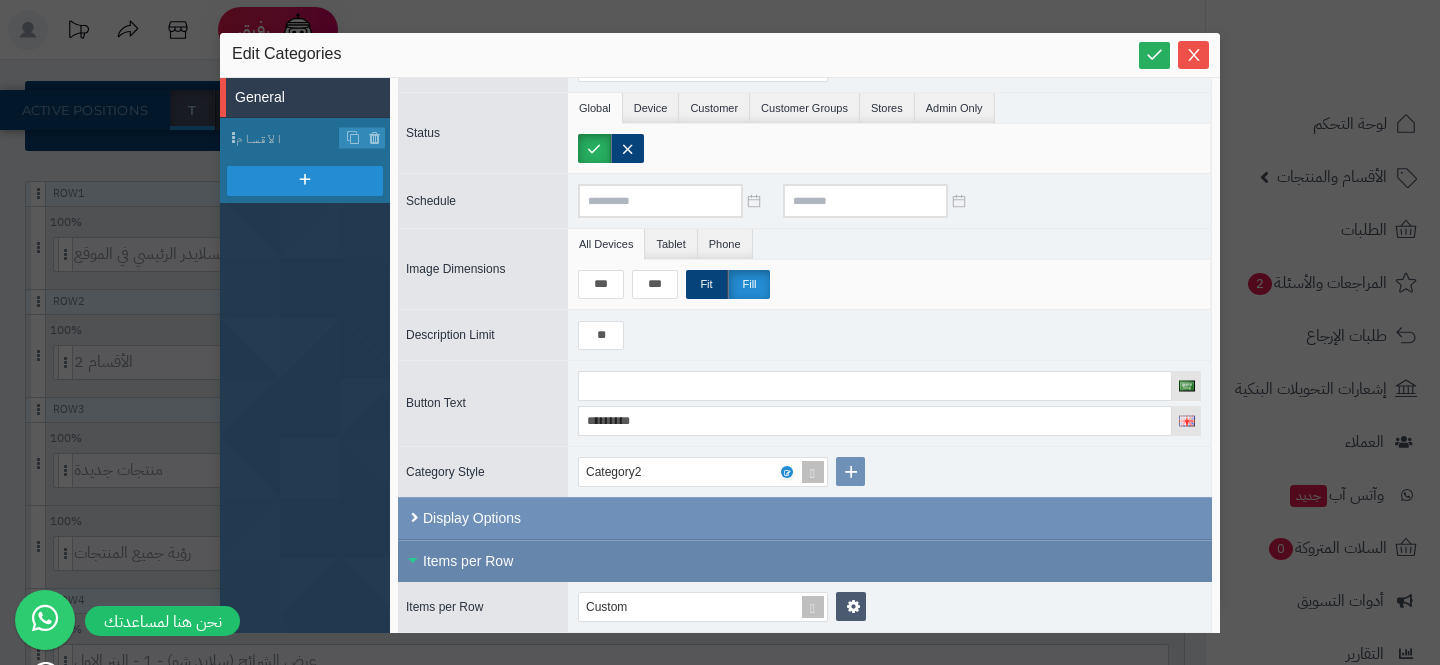 scroll, scrollTop: 187, scrollLeft: 0, axis: vertical 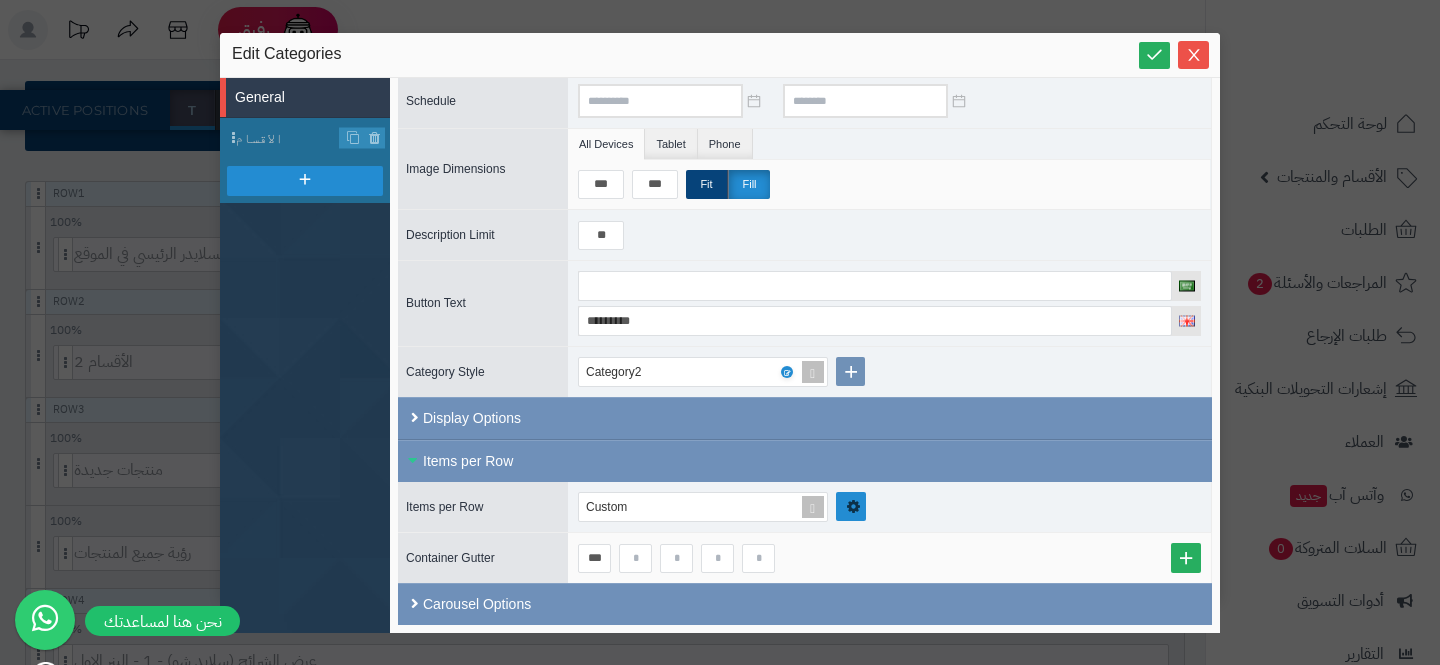 click at bounding box center (851, 506) 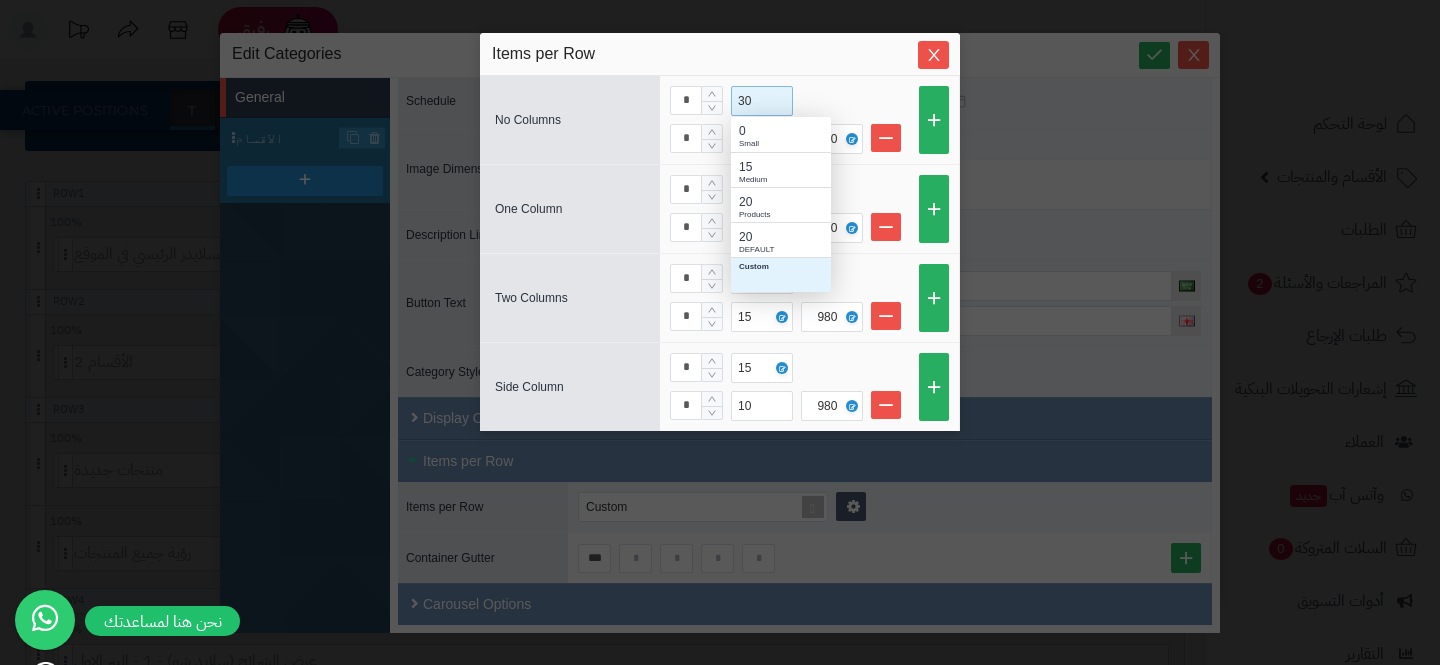click on "30" at bounding box center (747, 101) 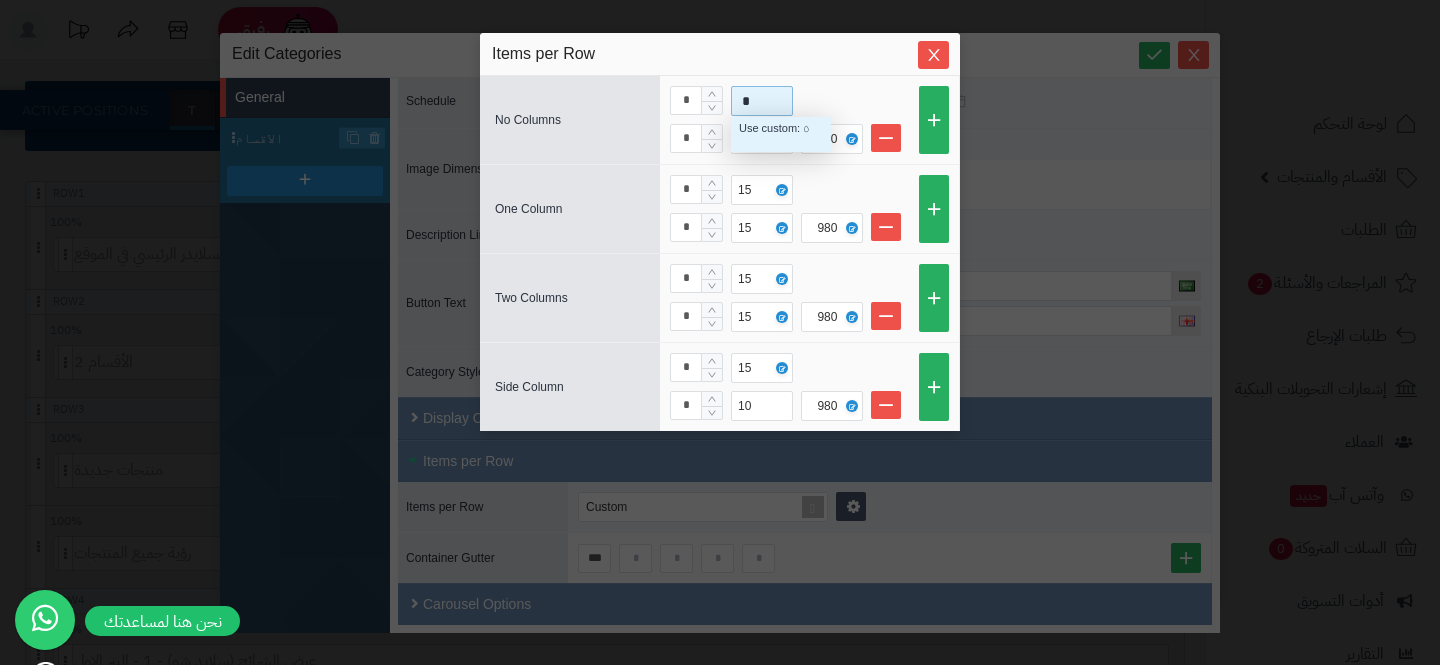 scroll, scrollTop: 35, scrollLeft: 100, axis: both 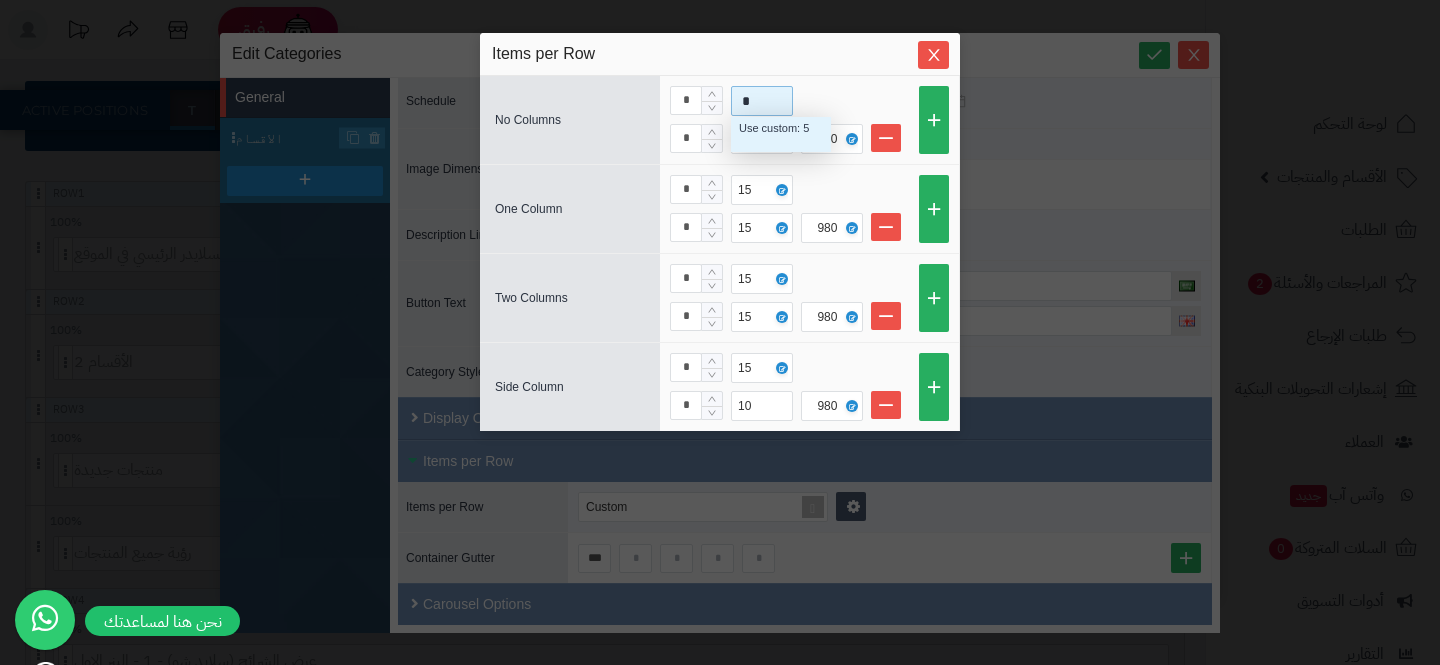 type on "**" 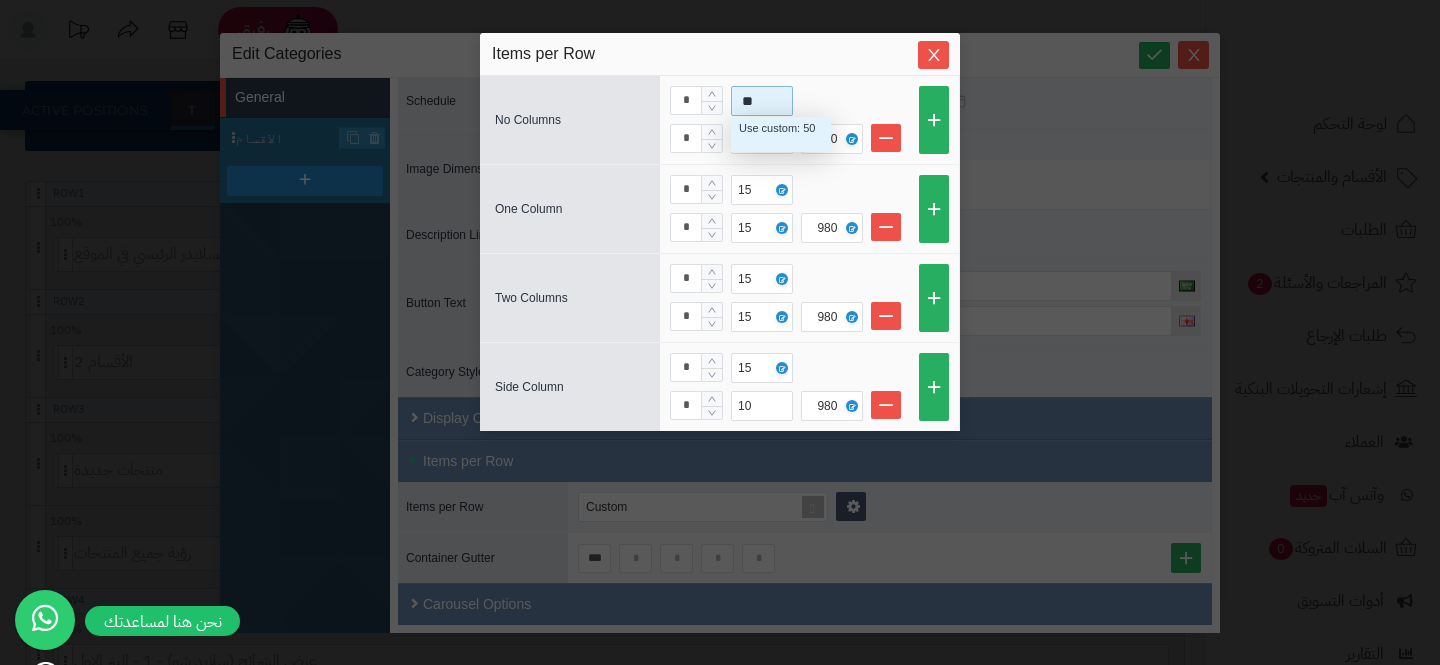 click on "Use custom: 50" at bounding box center (781, 128) 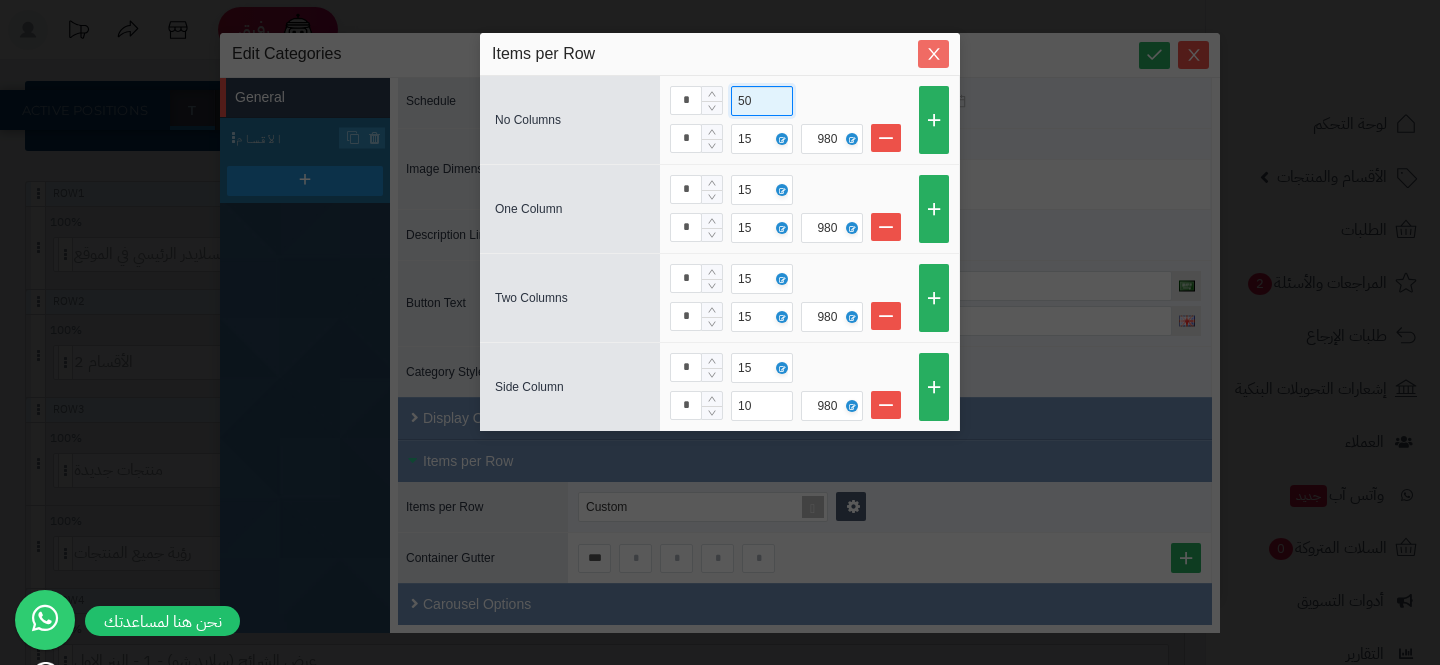 click 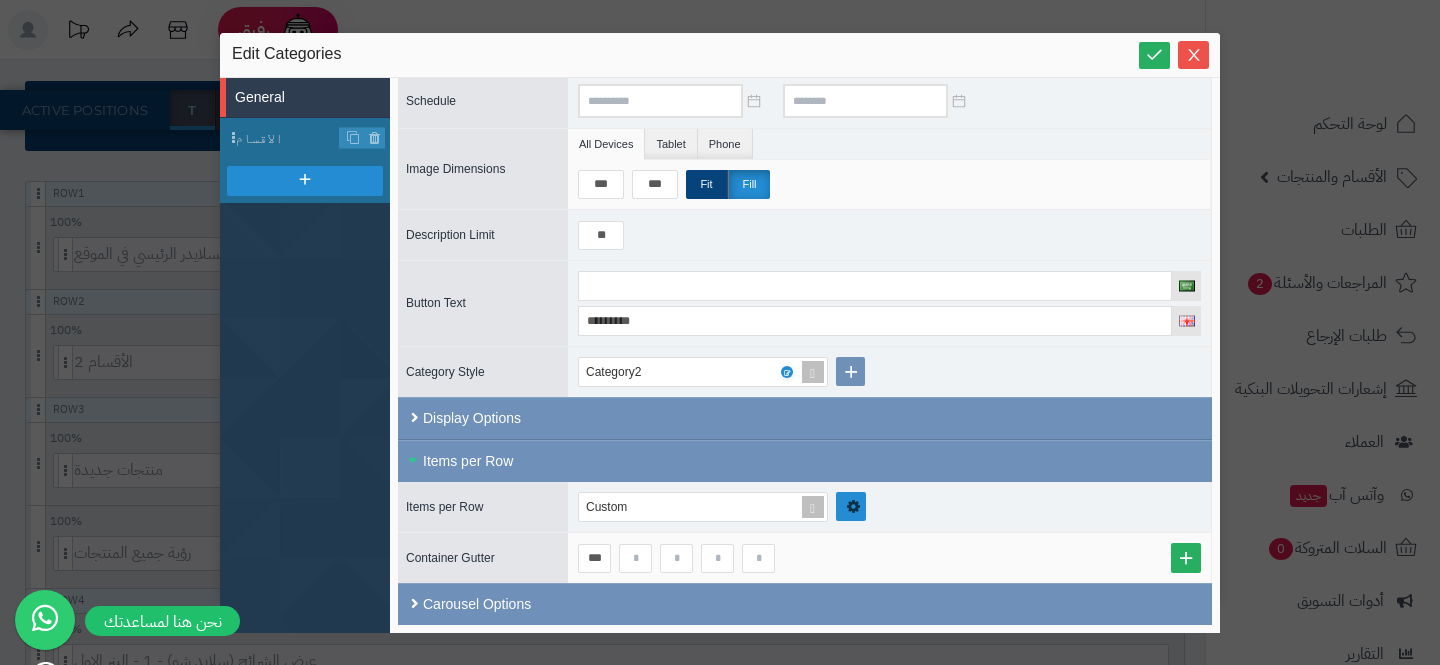 click at bounding box center (854, 507) 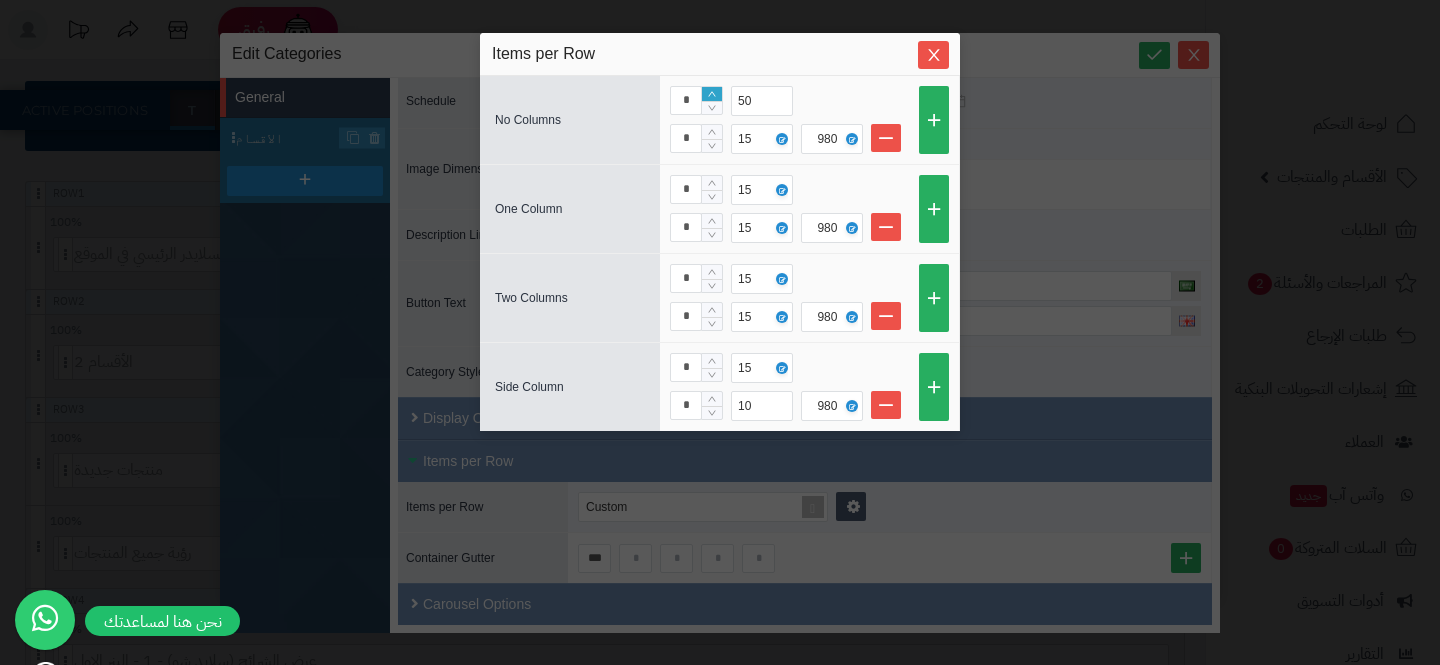 type on "*" 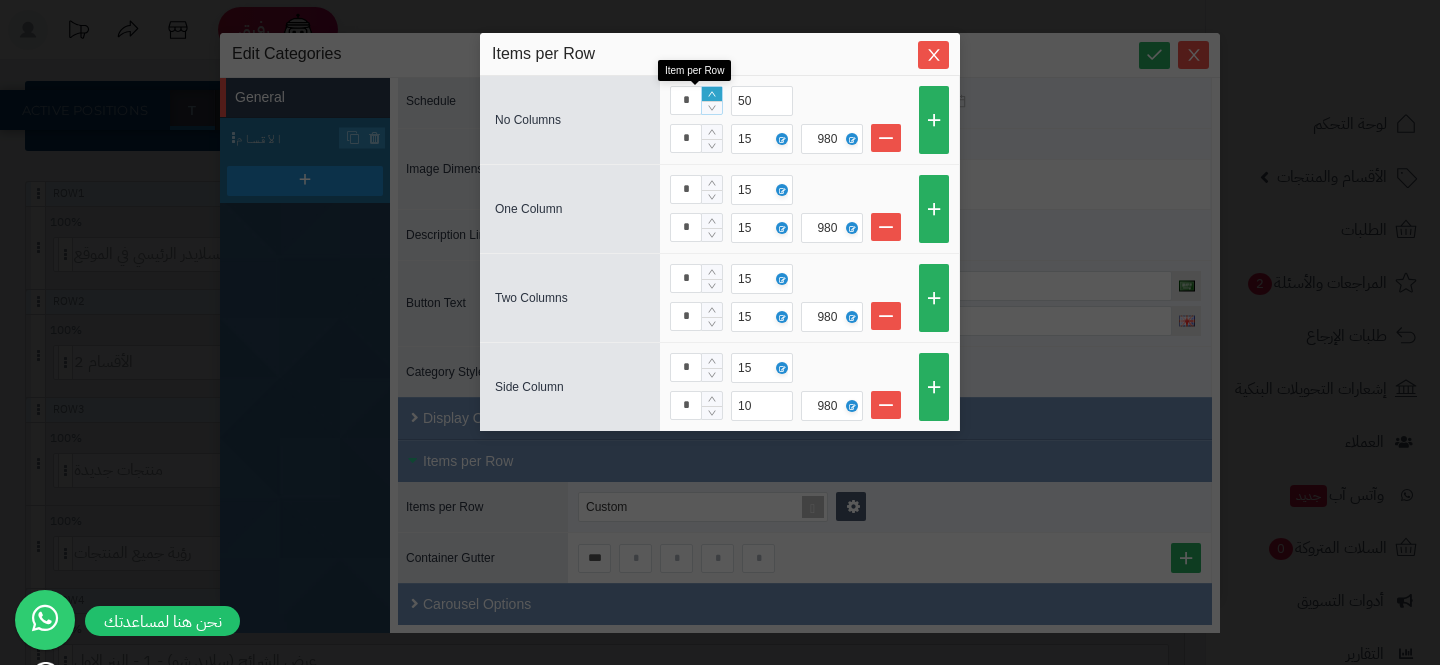 click 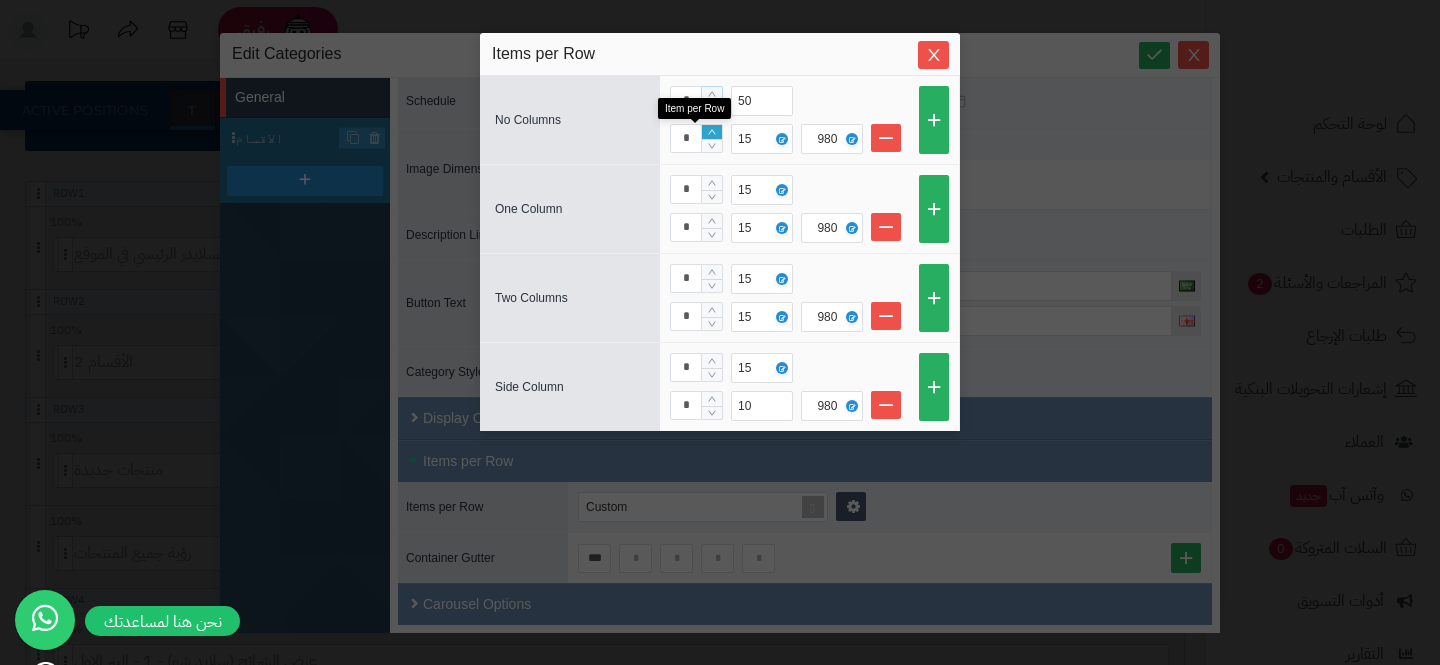 type on "*" 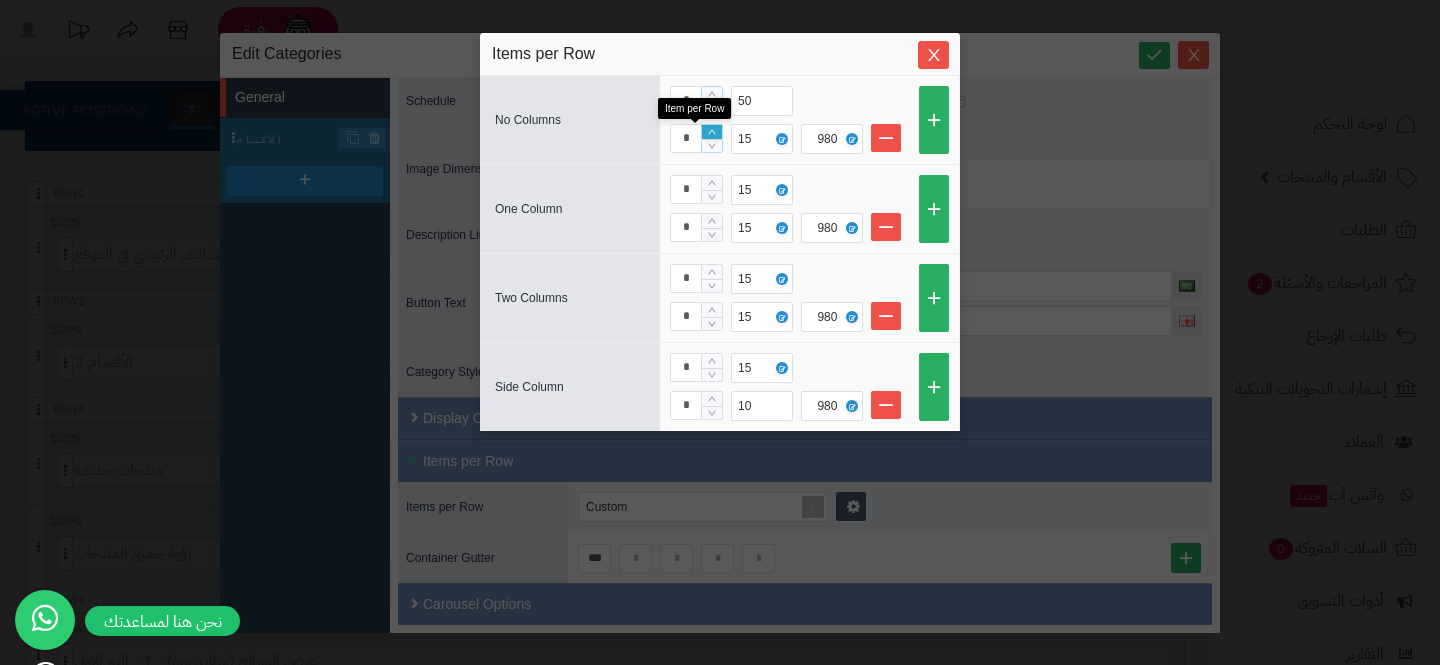 click 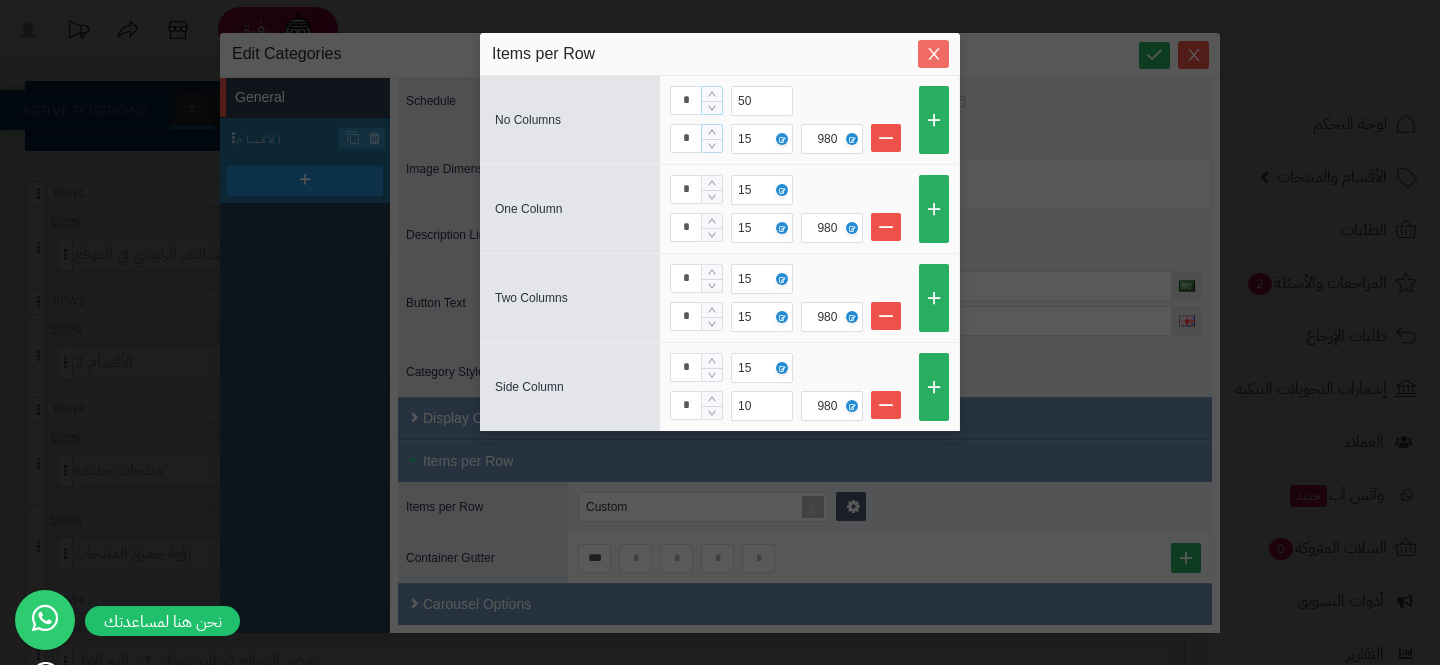 click at bounding box center [933, 54] 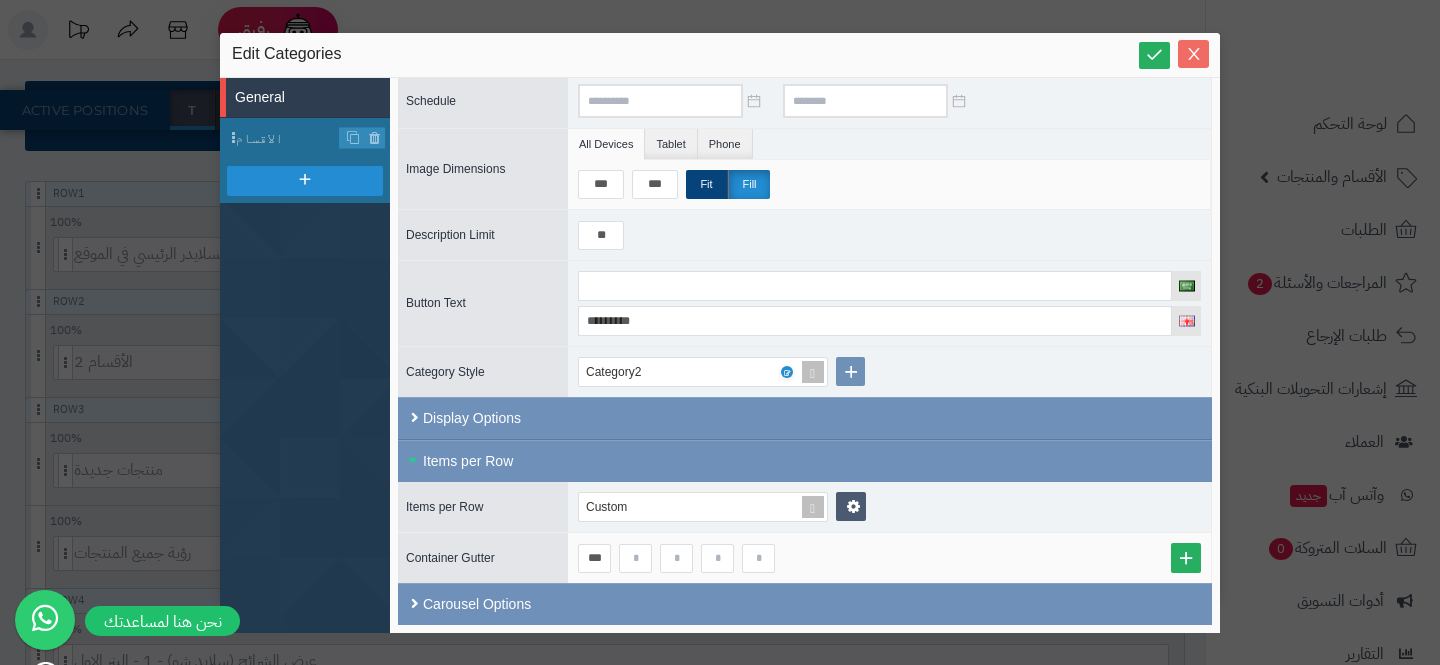 click 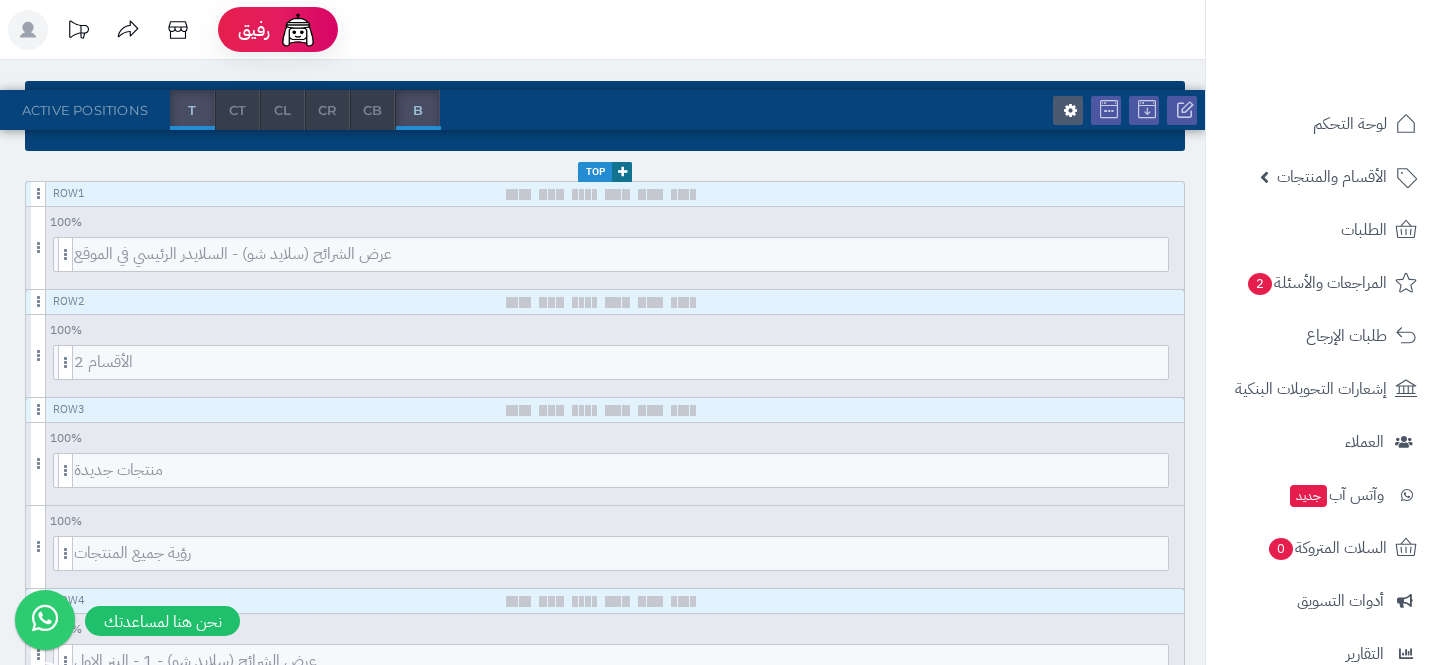 scroll, scrollTop: 0, scrollLeft: 0, axis: both 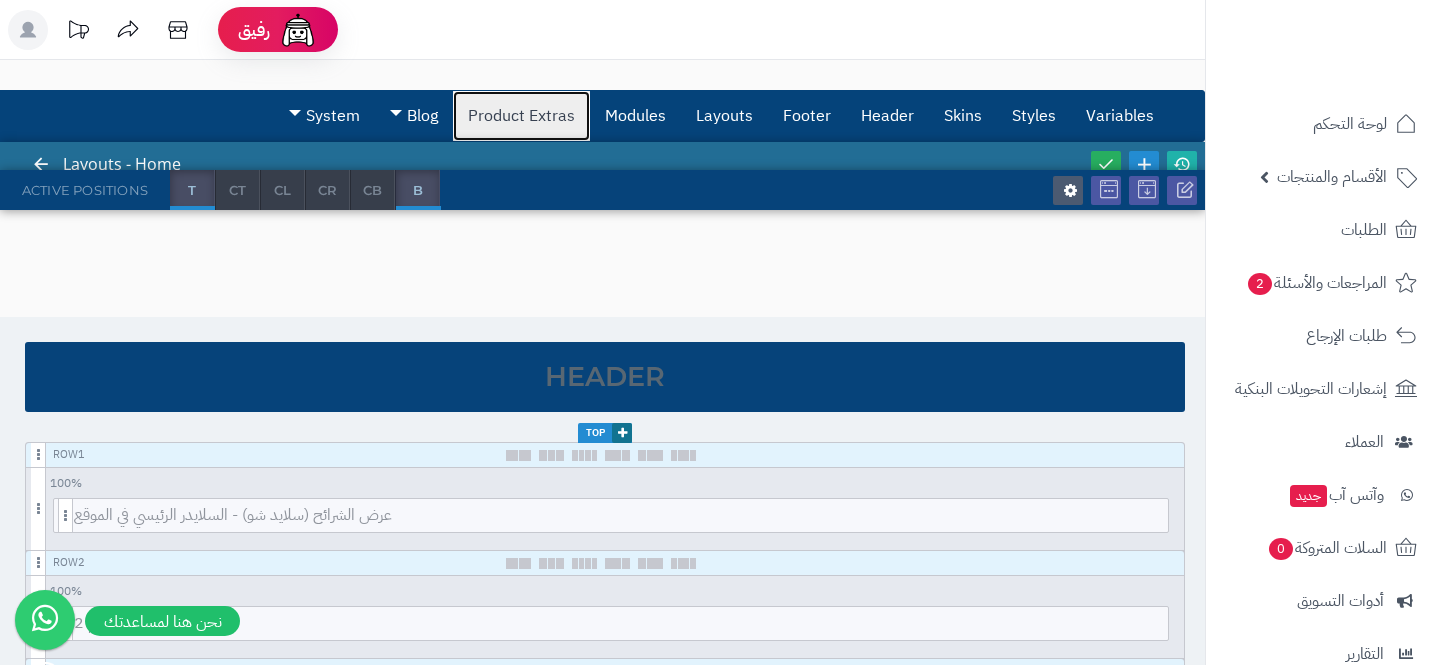 click on "Product Extras" at bounding box center [521, 116] 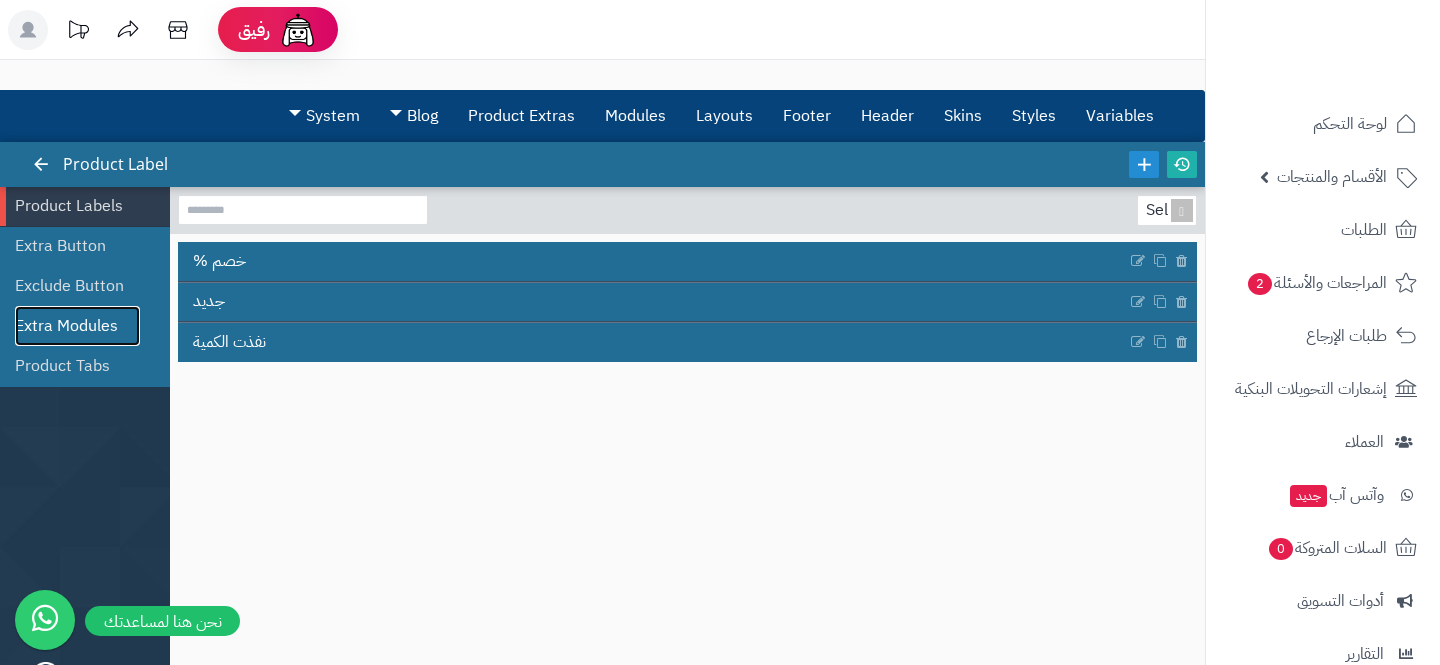 click on "Extra Modules" at bounding box center [77, 326] 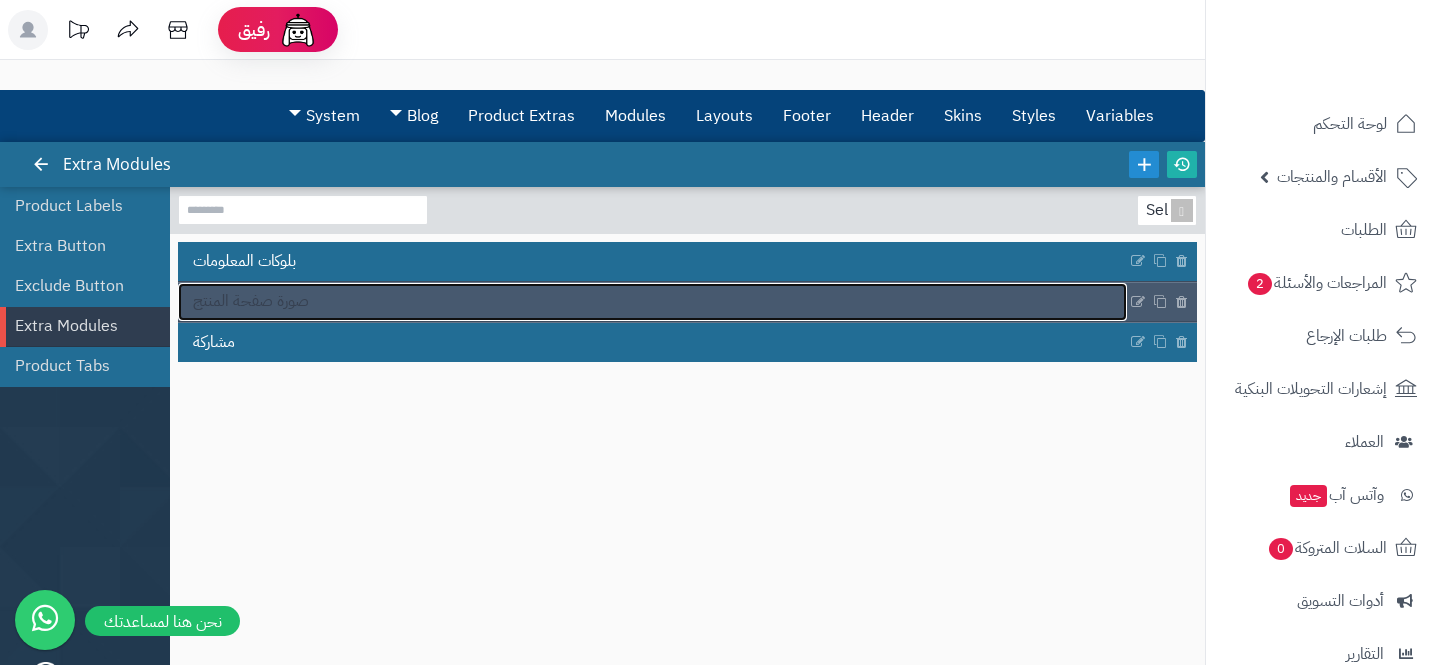 click on "صورة صفحة المنتج" at bounding box center (652, 302) 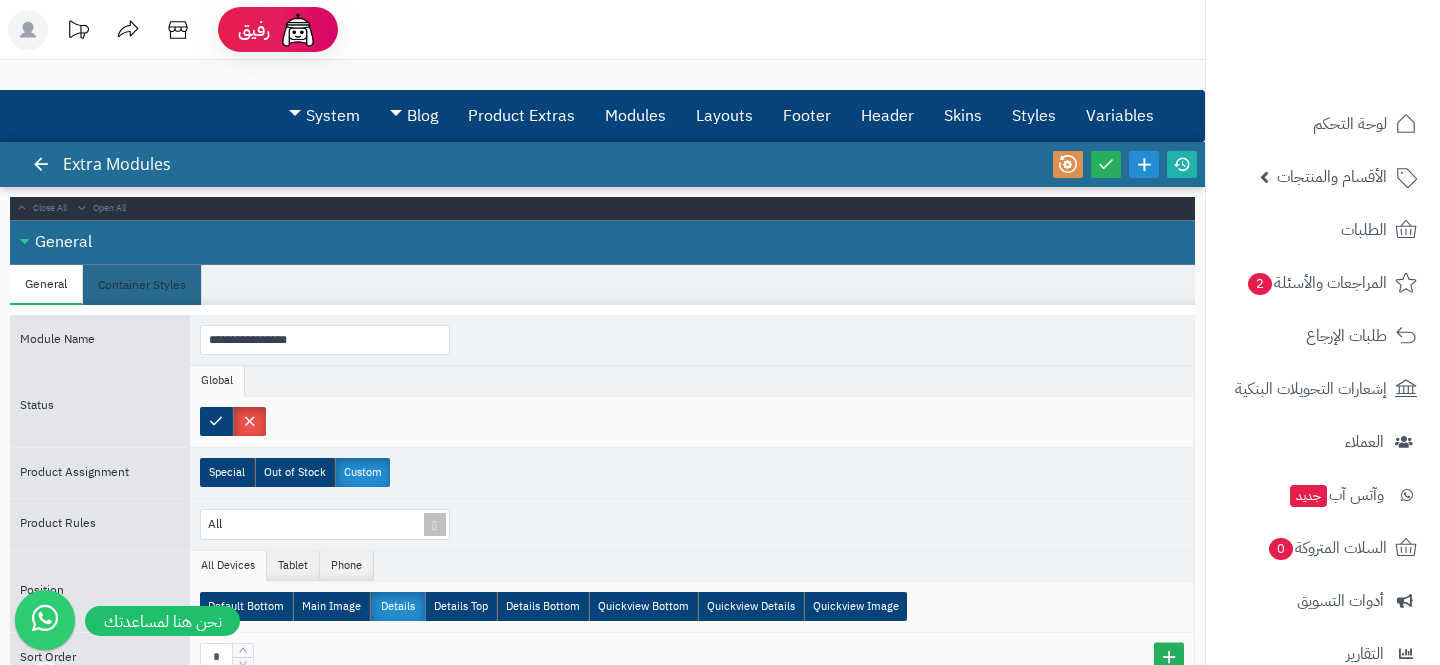 click at bounding box center (41, 164) 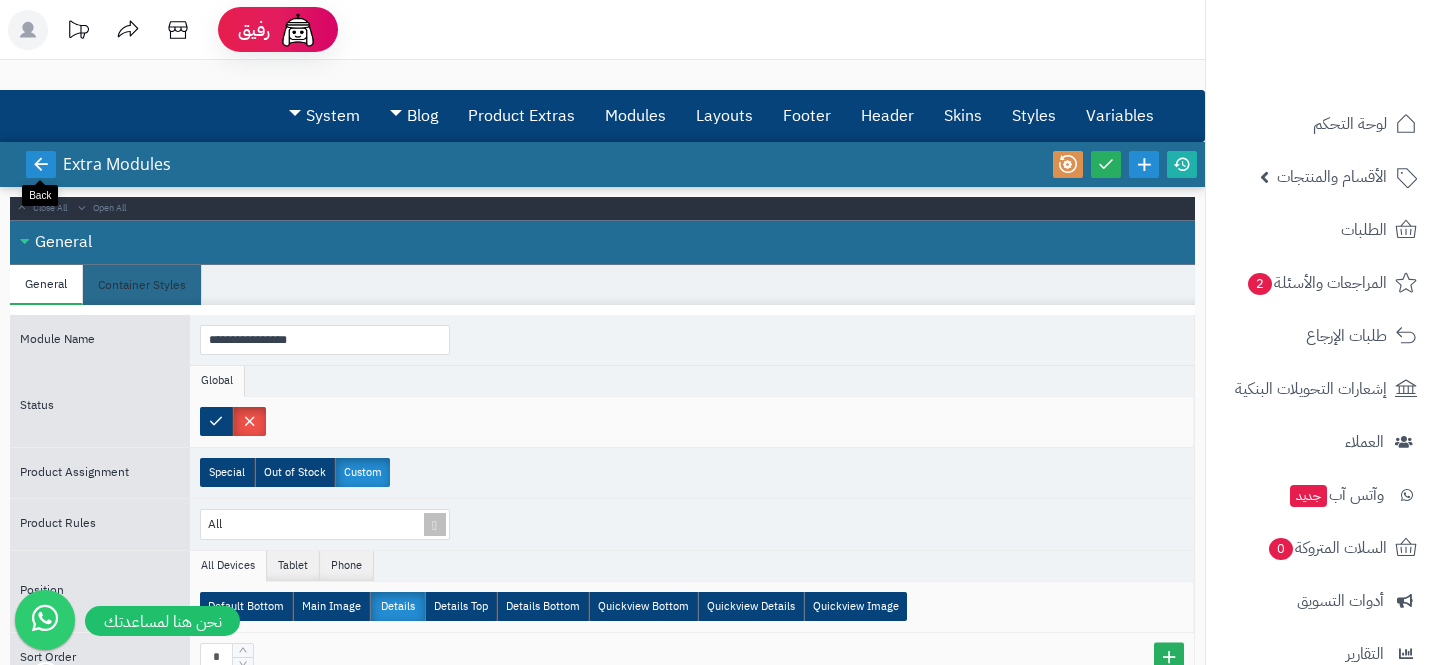 click at bounding box center (41, 164) 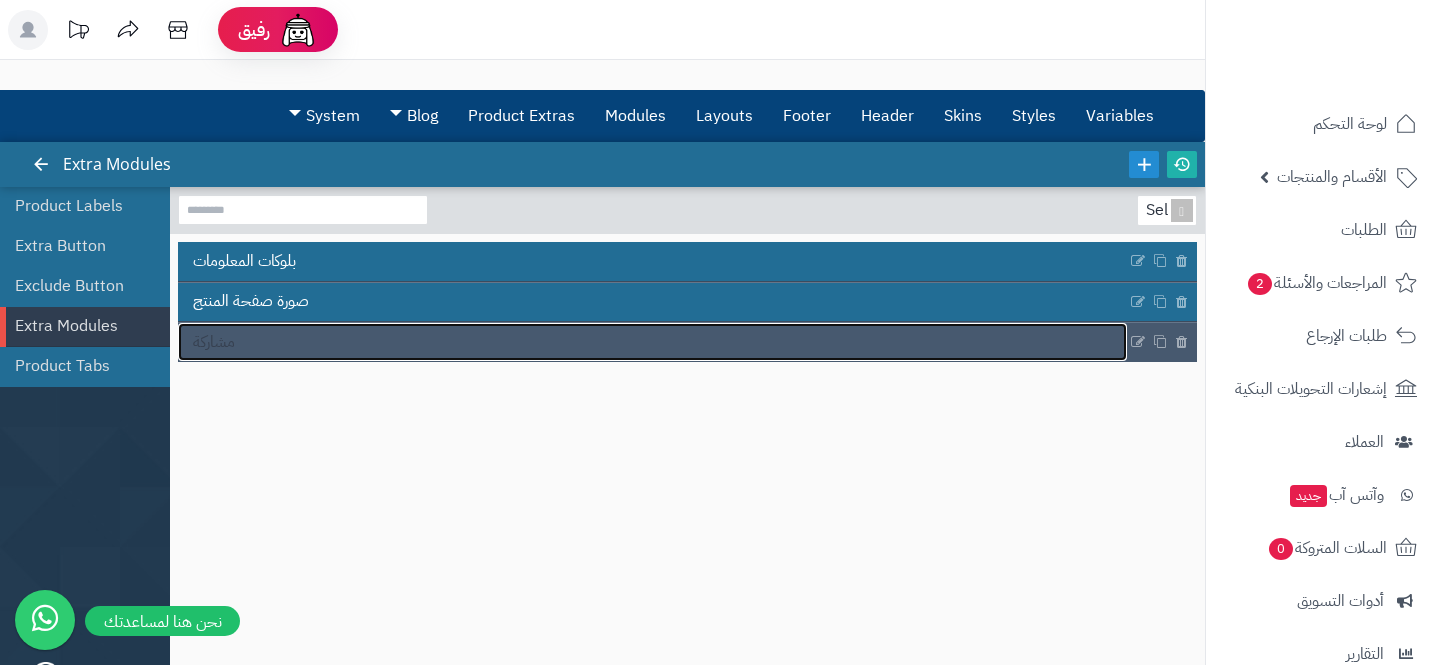 click on "مشاركة" at bounding box center [652, 342] 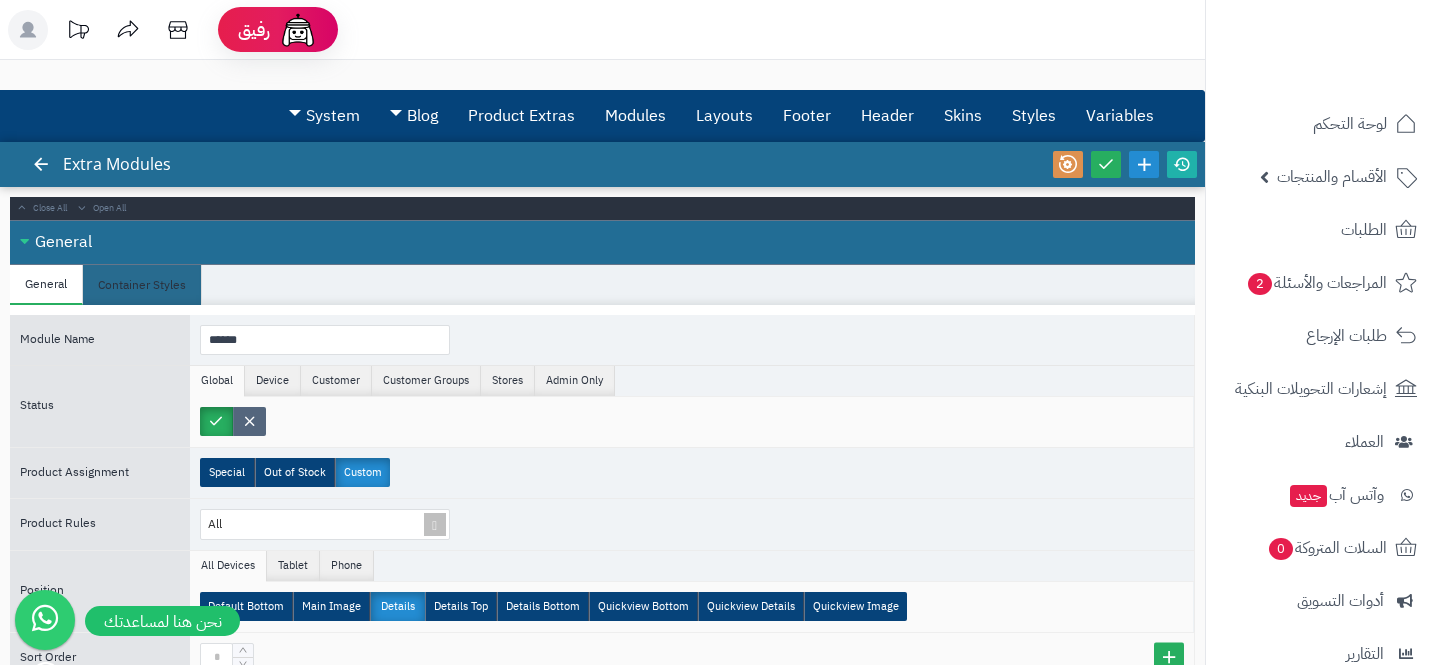 click at bounding box center (249, 421) 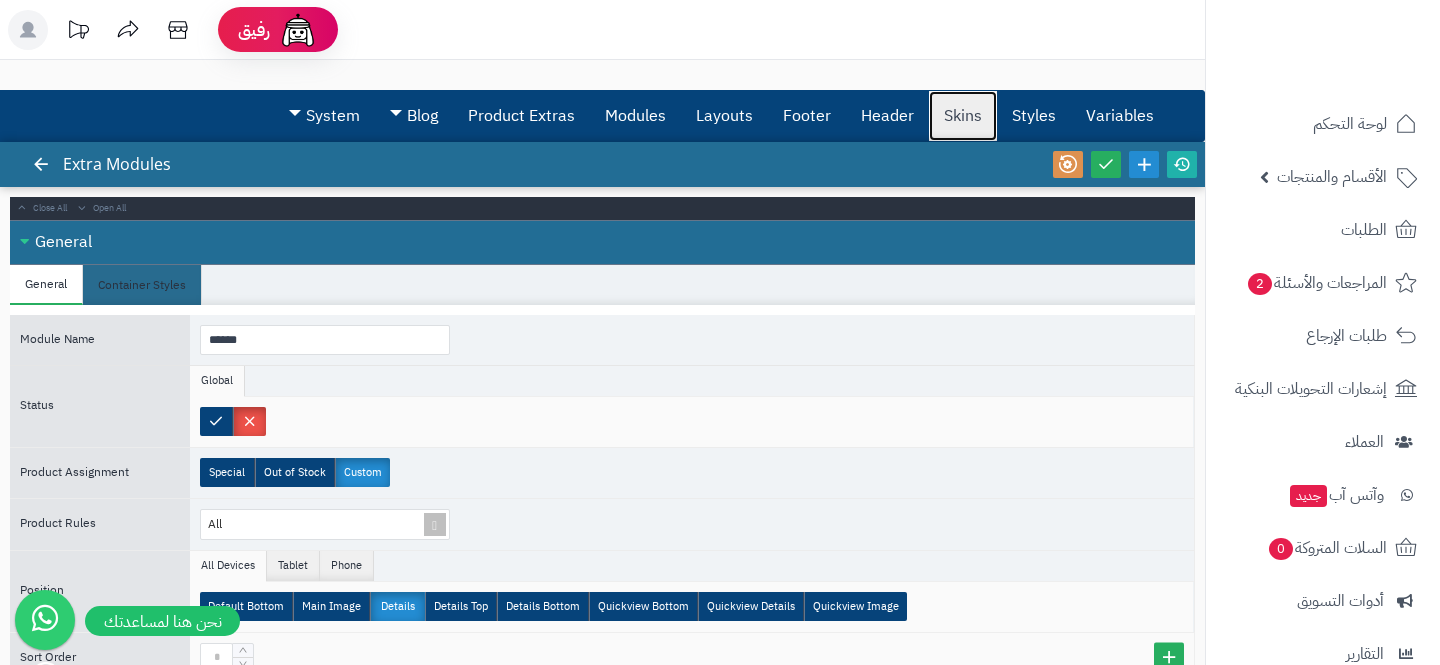 click on "Skins" at bounding box center (963, 116) 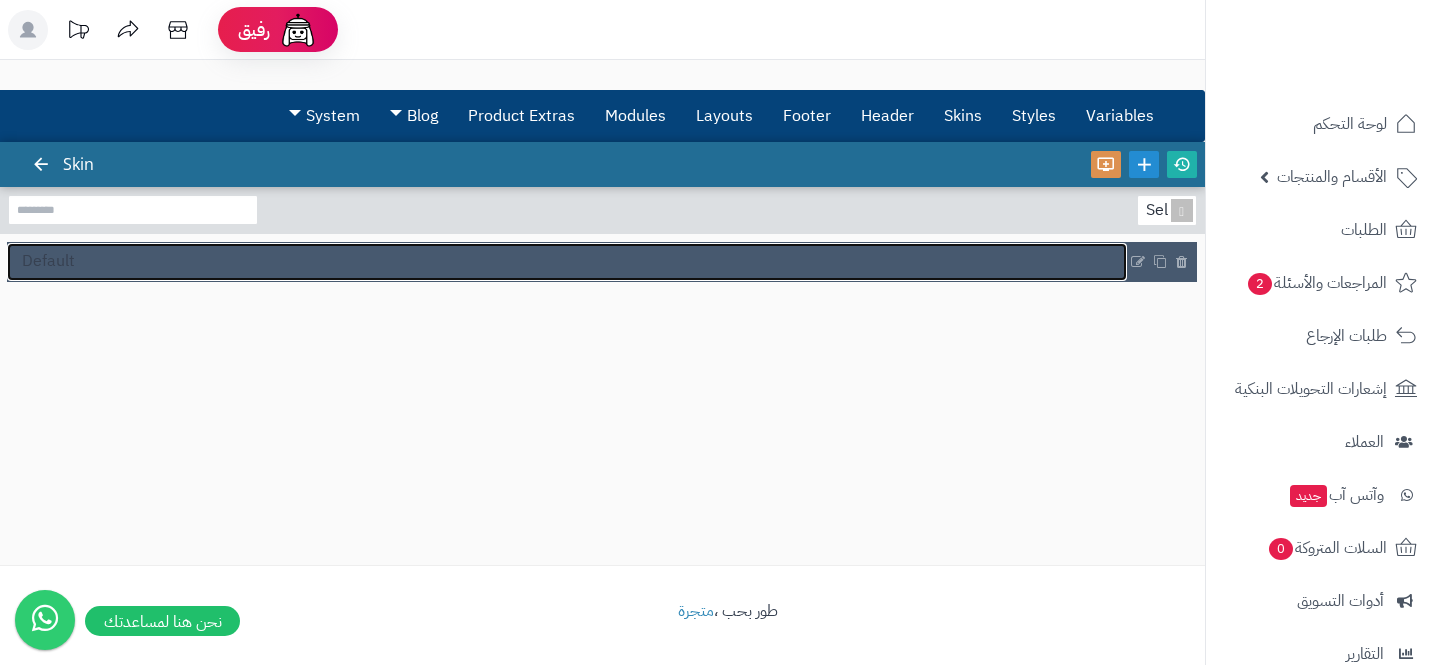 click on "Default" at bounding box center [567, 262] 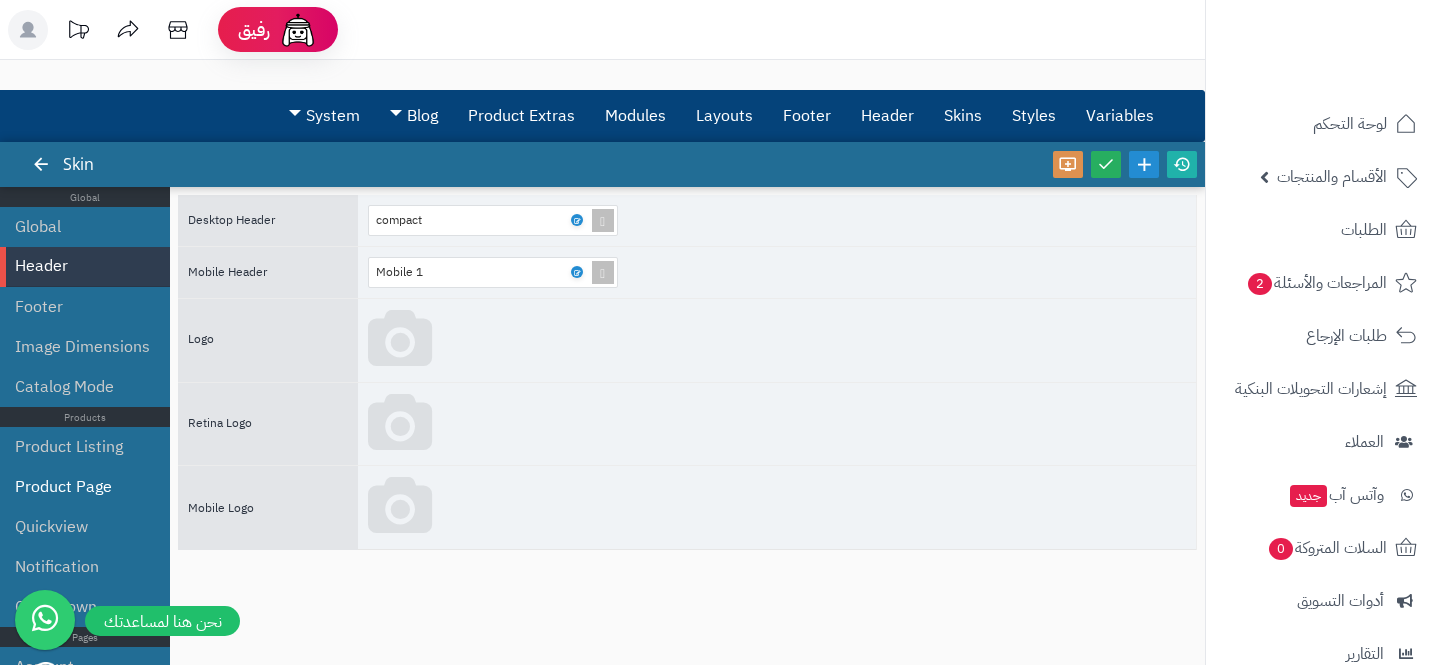 click on "Product Page" at bounding box center (85, 487) 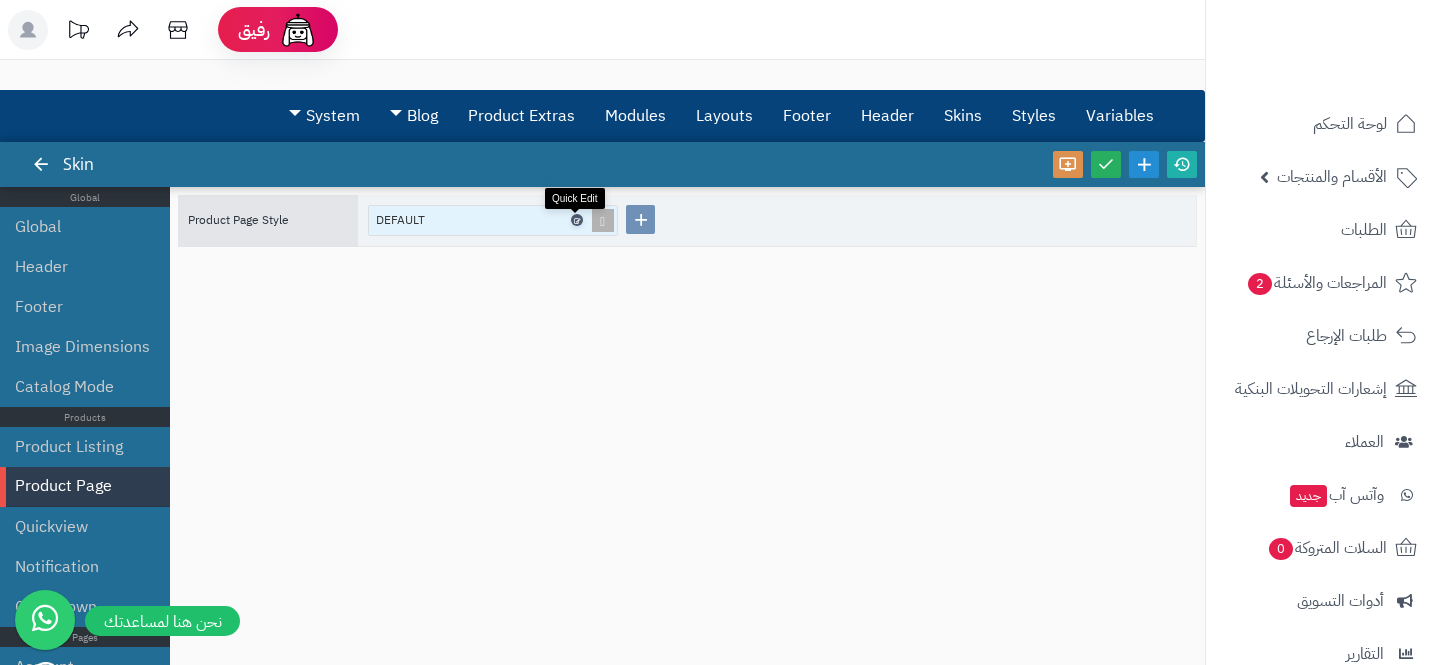 click at bounding box center (576, 220) 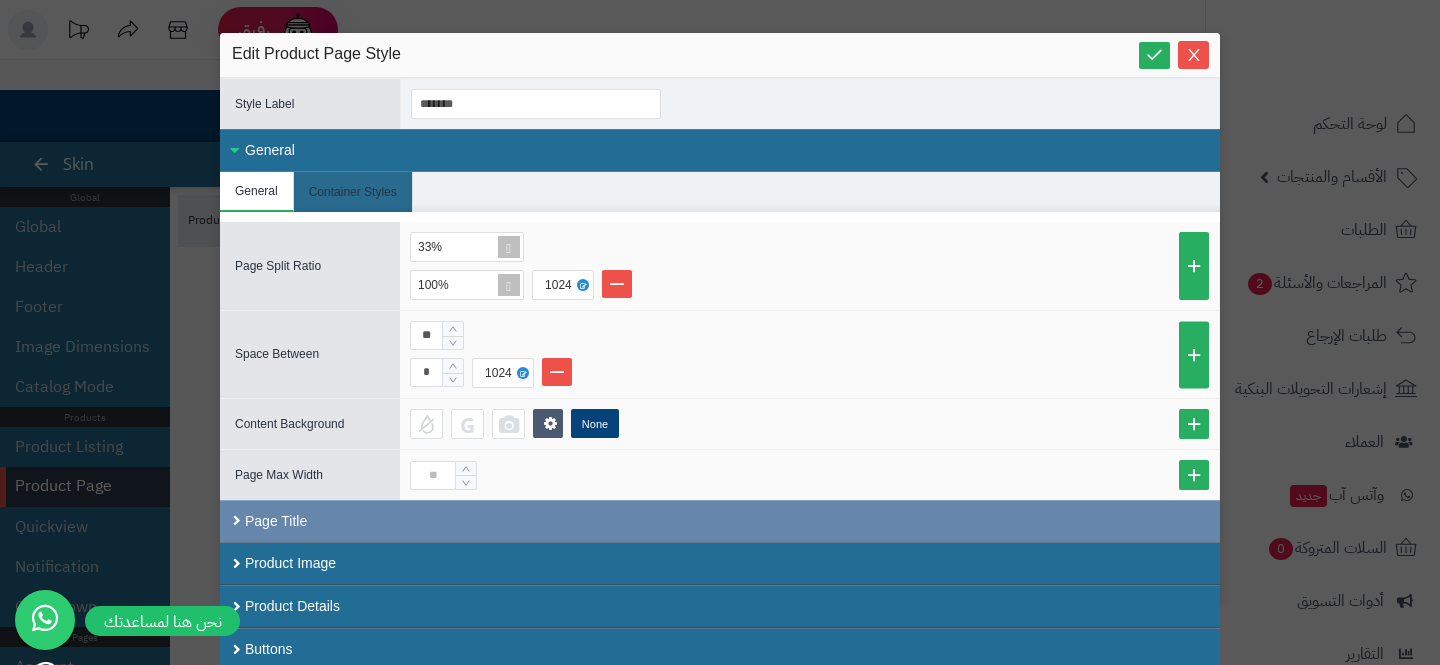 click on "Page Title" at bounding box center [720, 521] 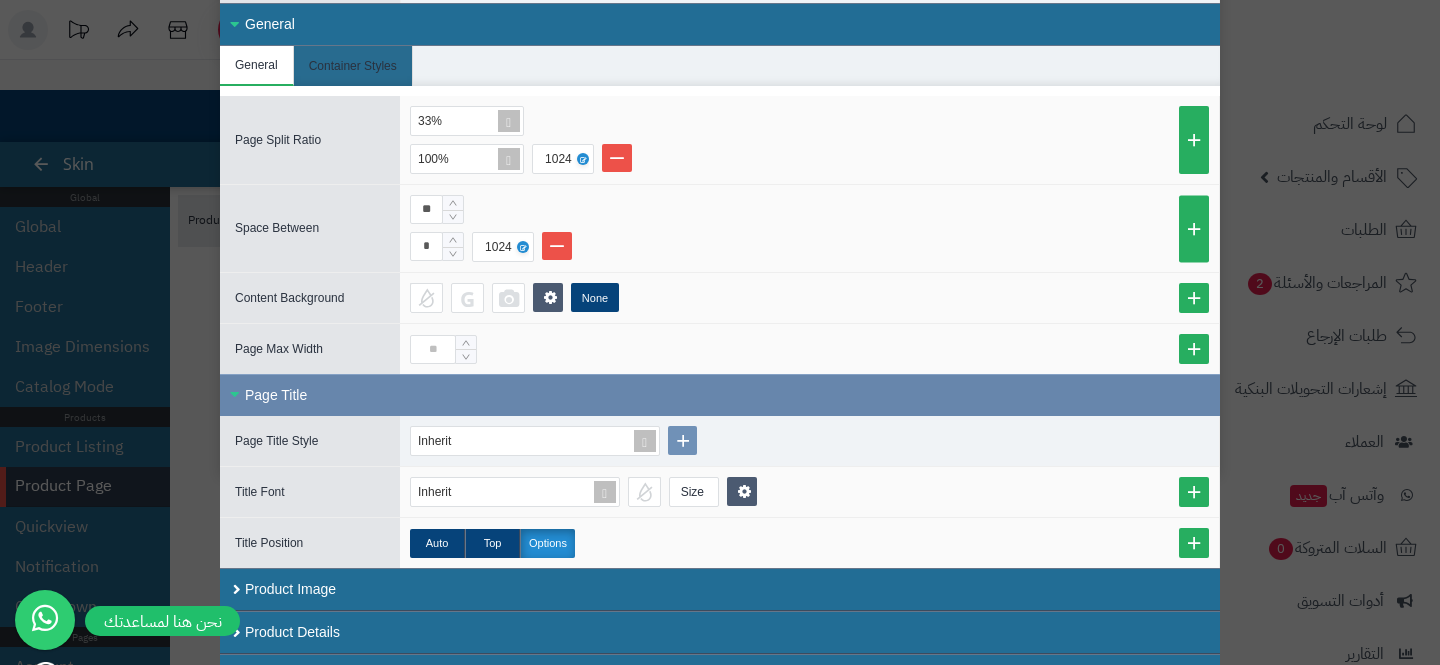 scroll, scrollTop: 200, scrollLeft: 0, axis: vertical 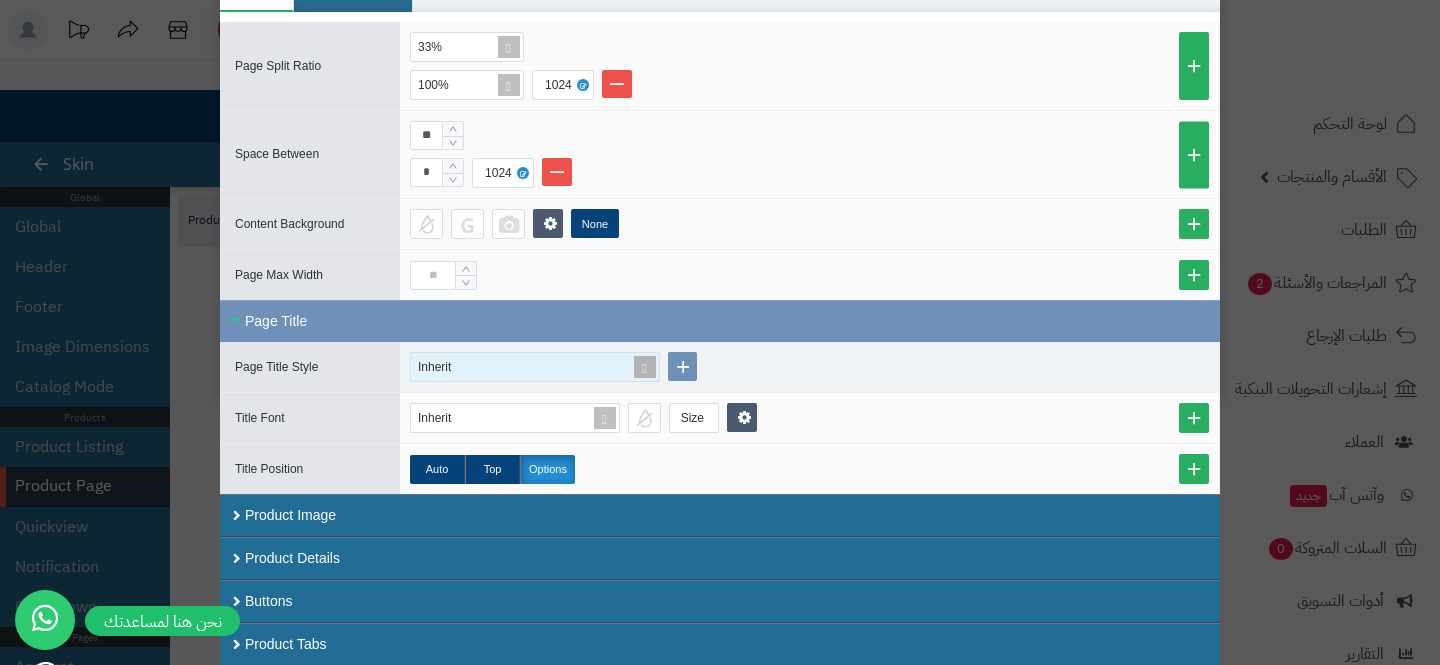 click at bounding box center [645, 367] 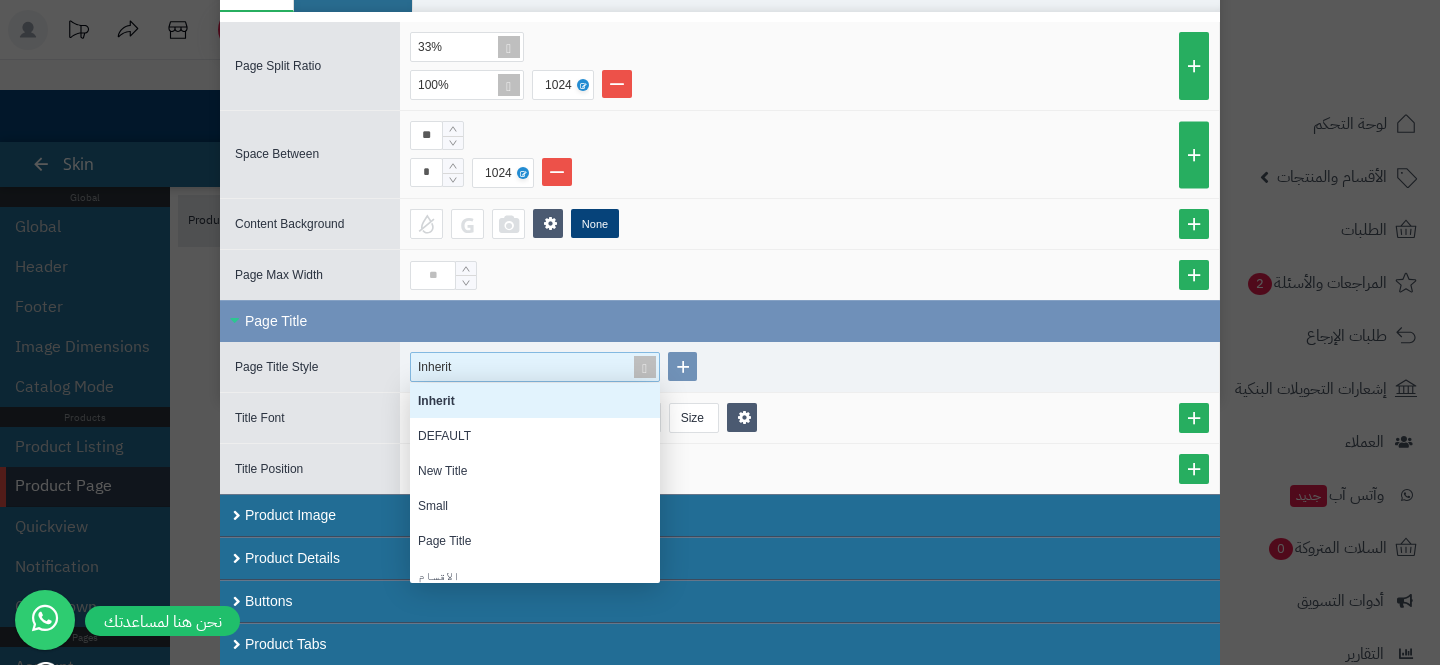 scroll, scrollTop: 1, scrollLeft: 1, axis: both 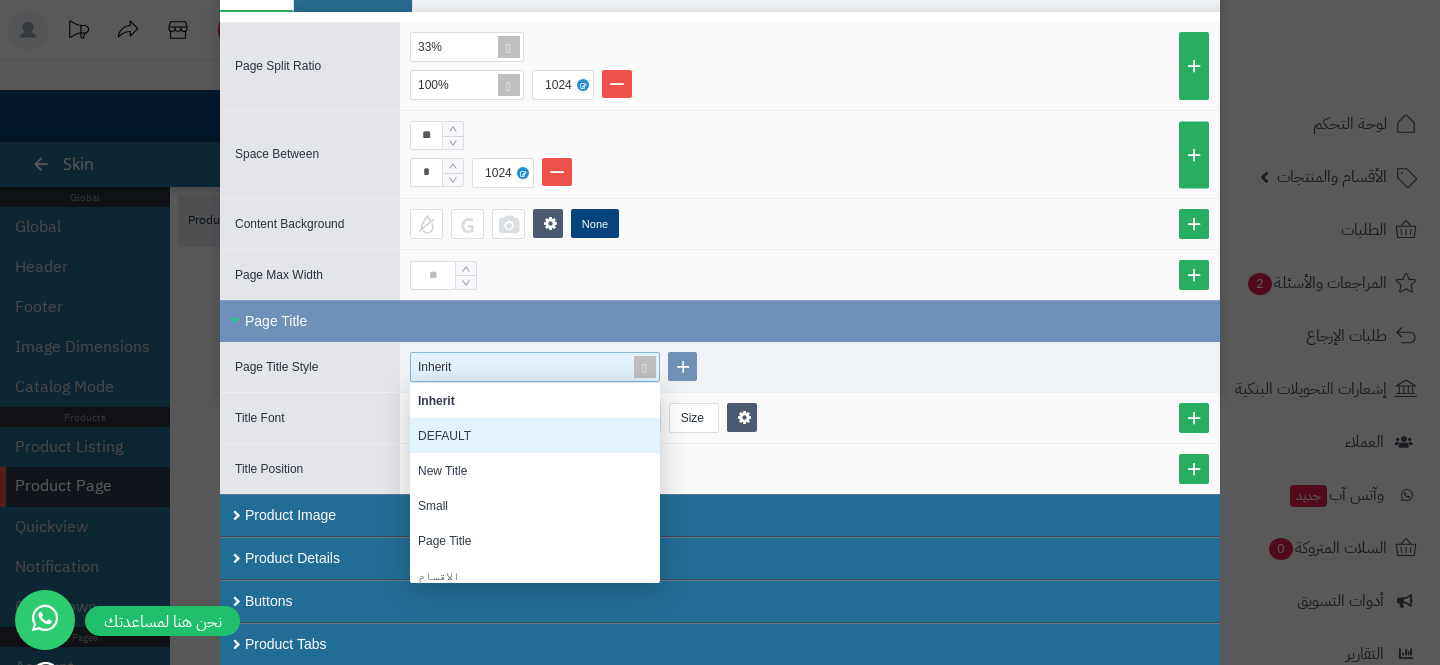 click on "DEFAULT" at bounding box center [535, 435] 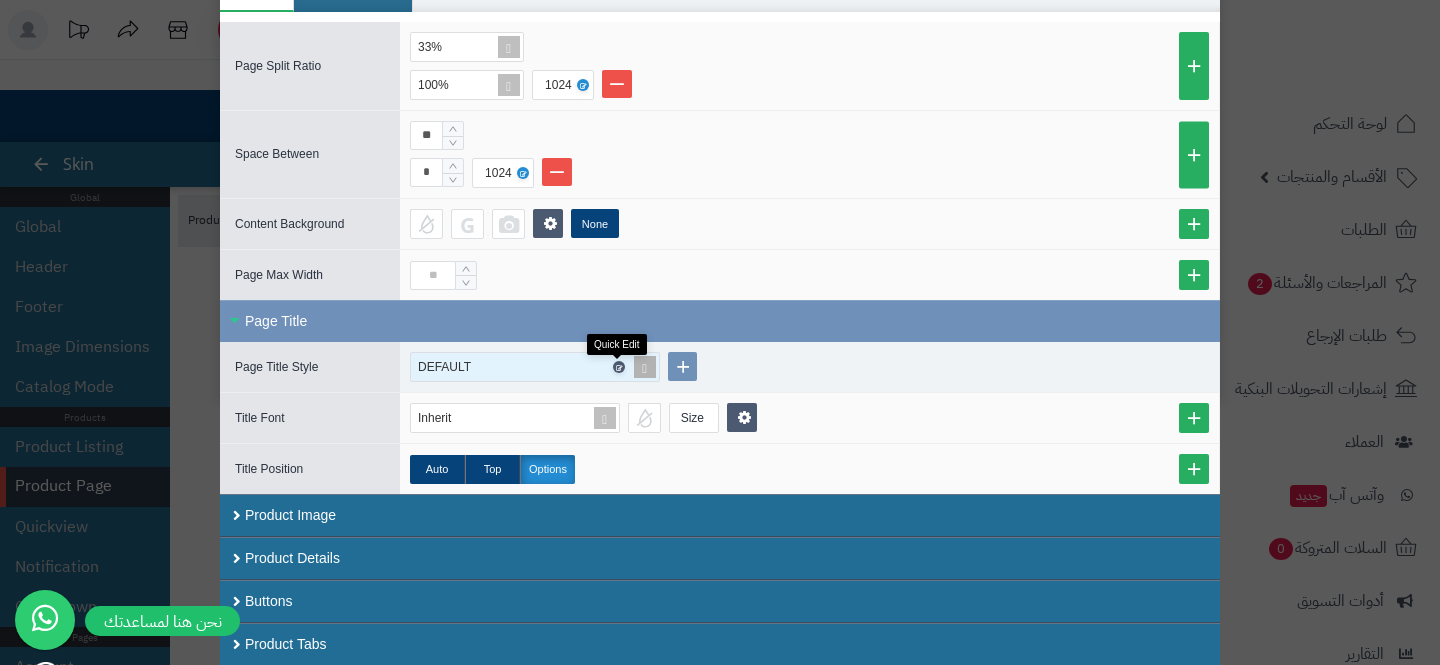 click at bounding box center (618, 367) 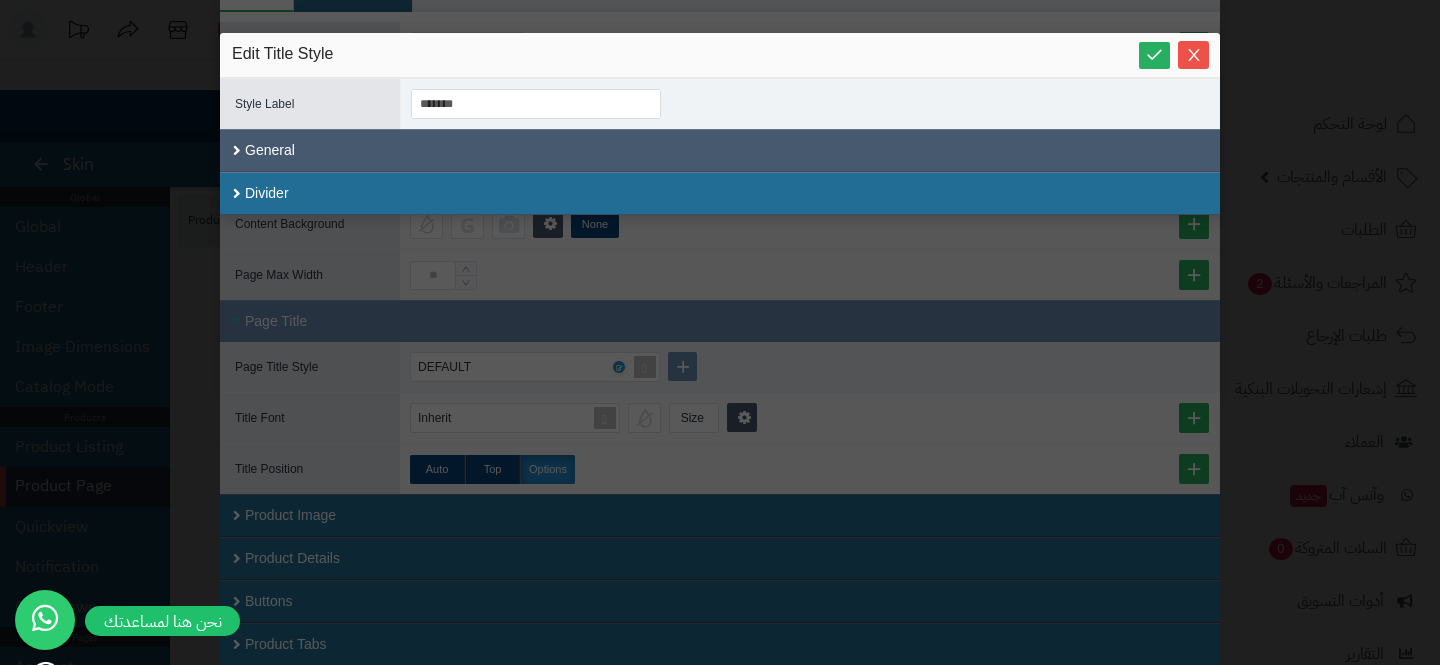 click on "General" at bounding box center (720, 150) 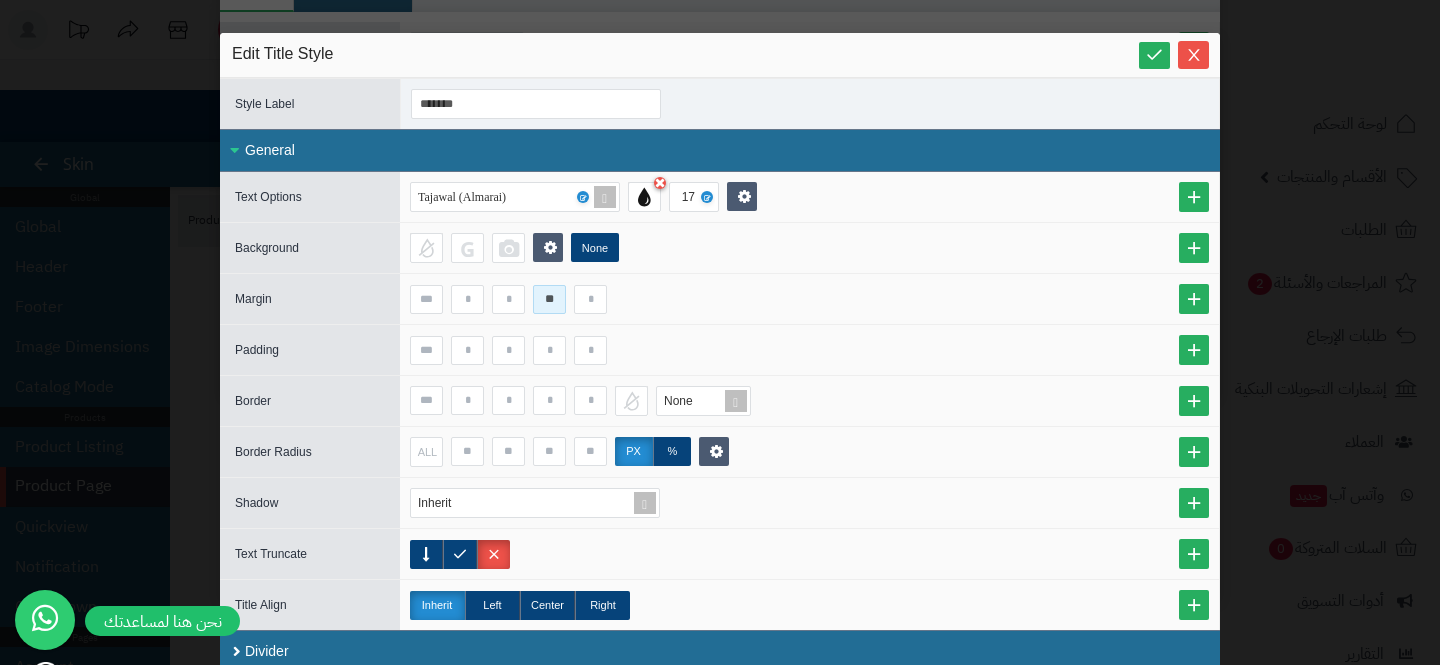 click on "**" at bounding box center [549, 299] 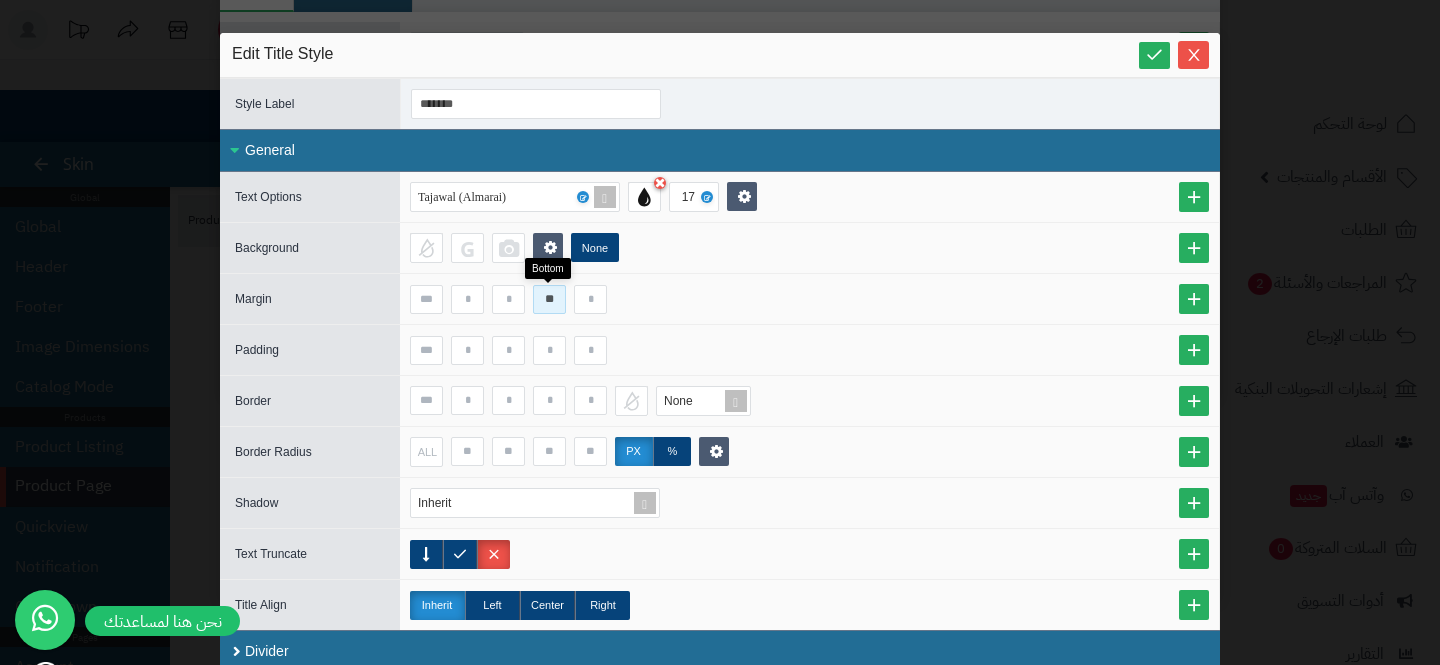 click on "**" at bounding box center (549, 299) 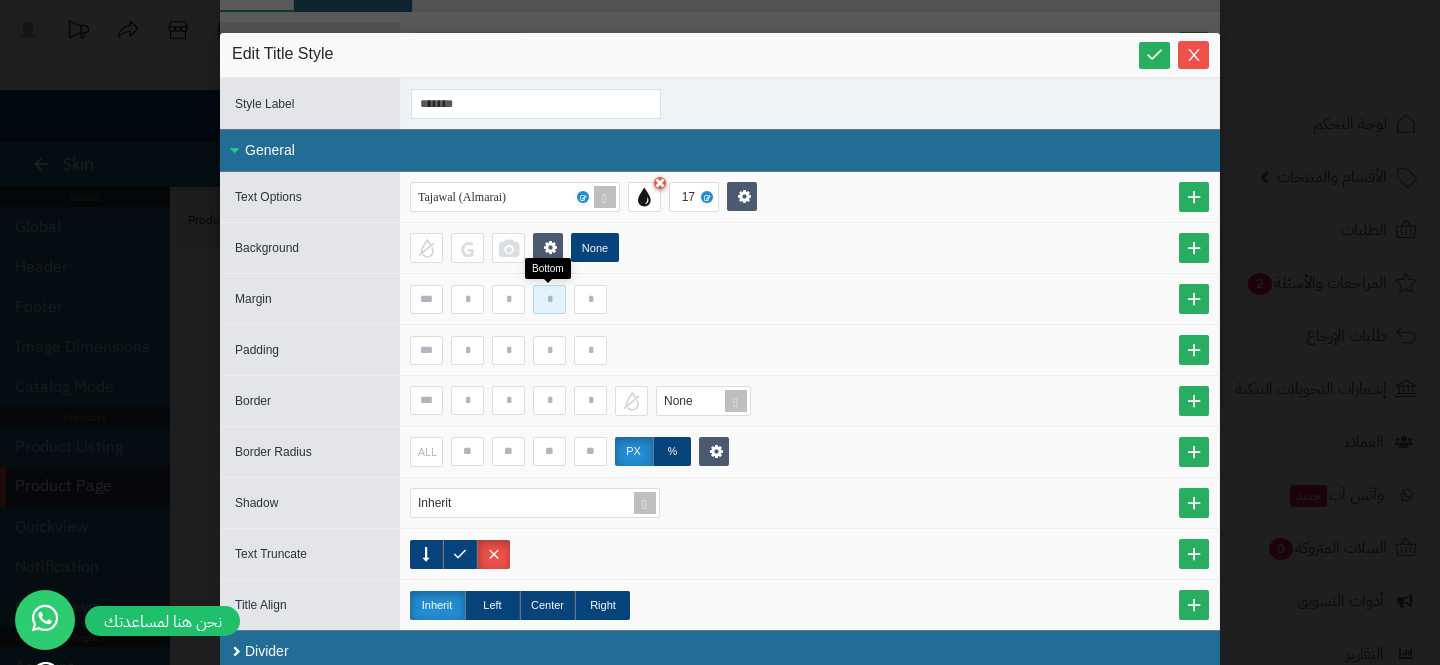 type 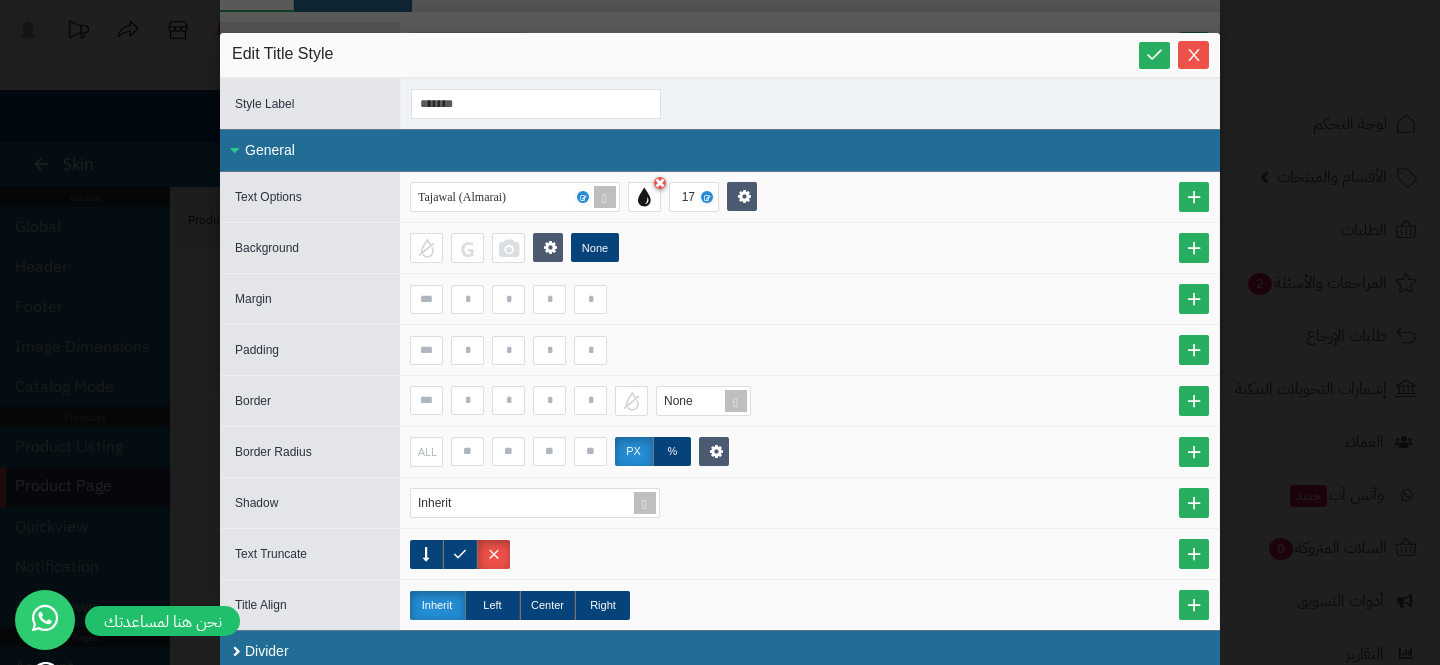 click at bounding box center [809, 299] 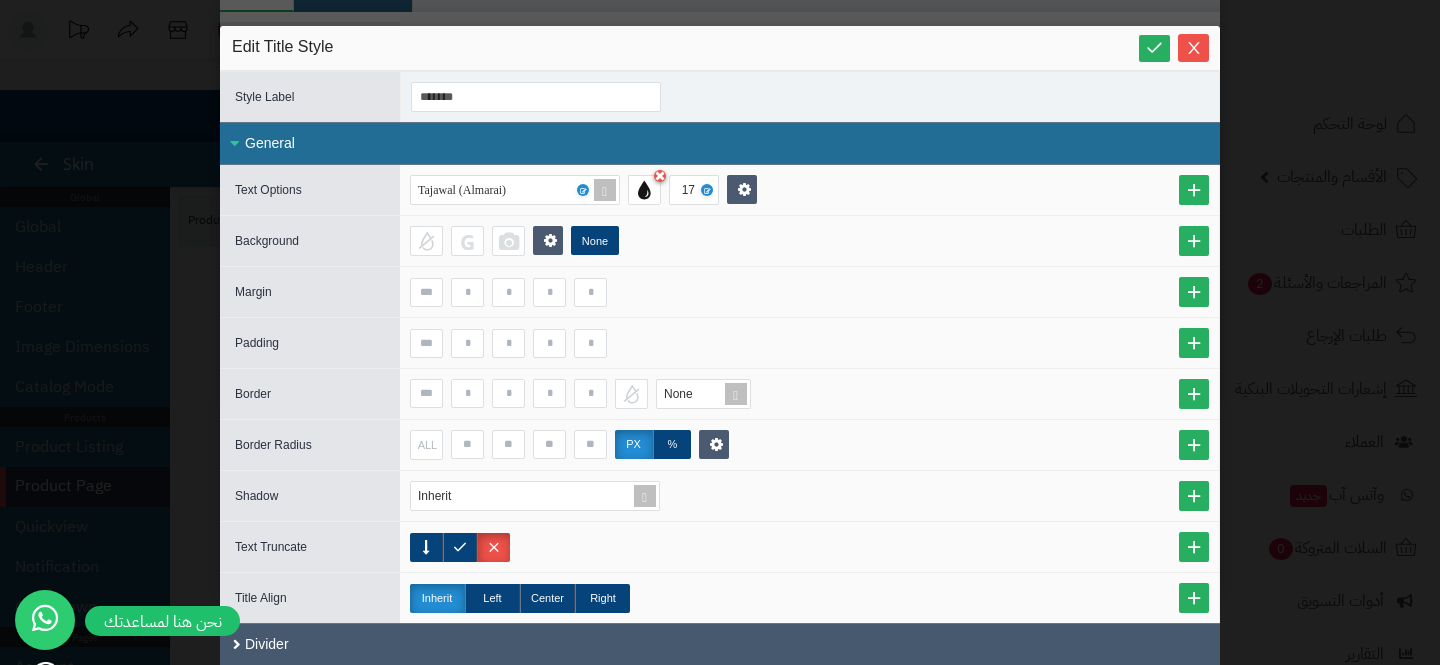 click on "Divider" at bounding box center [720, 644] 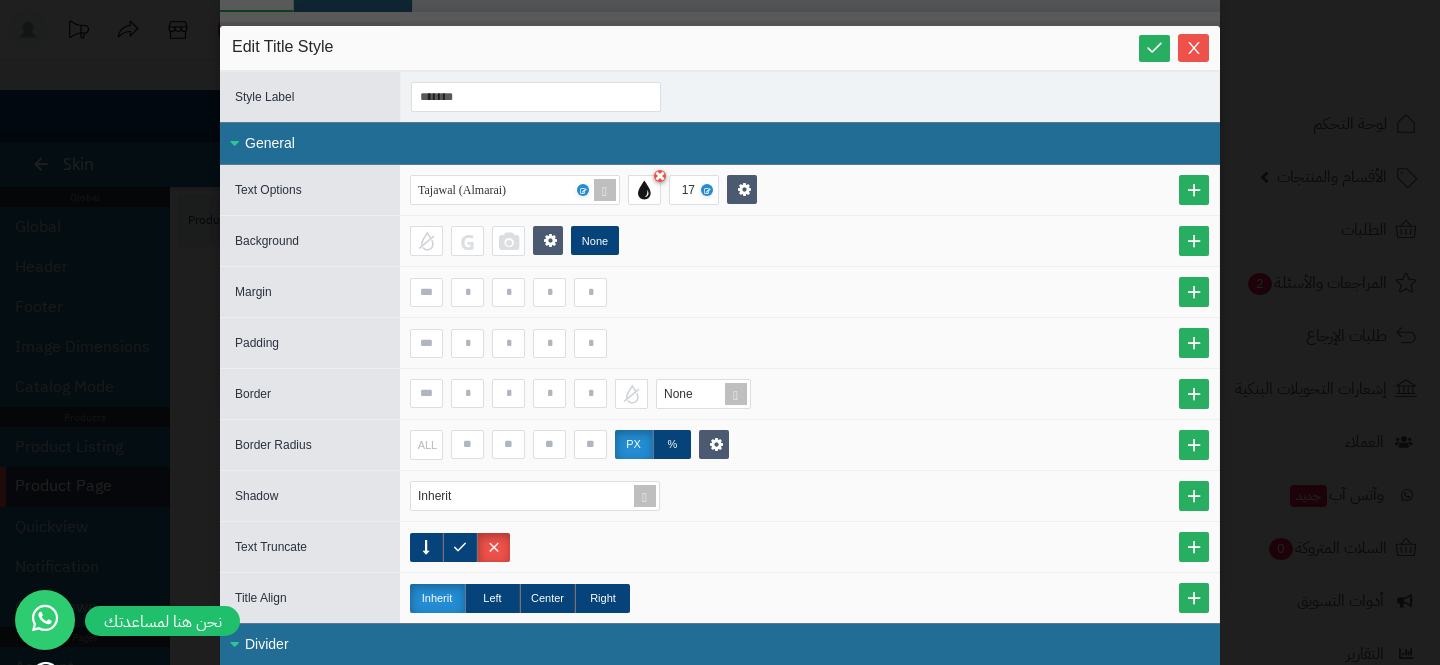 scroll, scrollTop: 210, scrollLeft: 0, axis: vertical 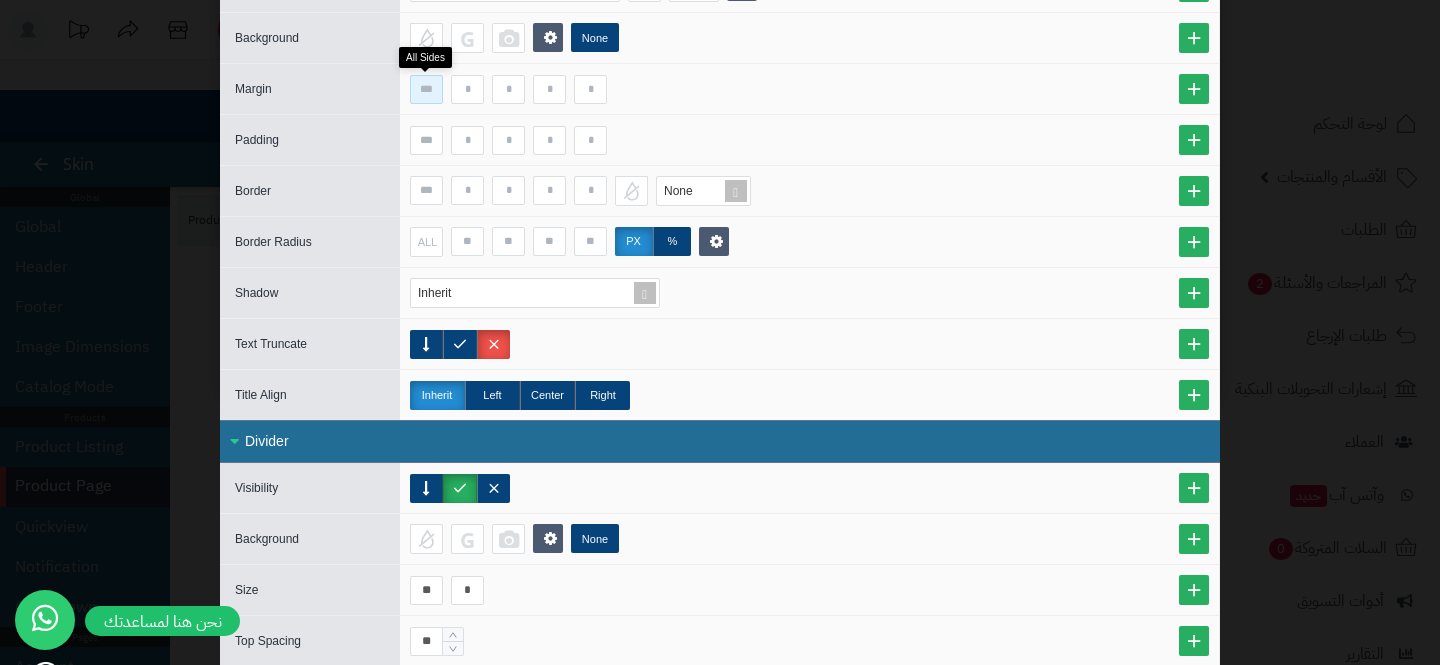 click at bounding box center [426, 89] 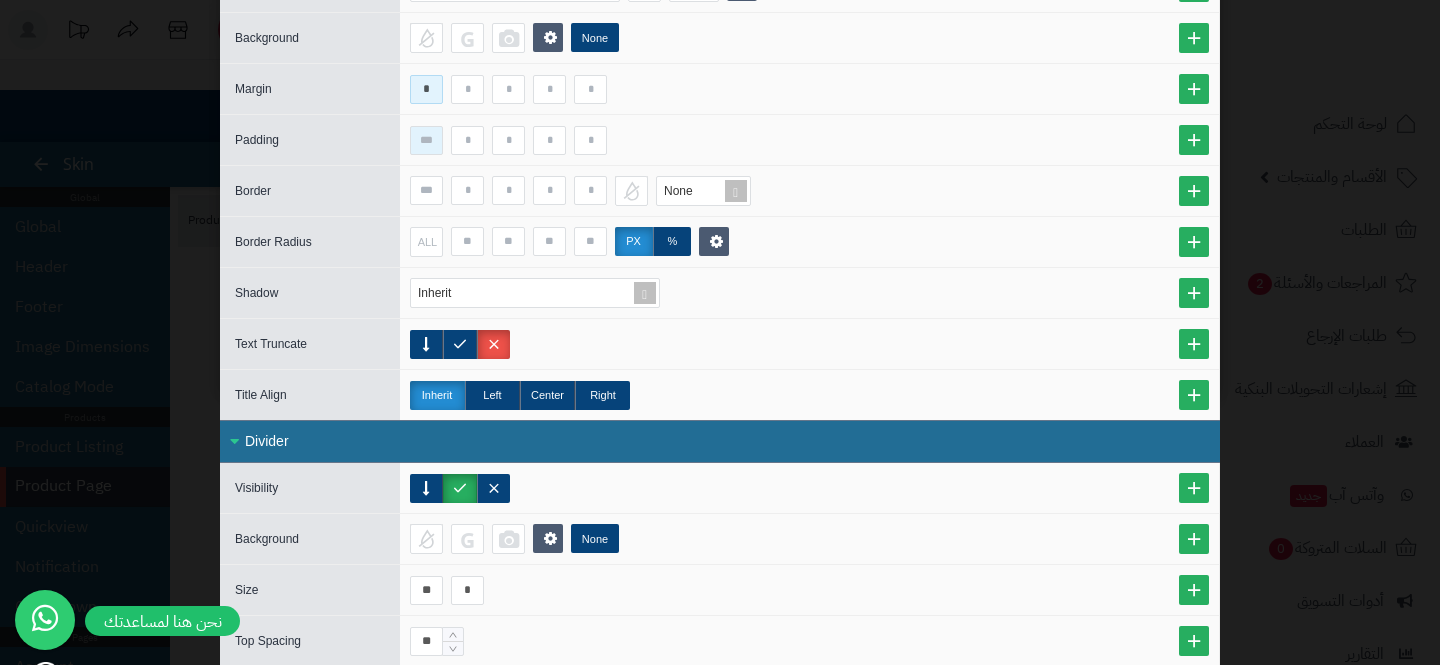 type on "*" 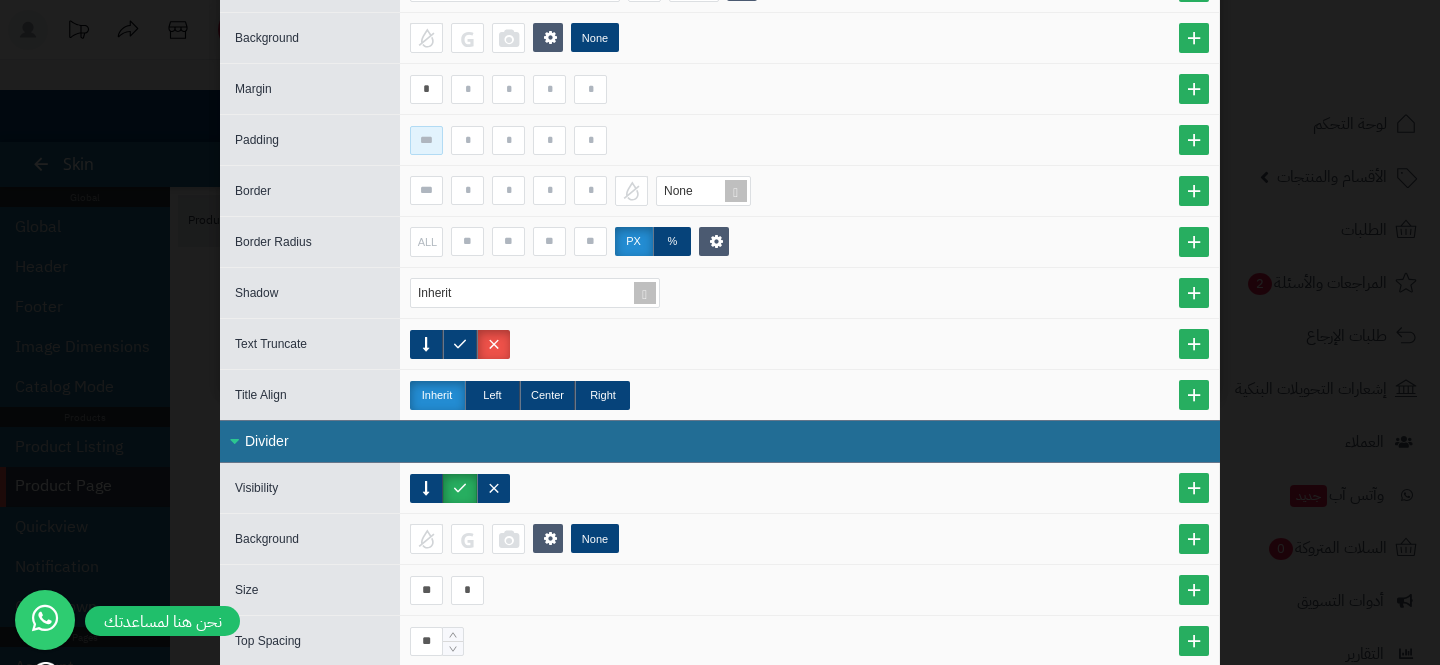 click at bounding box center [426, 140] 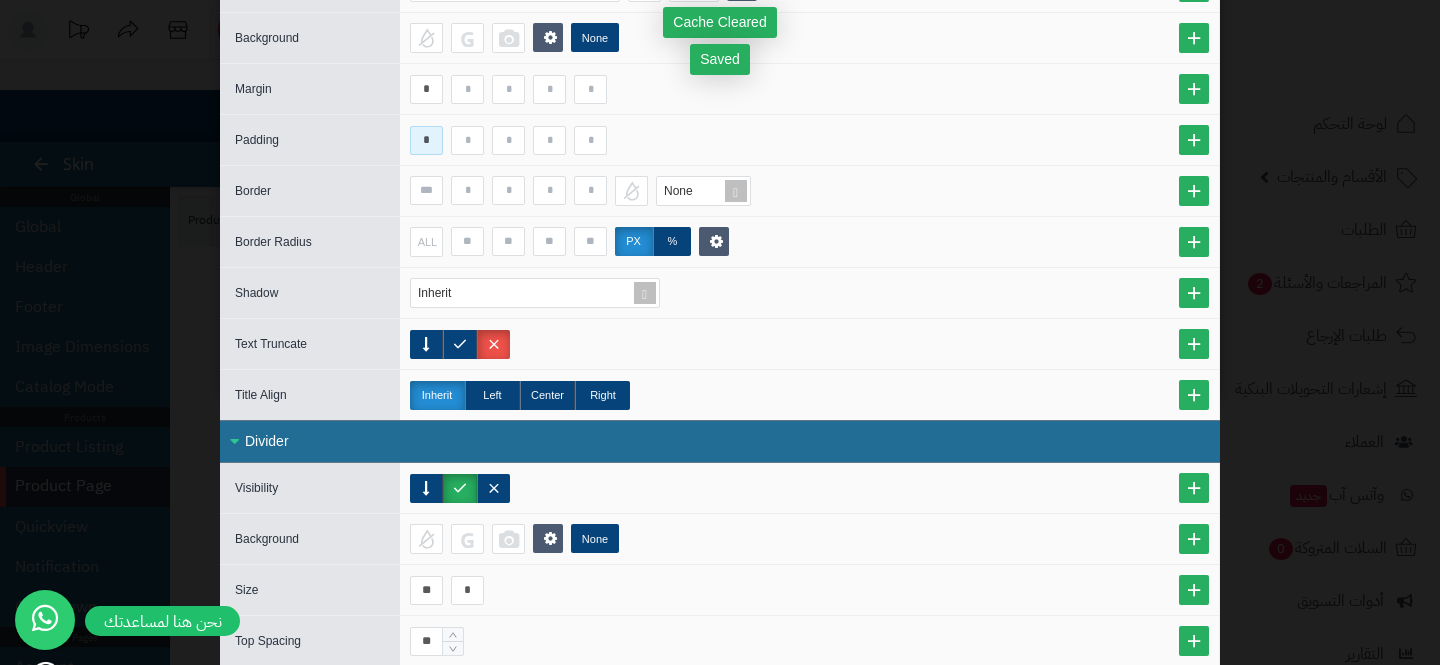 type on "*" 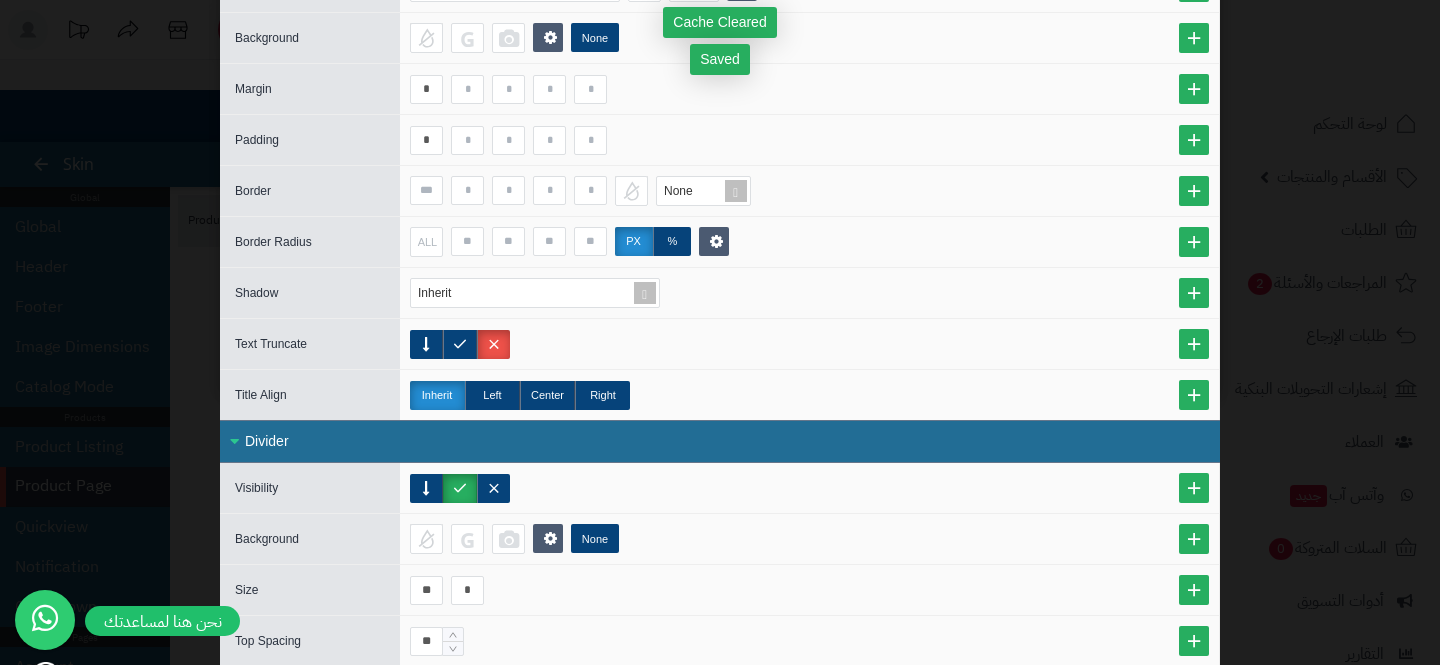 click at bounding box center (809, 488) 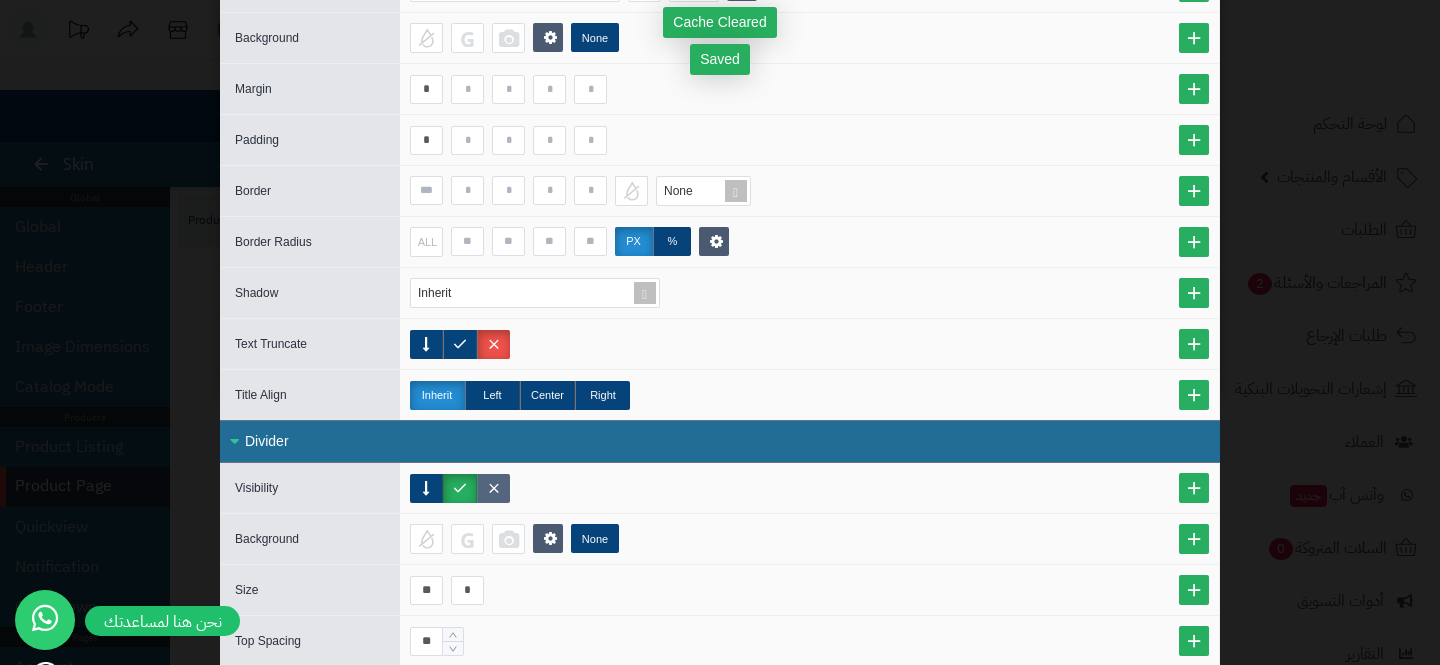 click at bounding box center [493, 488] 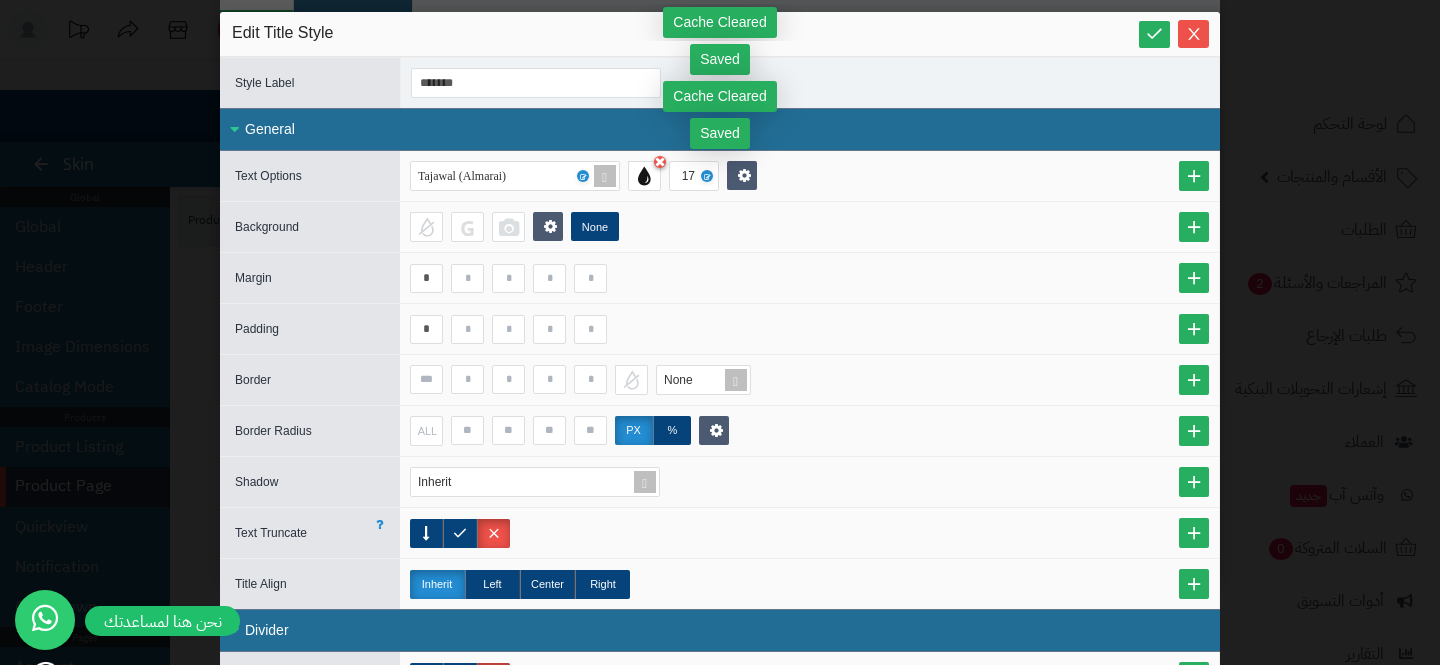 scroll, scrollTop: 0, scrollLeft: 0, axis: both 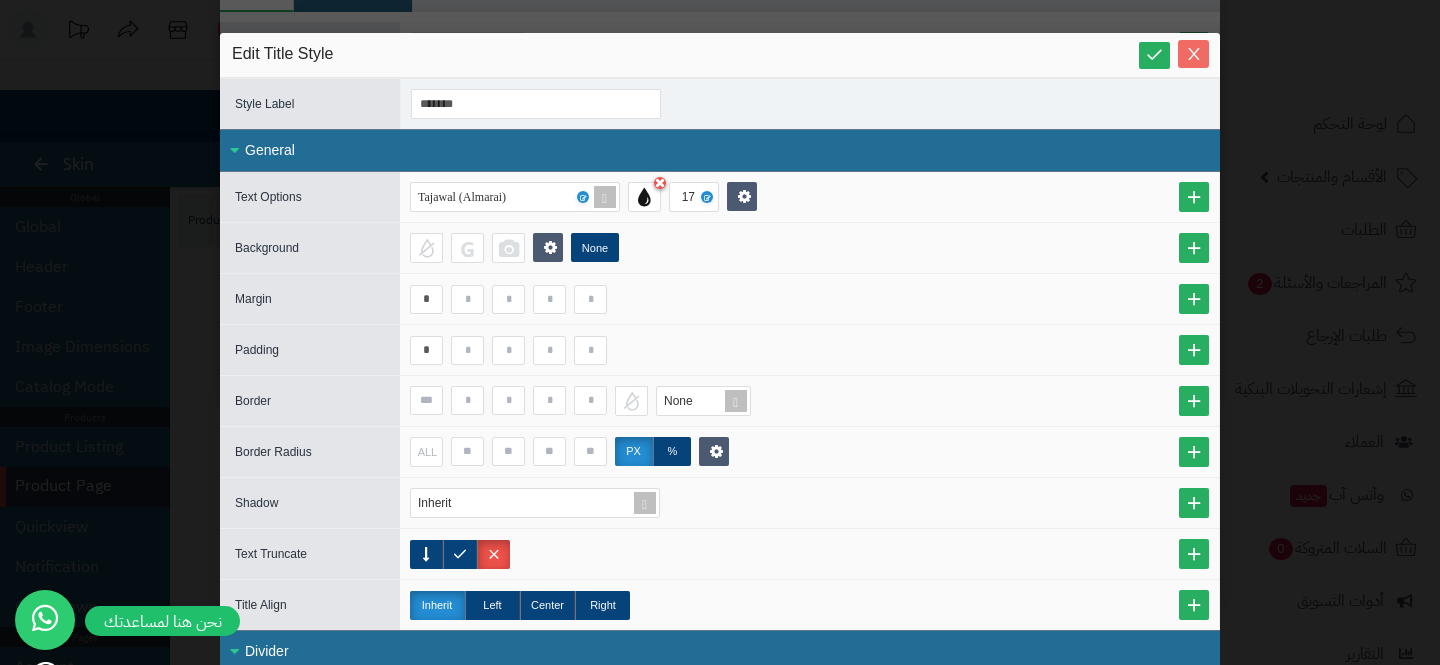 click 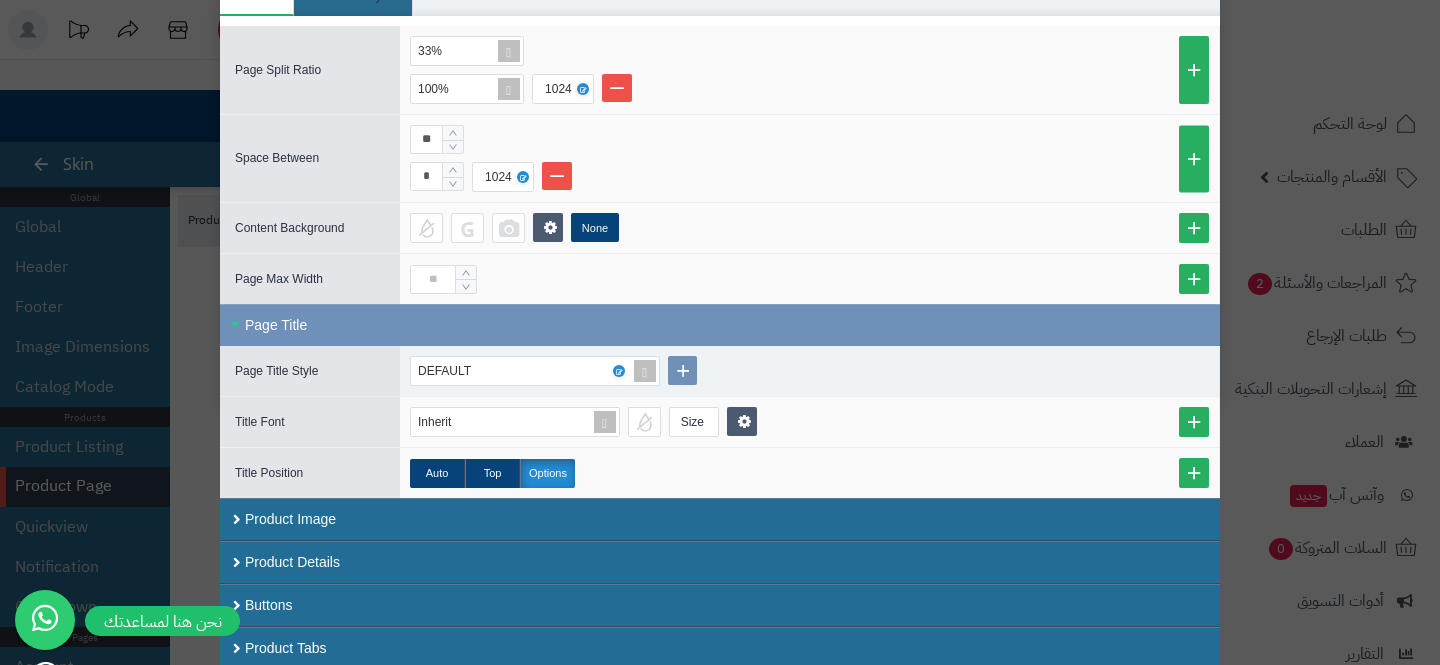 scroll, scrollTop: 200, scrollLeft: 0, axis: vertical 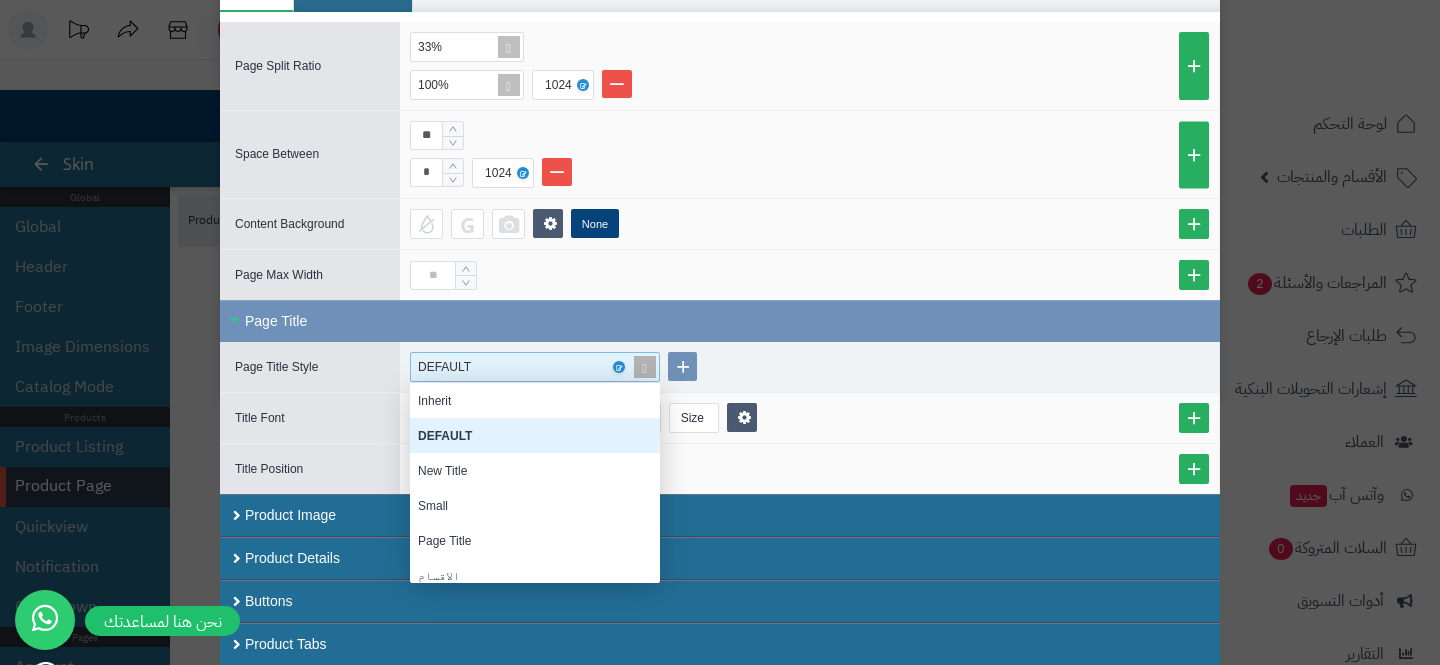 click on "DEFAULT" at bounding box center [526, 367] 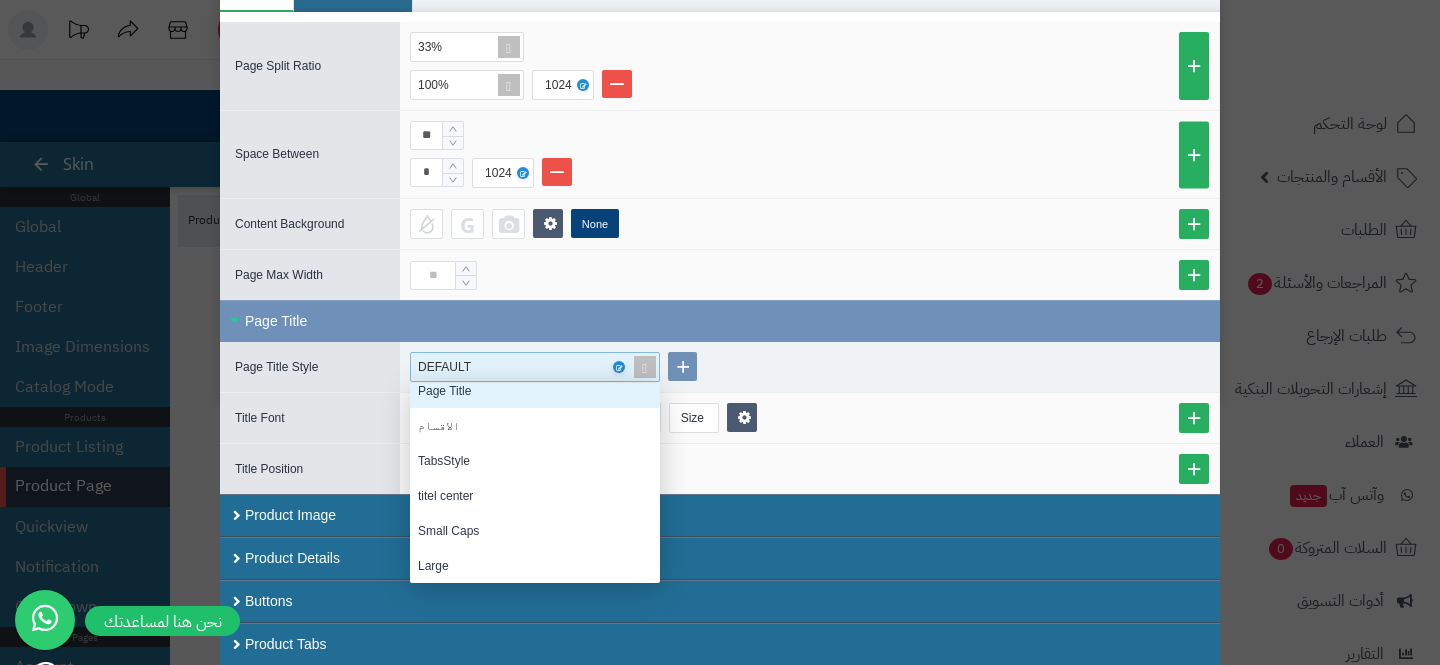 scroll, scrollTop: 140, scrollLeft: 0, axis: vertical 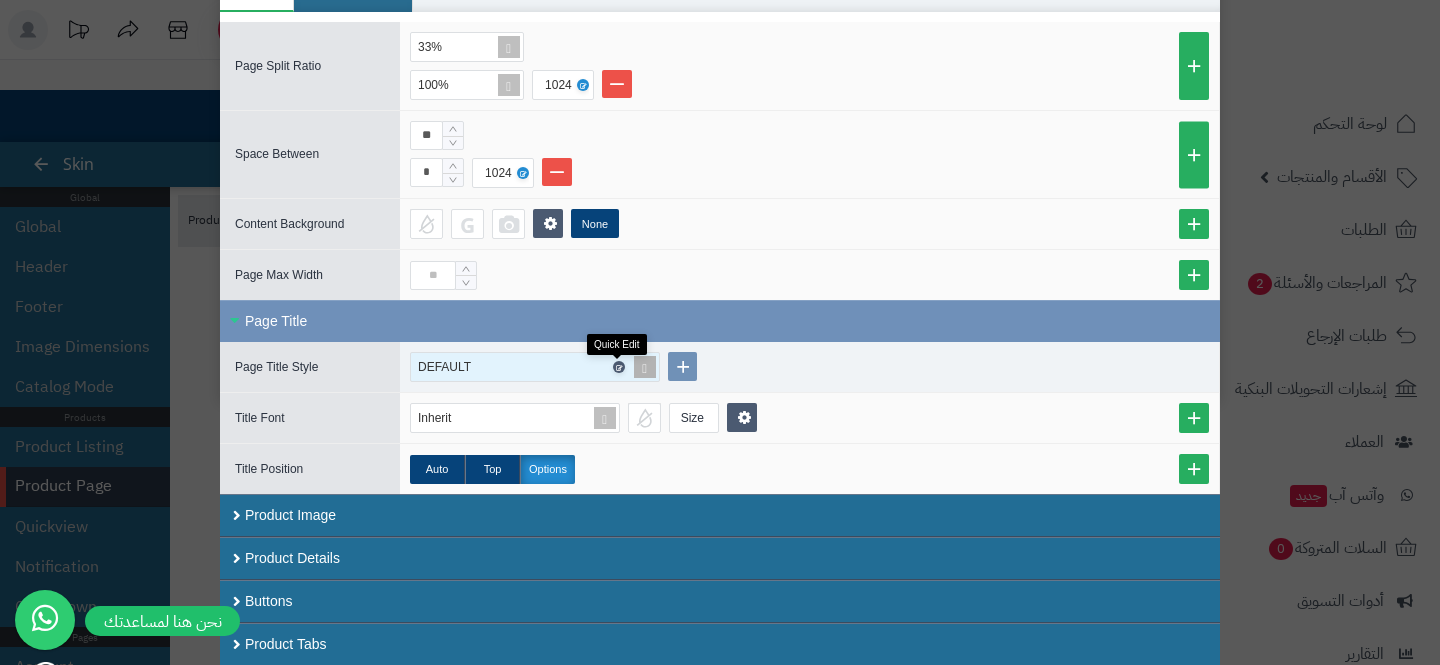 click at bounding box center (618, 367) 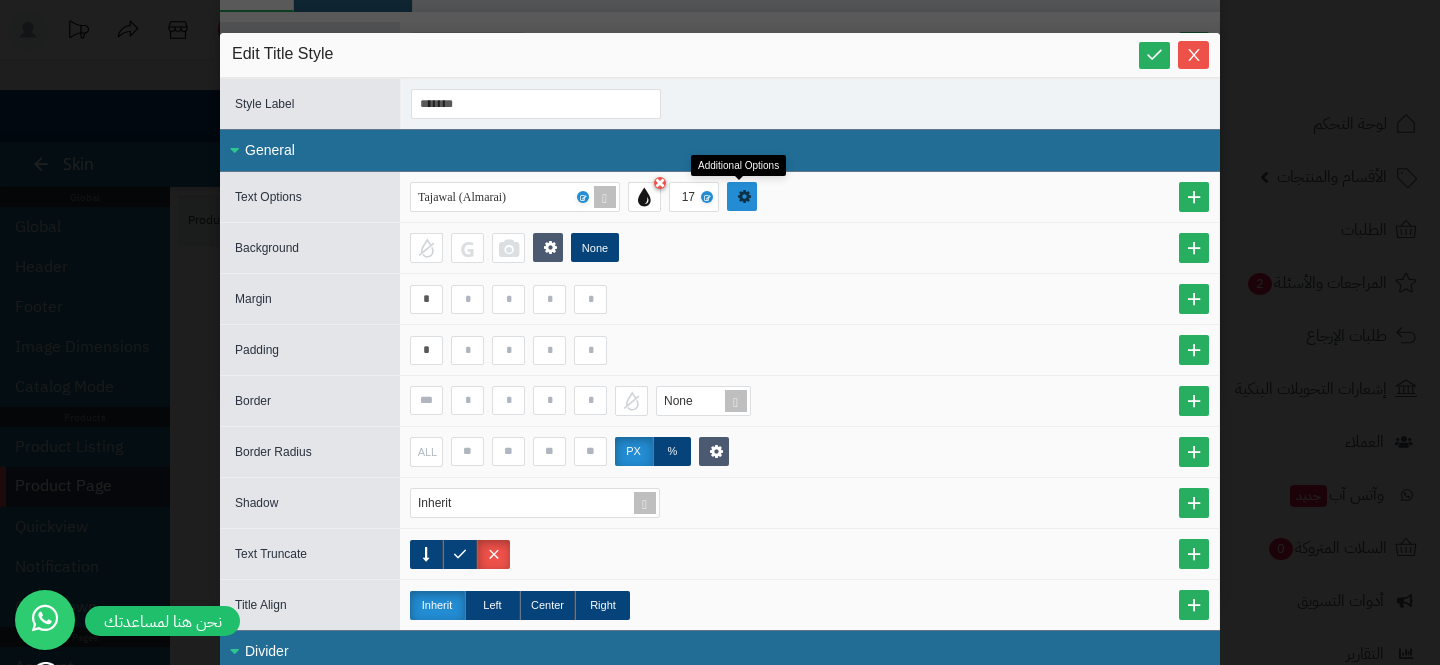 click at bounding box center [744, 196] 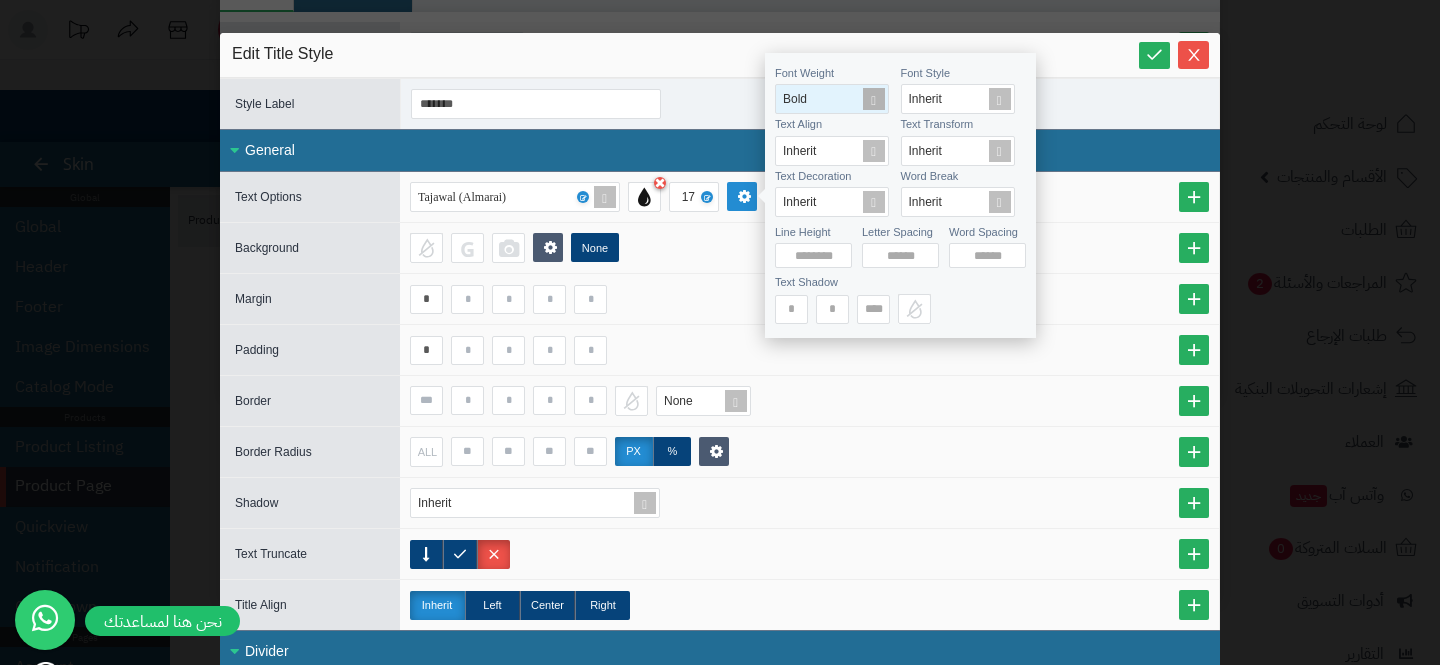 click on "Bold" at bounding box center [828, 99] 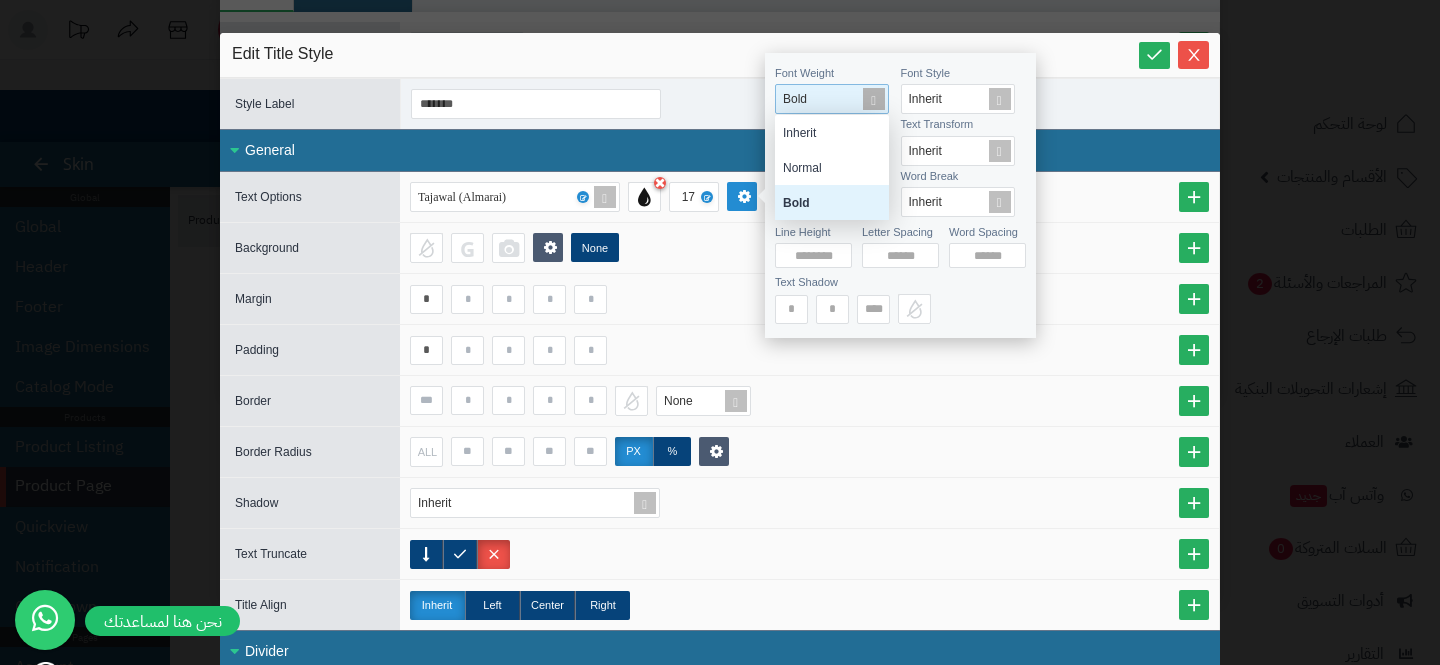 scroll, scrollTop: 1, scrollLeft: 1, axis: both 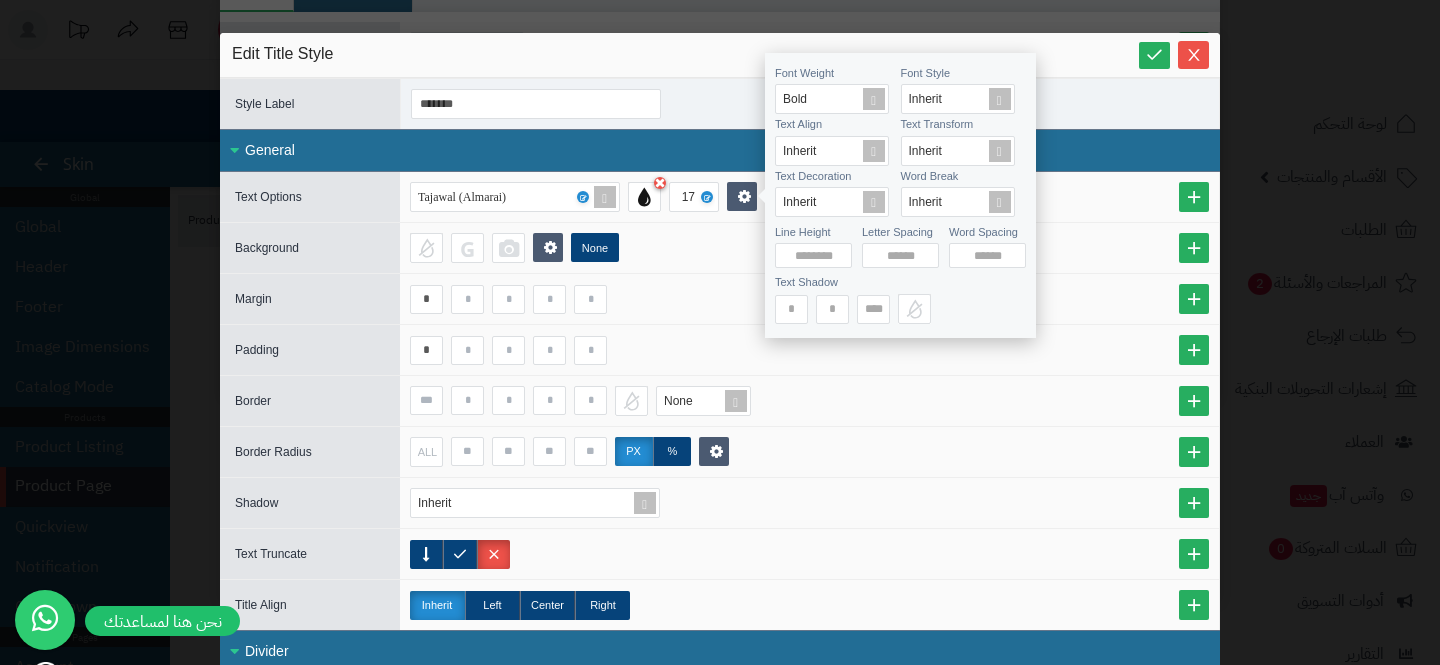 click on "*" at bounding box center (809, 350) 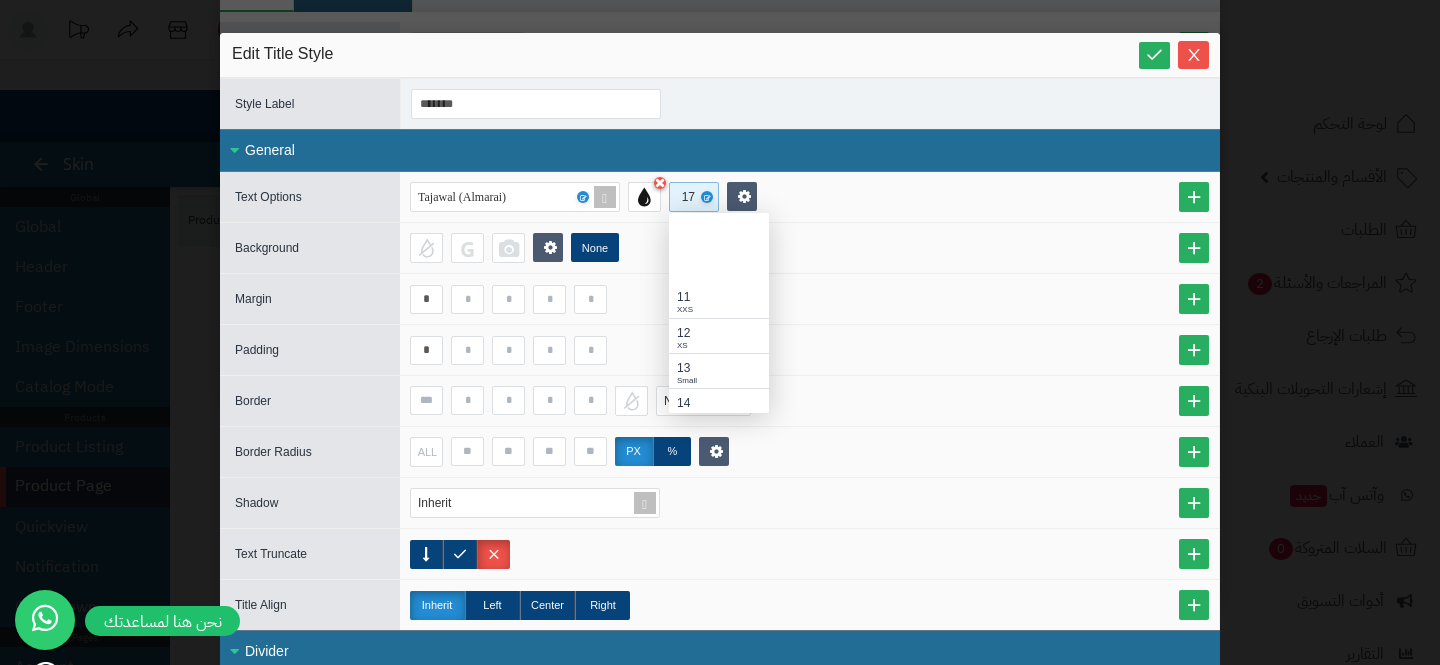 click on "17" at bounding box center [692, 197] 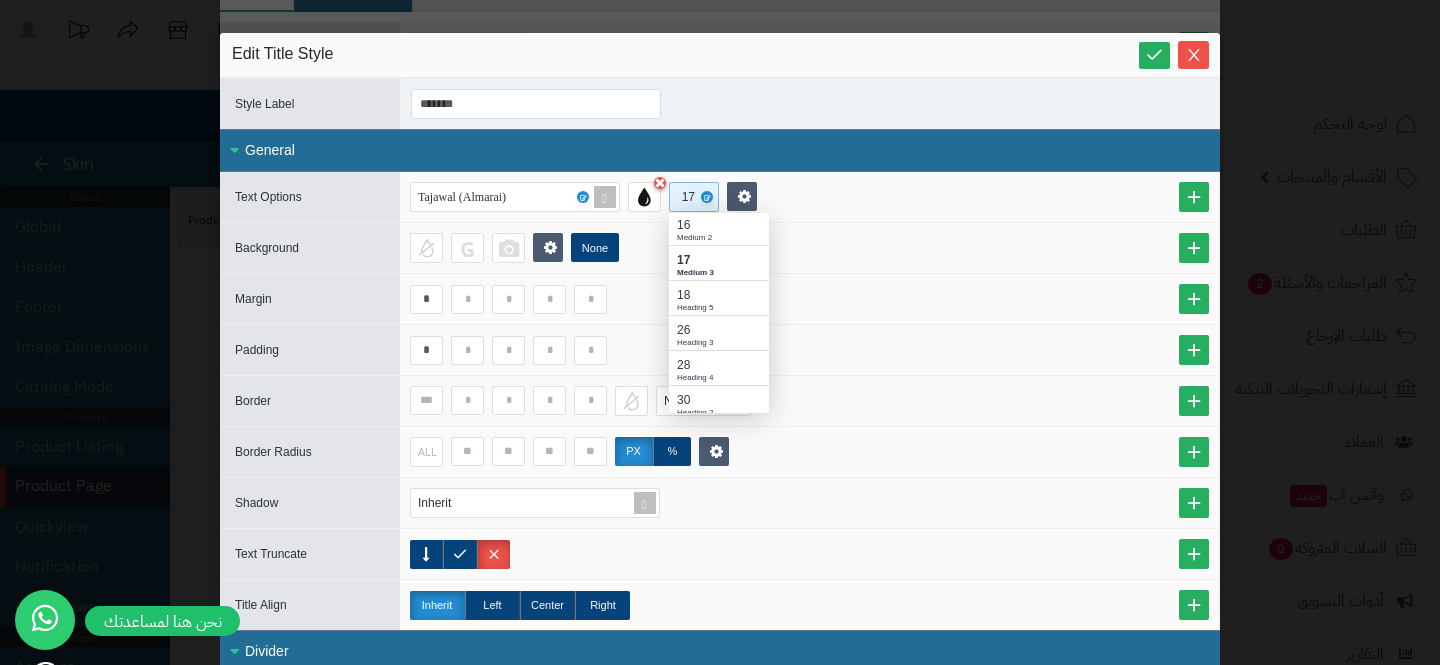 scroll, scrollTop: 270, scrollLeft: 0, axis: vertical 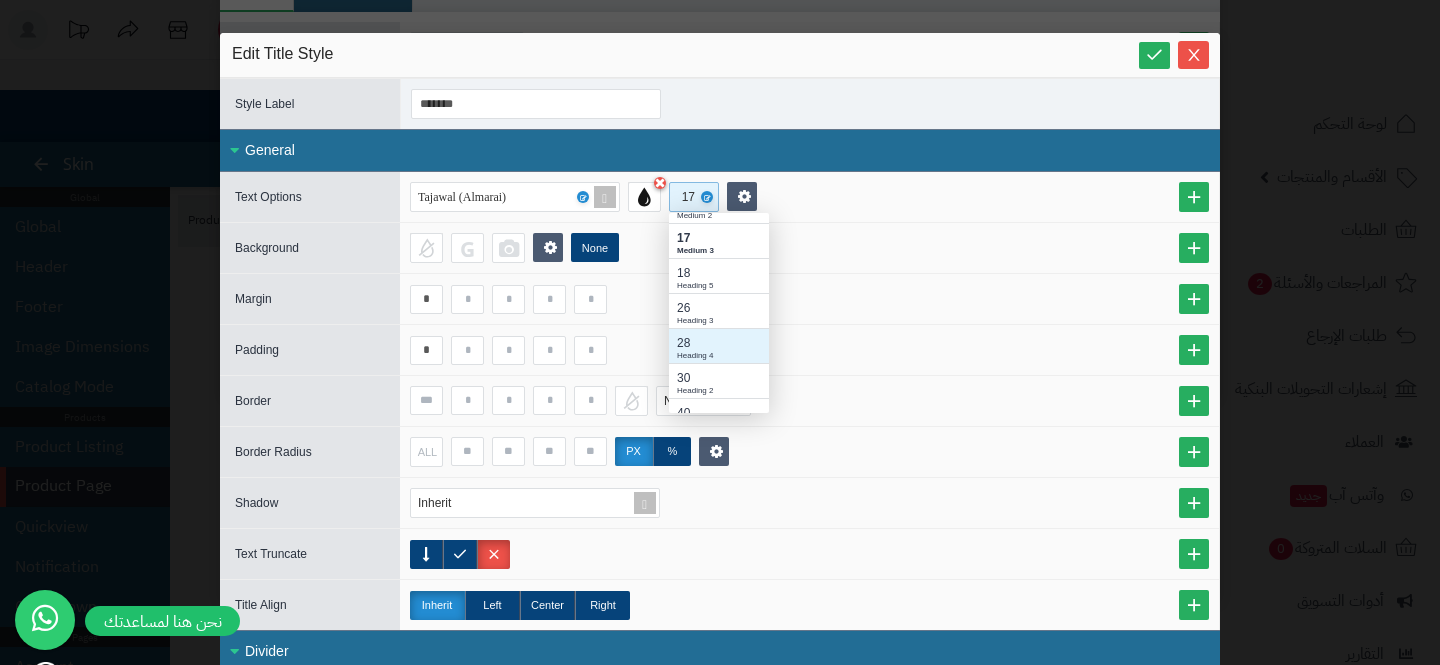 click on "Heading 4" at bounding box center [719, 356] 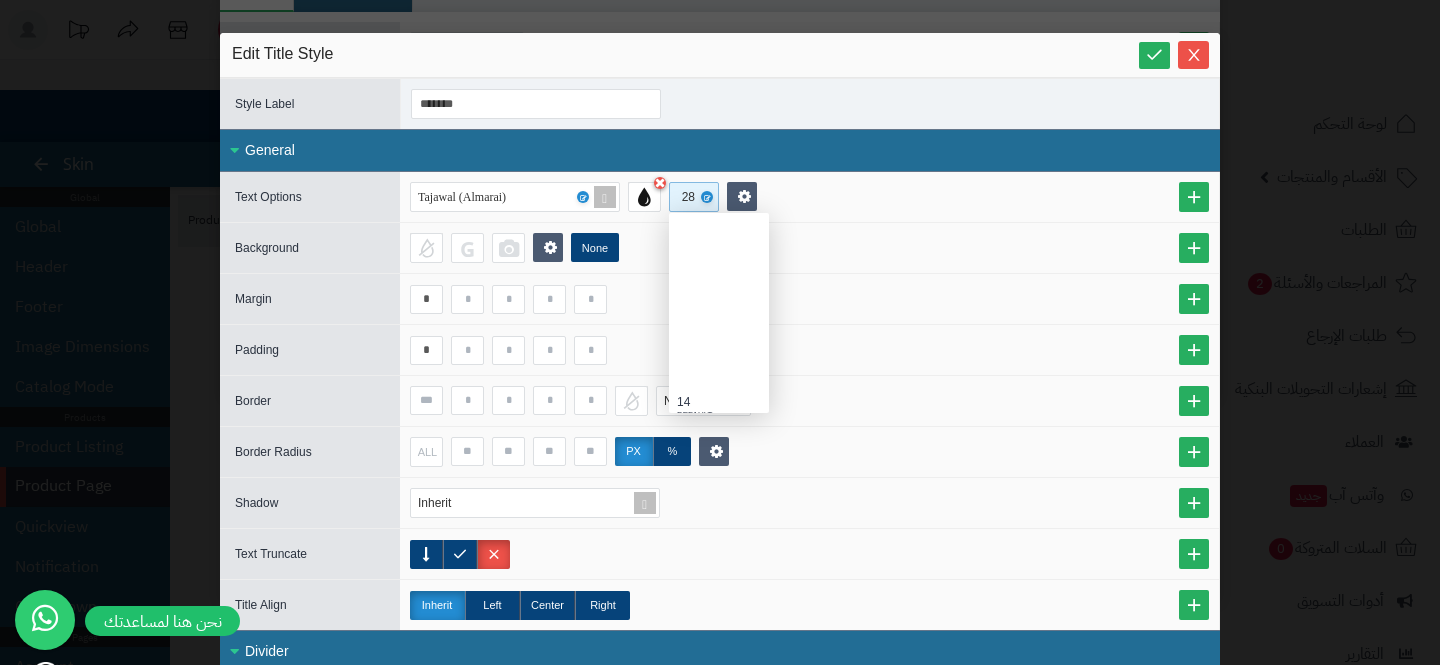 scroll, scrollTop: 200, scrollLeft: 100, axis: both 